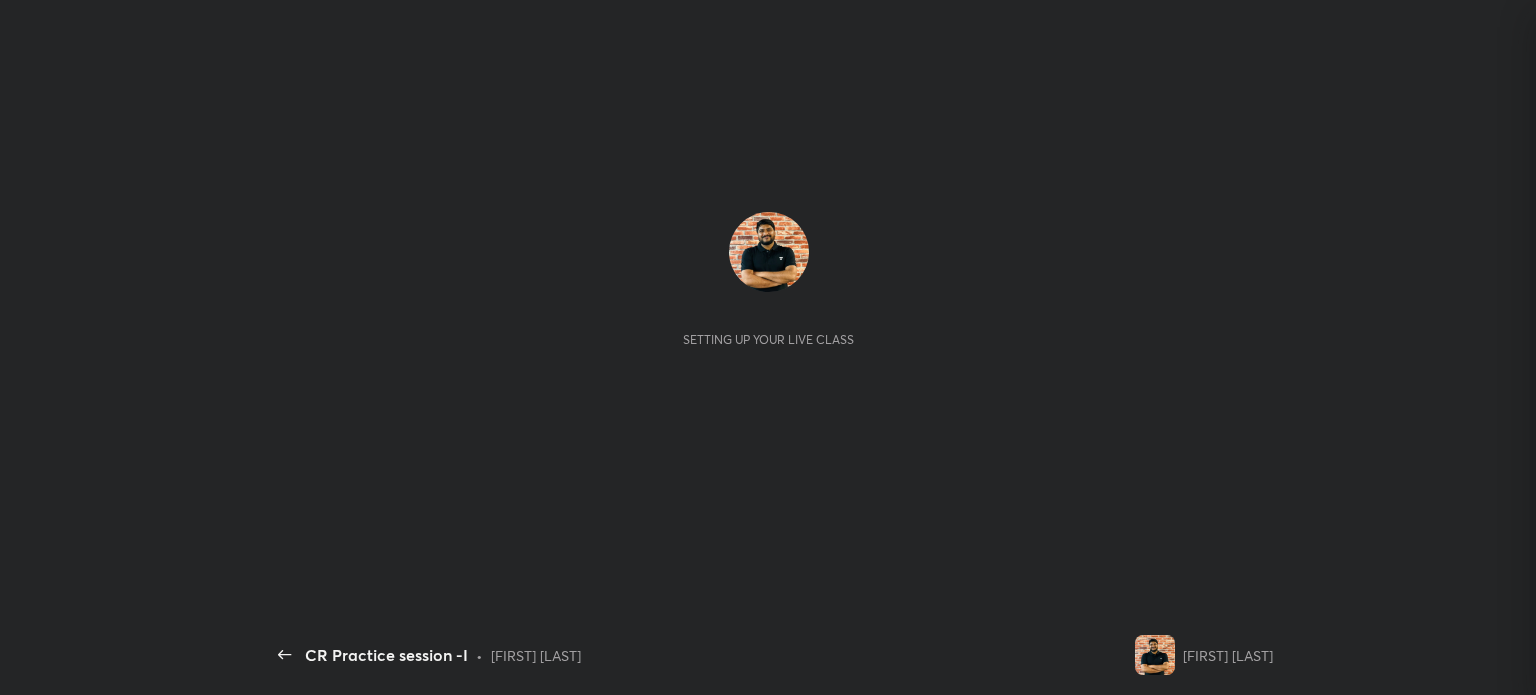 scroll, scrollTop: 0, scrollLeft: 0, axis: both 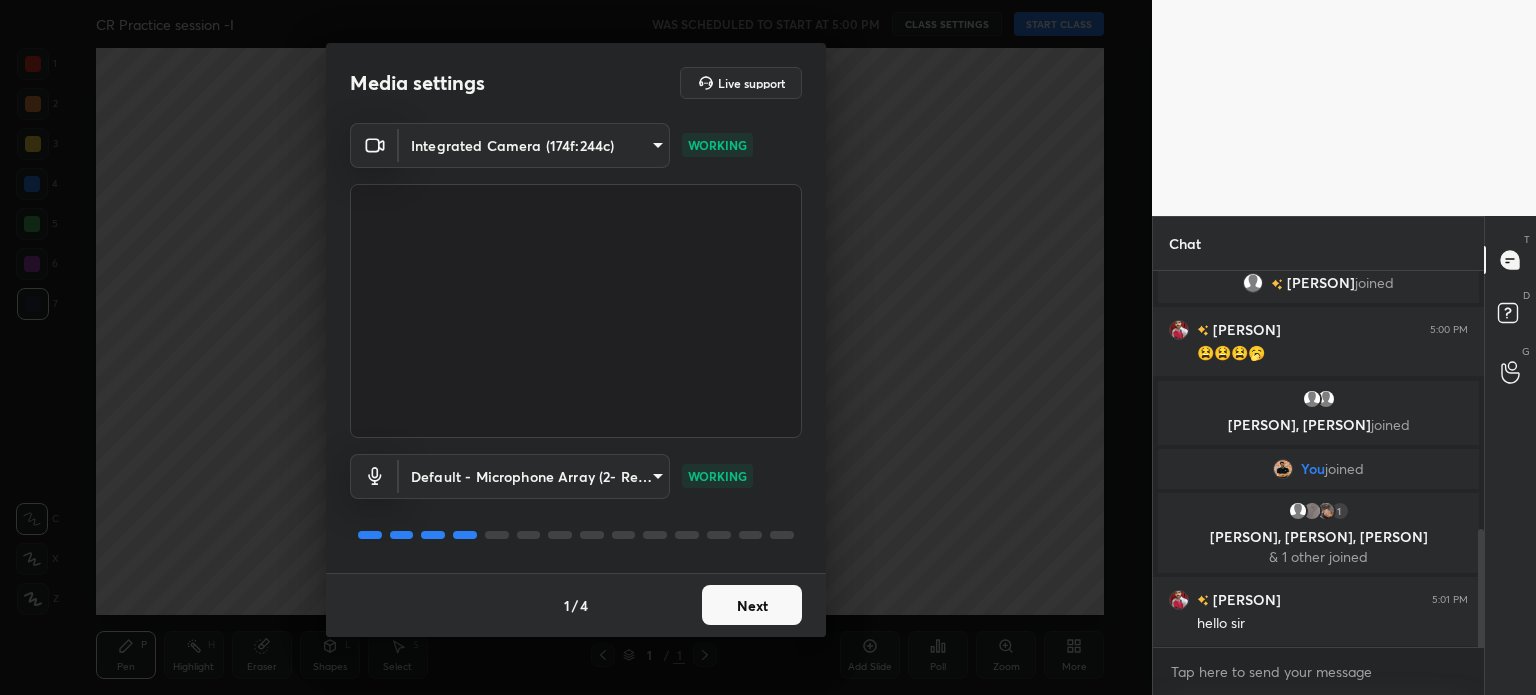 click on "Next" at bounding box center [752, 605] 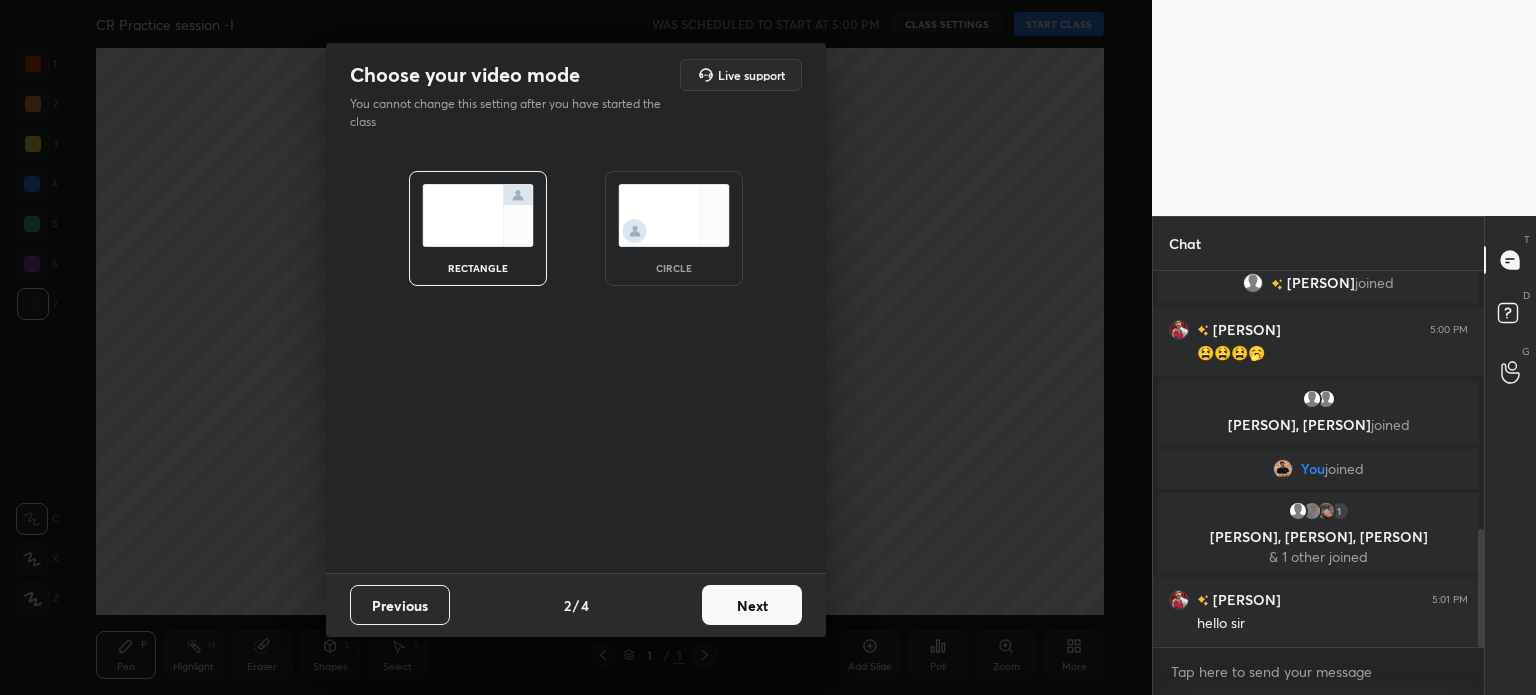 click at bounding box center [674, 215] 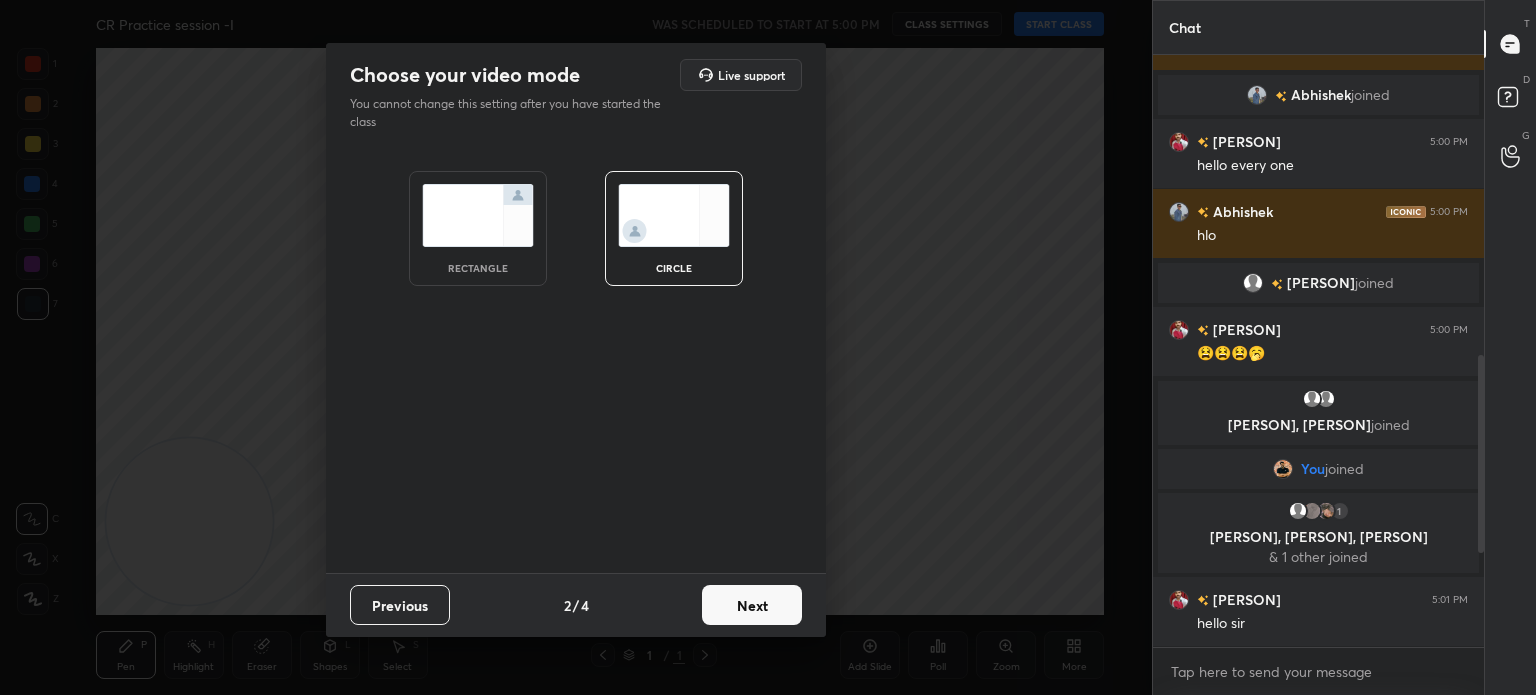 click on "Next" at bounding box center [752, 605] 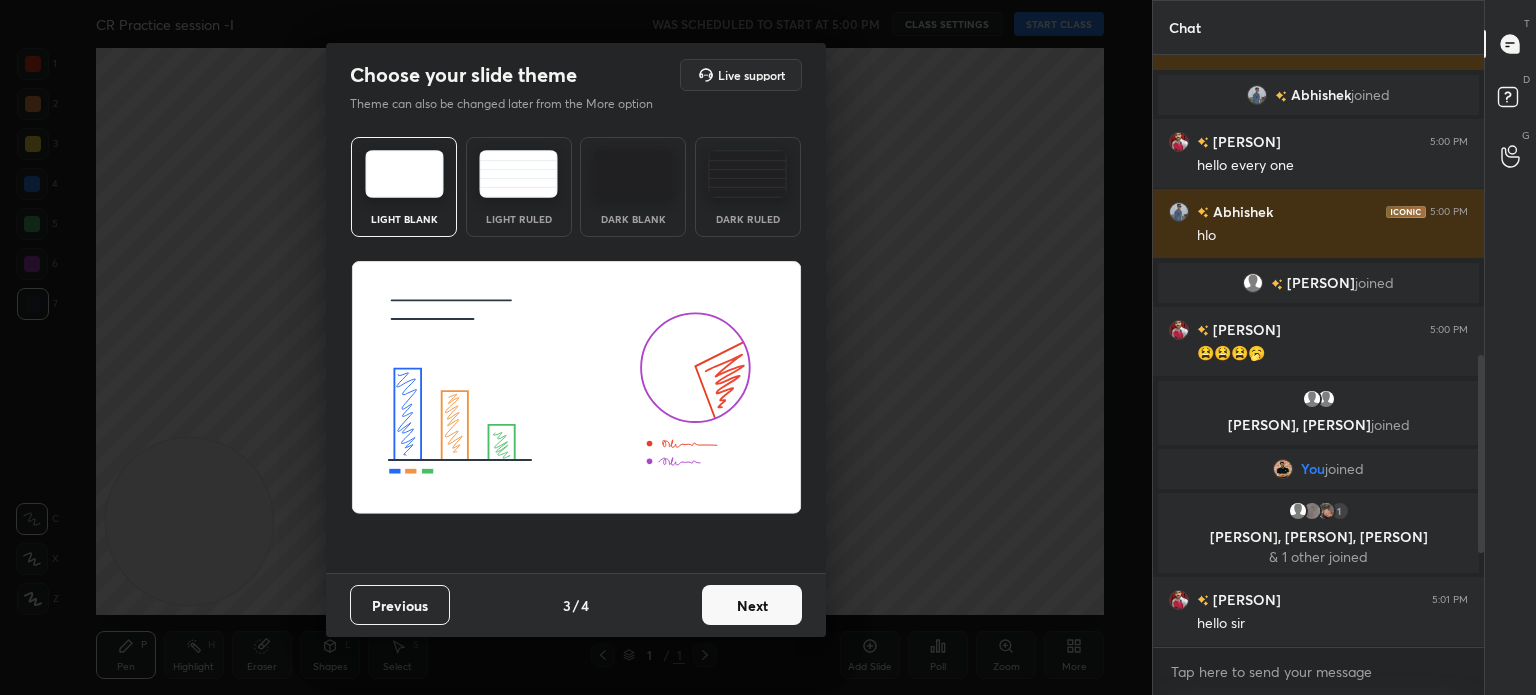 scroll, scrollTop: 654, scrollLeft: 0, axis: vertical 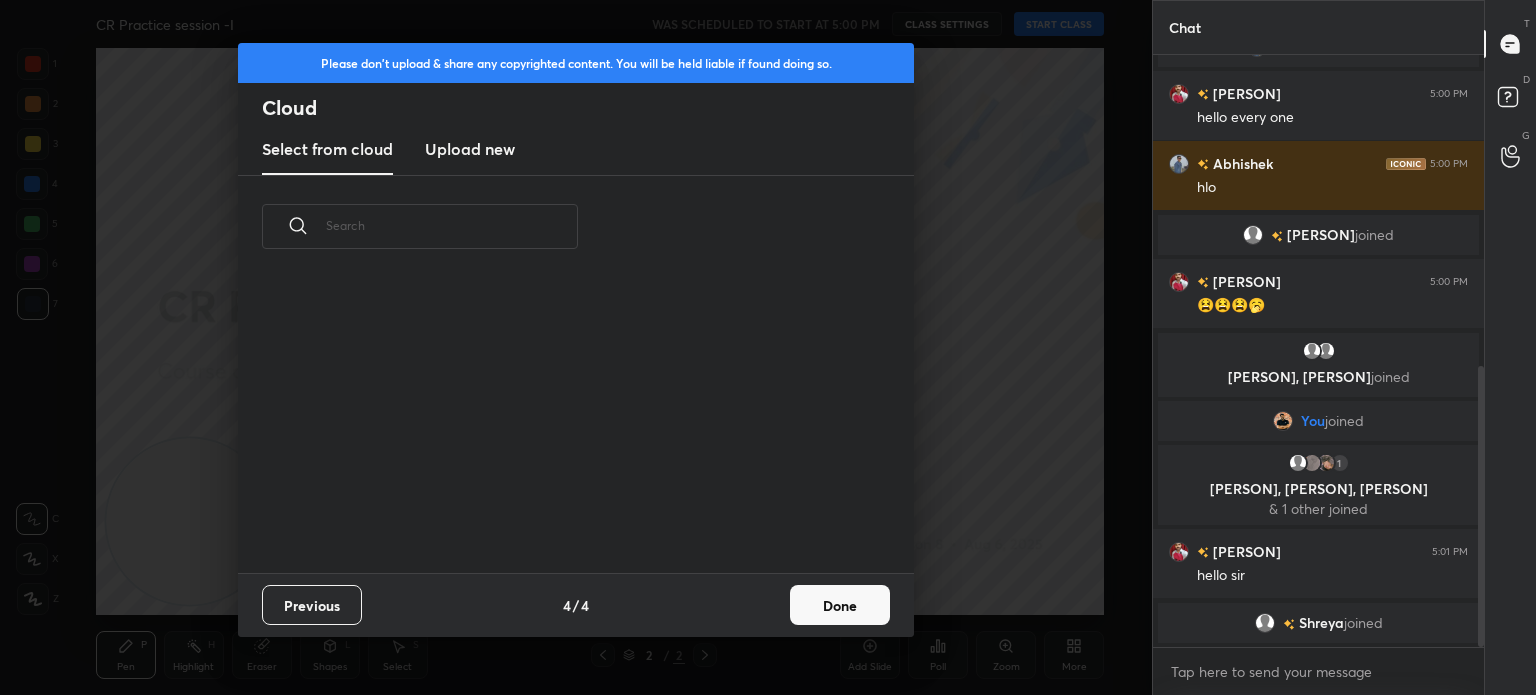 click on "Done" at bounding box center (840, 605) 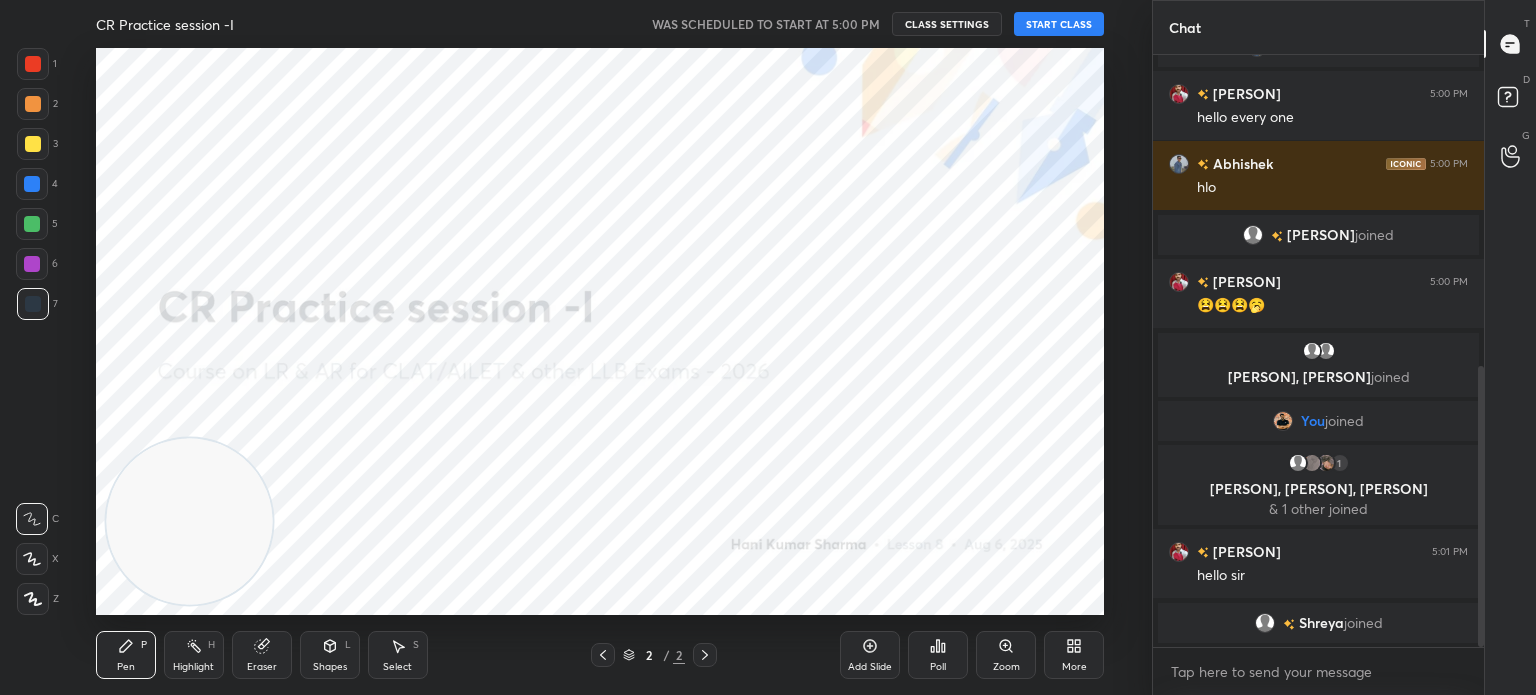 click on "START CLASS" at bounding box center [1059, 24] 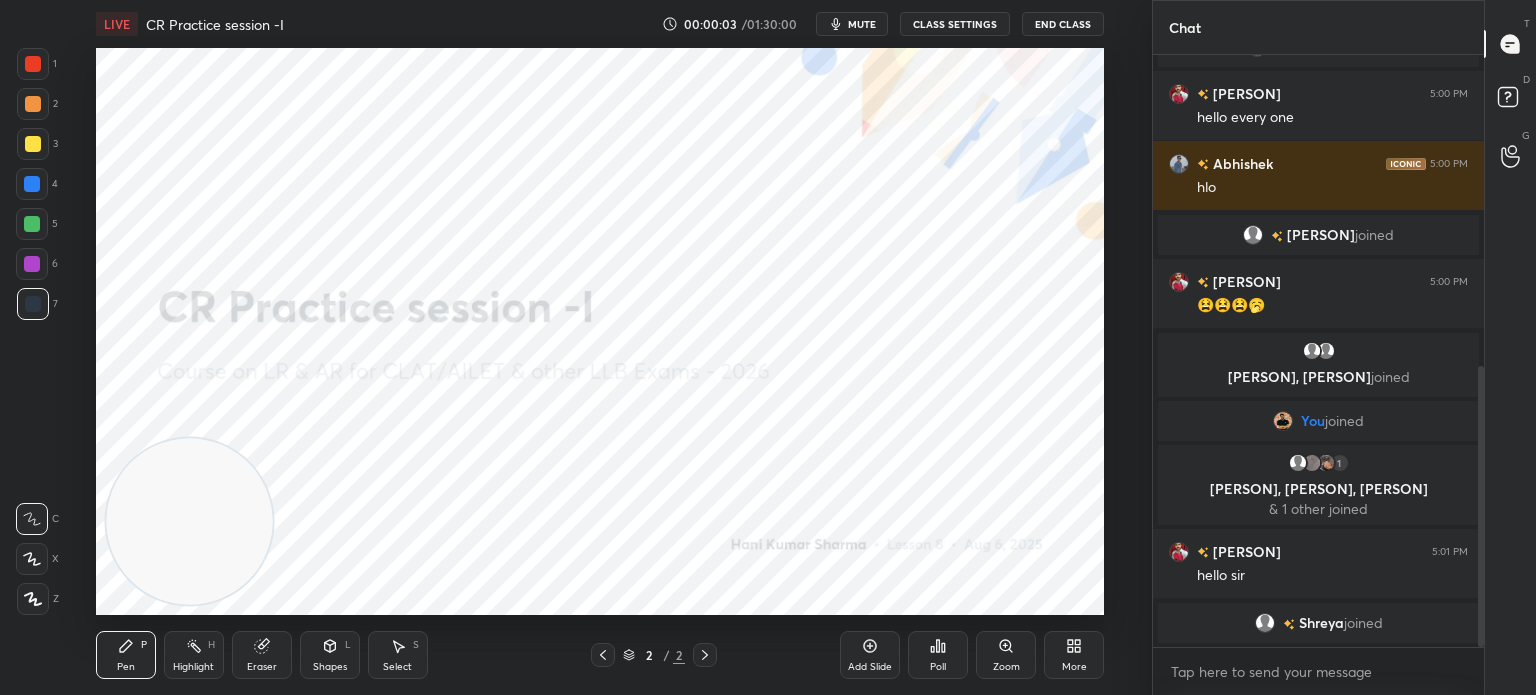 scroll, scrollTop: 724, scrollLeft: 0, axis: vertical 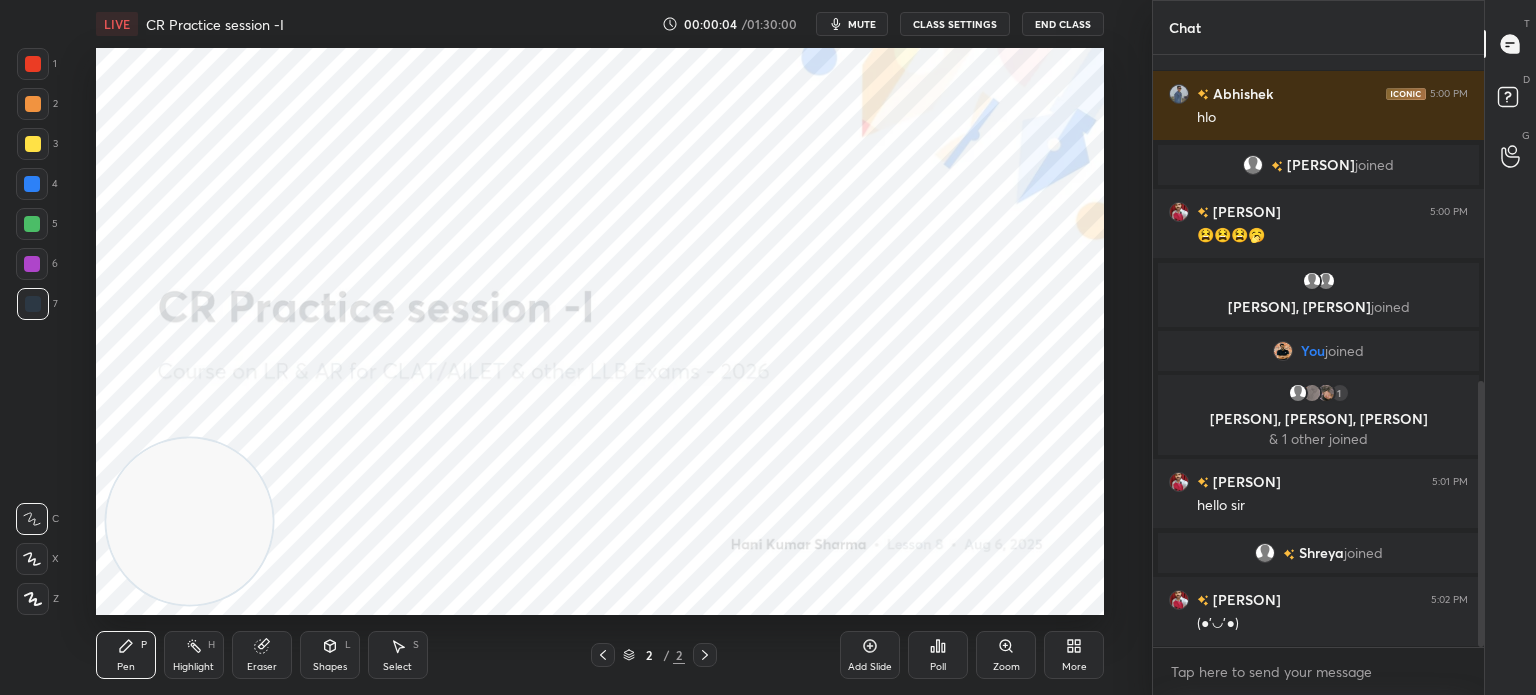 click on "CLASS SETTINGS" at bounding box center (955, 24) 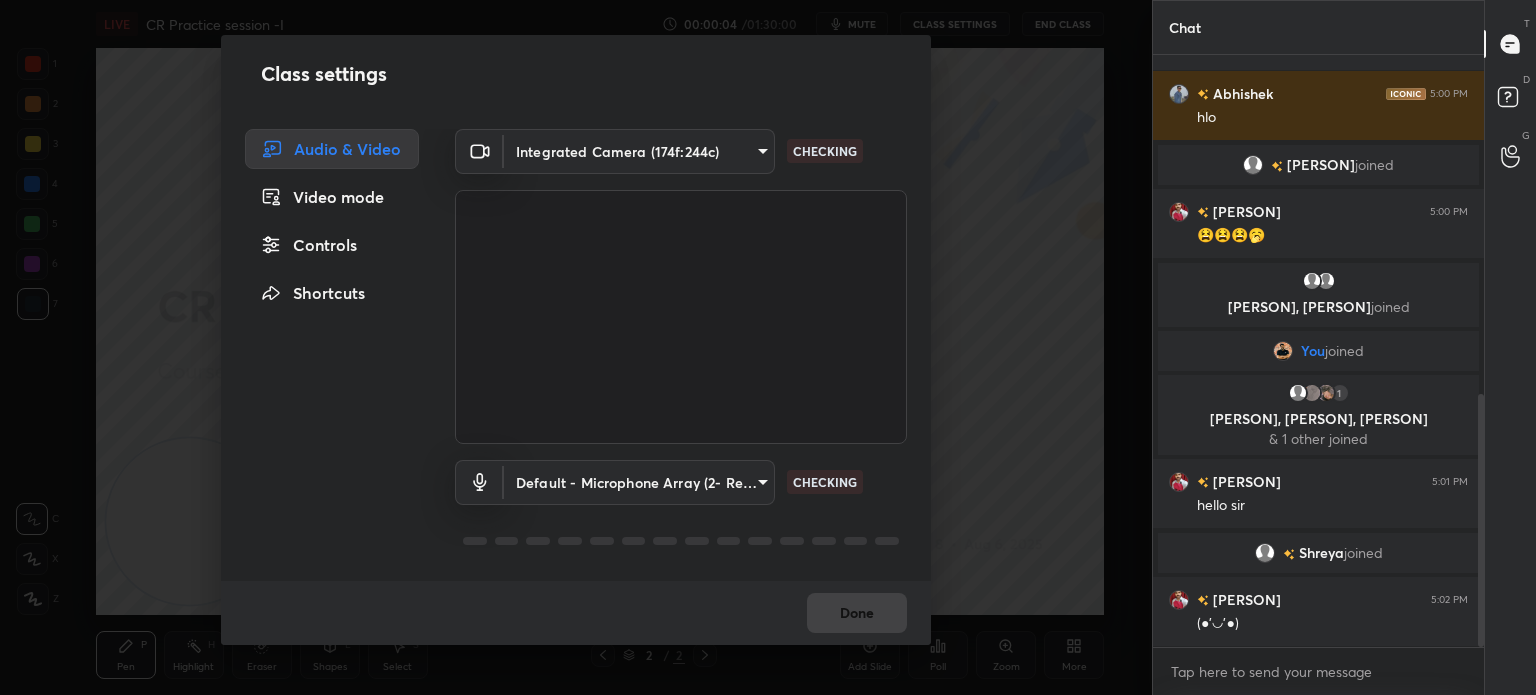 scroll 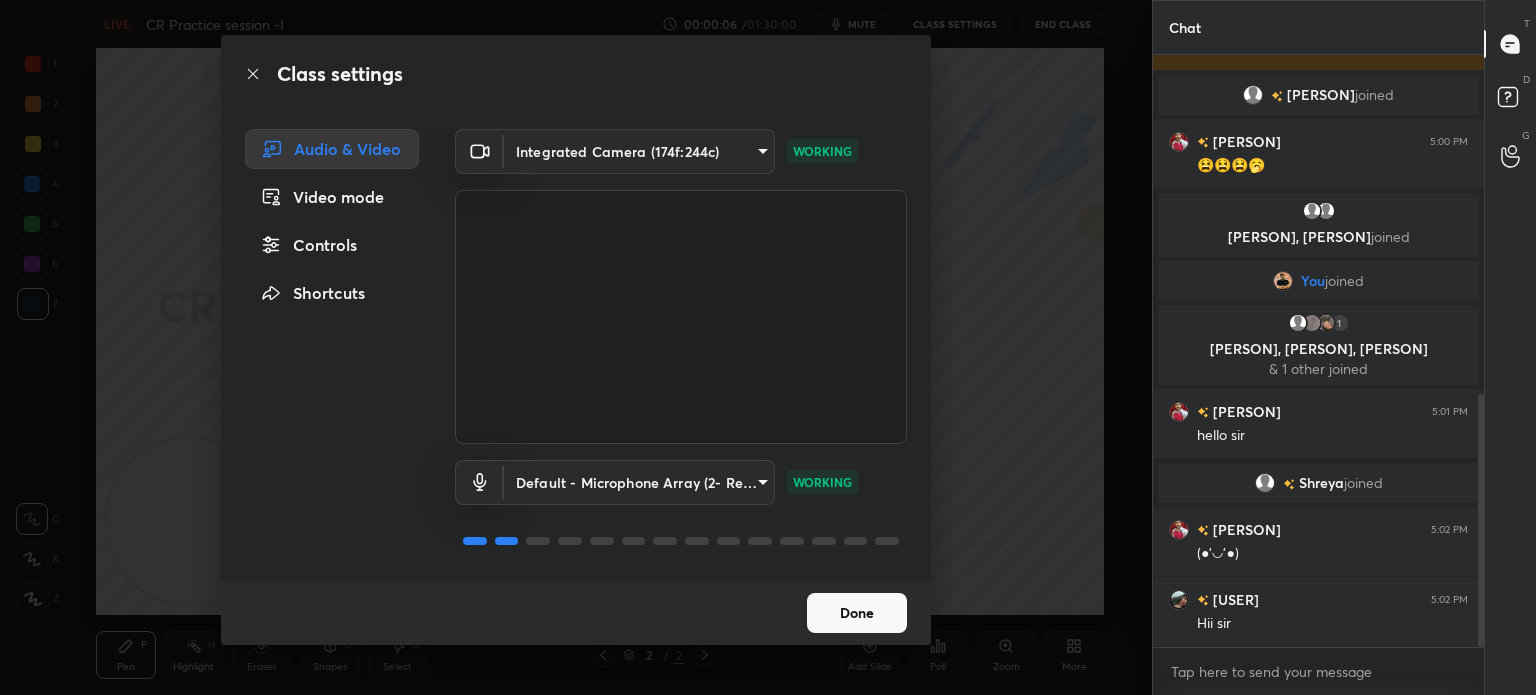 click on "Controls" at bounding box center (332, 245) 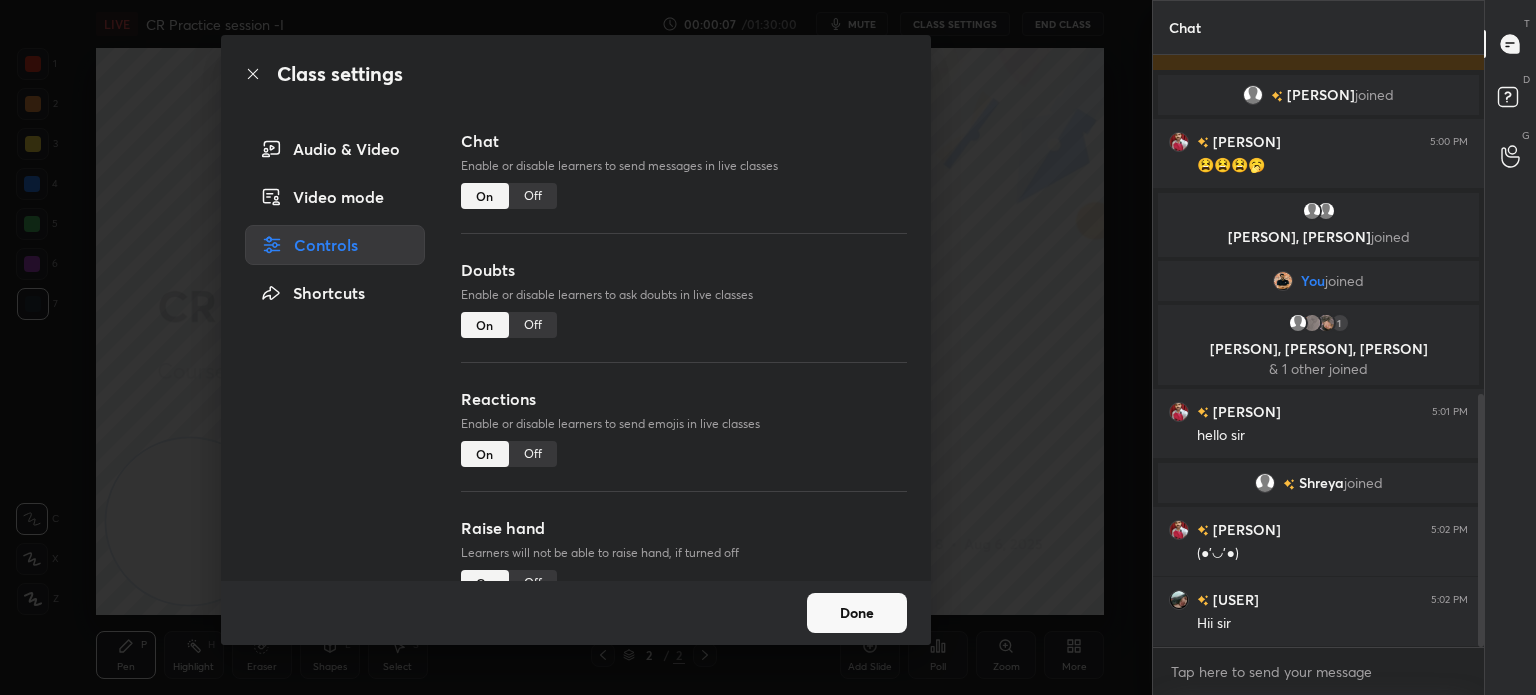 click on "Off" at bounding box center [533, 454] 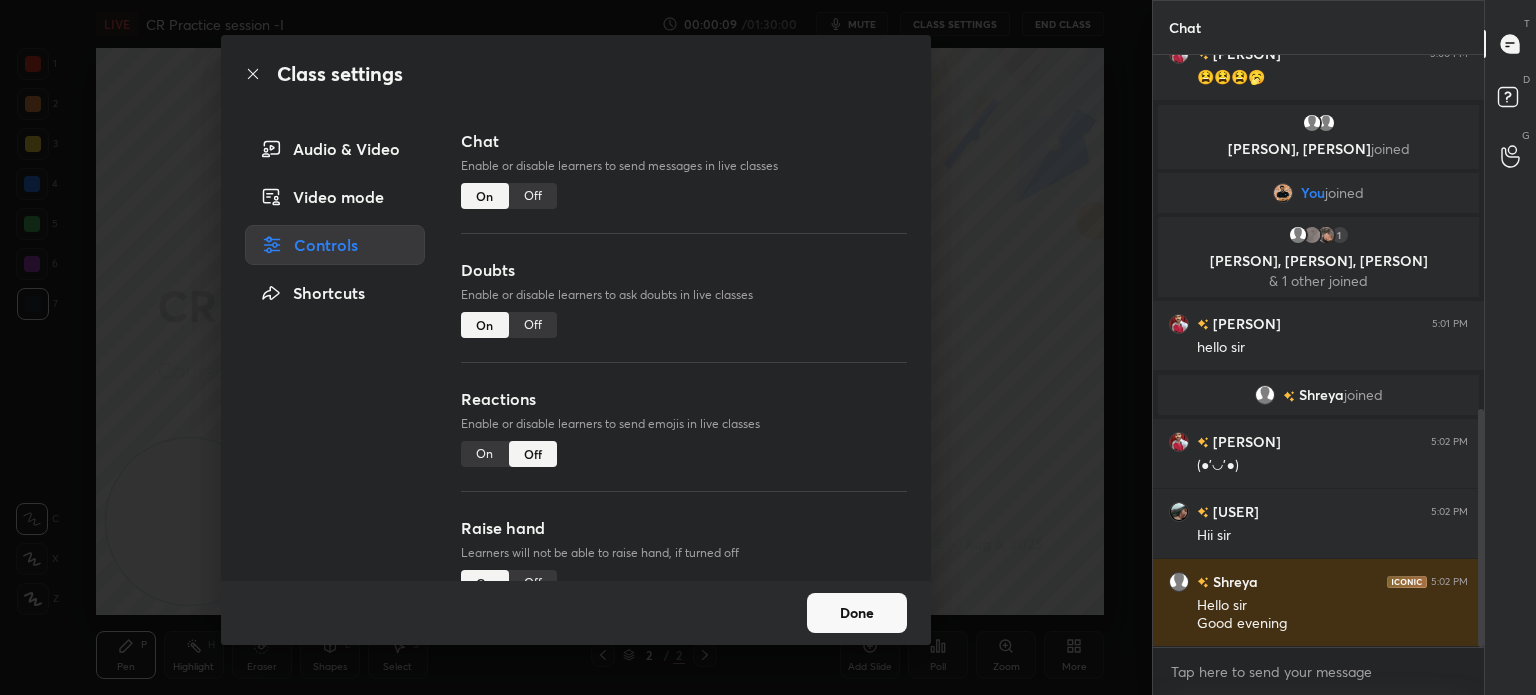 click on "Done" at bounding box center [857, 613] 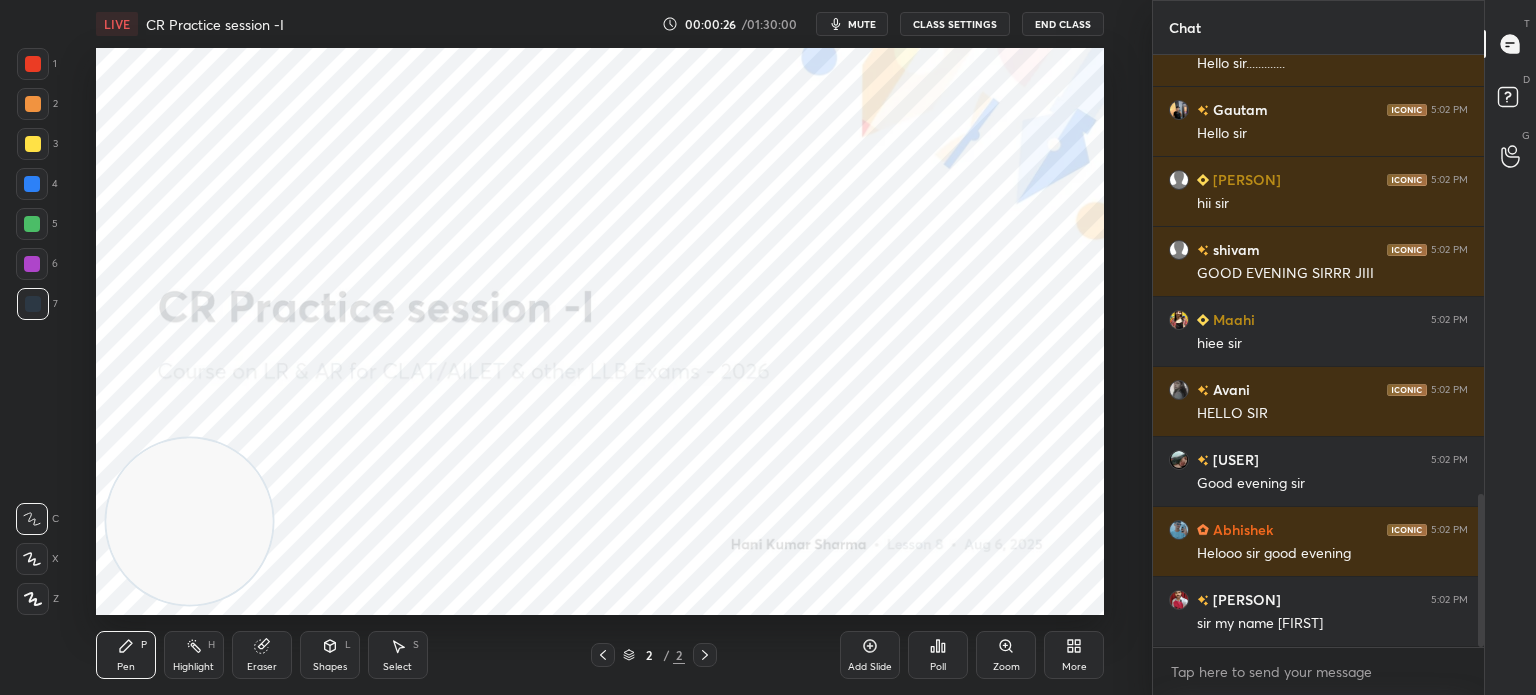 scroll, scrollTop: 1770, scrollLeft: 0, axis: vertical 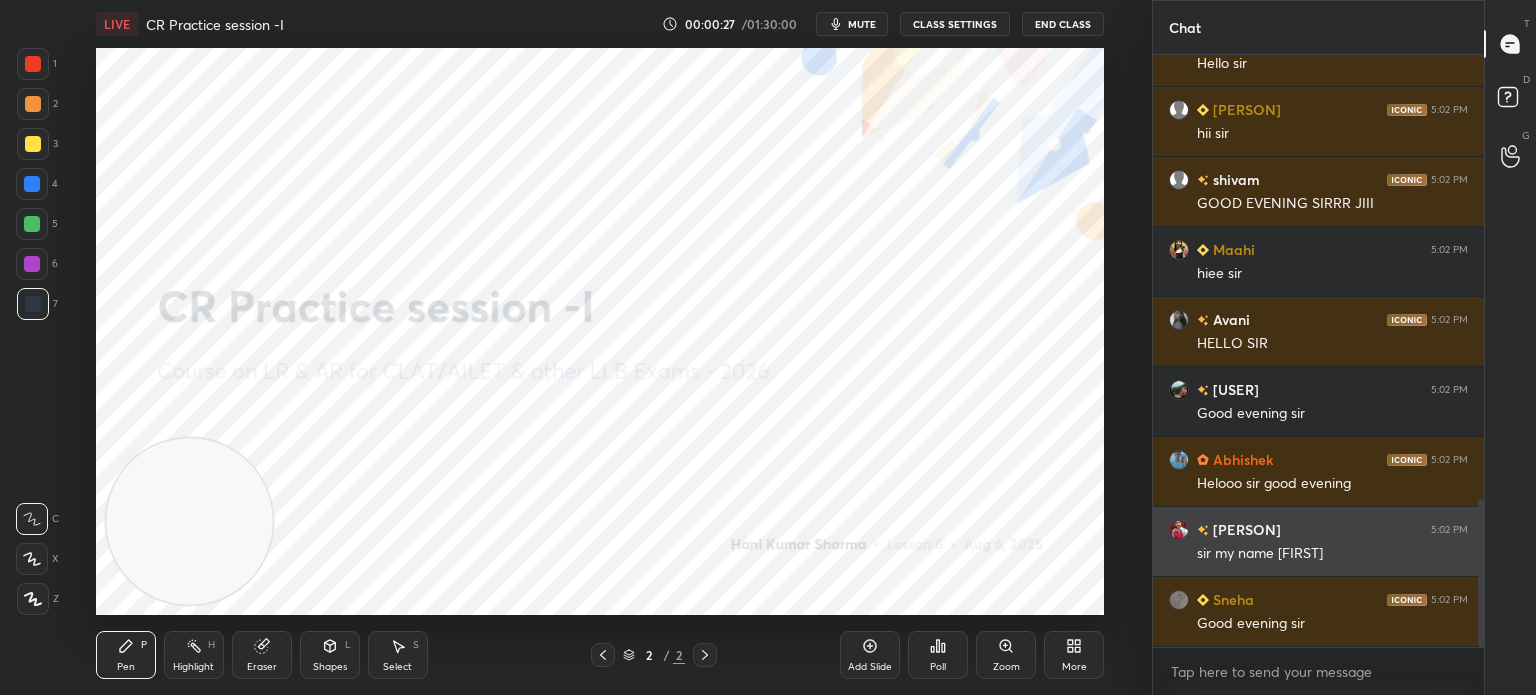 click at bounding box center [1179, 530] 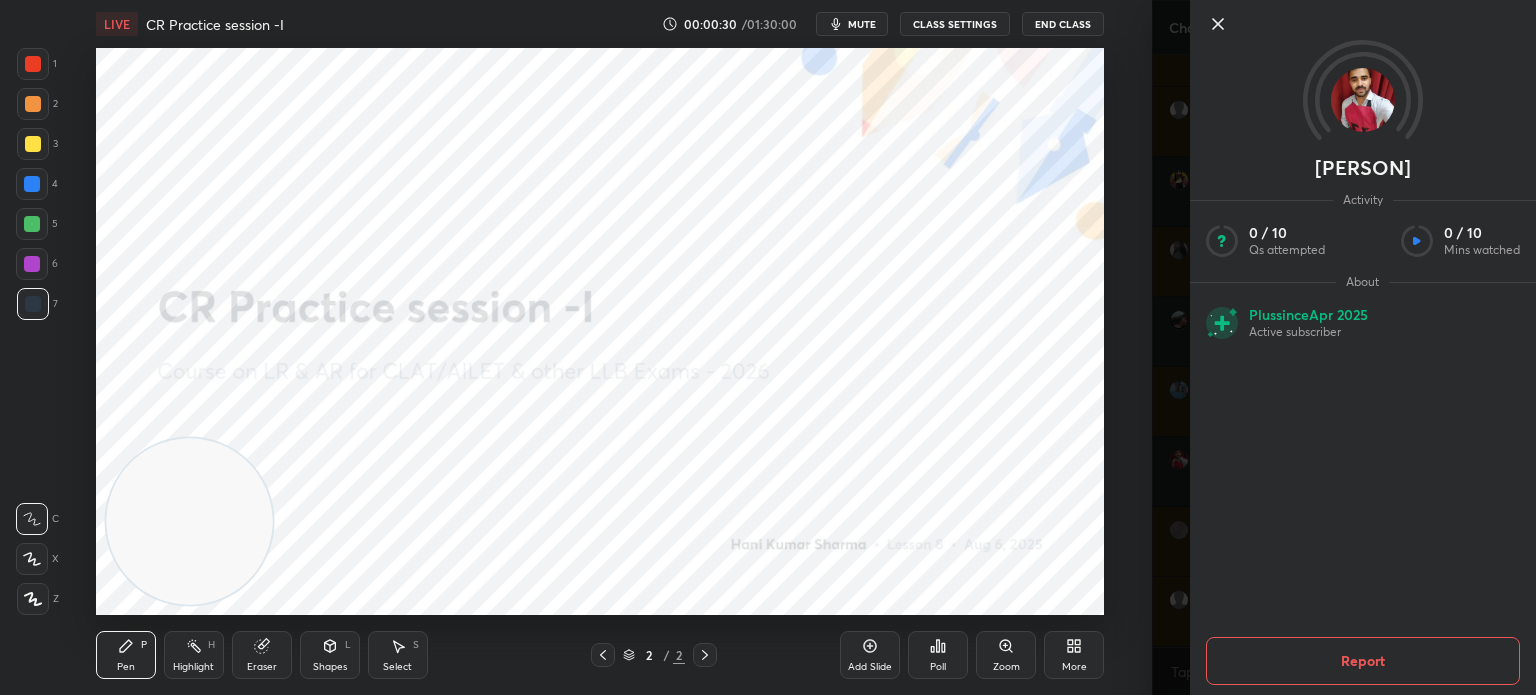 click 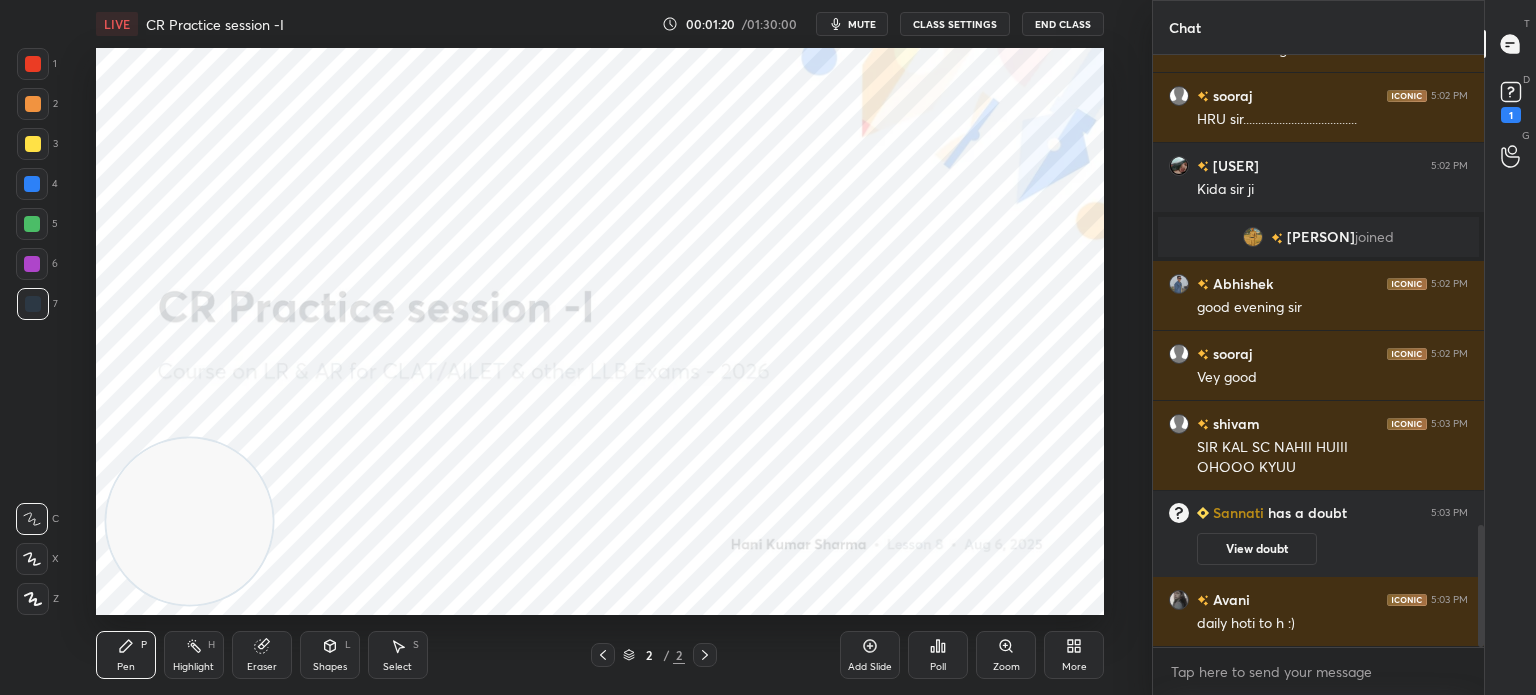scroll, scrollTop: 2290, scrollLeft: 0, axis: vertical 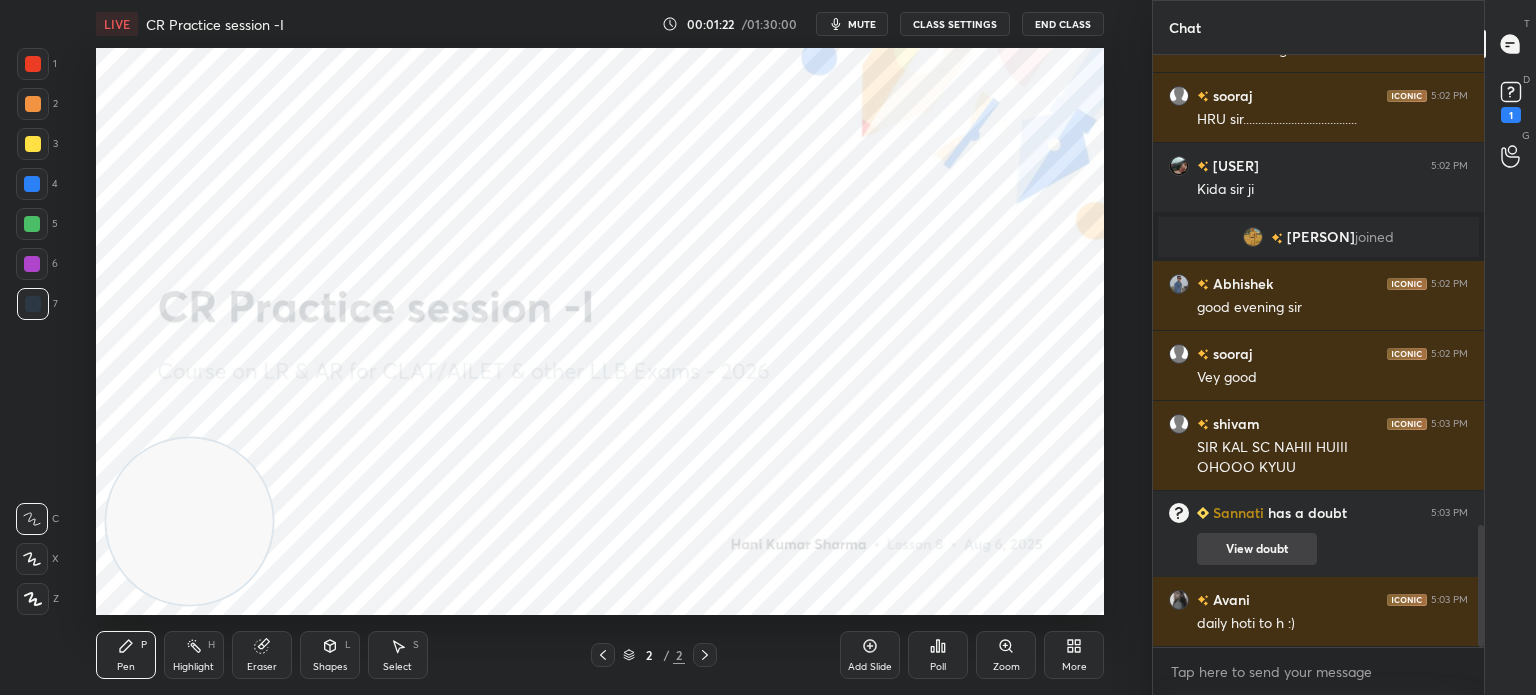 click on "View doubt" at bounding box center [1257, 549] 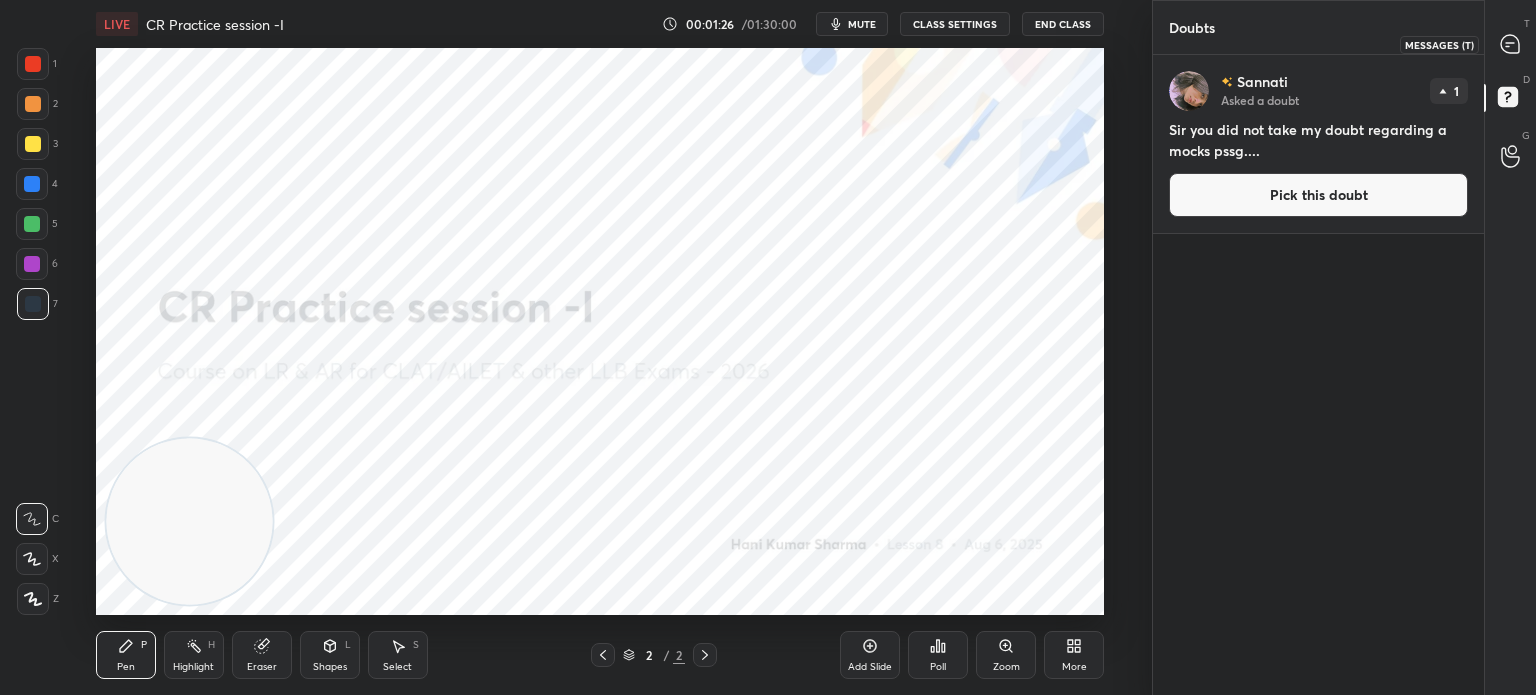 click 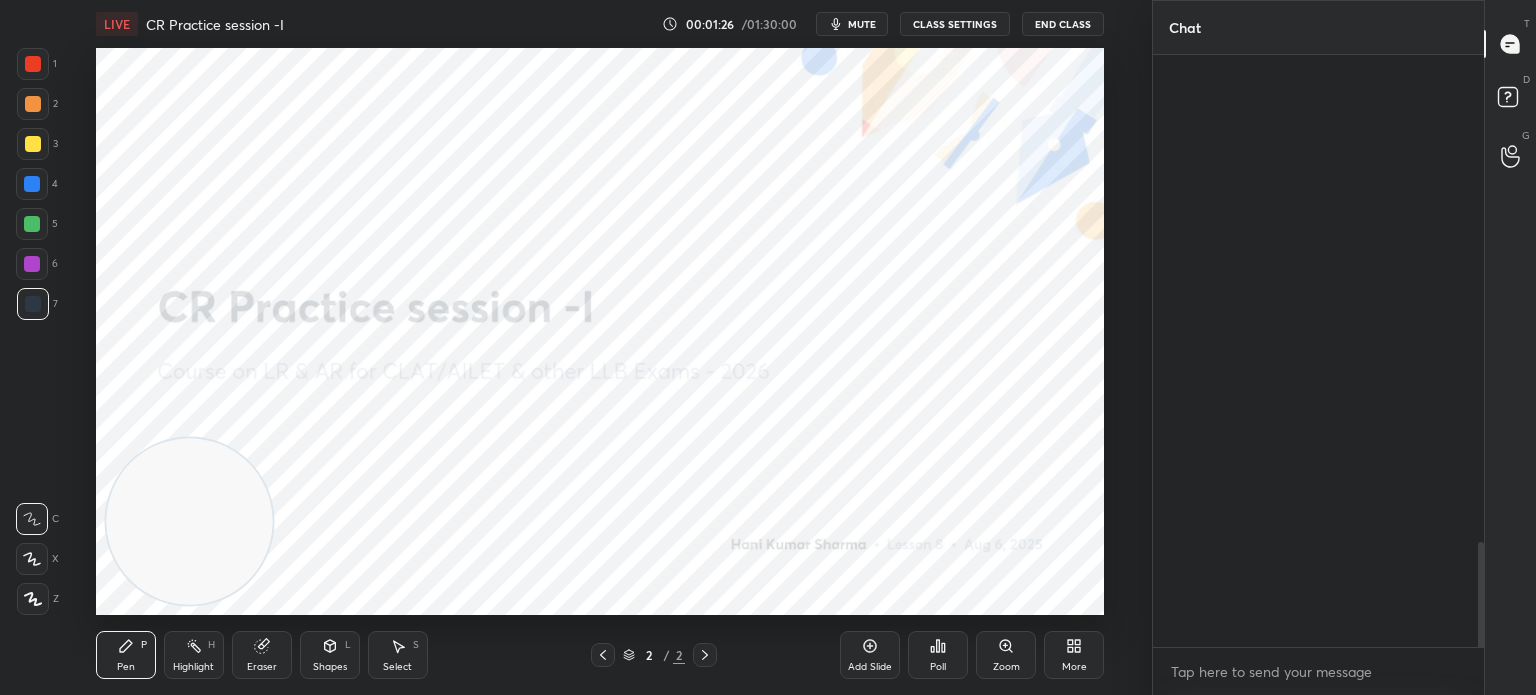 scroll, scrollTop: 2760, scrollLeft: 0, axis: vertical 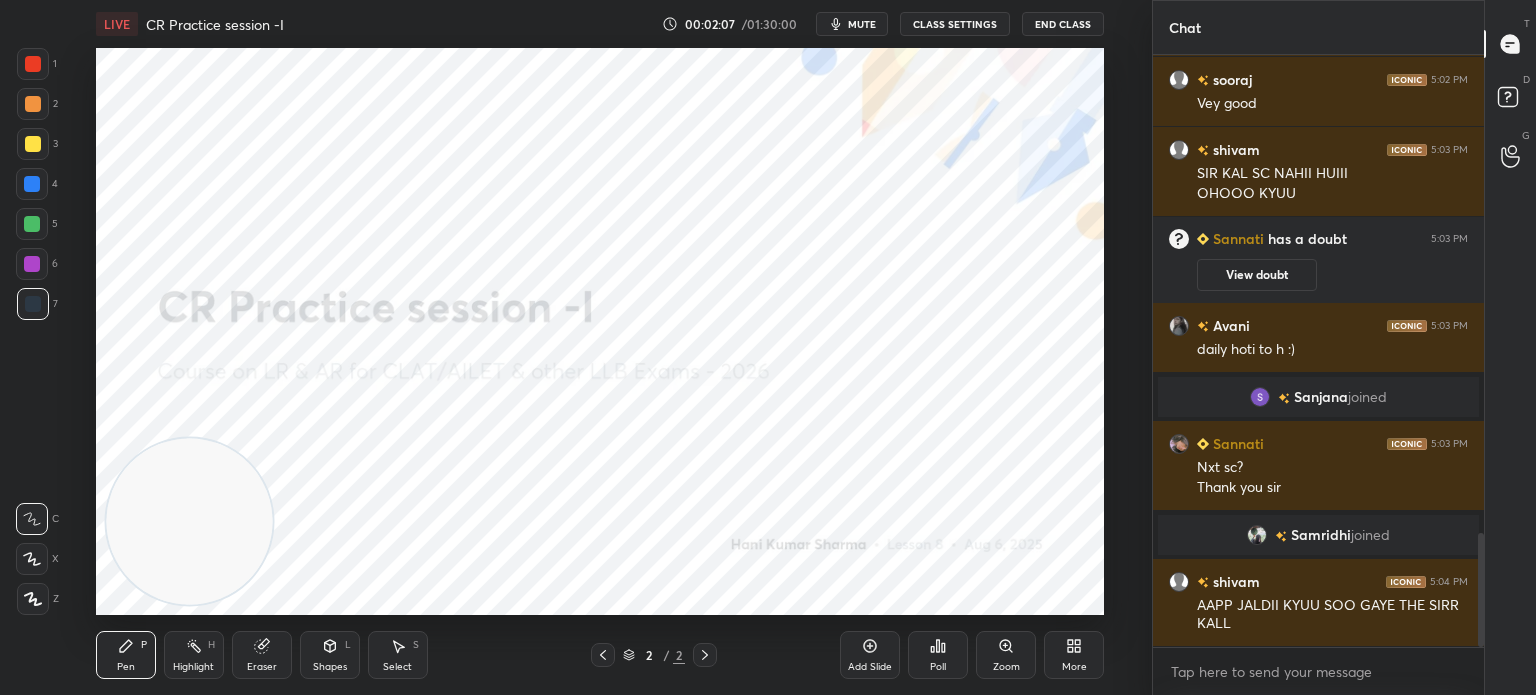 click on "More" at bounding box center (1074, 655) 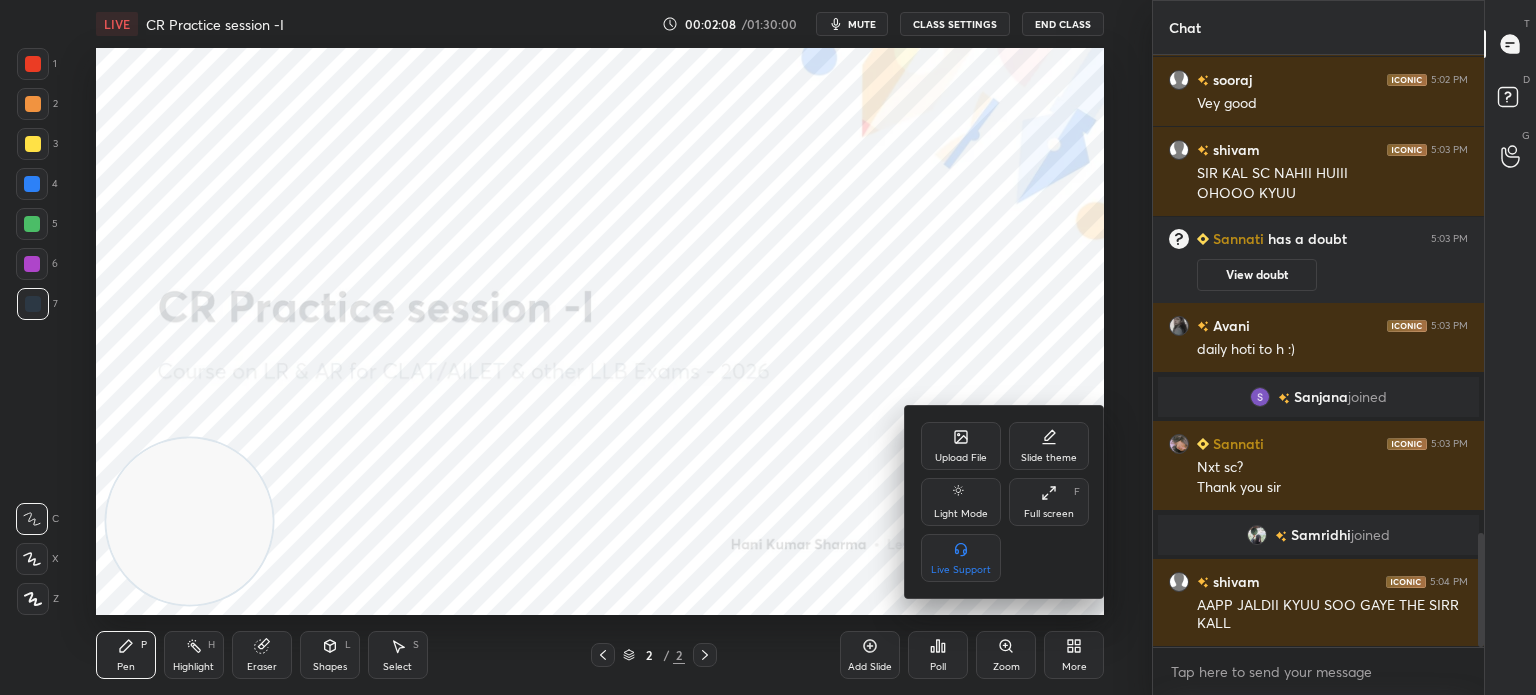 click on "Upload File" at bounding box center (961, 446) 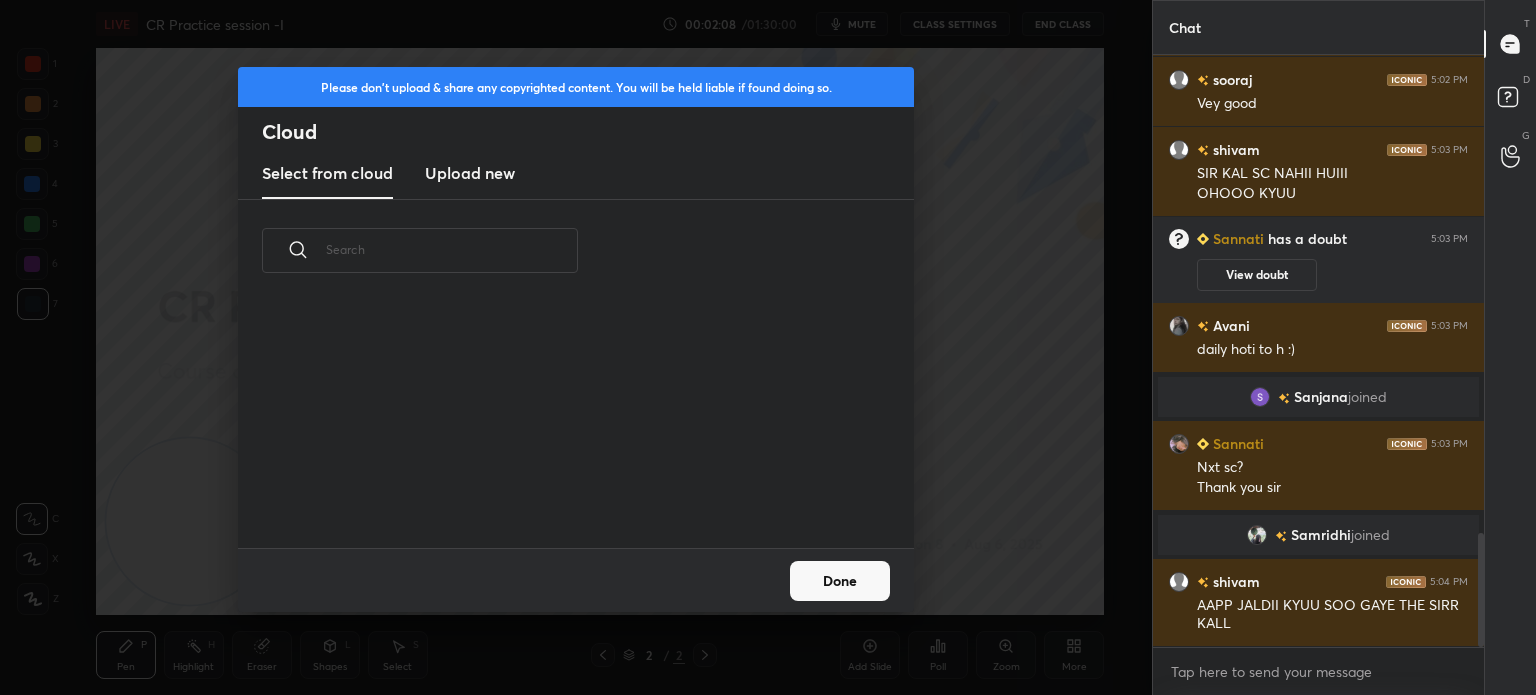 scroll, scrollTop: 5, scrollLeft: 10, axis: both 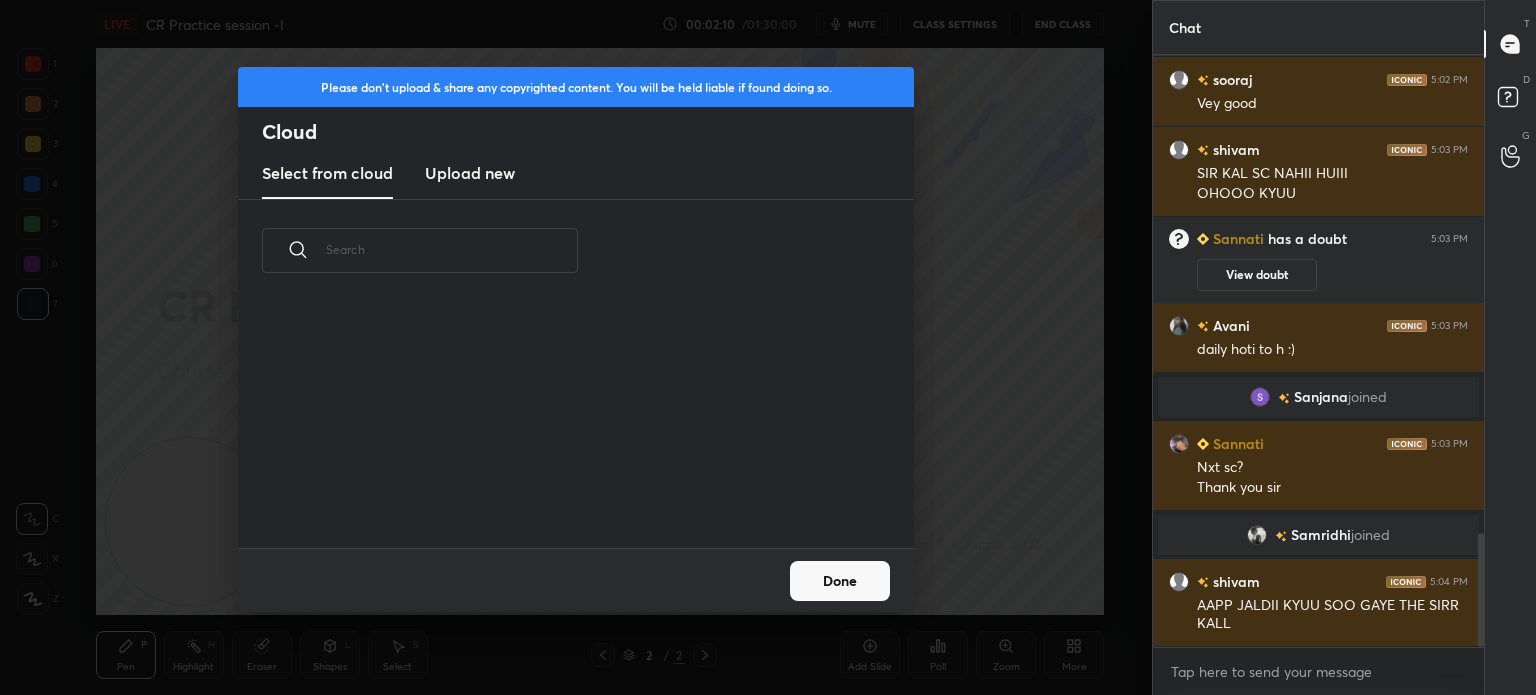 click on "Upload new" at bounding box center (470, 173) 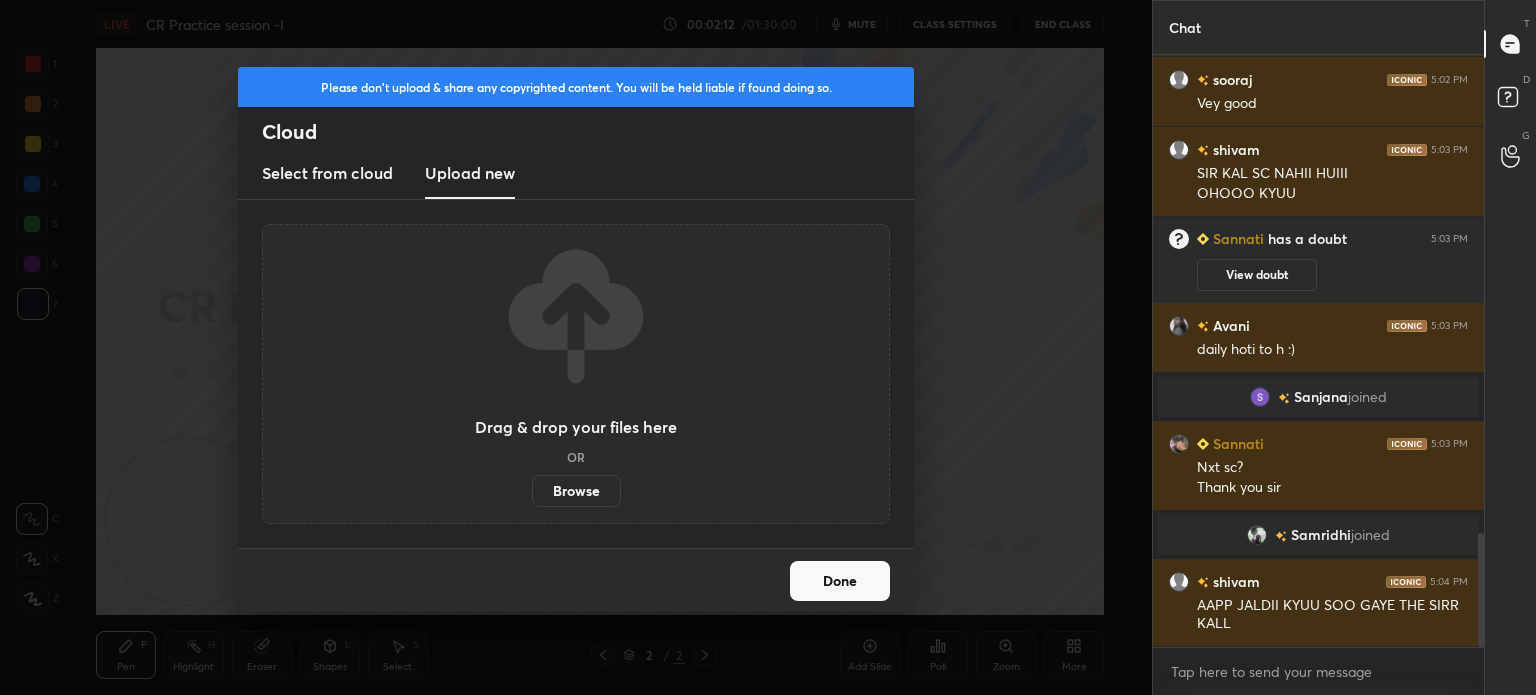 click on "Browse" at bounding box center [576, 491] 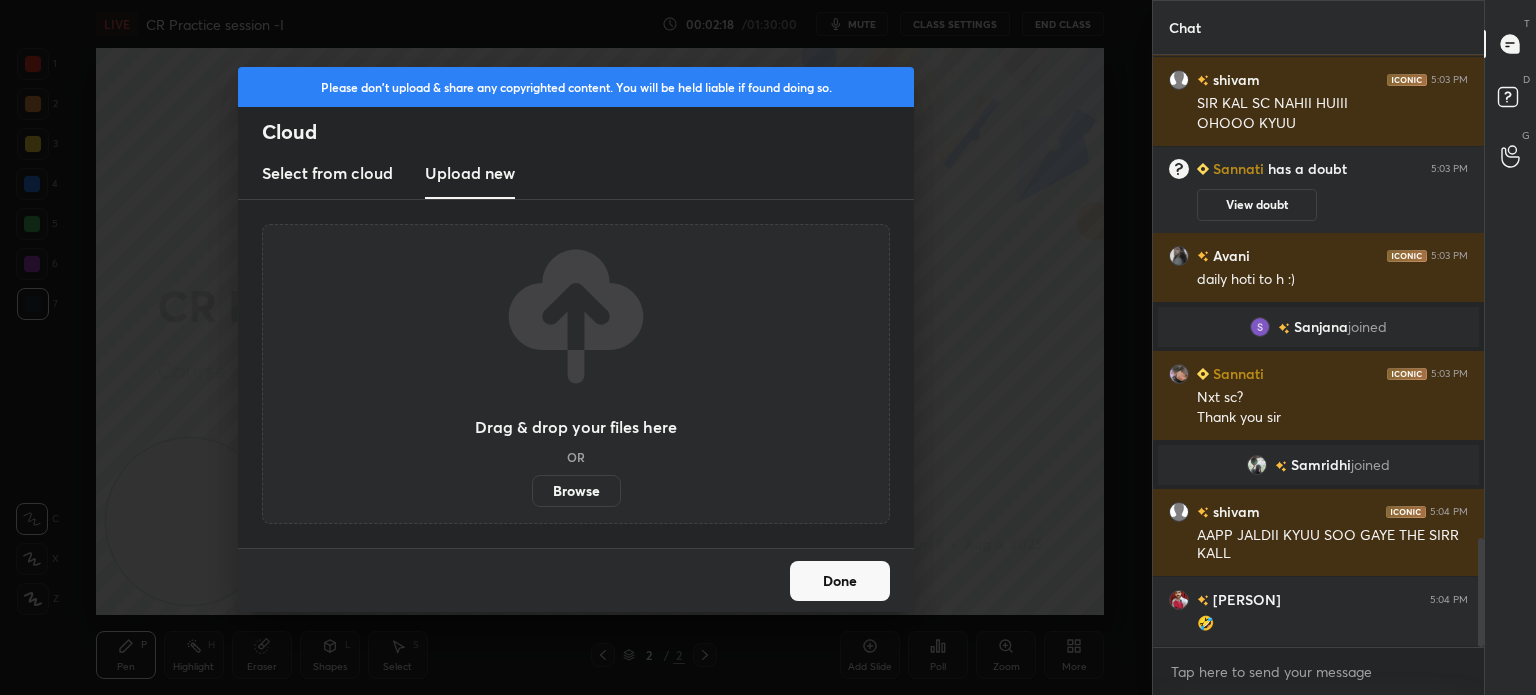 scroll, scrollTop: 2624, scrollLeft: 0, axis: vertical 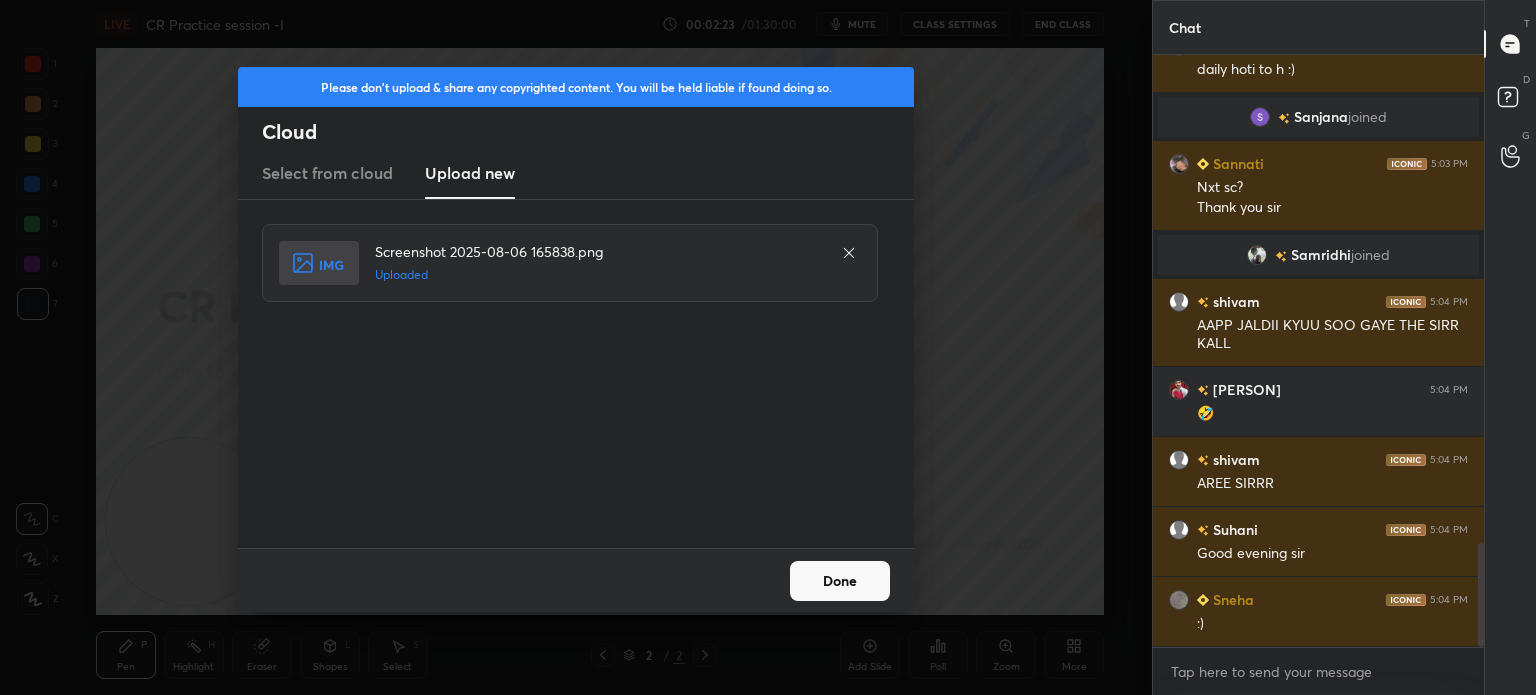 click on "Done" at bounding box center (840, 581) 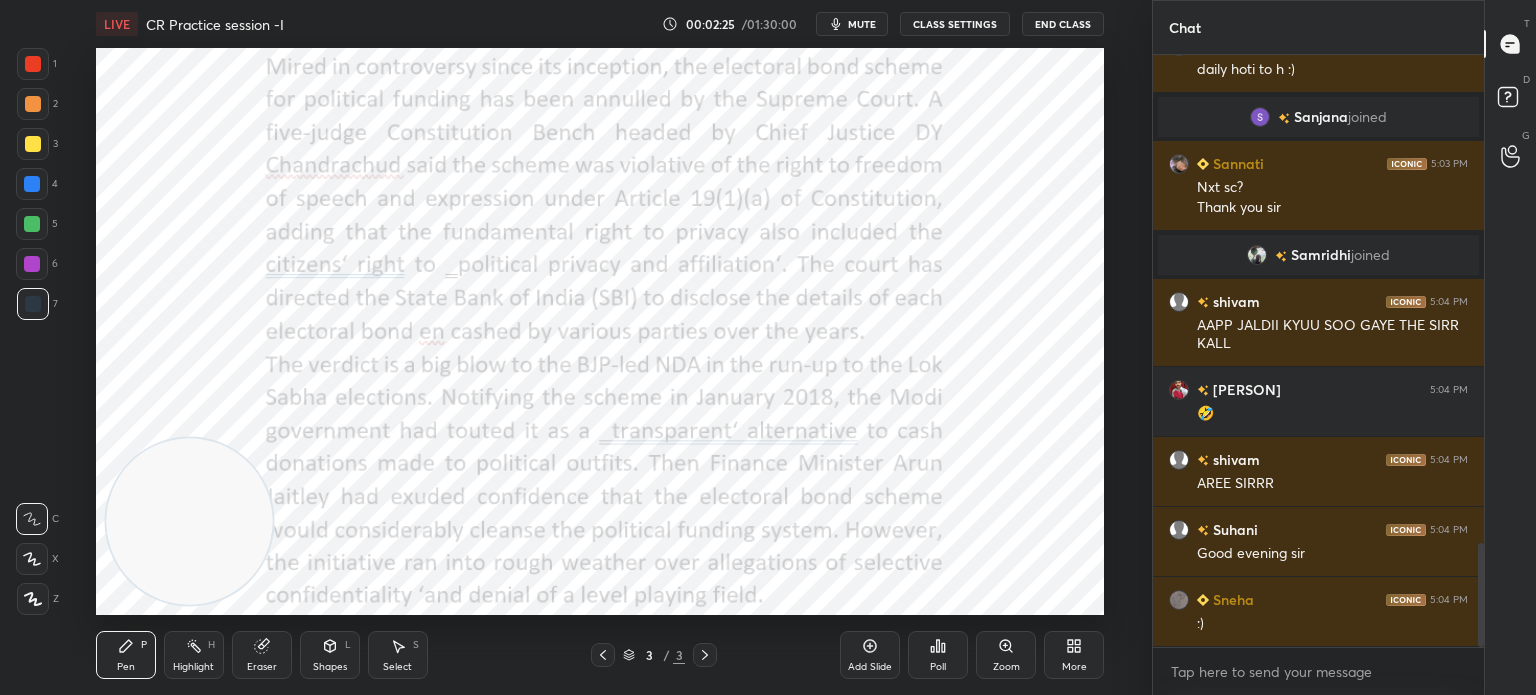 click on "More" at bounding box center [1074, 655] 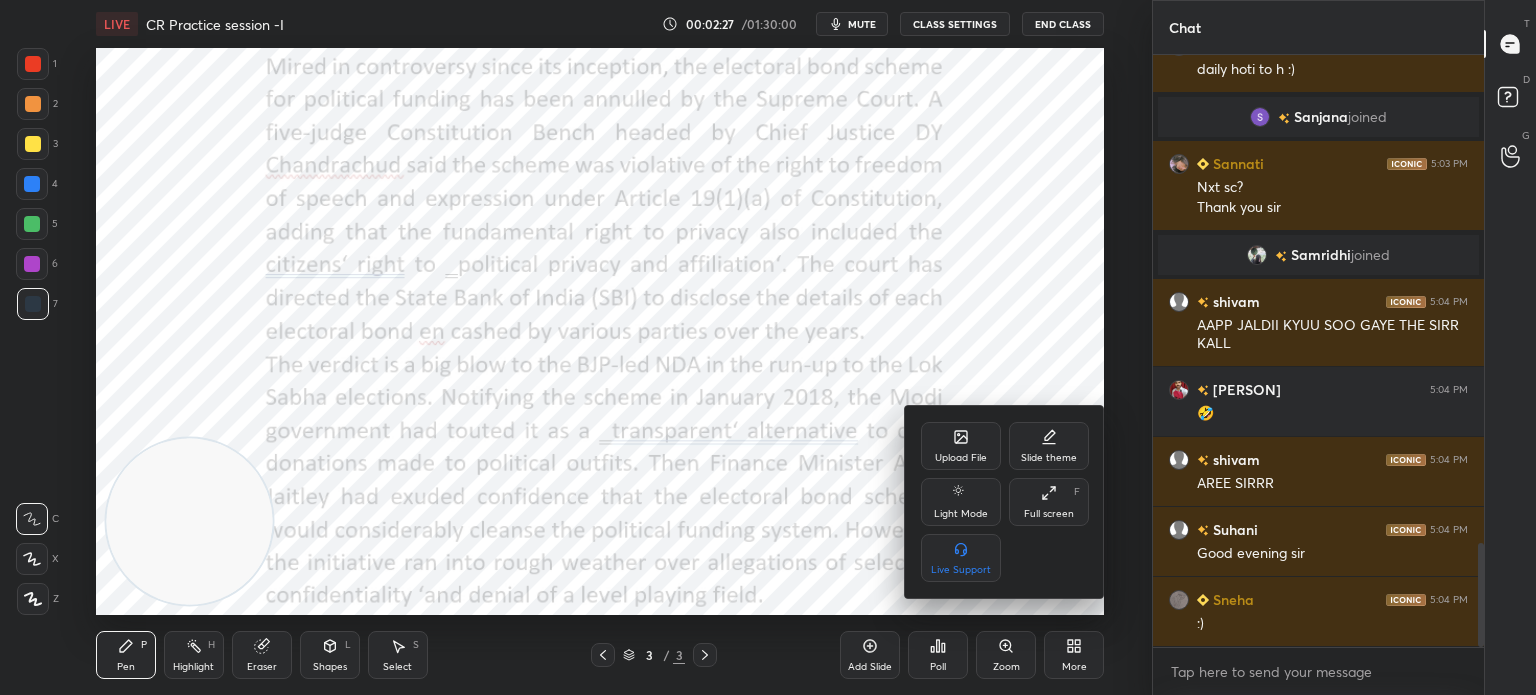 click on "Upload File" at bounding box center (961, 458) 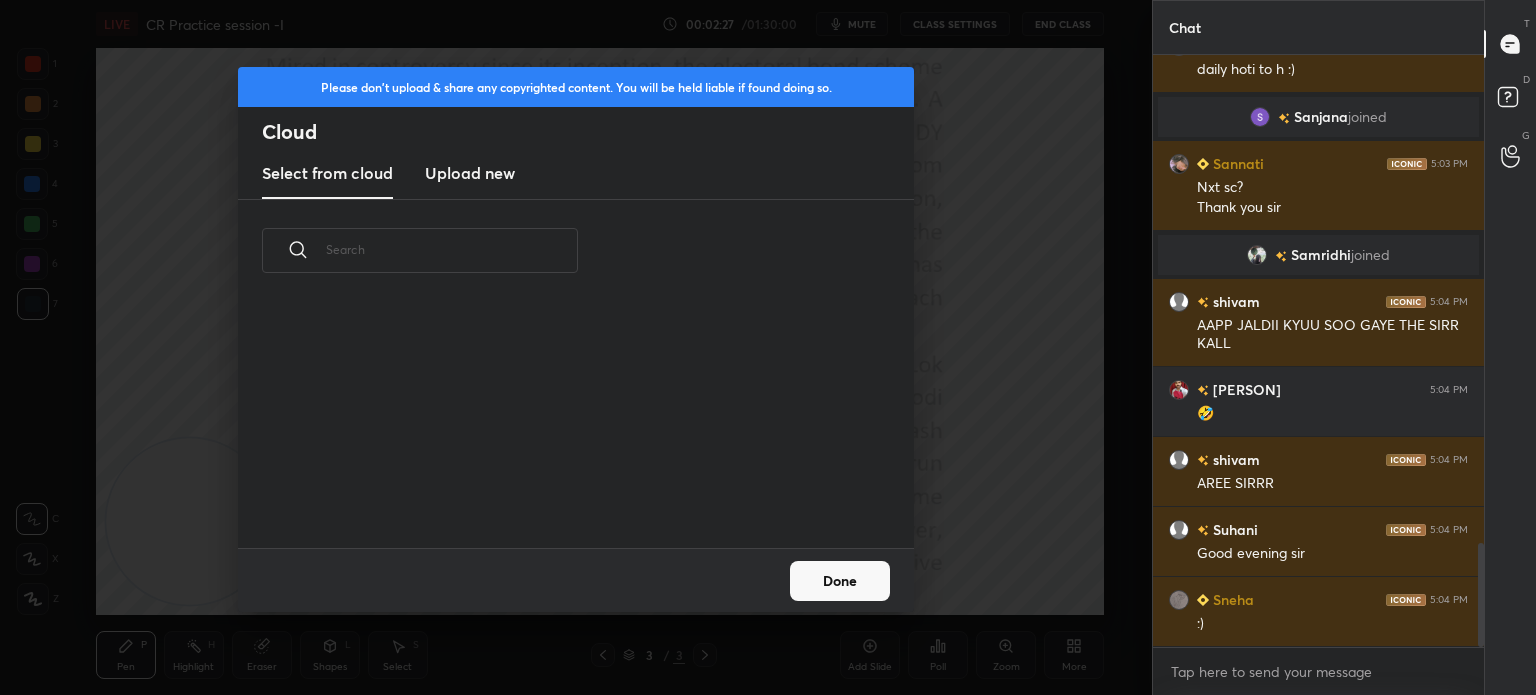 scroll, scrollTop: 5, scrollLeft: 10, axis: both 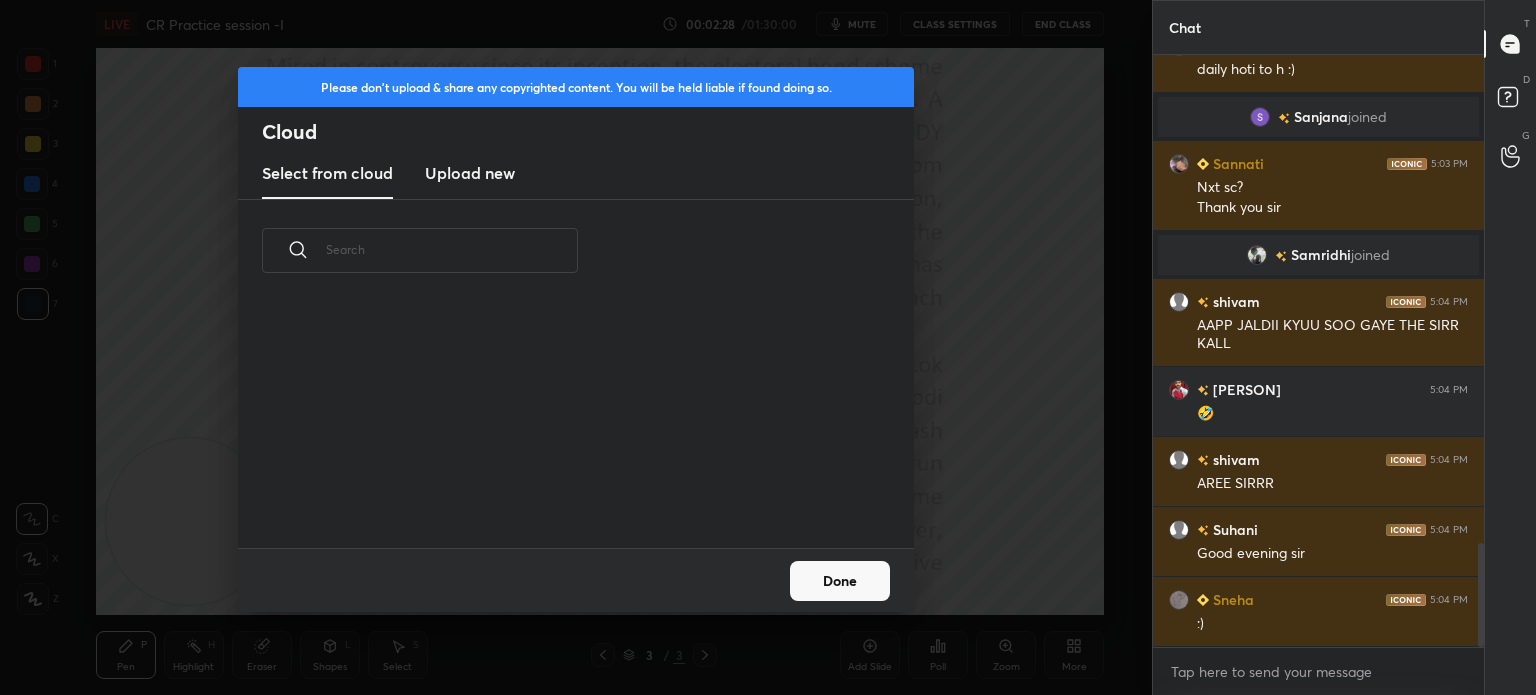 click on "Upload new" at bounding box center [470, 173] 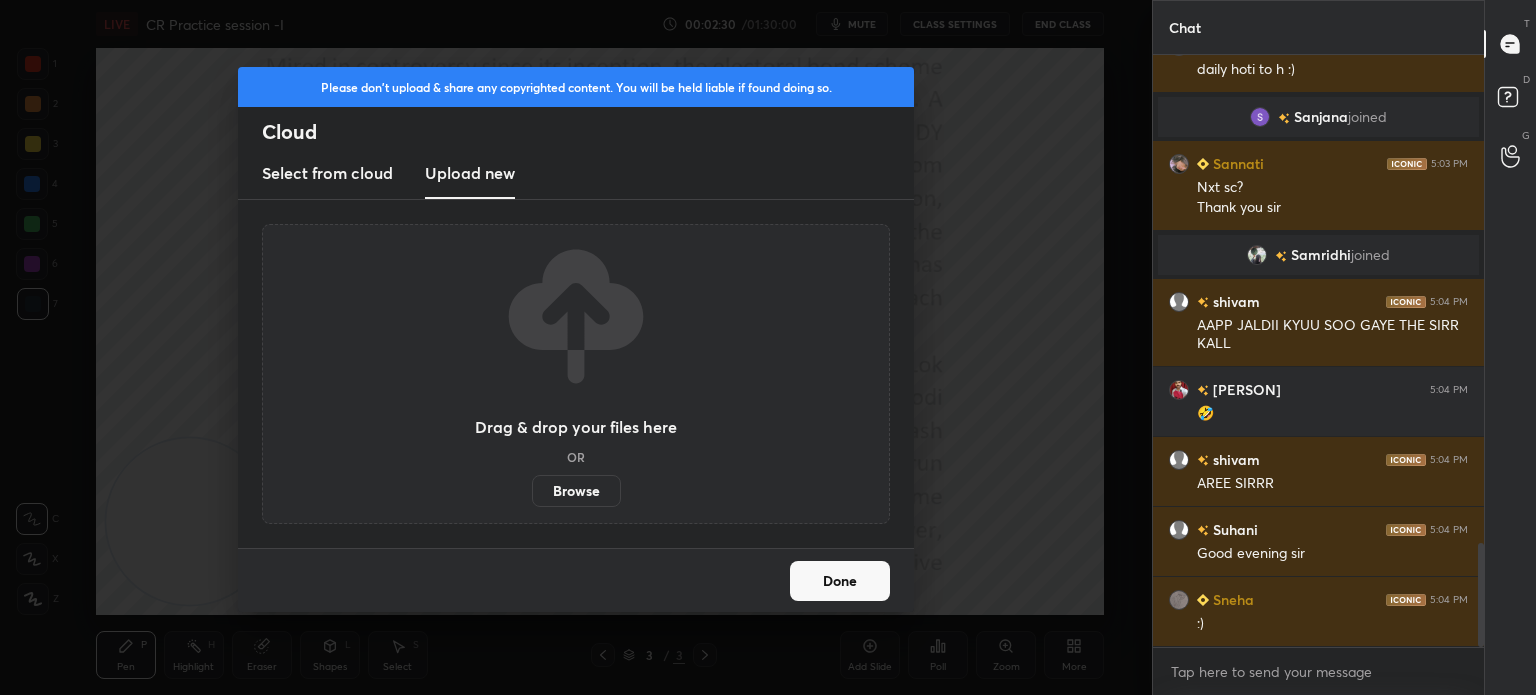 click on "Browse" at bounding box center [576, 491] 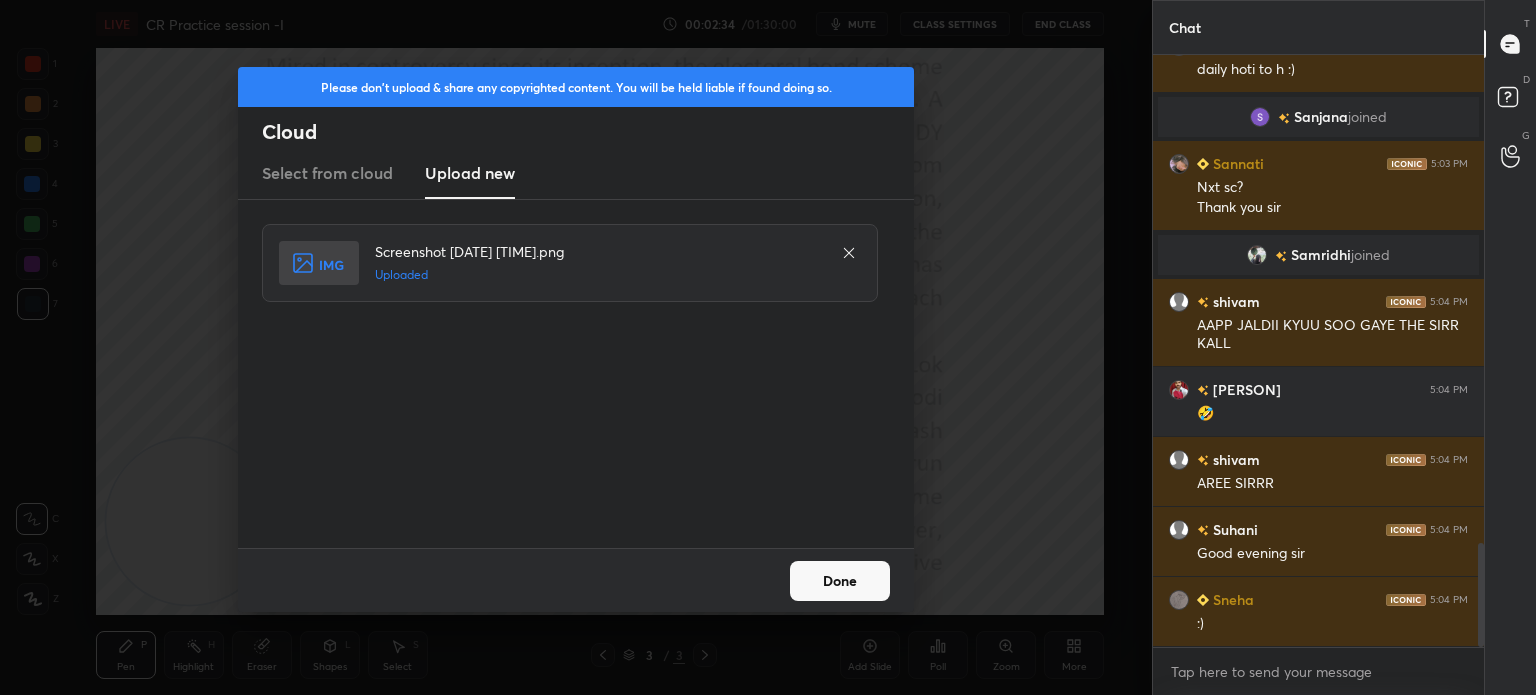 click on "Done" at bounding box center [840, 581] 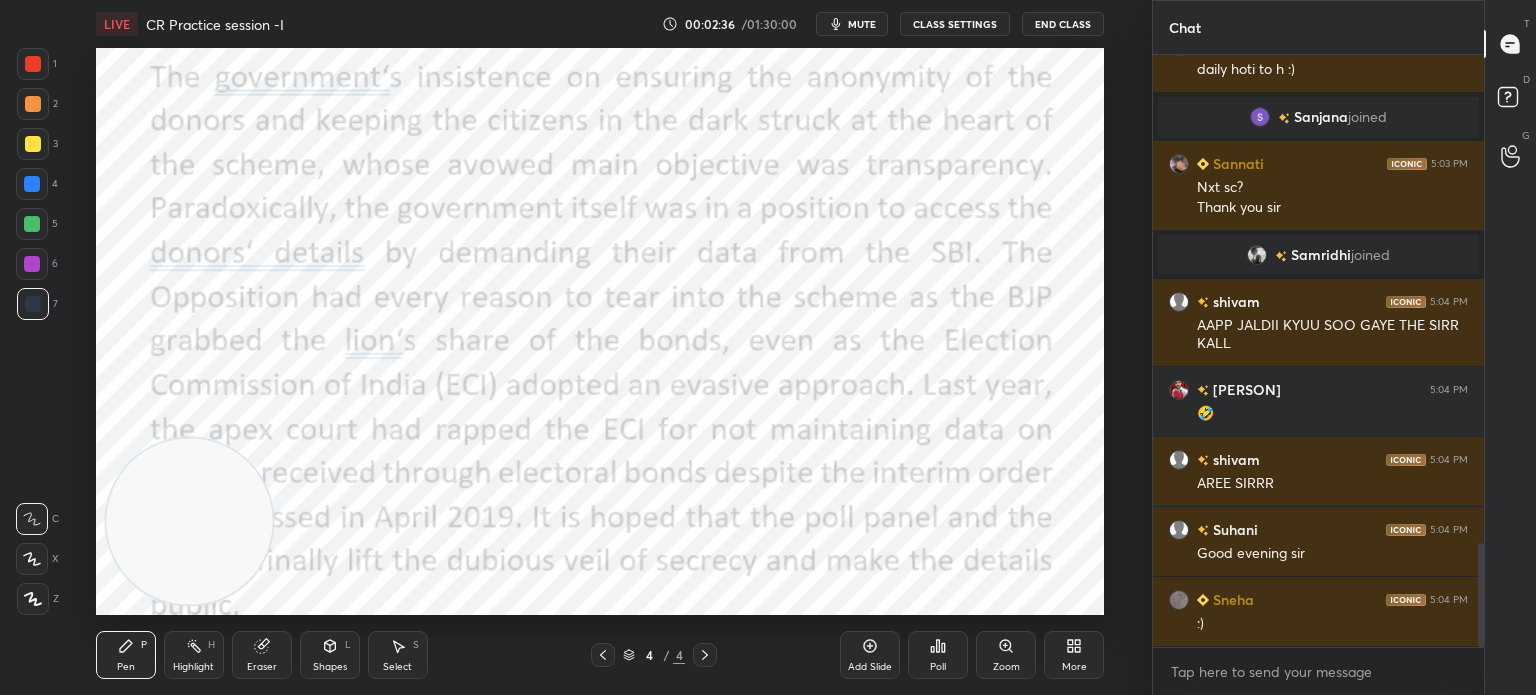 click 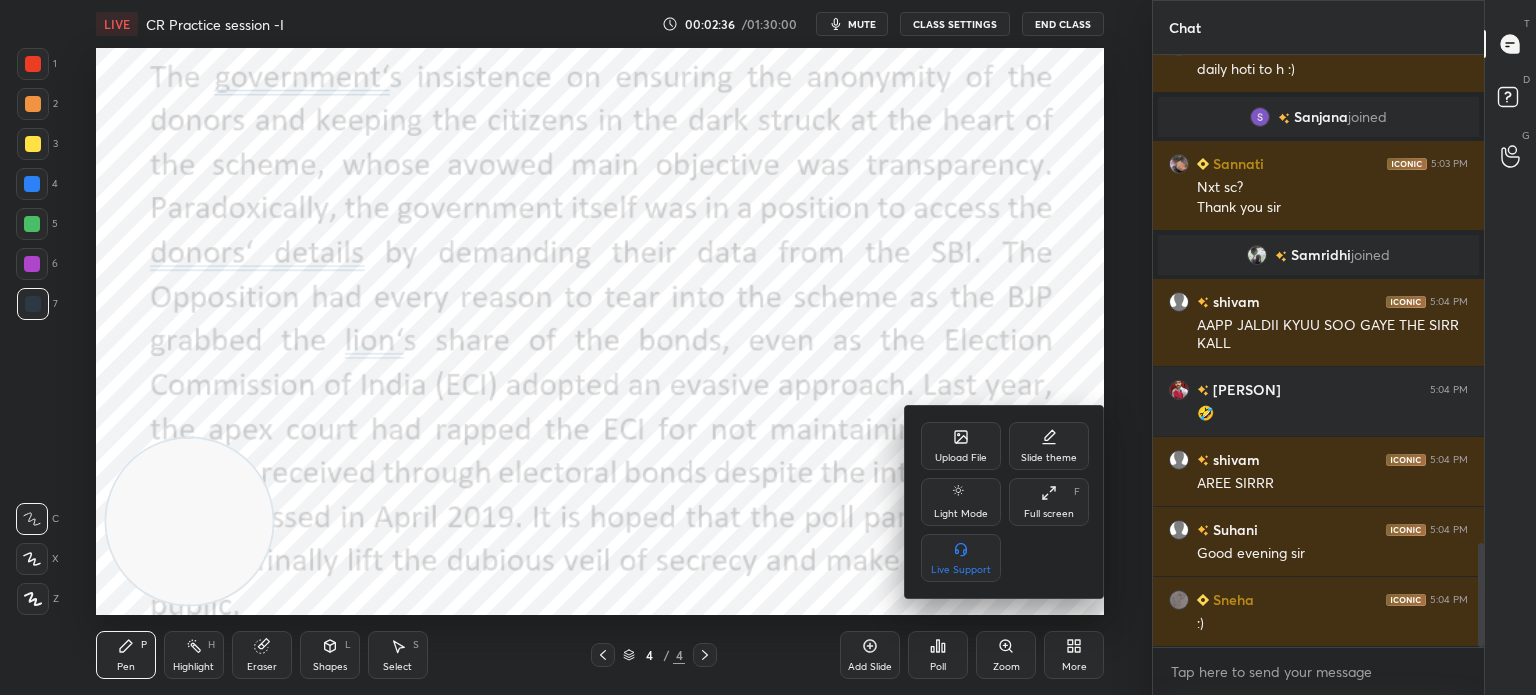 scroll, scrollTop: 2834, scrollLeft: 0, axis: vertical 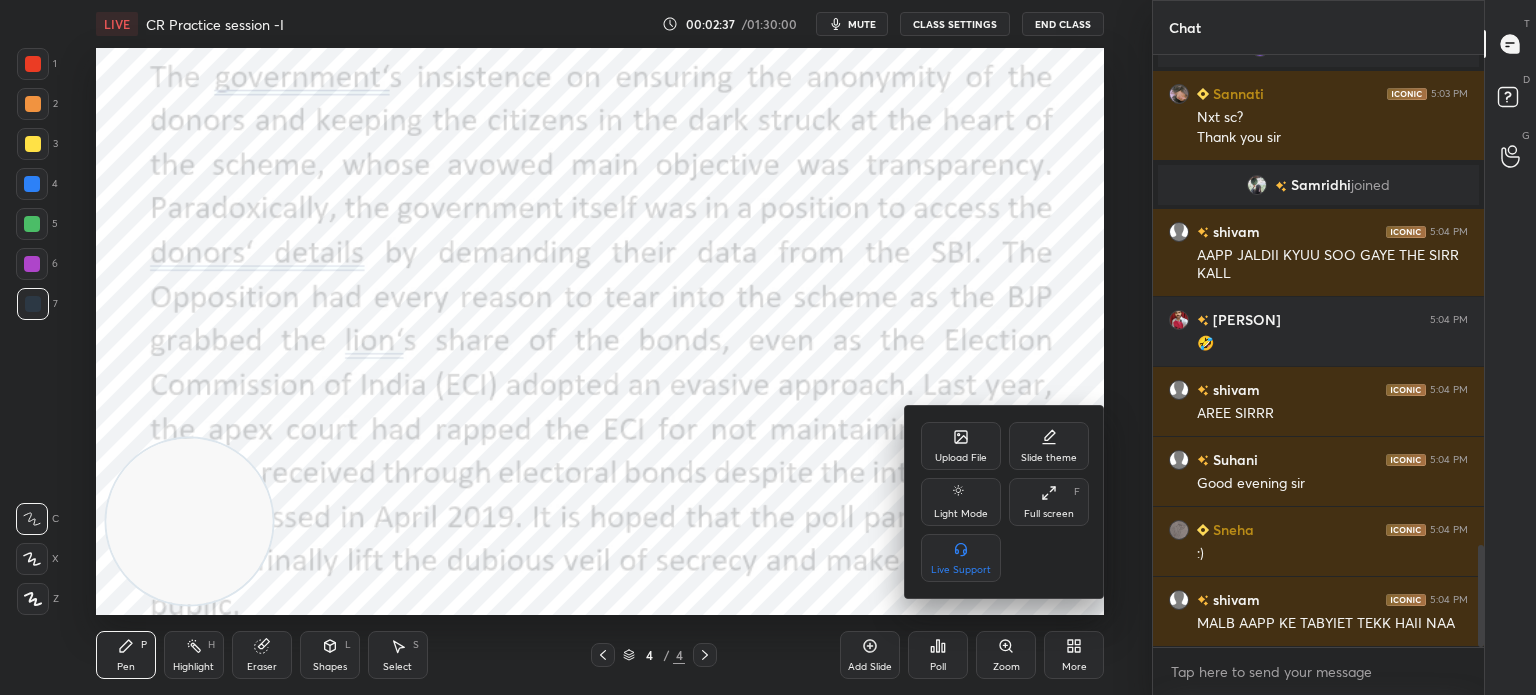 click on "Upload File" at bounding box center (961, 446) 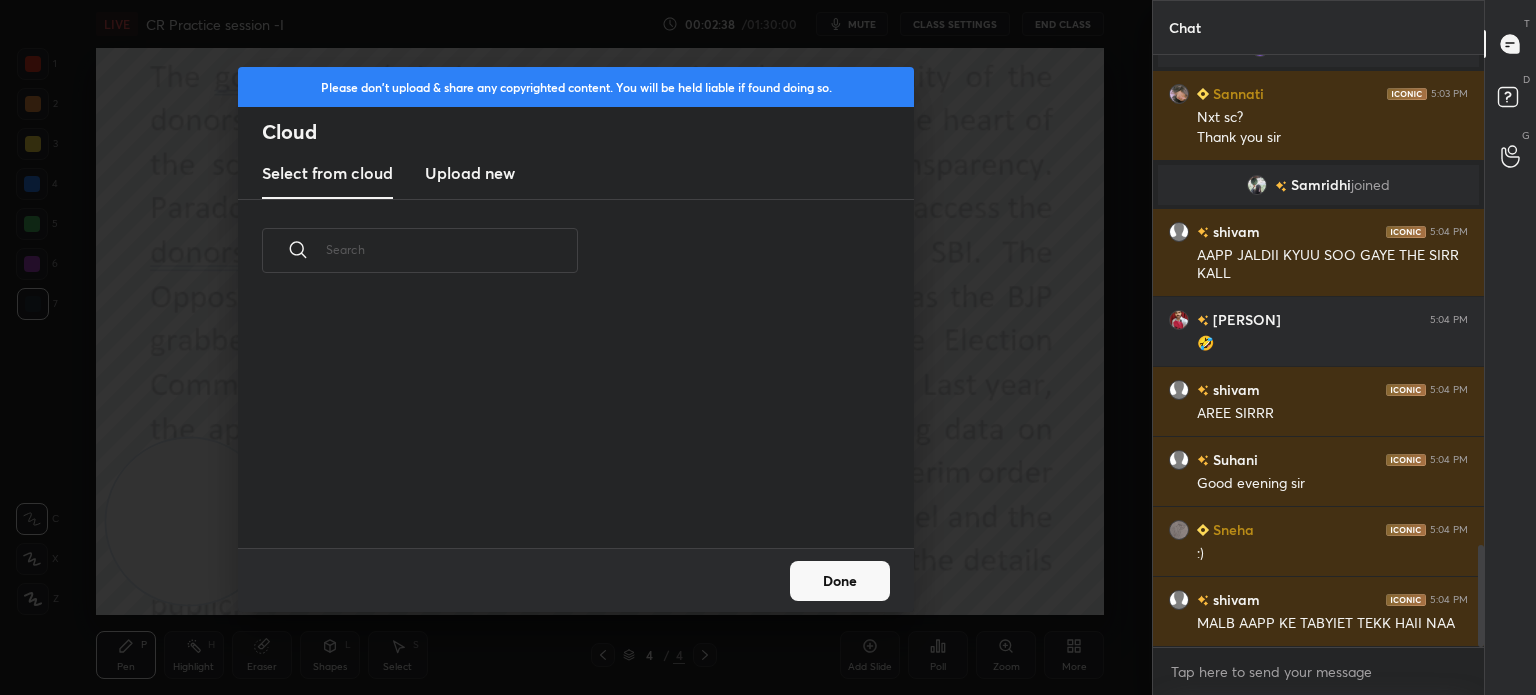 scroll, scrollTop: 5, scrollLeft: 10, axis: both 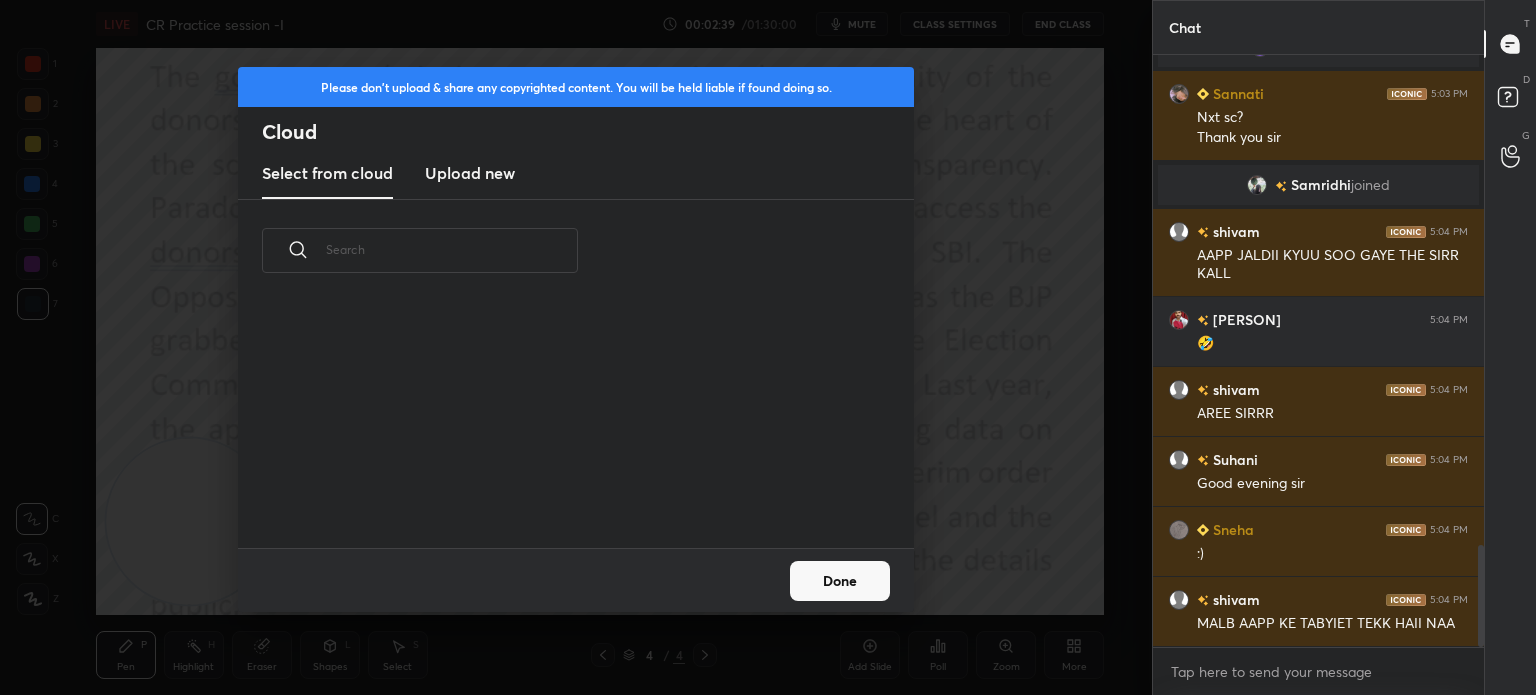 click on "Upload new" at bounding box center [470, 174] 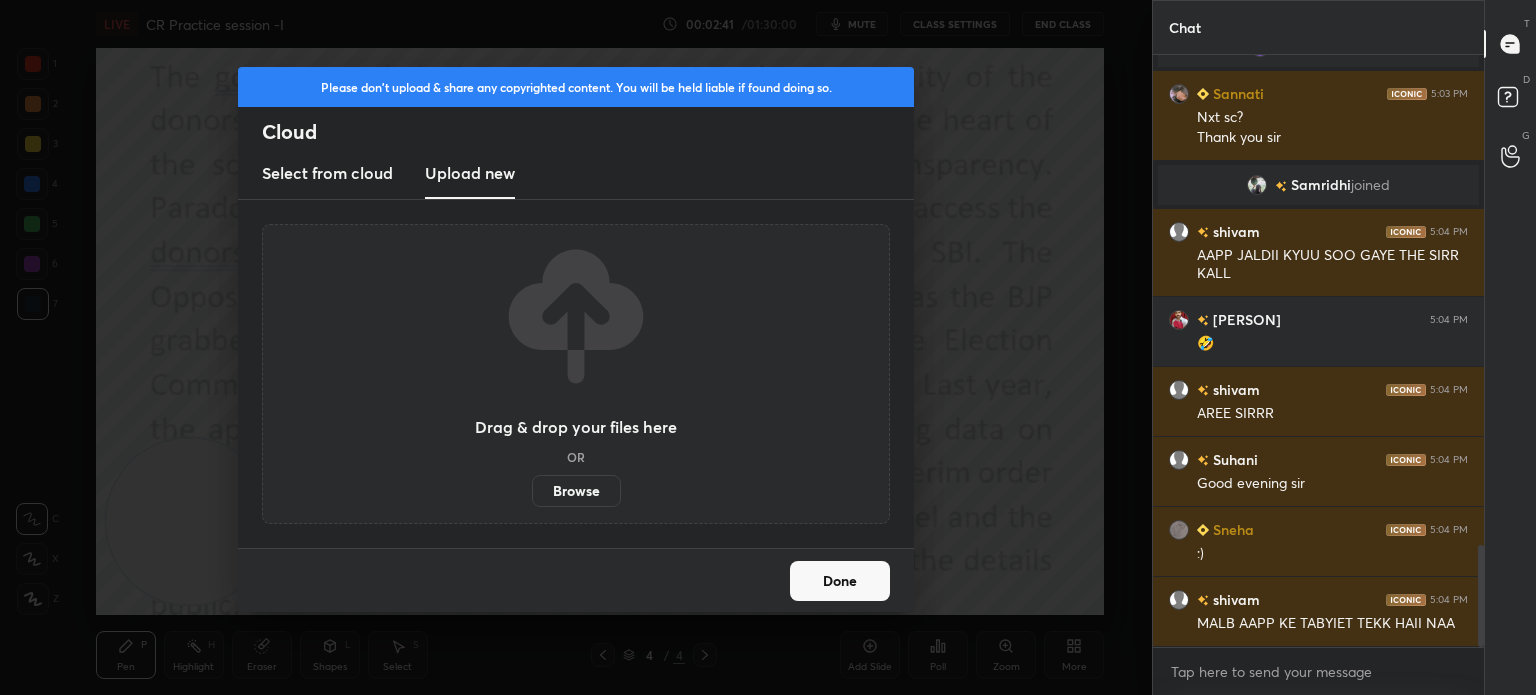 click on "Browse" at bounding box center (576, 491) 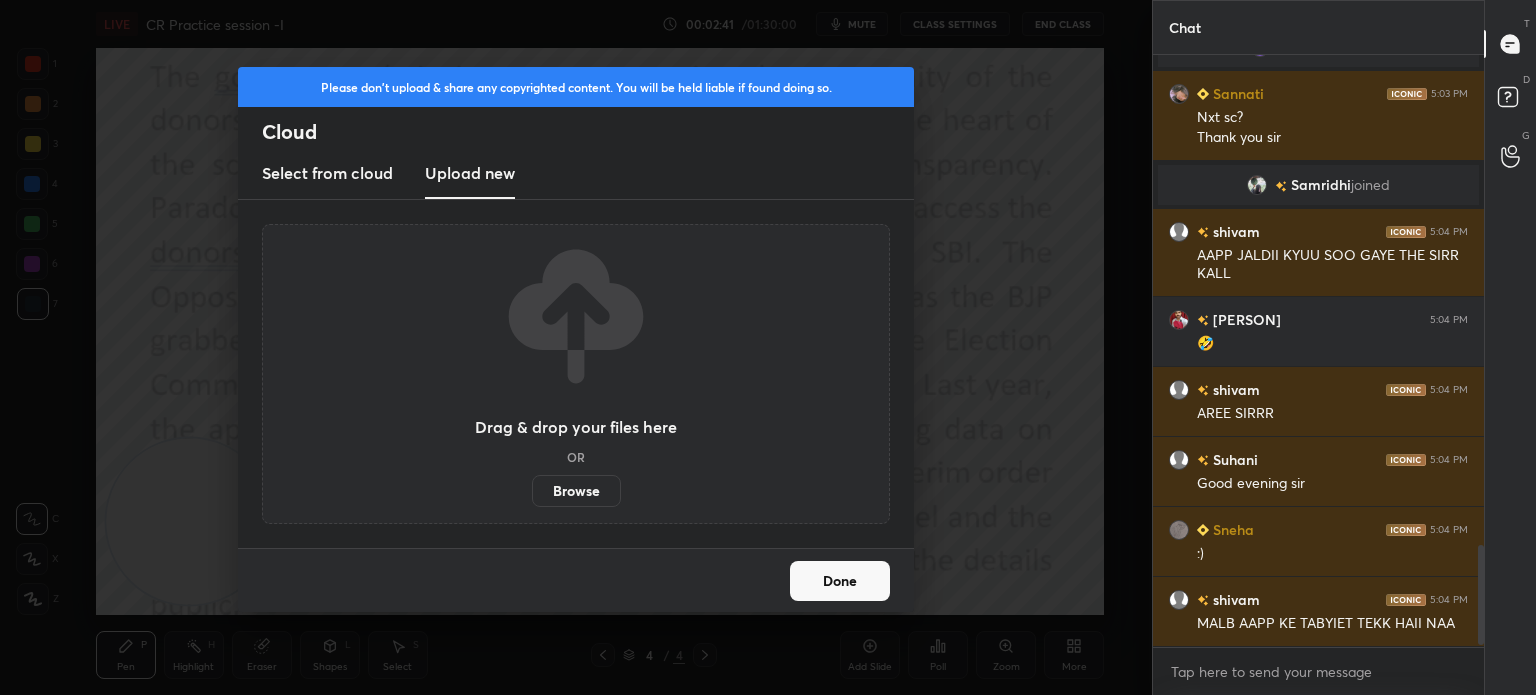 scroll, scrollTop: 2904, scrollLeft: 0, axis: vertical 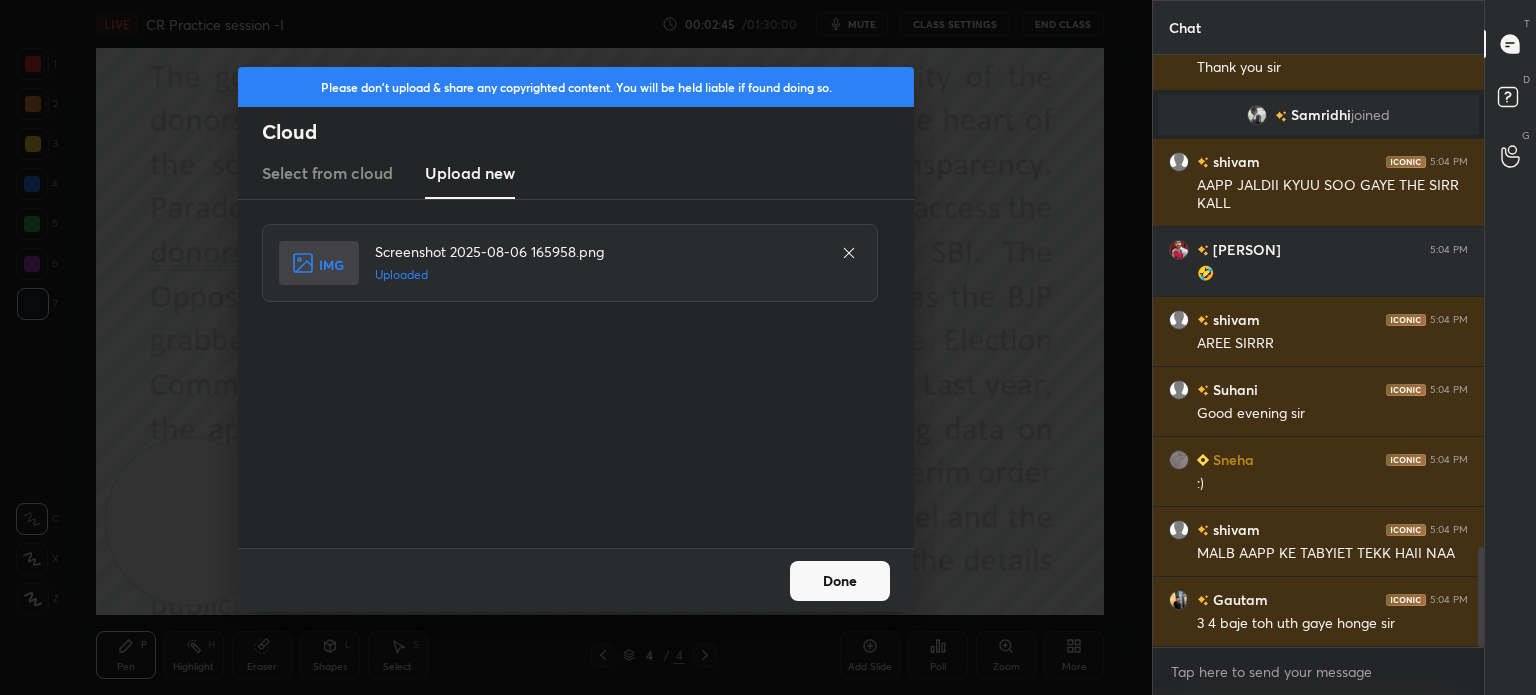 click on "Done" at bounding box center [840, 581] 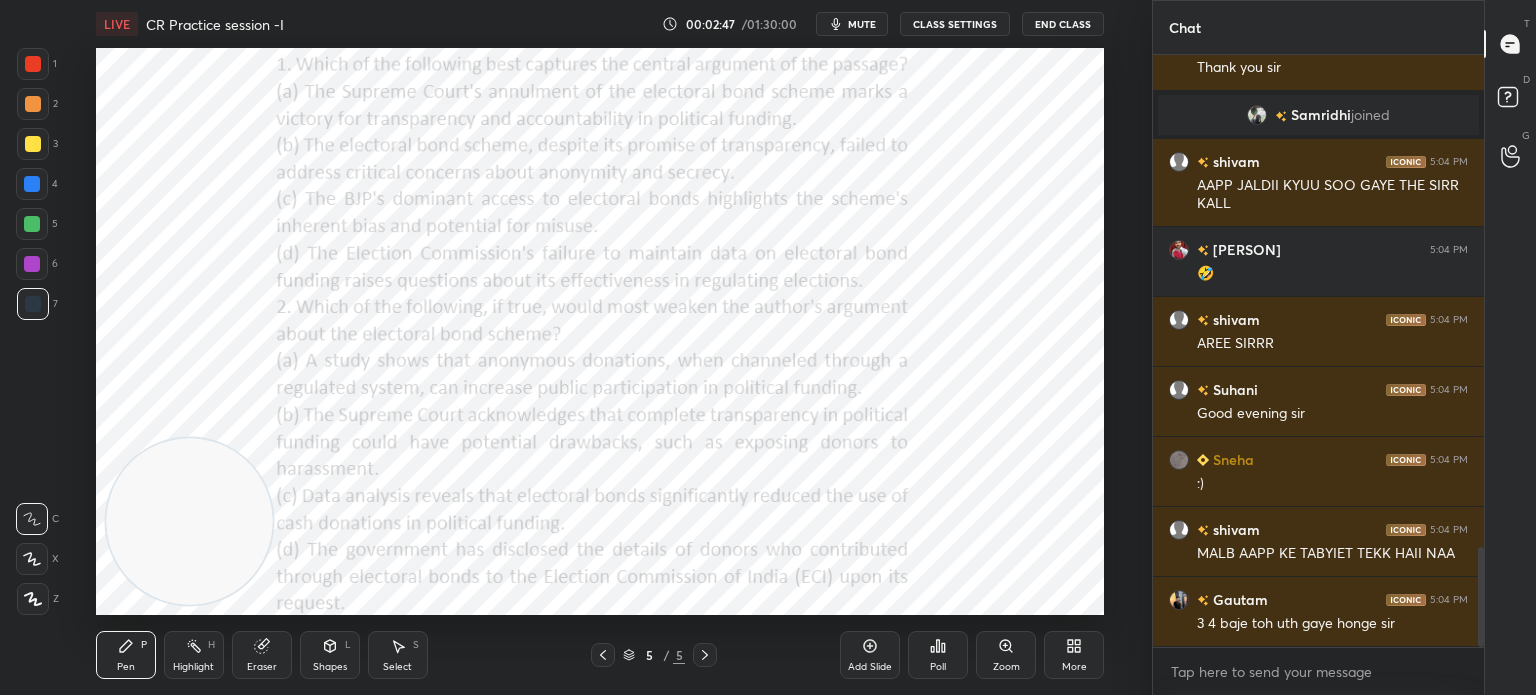 click 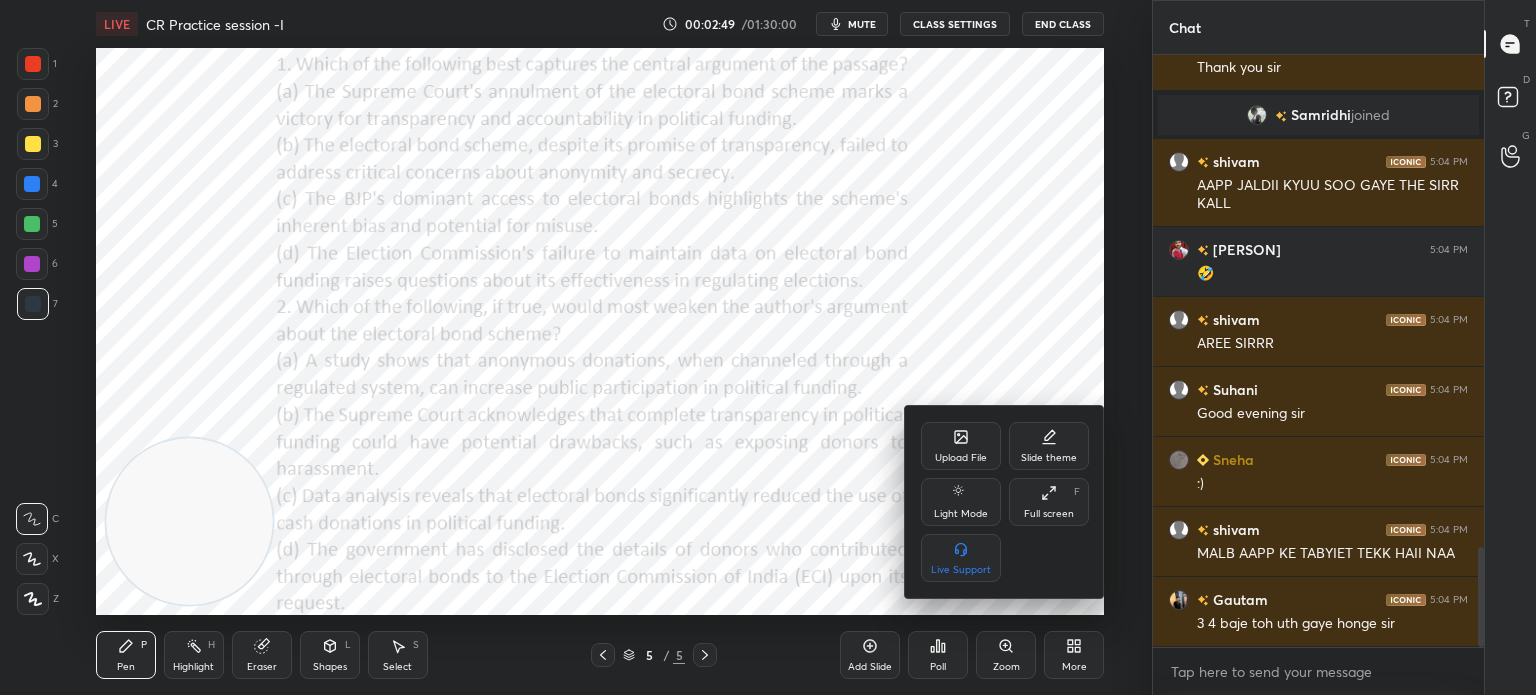 click 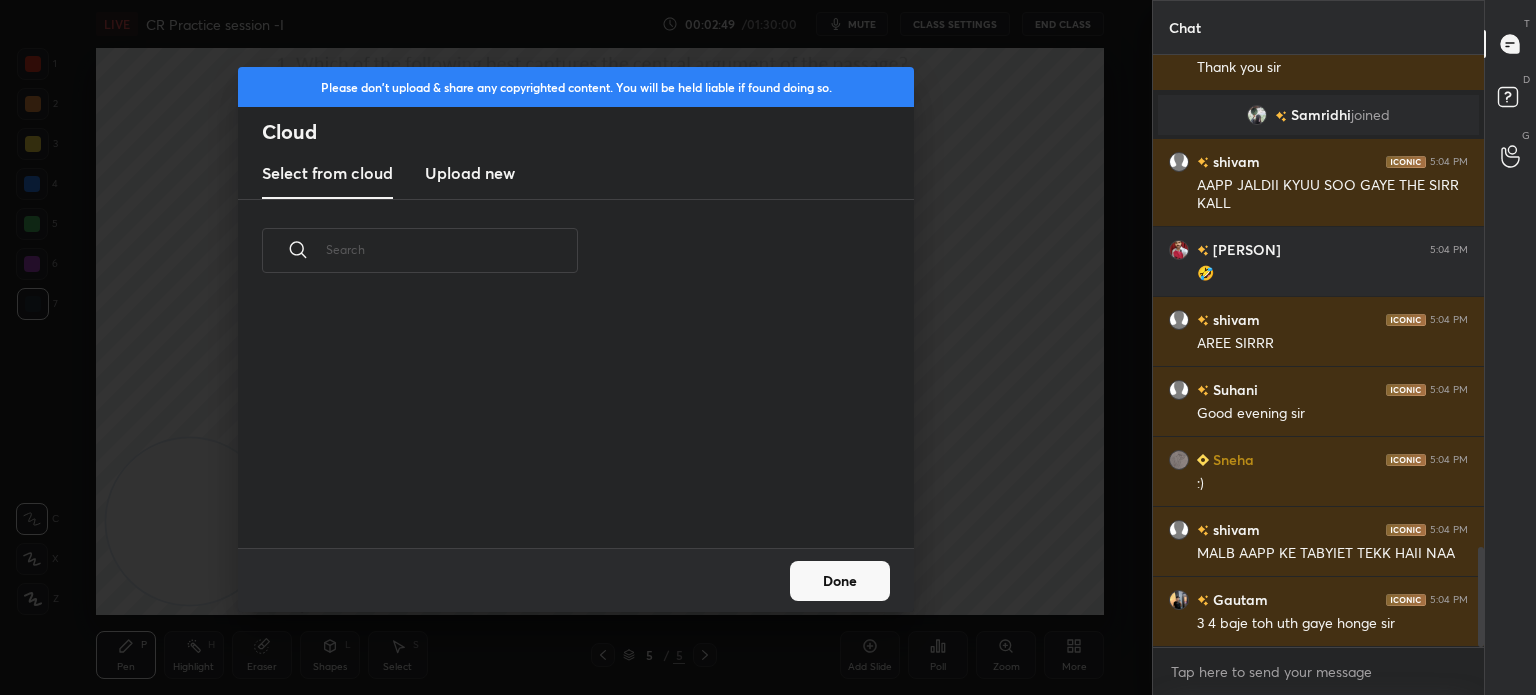 scroll, scrollTop: 5, scrollLeft: 10, axis: both 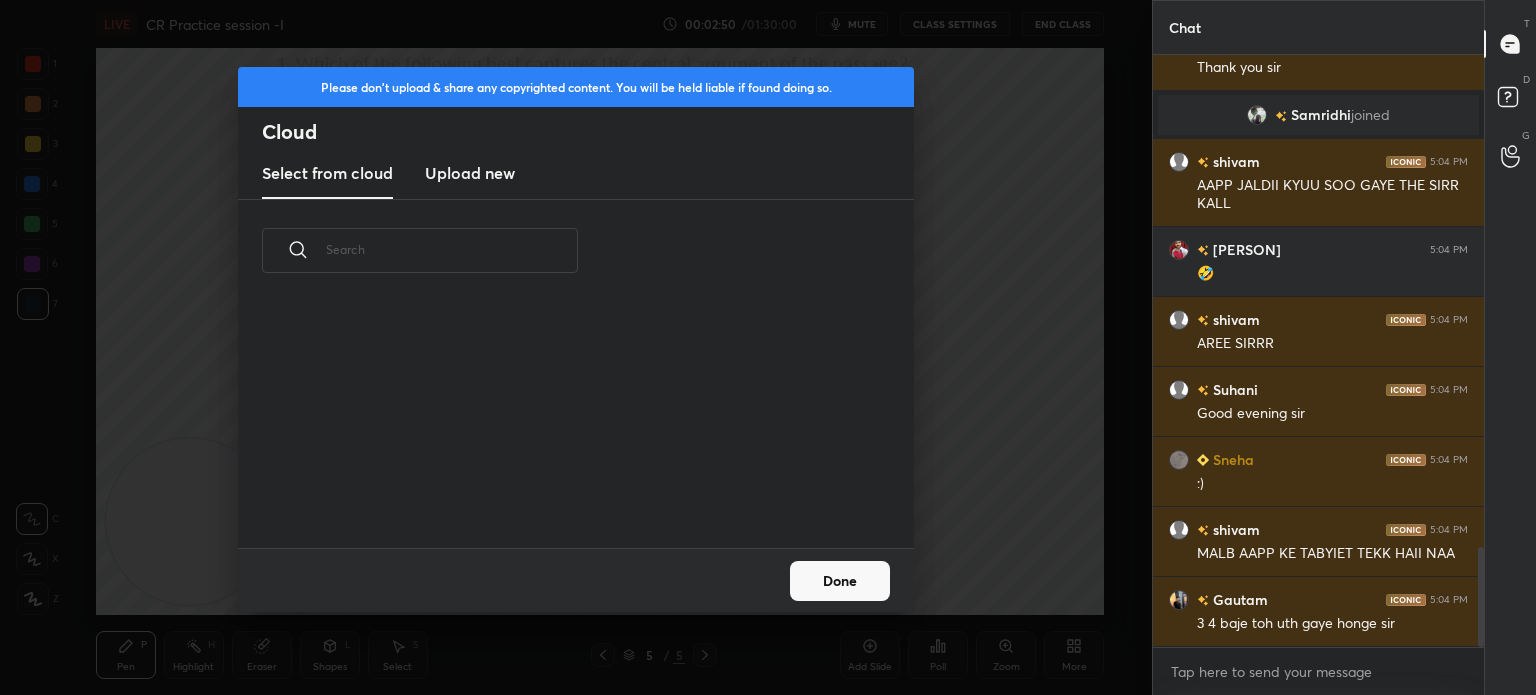 click on "Upload new" at bounding box center (470, 173) 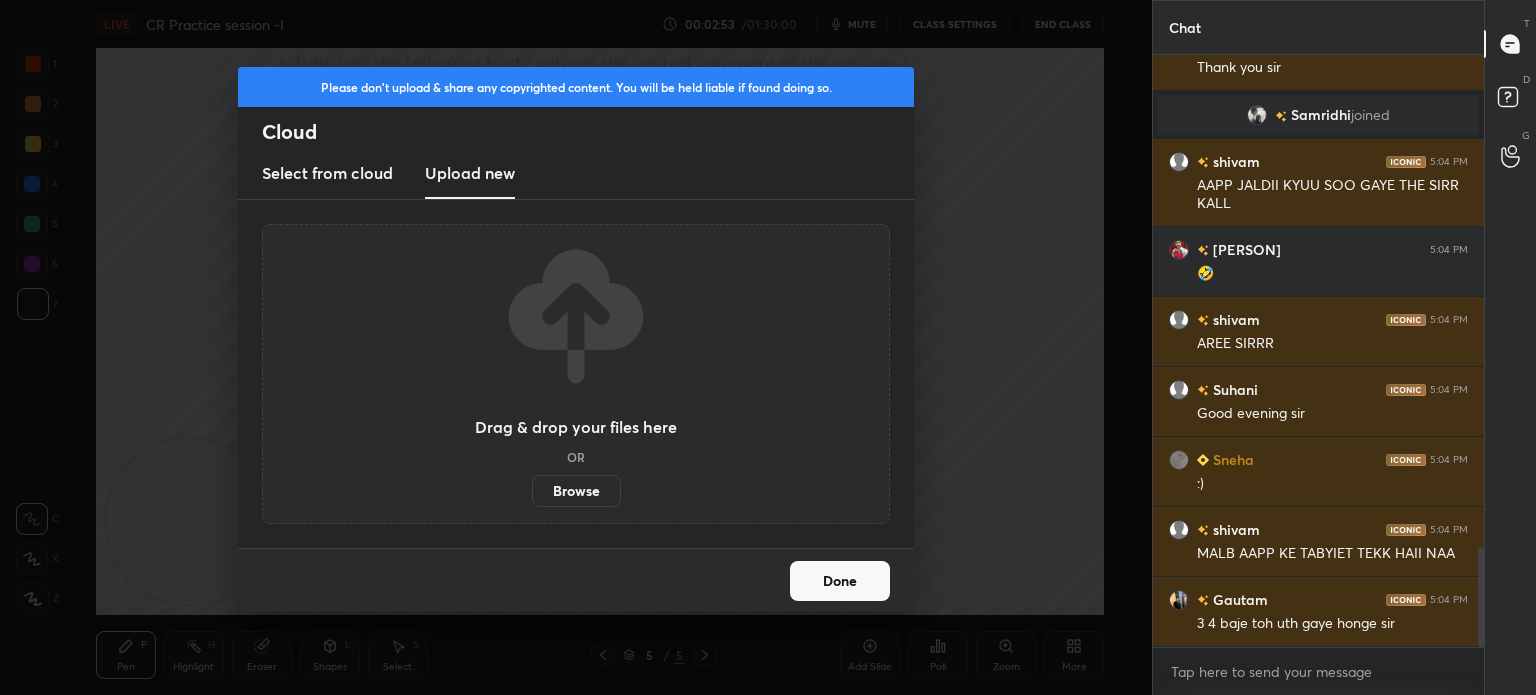click on "Browse" at bounding box center [576, 491] 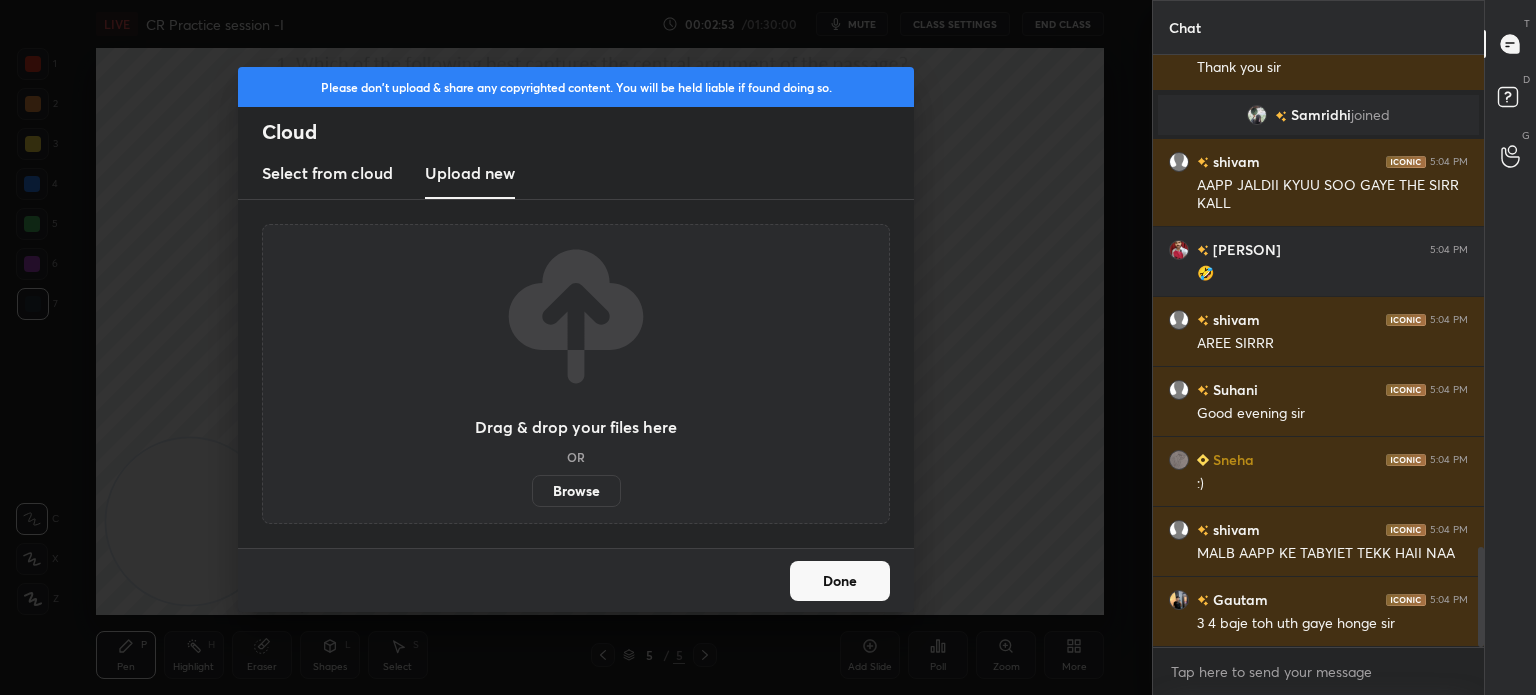 click on "Browse" at bounding box center (532, 491) 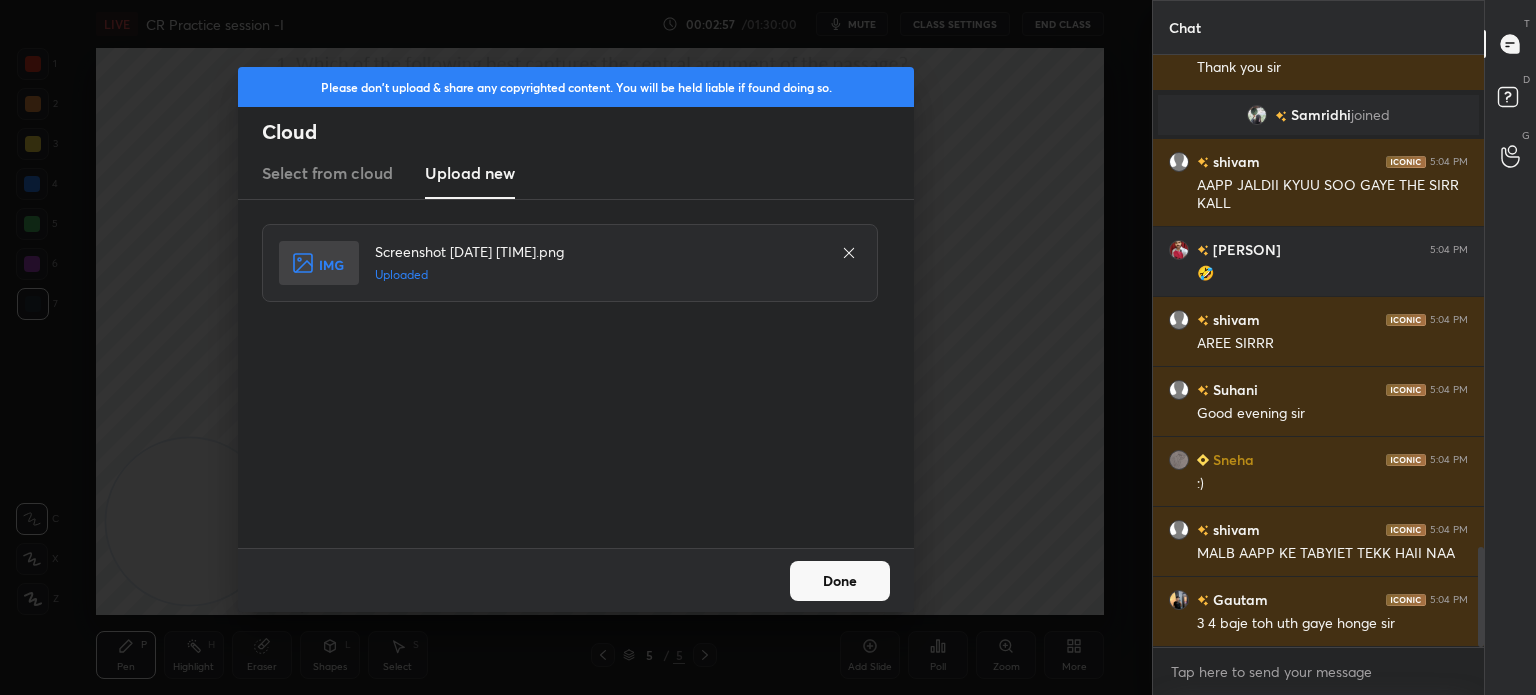 scroll, scrollTop: 2974, scrollLeft: 0, axis: vertical 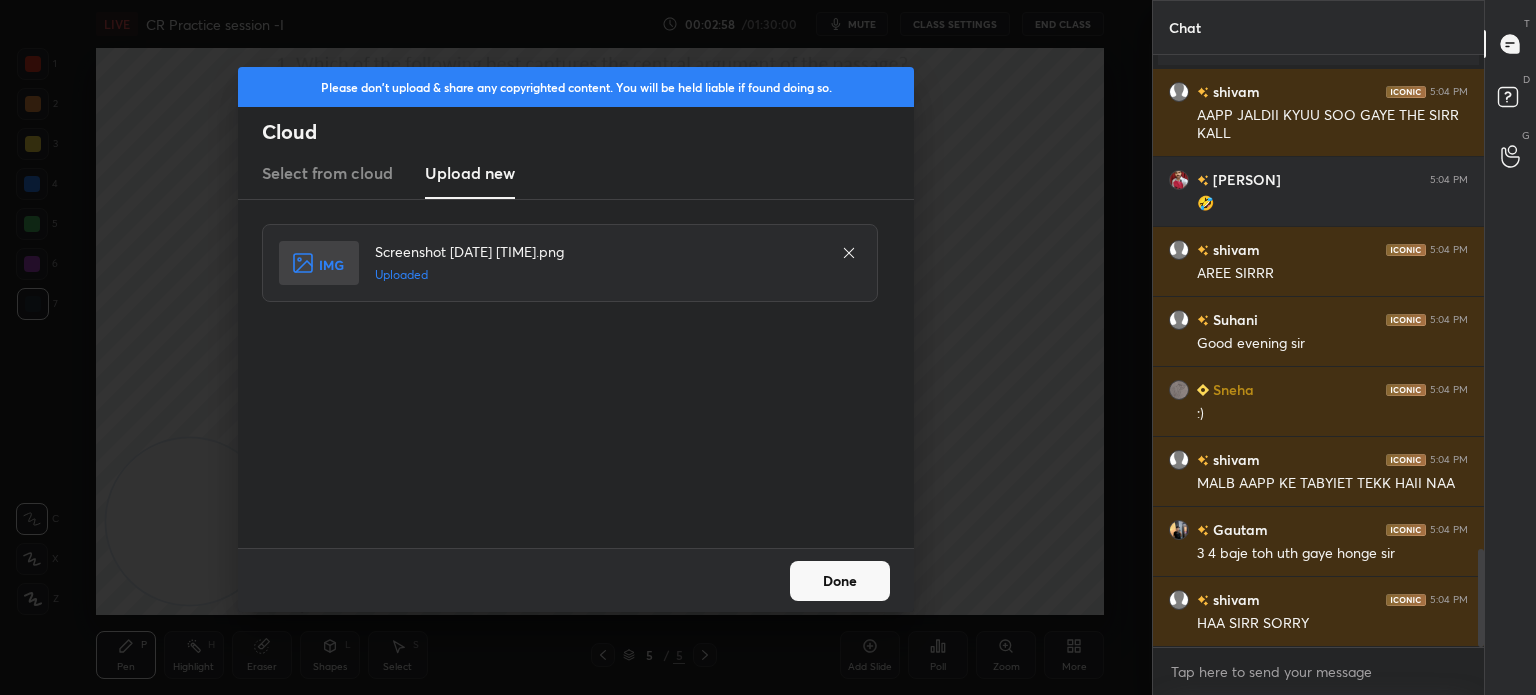 click on "Done" at bounding box center [840, 581] 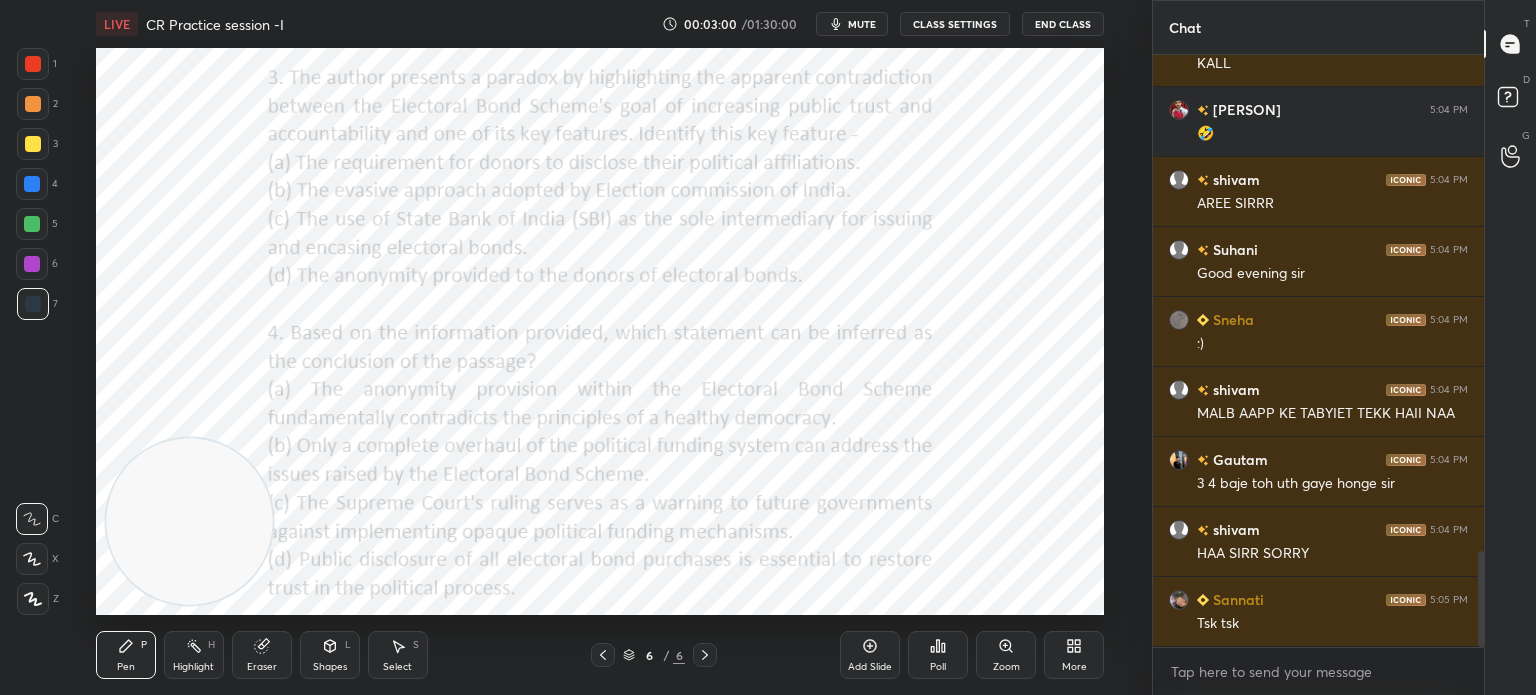 scroll, scrollTop: 3114, scrollLeft: 0, axis: vertical 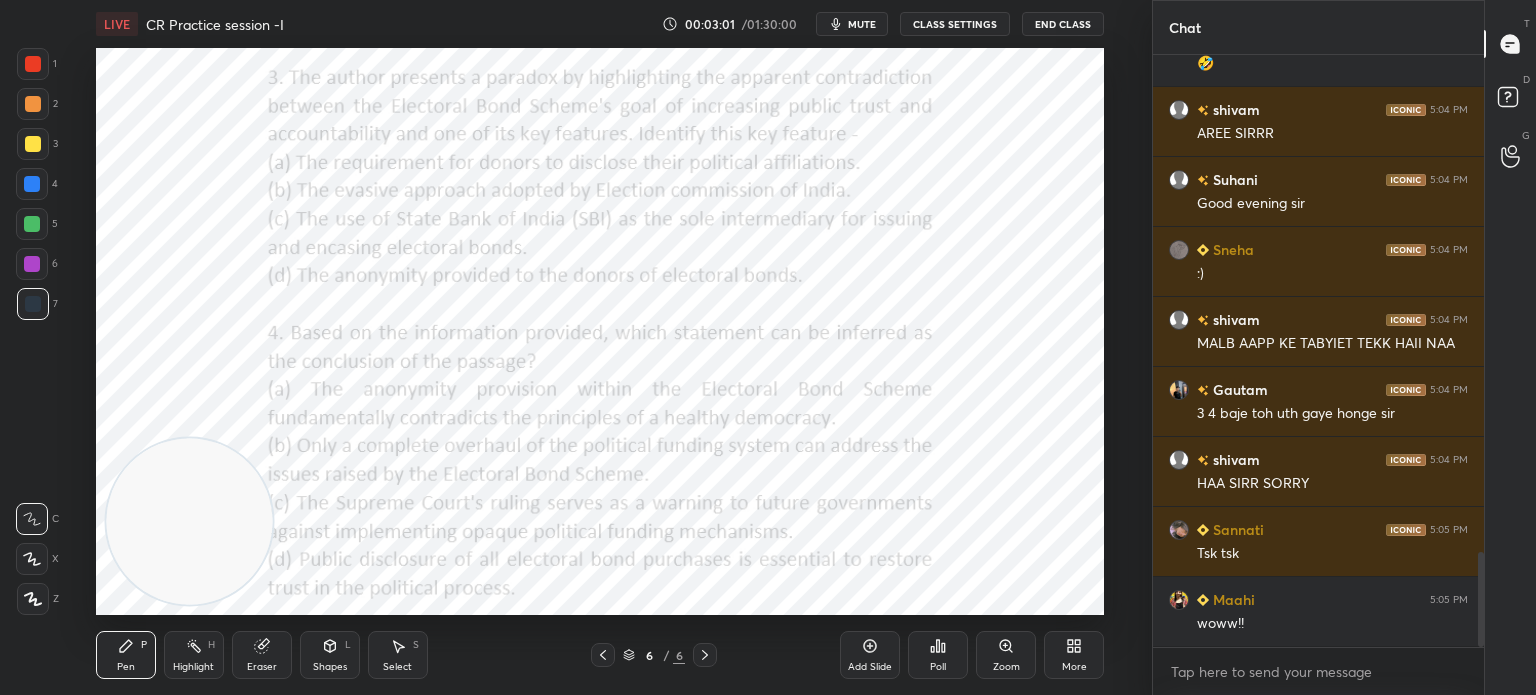 click 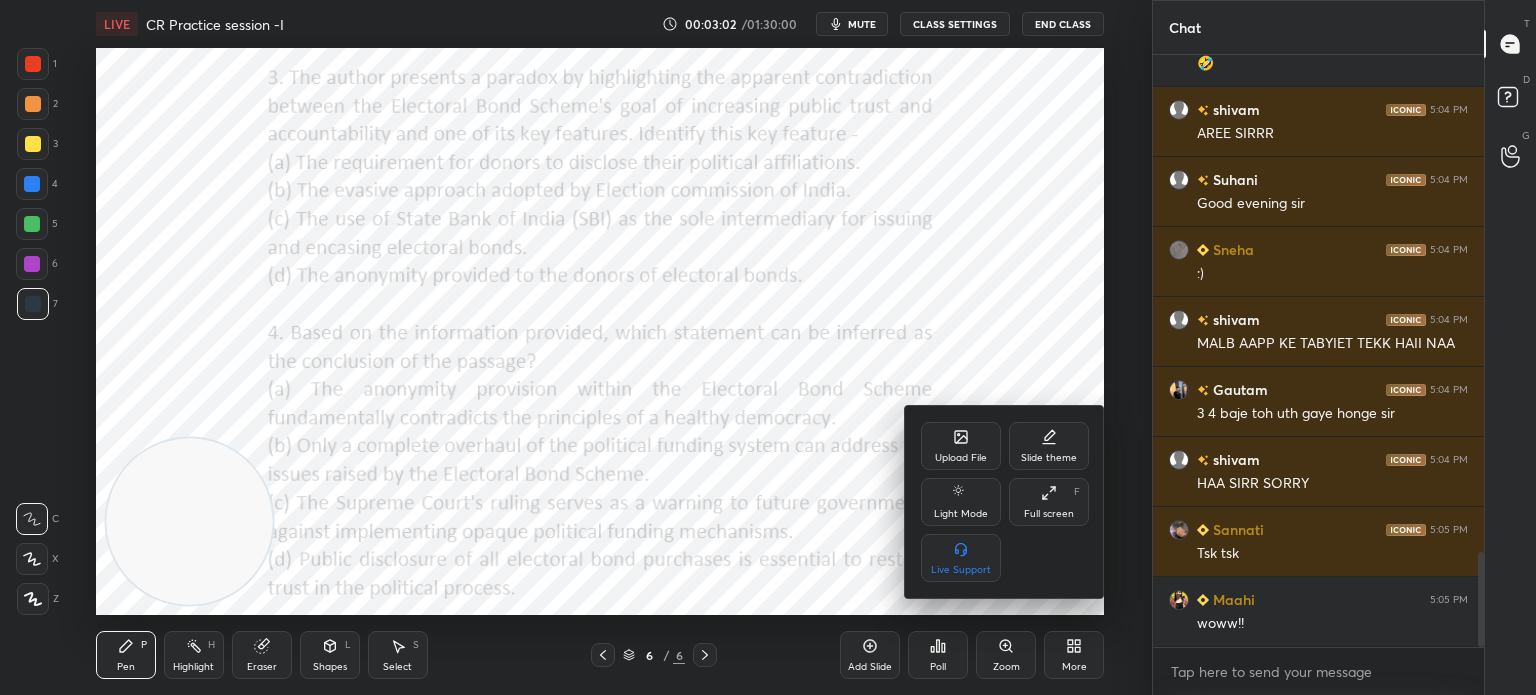click on "Upload File" at bounding box center (961, 446) 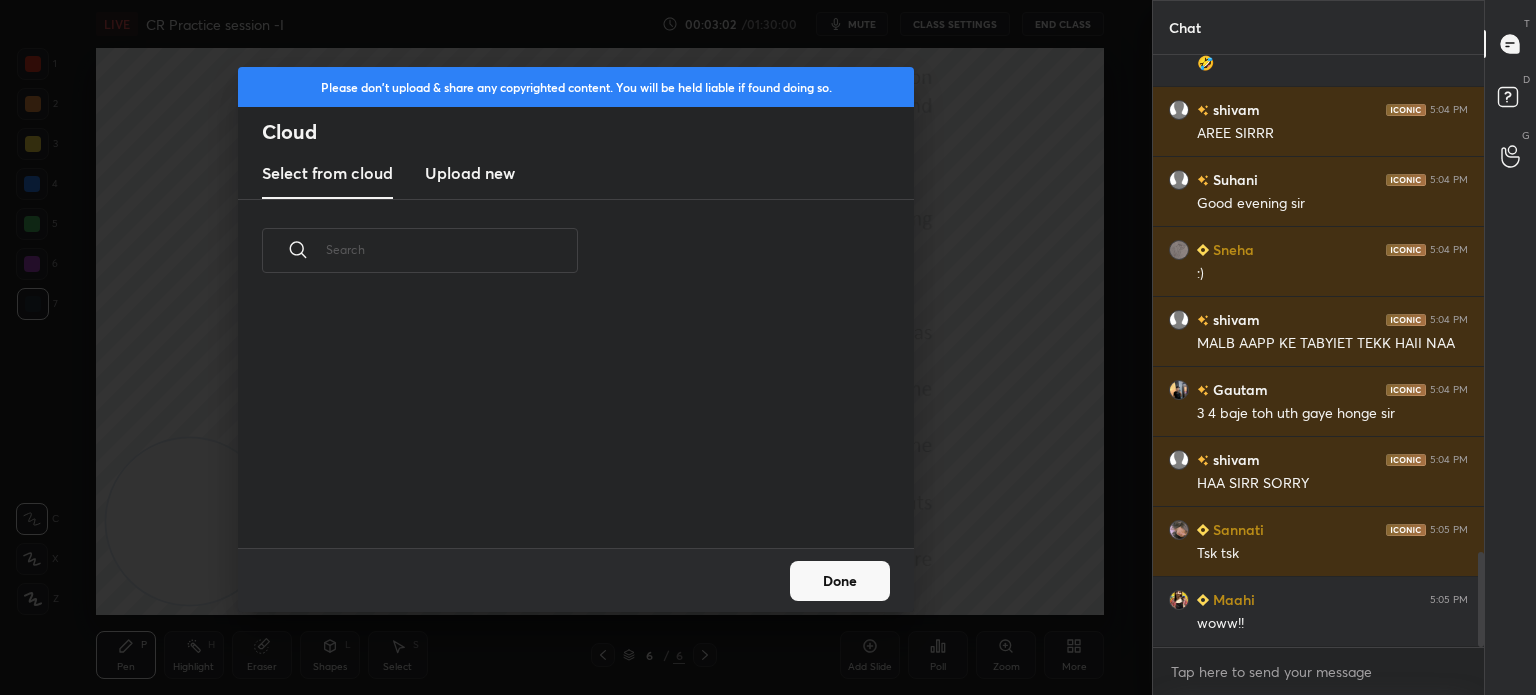 scroll, scrollTop: 5, scrollLeft: 10, axis: both 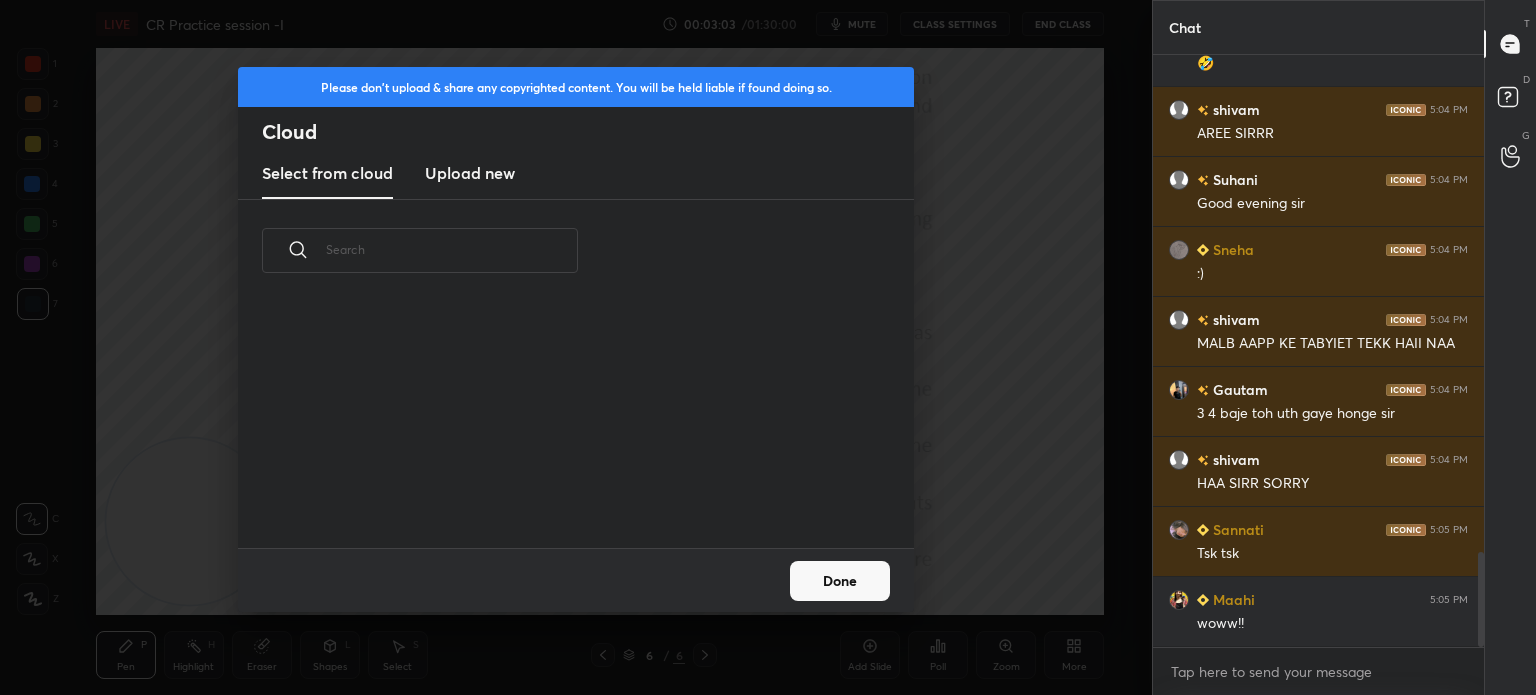click on "Upload new" at bounding box center [470, 173] 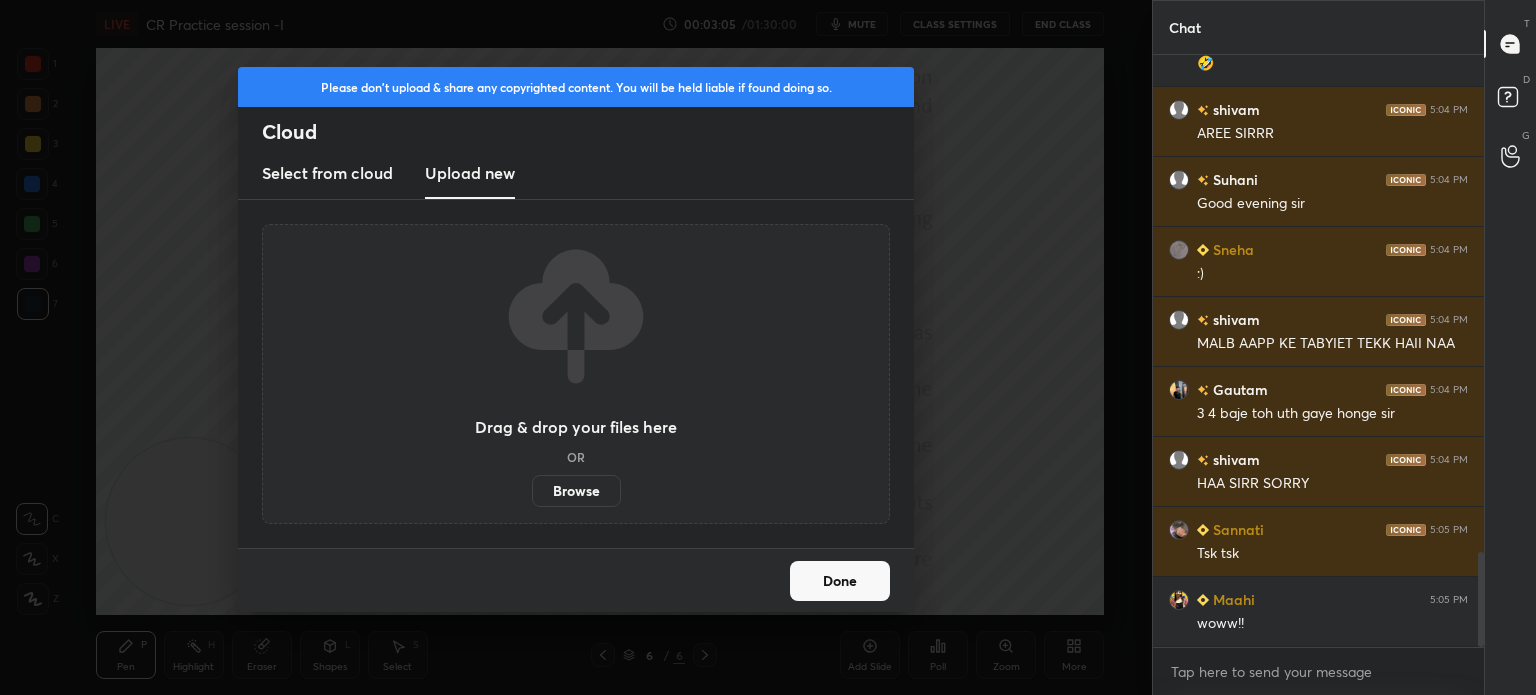 click on "Browse" at bounding box center [576, 491] 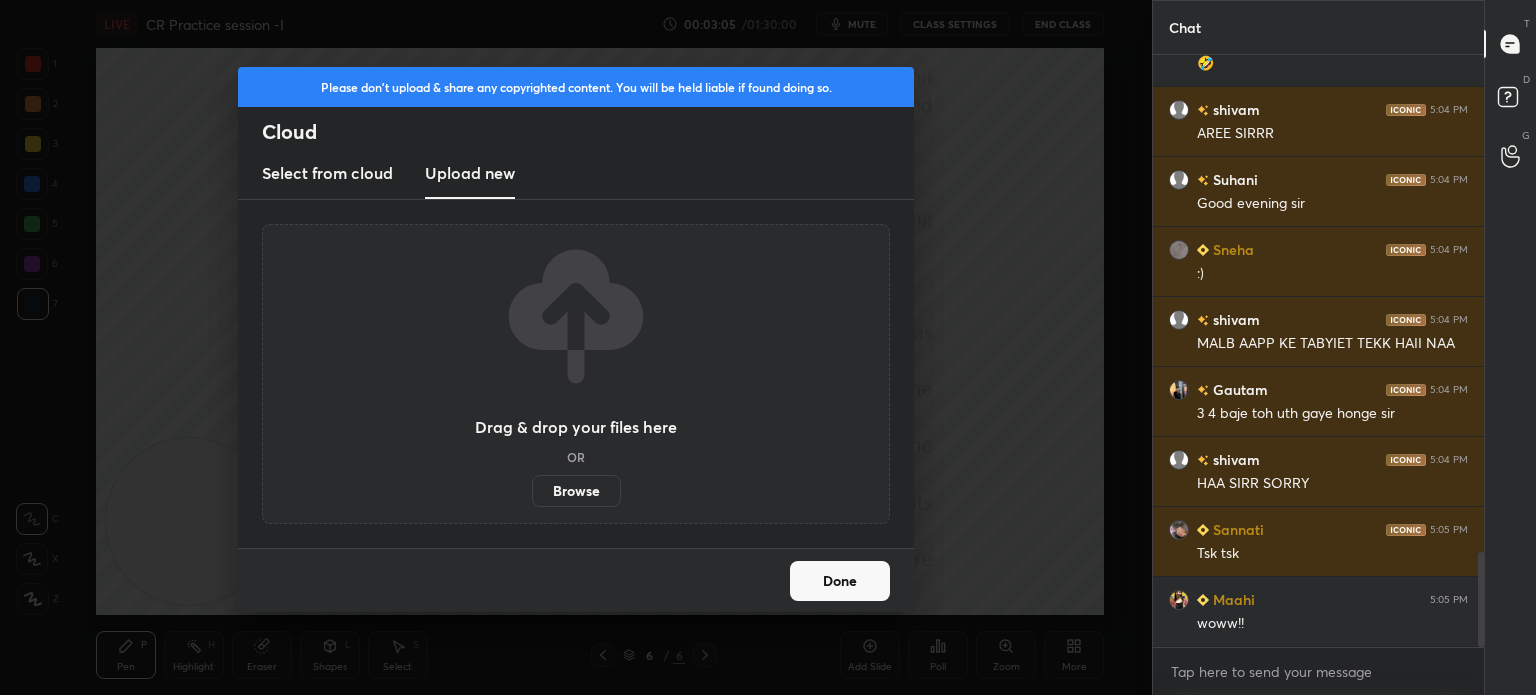 click on "Browse" at bounding box center [532, 491] 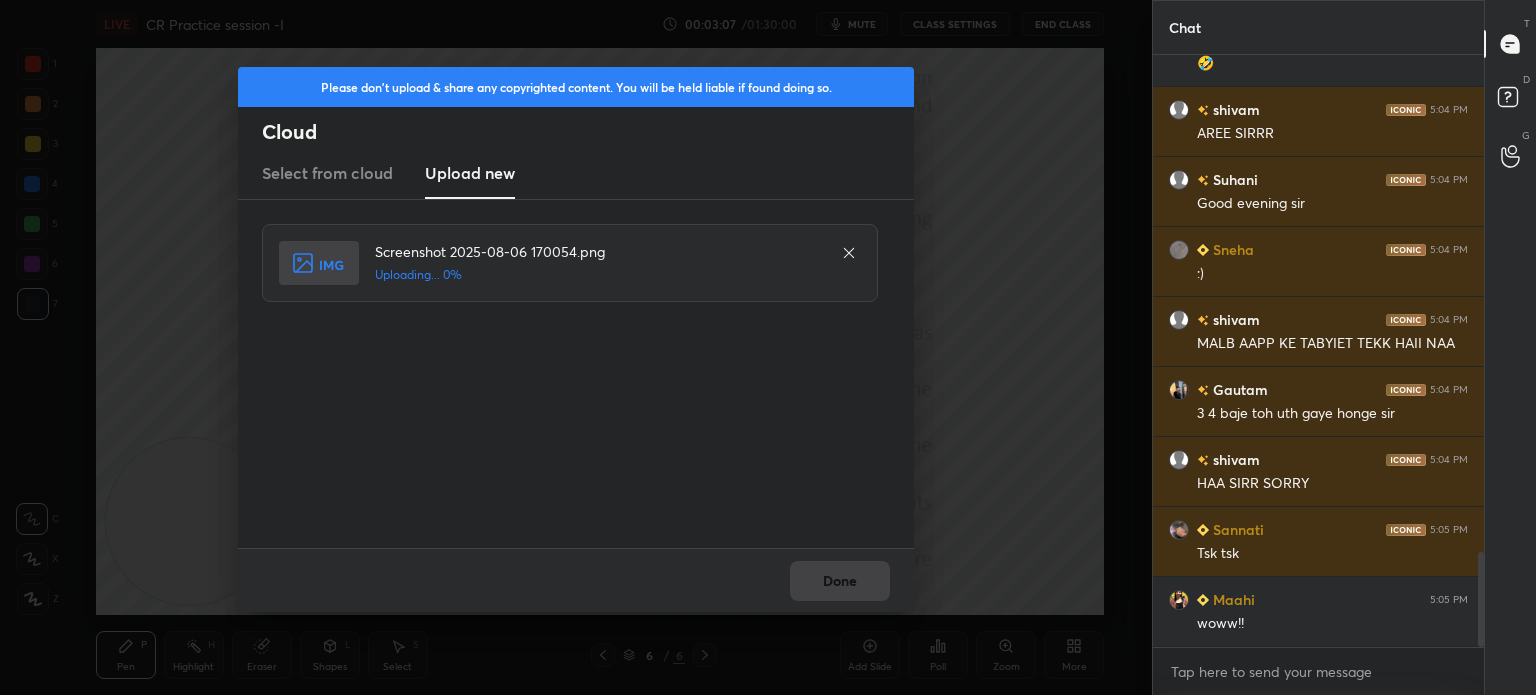 scroll, scrollTop: 3184, scrollLeft: 0, axis: vertical 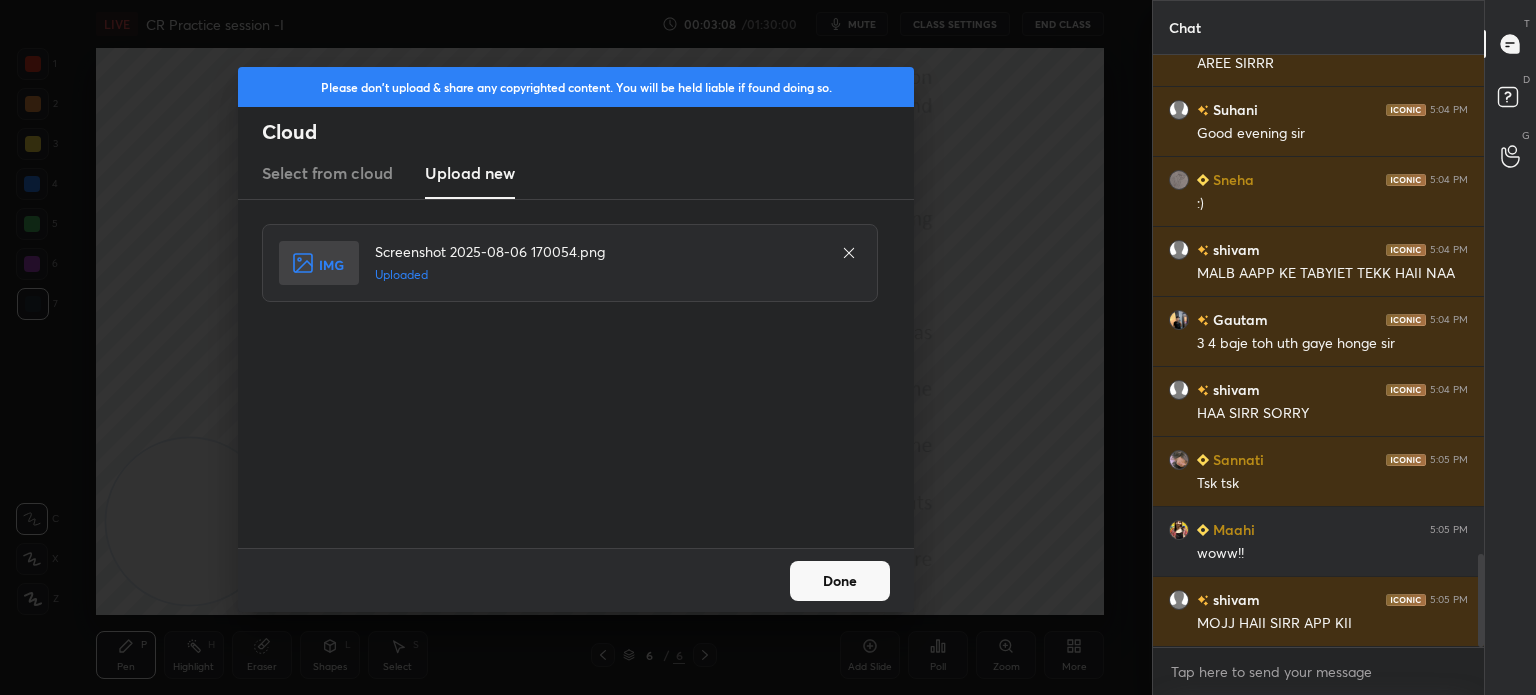 click on "Done" at bounding box center (840, 581) 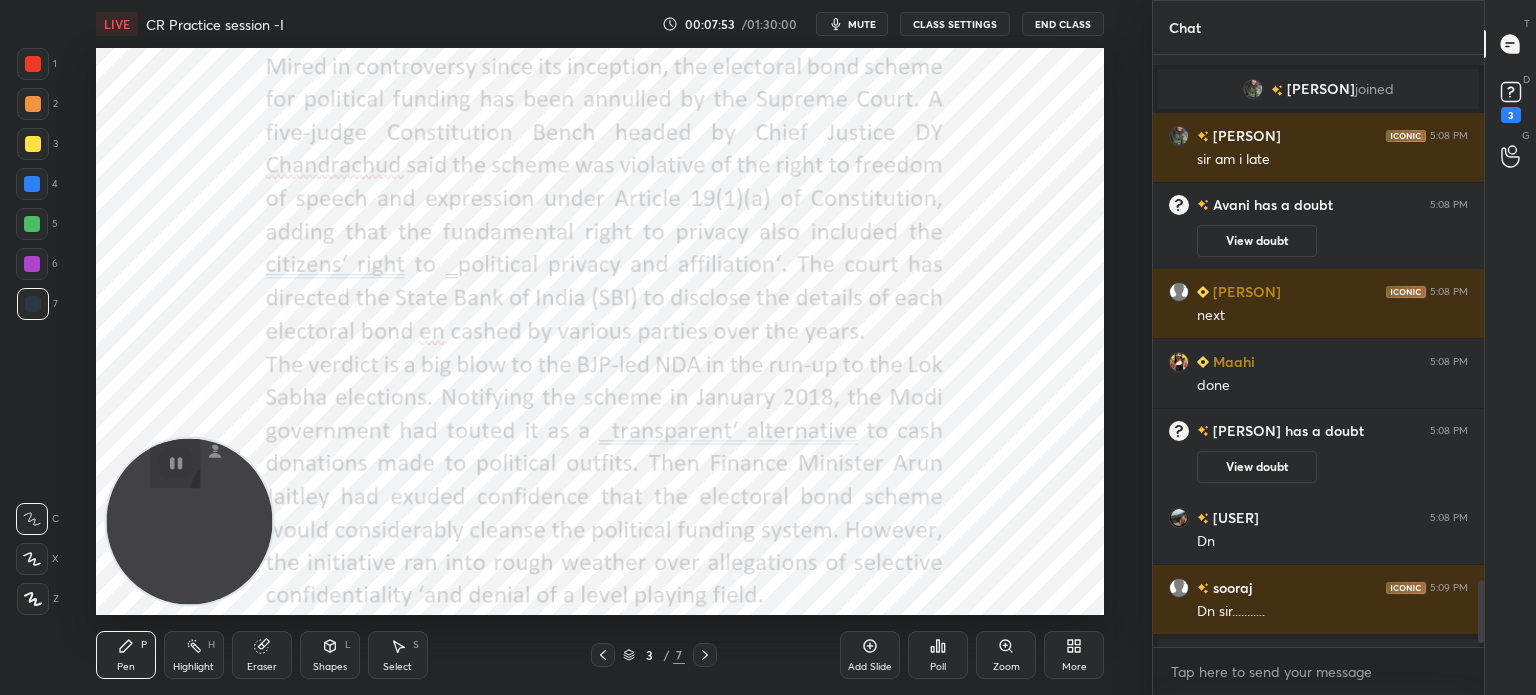 scroll, scrollTop: 4960, scrollLeft: 0, axis: vertical 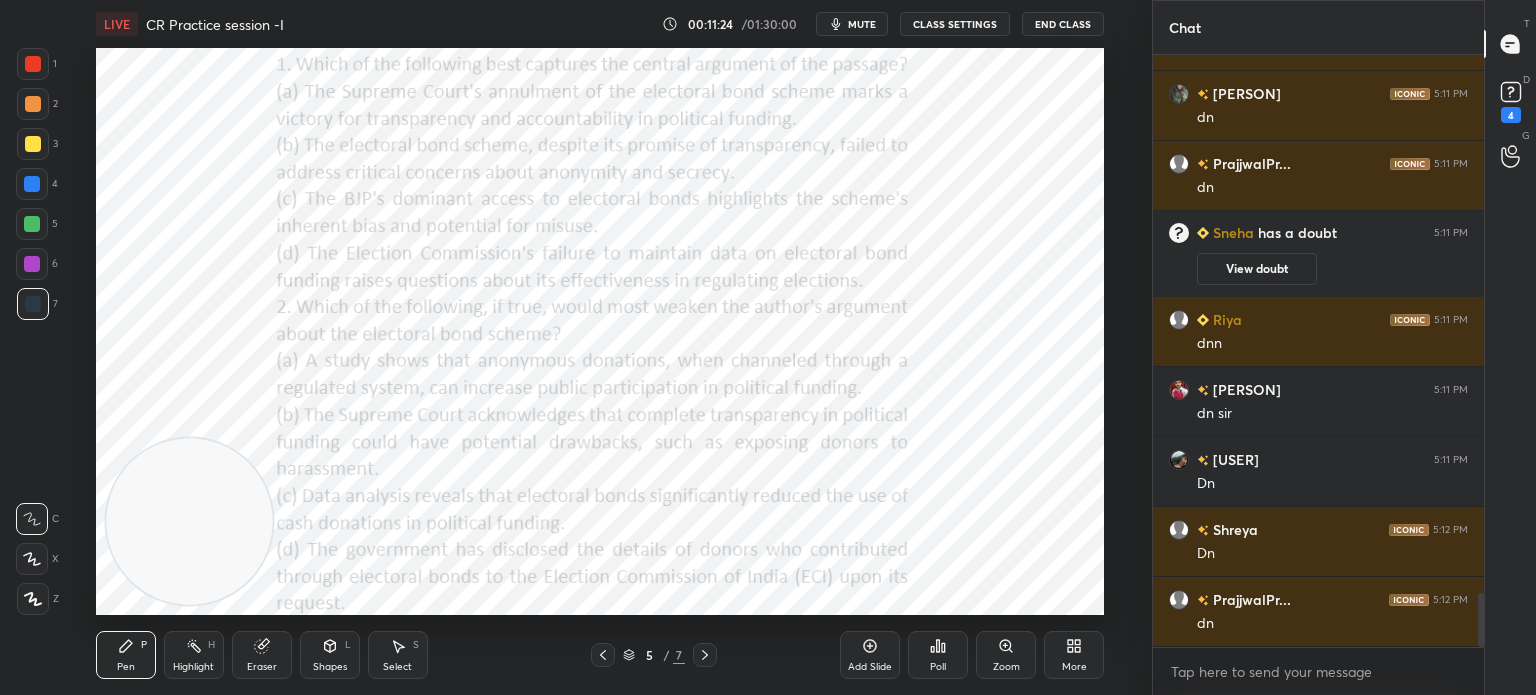 click on "Poll" at bounding box center (938, 655) 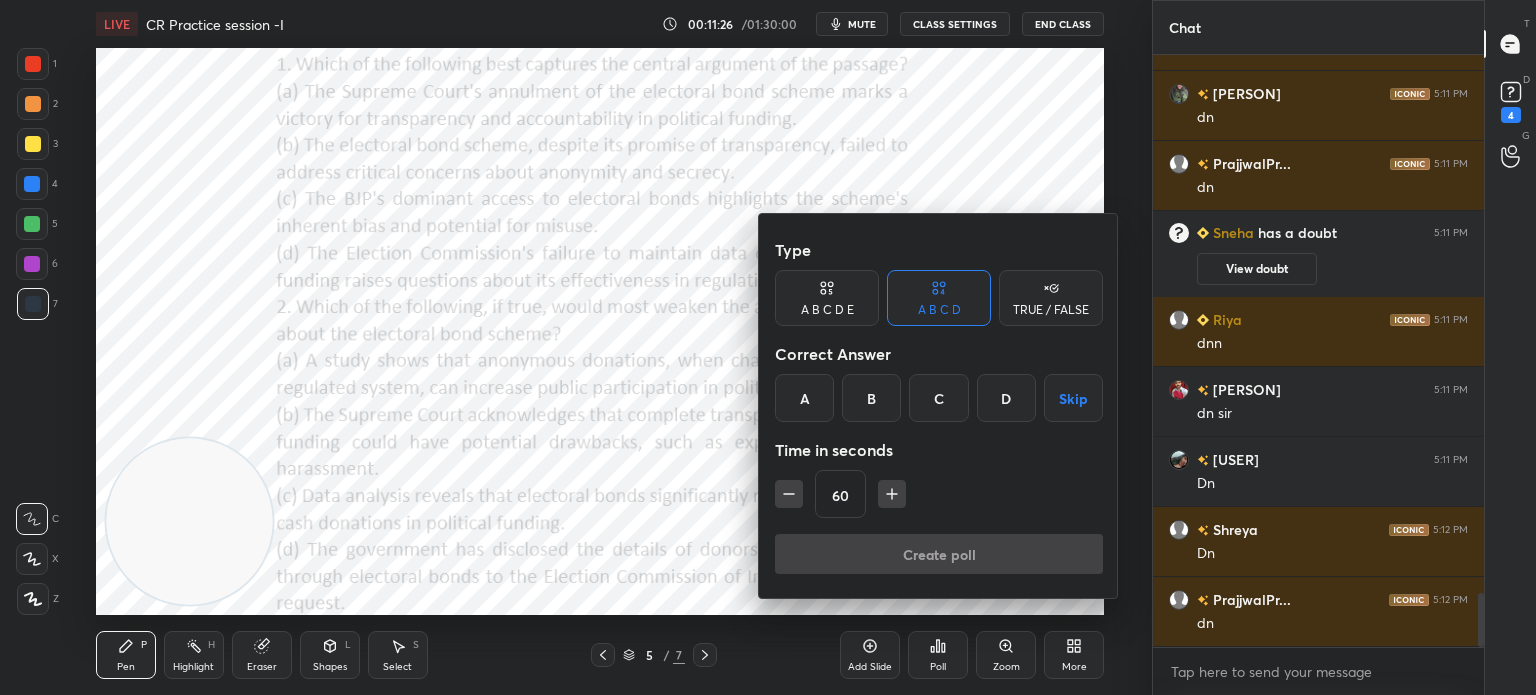 click on "B" at bounding box center [871, 398] 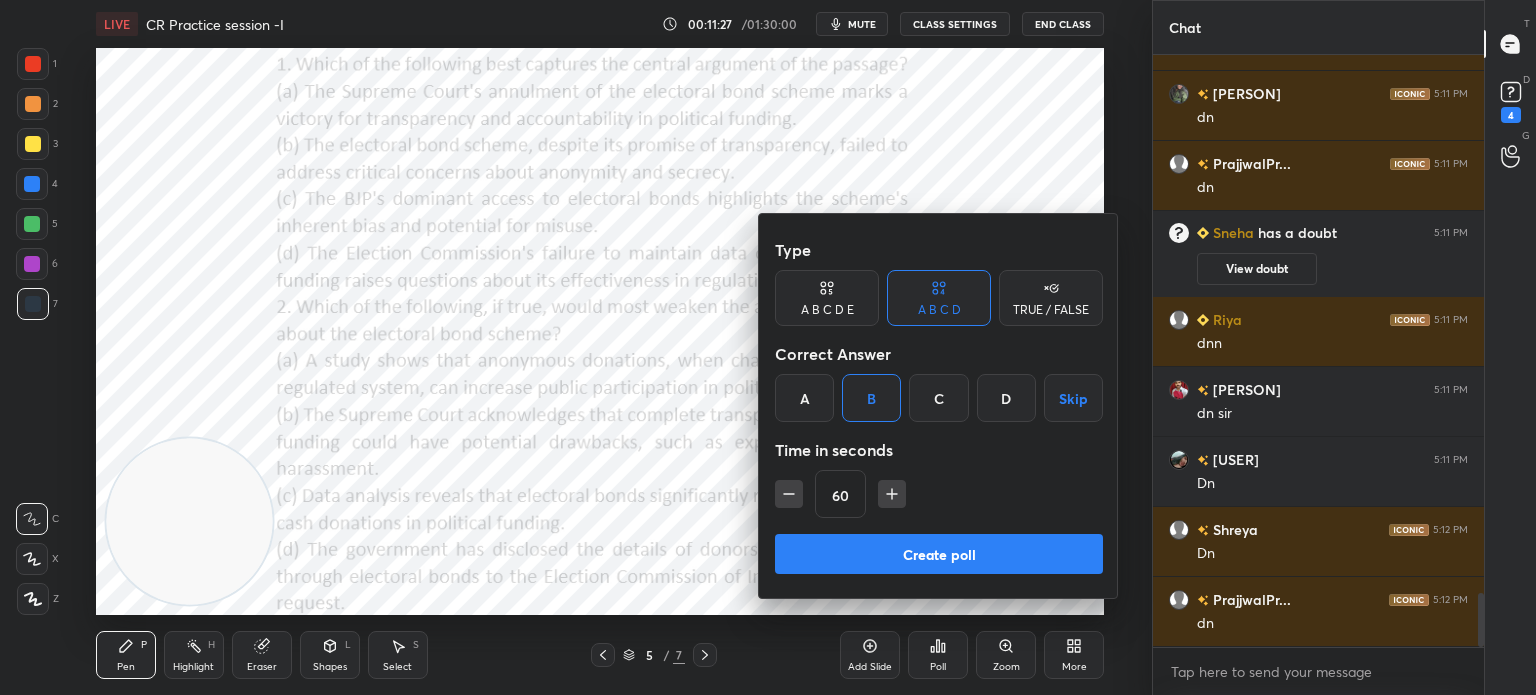 click on "Create poll" at bounding box center [939, 554] 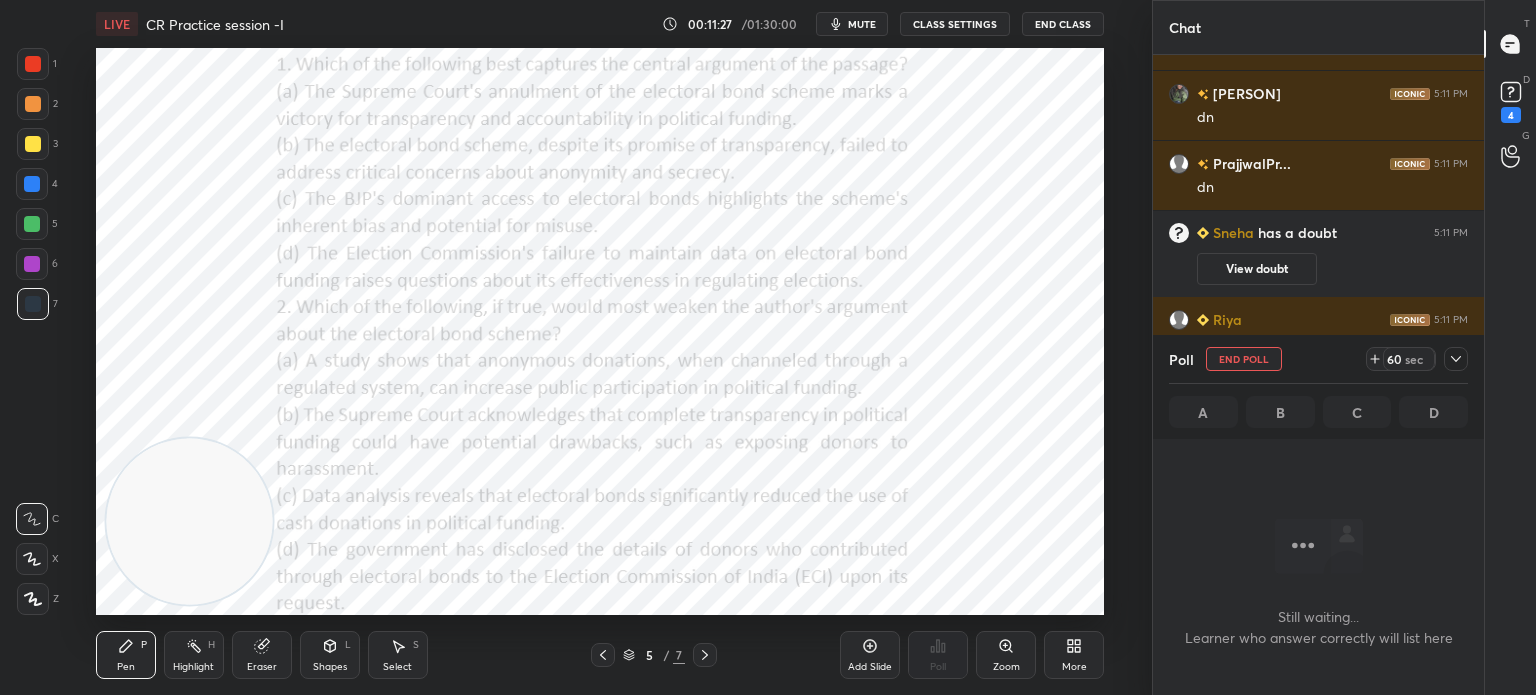 scroll, scrollTop: 516, scrollLeft: 325, axis: both 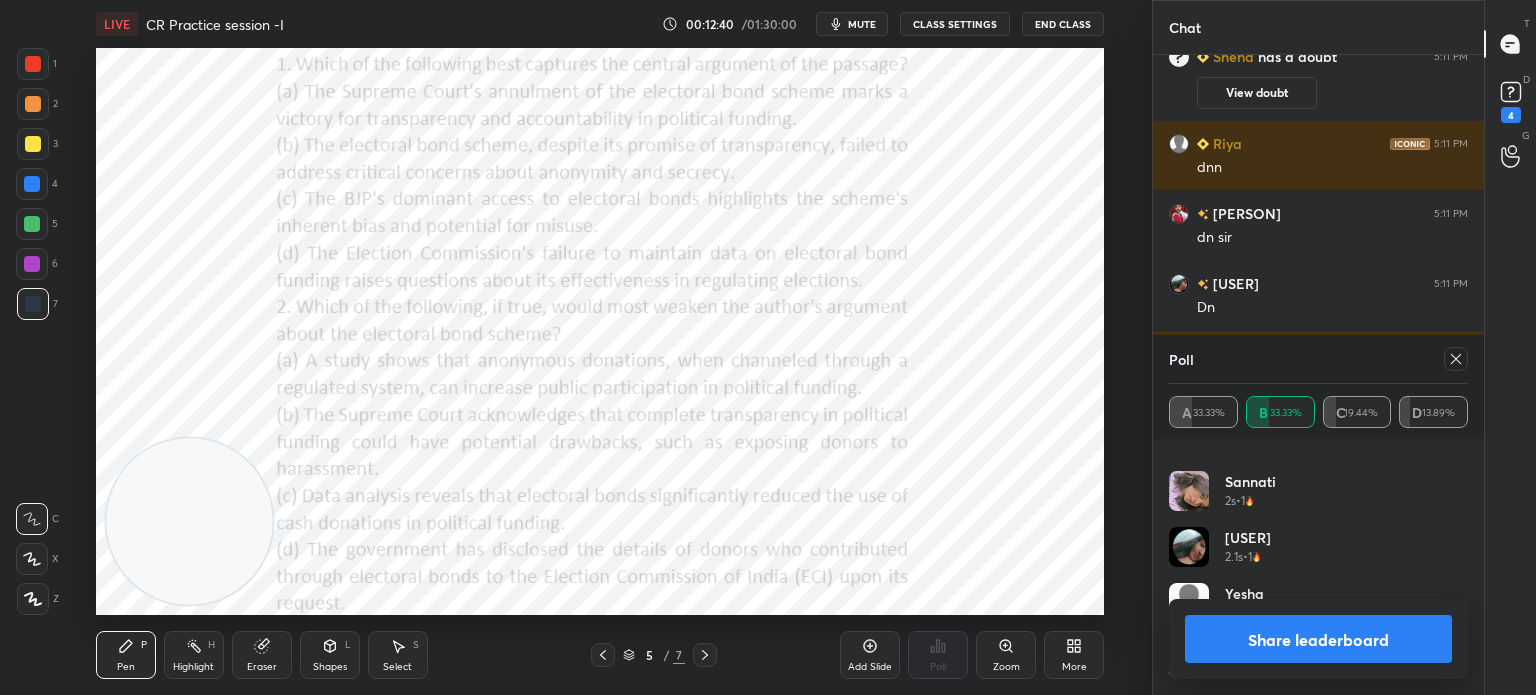 click at bounding box center [1456, 359] 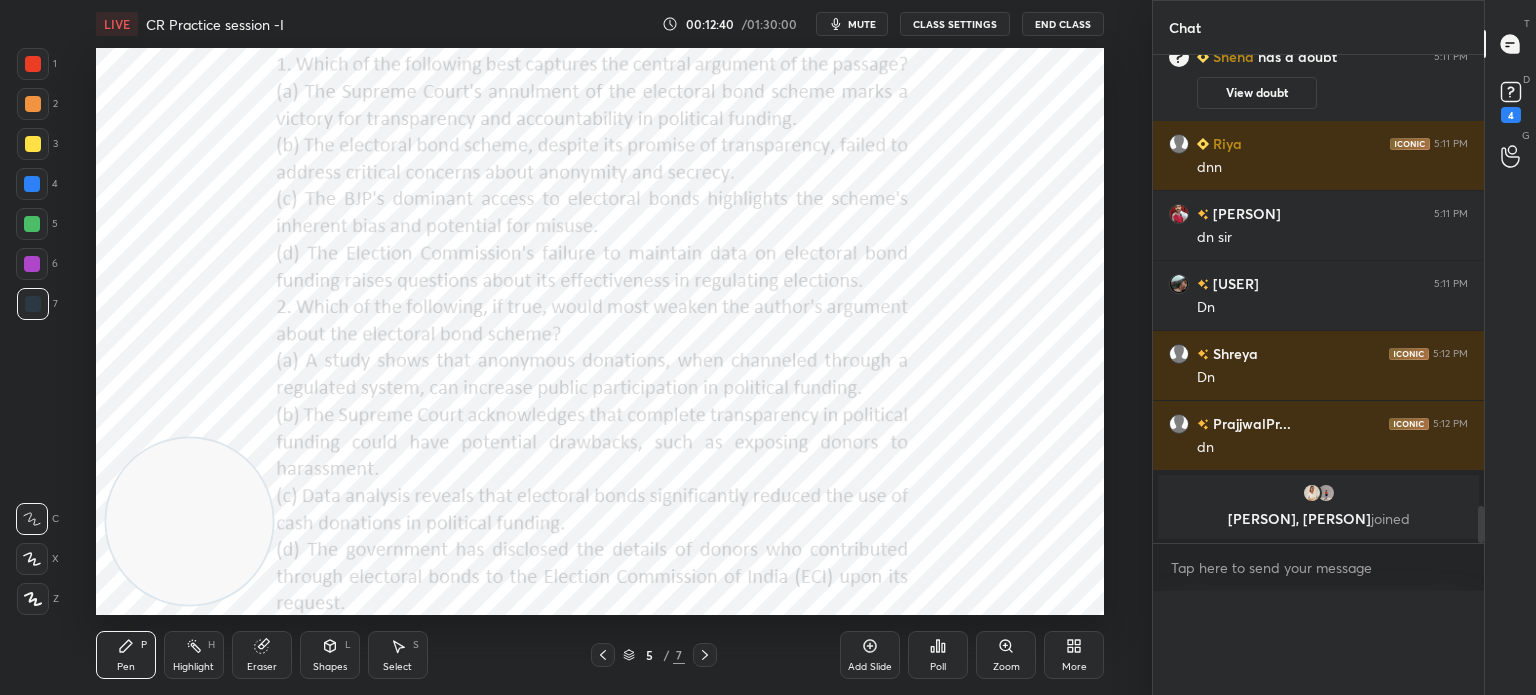 scroll, scrollTop: 0, scrollLeft: 0, axis: both 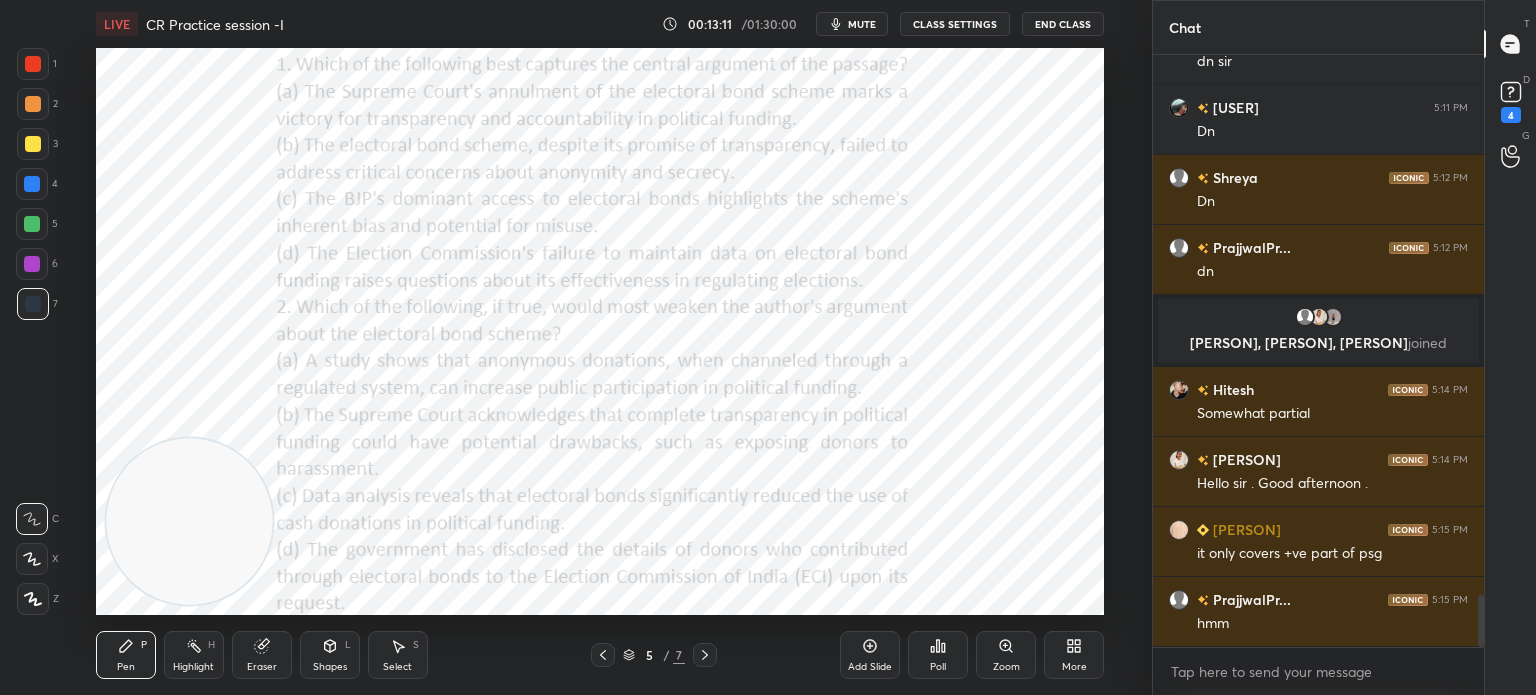 click 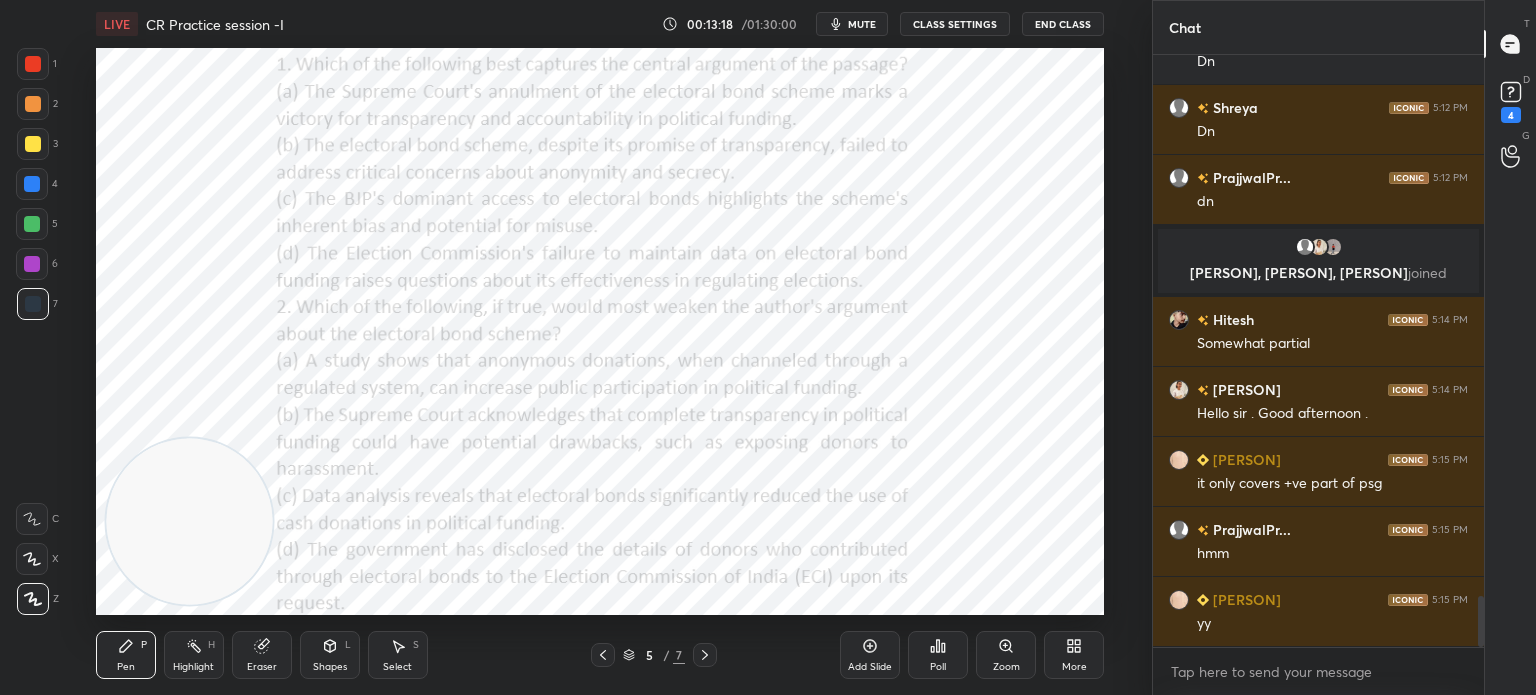 scroll, scrollTop: 6324, scrollLeft: 0, axis: vertical 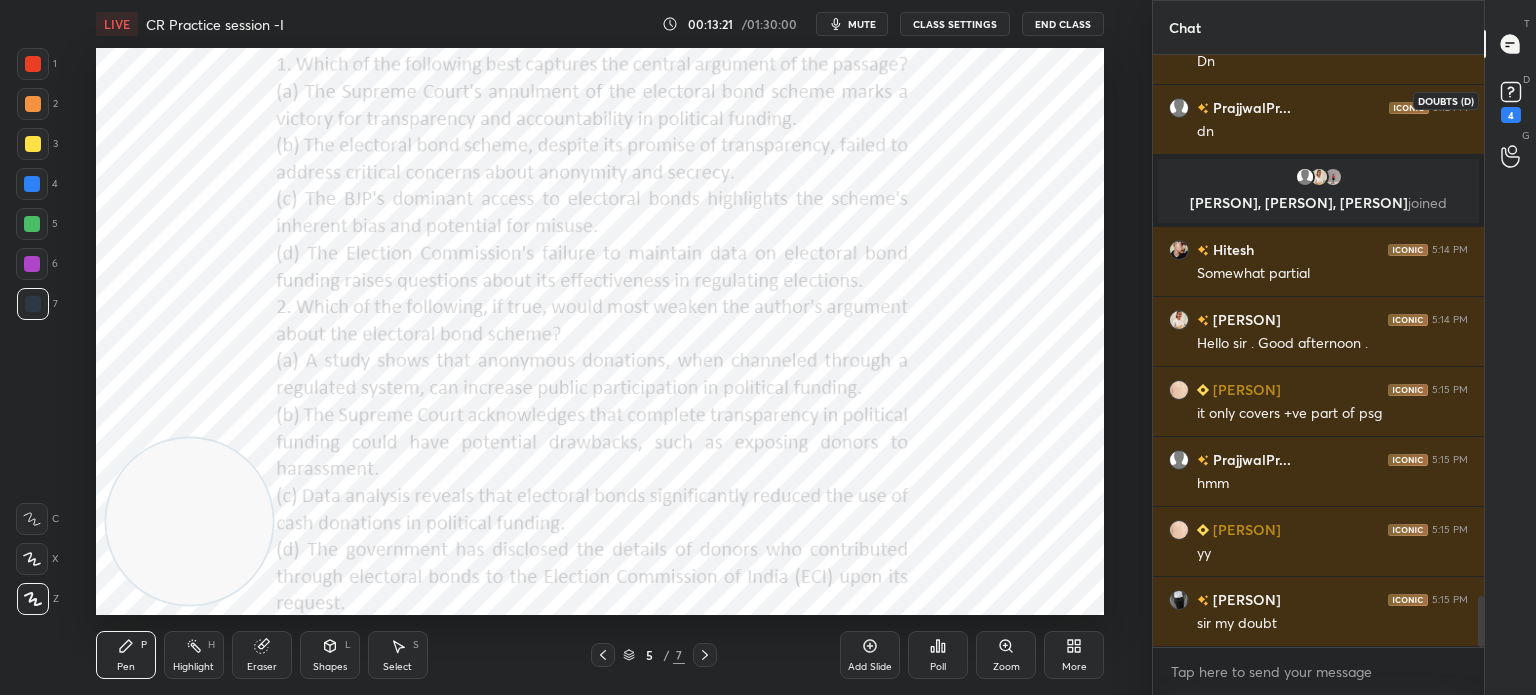 click on "4" at bounding box center [1511, 115] 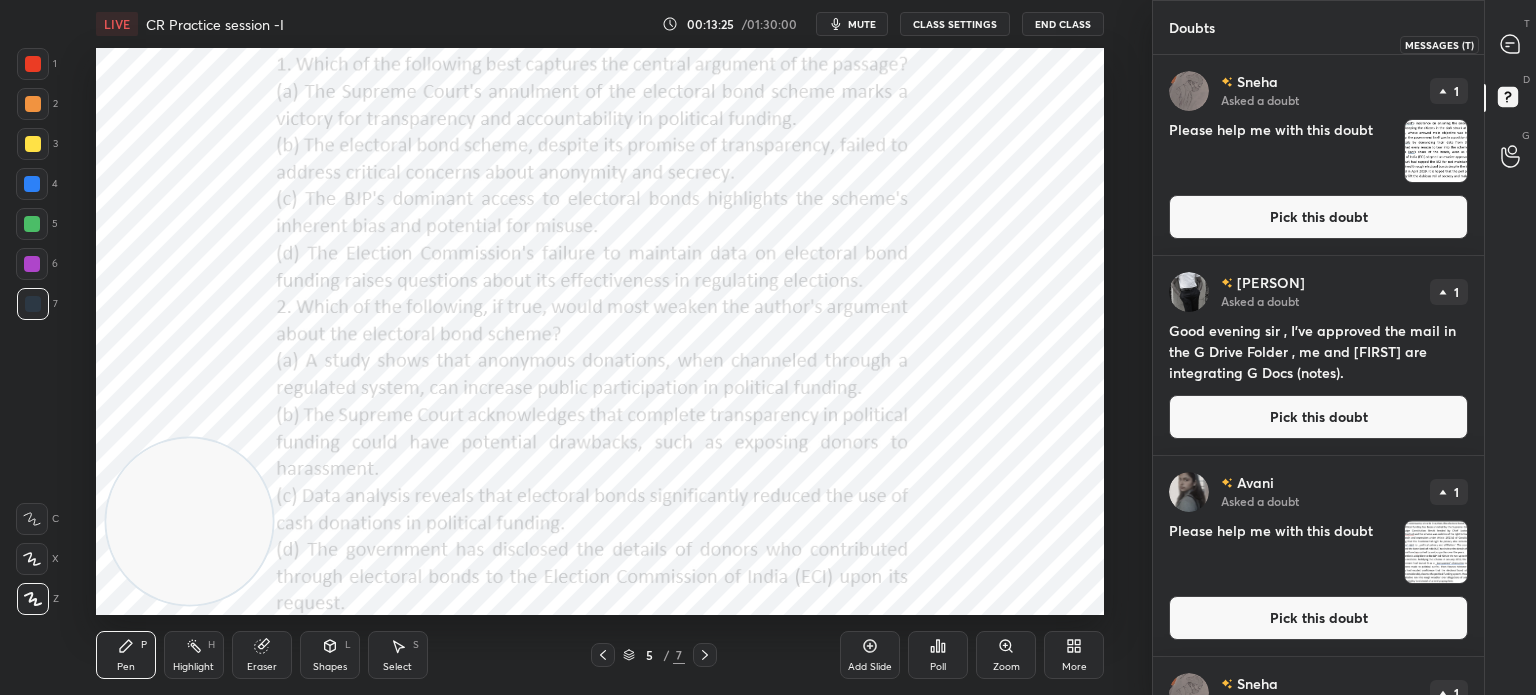 click 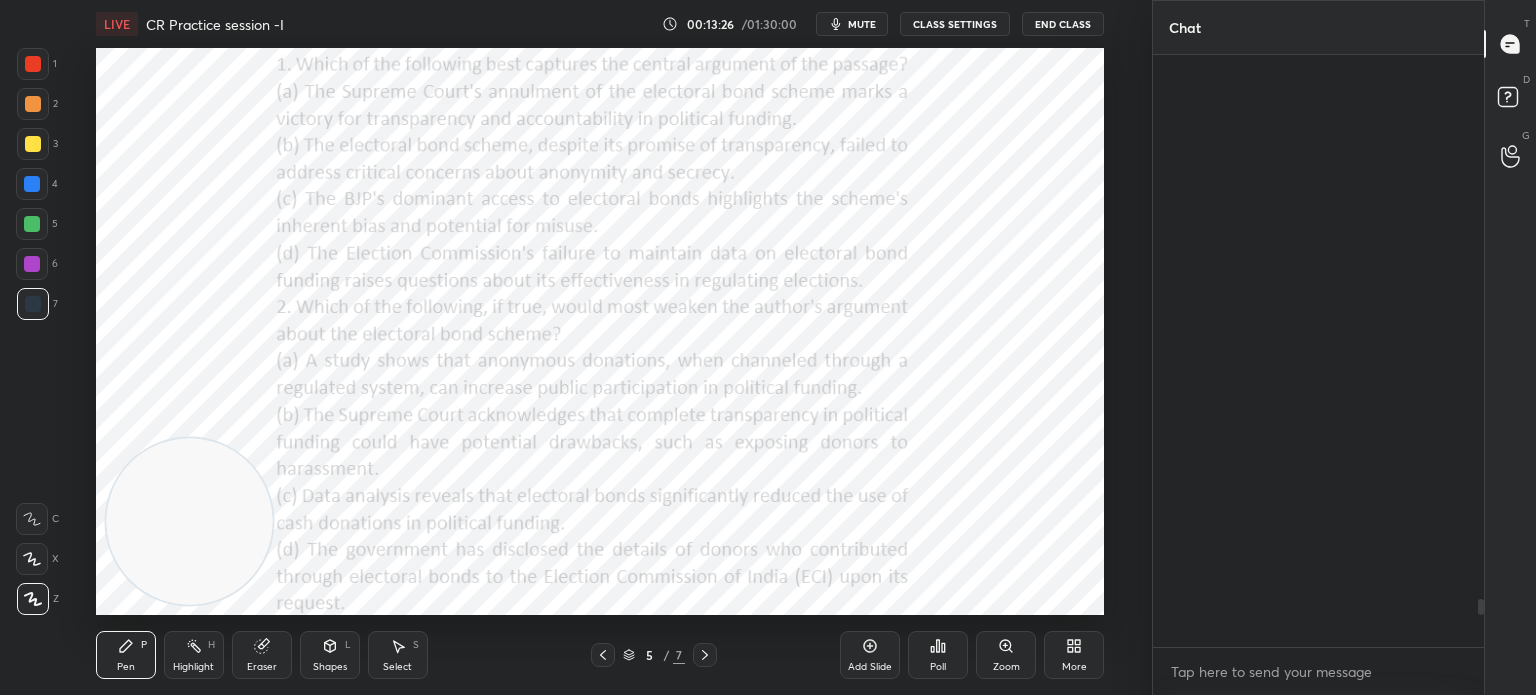 scroll, scrollTop: 6746, scrollLeft: 0, axis: vertical 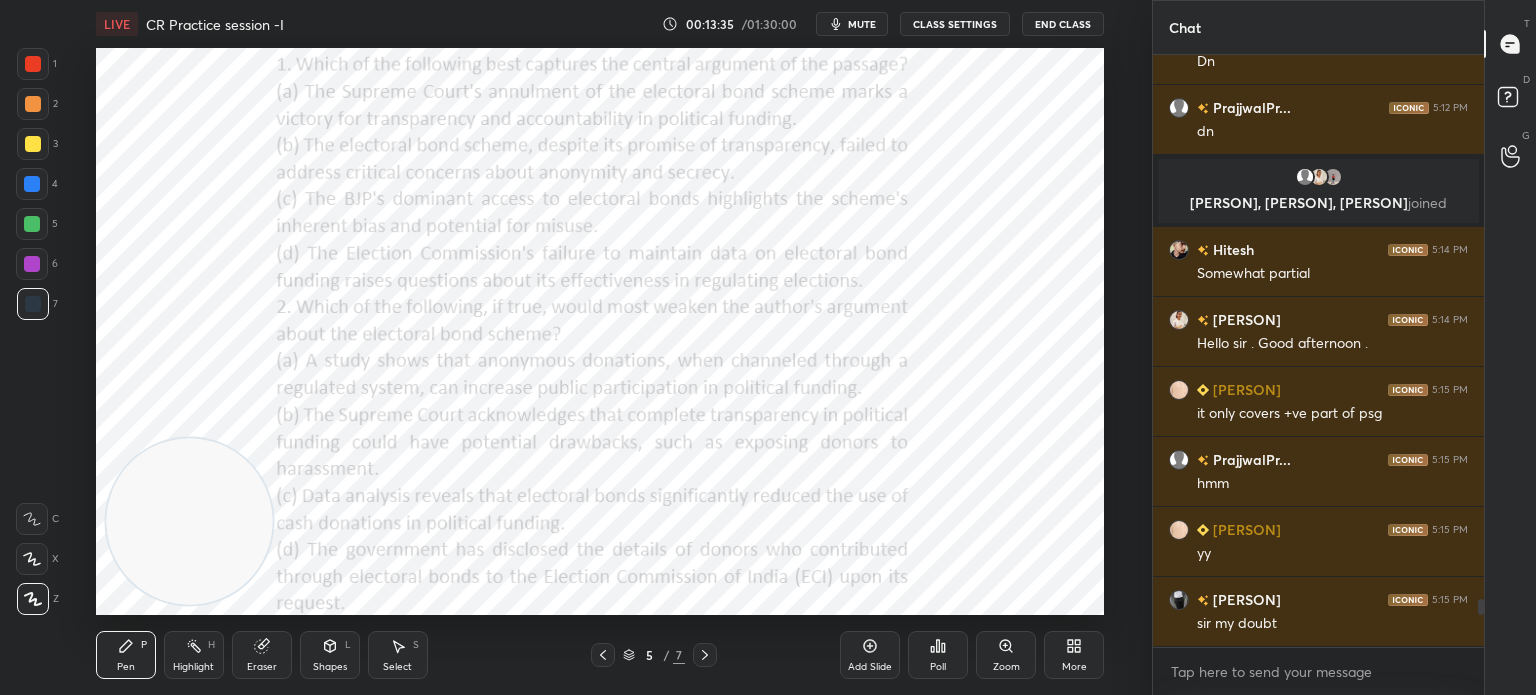 click on "mute" at bounding box center (862, 24) 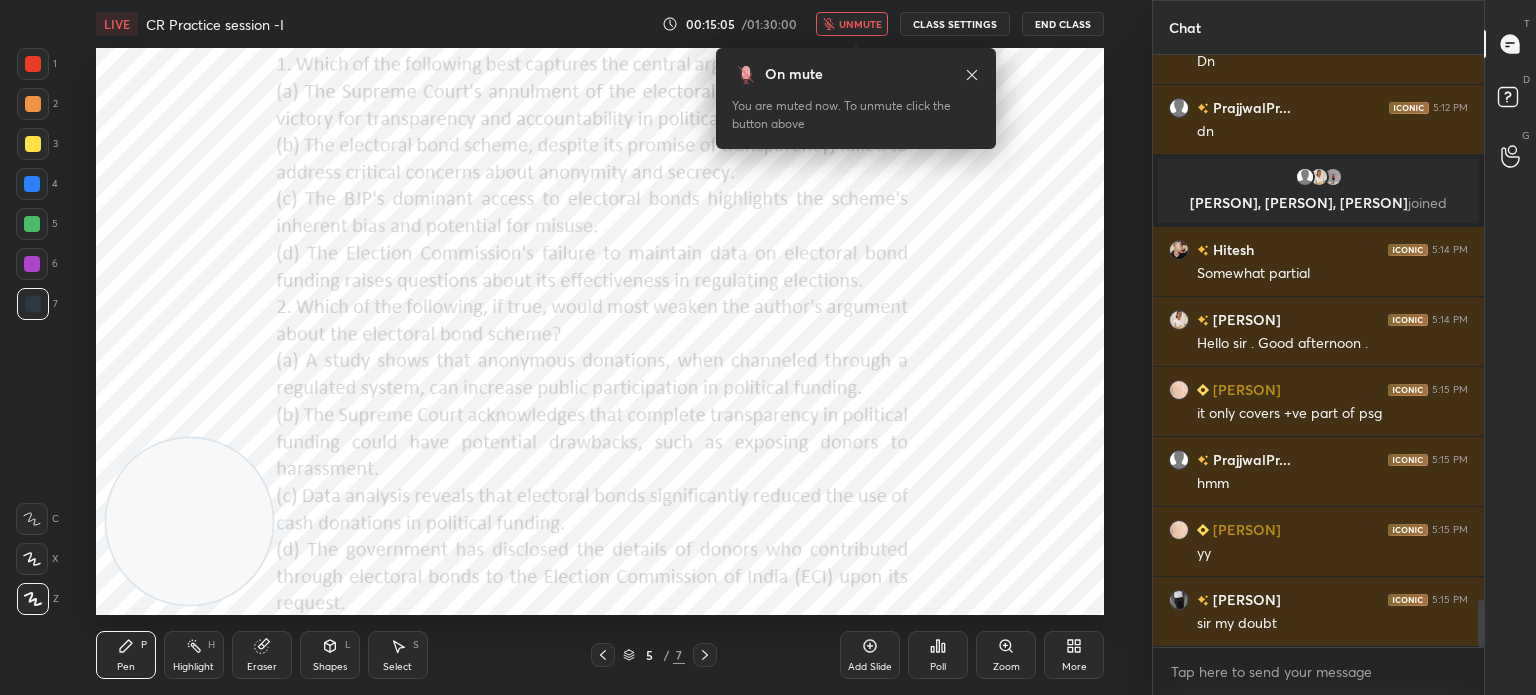 scroll, scrollTop: 6794, scrollLeft: 0, axis: vertical 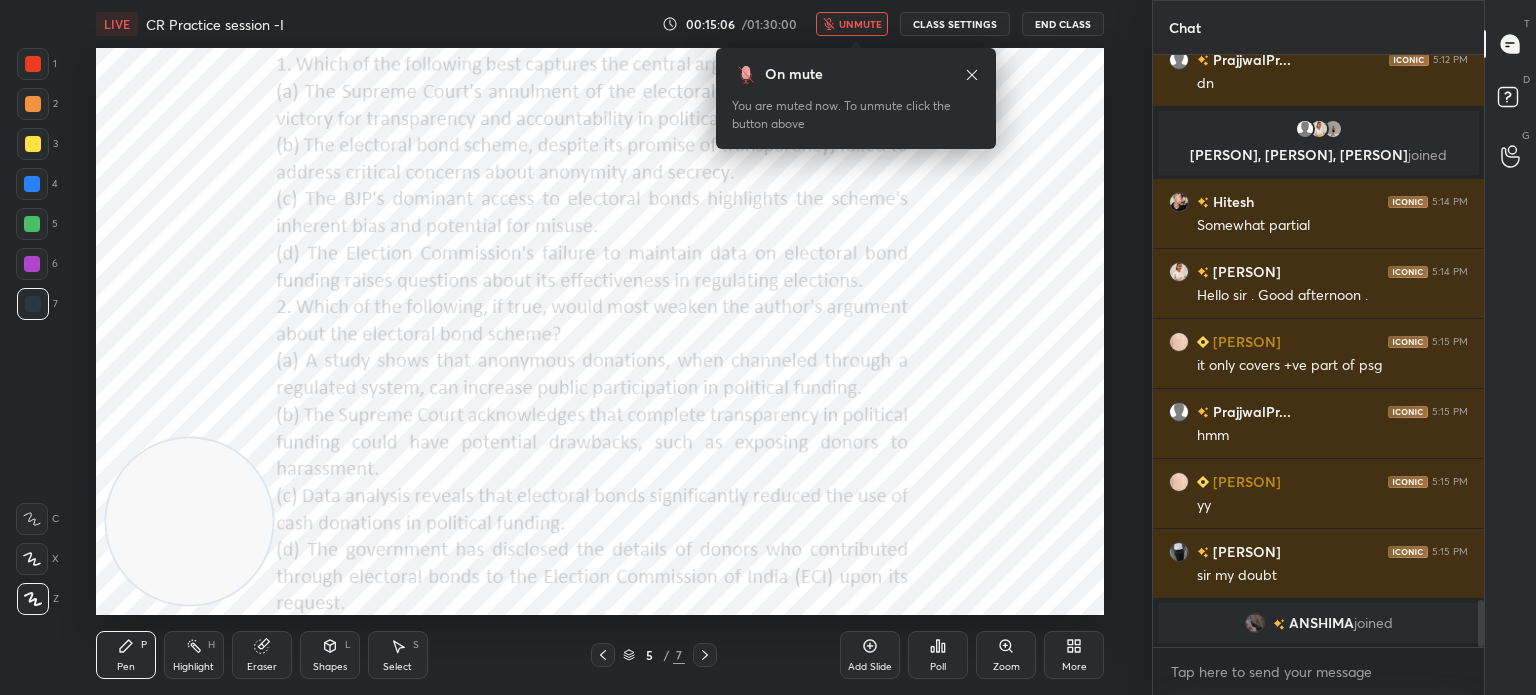 type 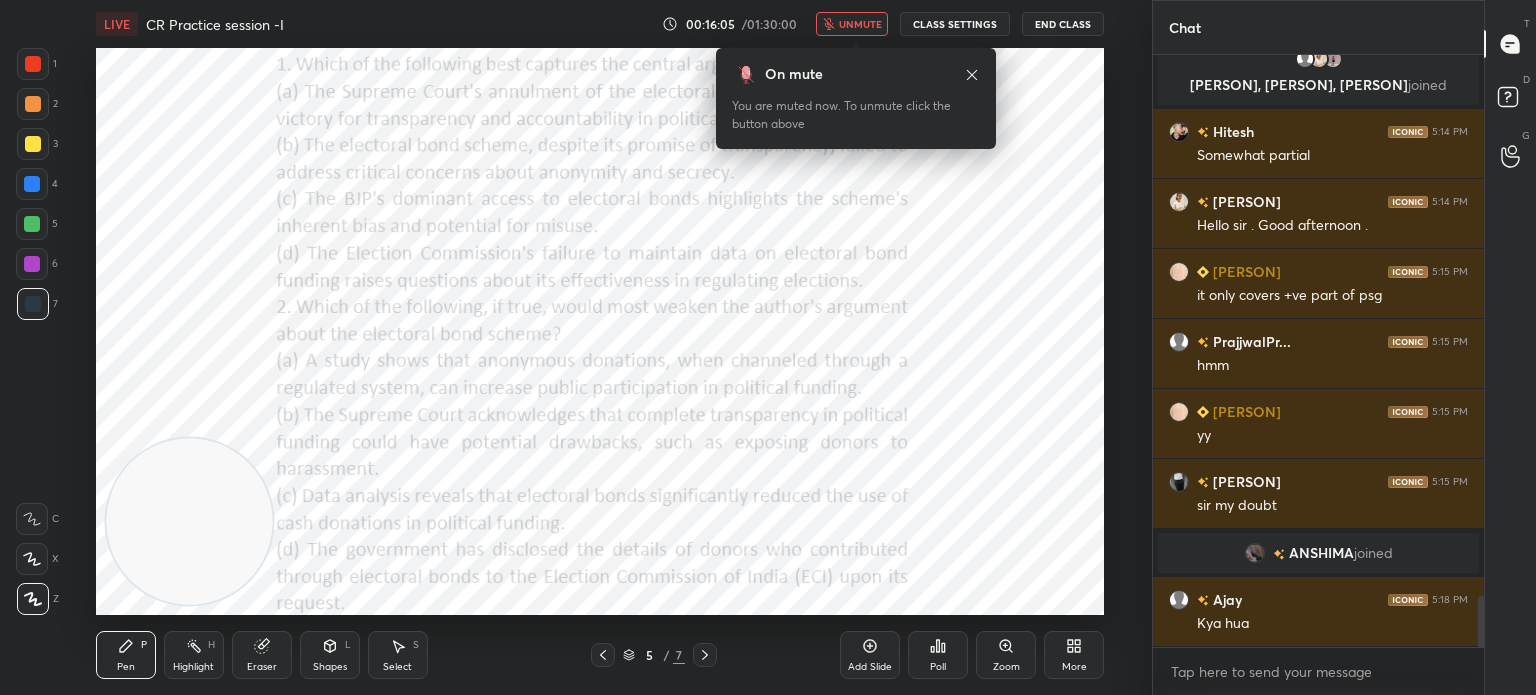 scroll, scrollTop: 6392, scrollLeft: 0, axis: vertical 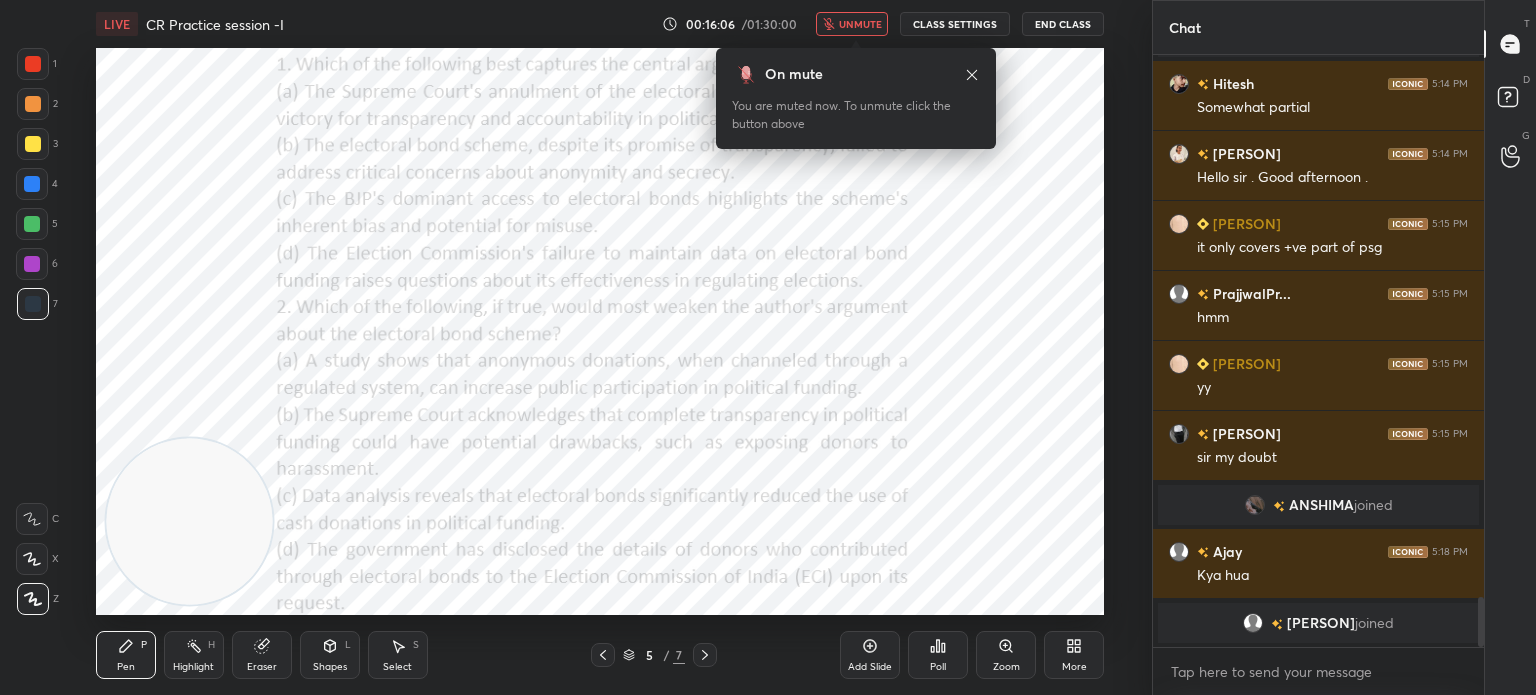 click on "unmute" at bounding box center (860, 24) 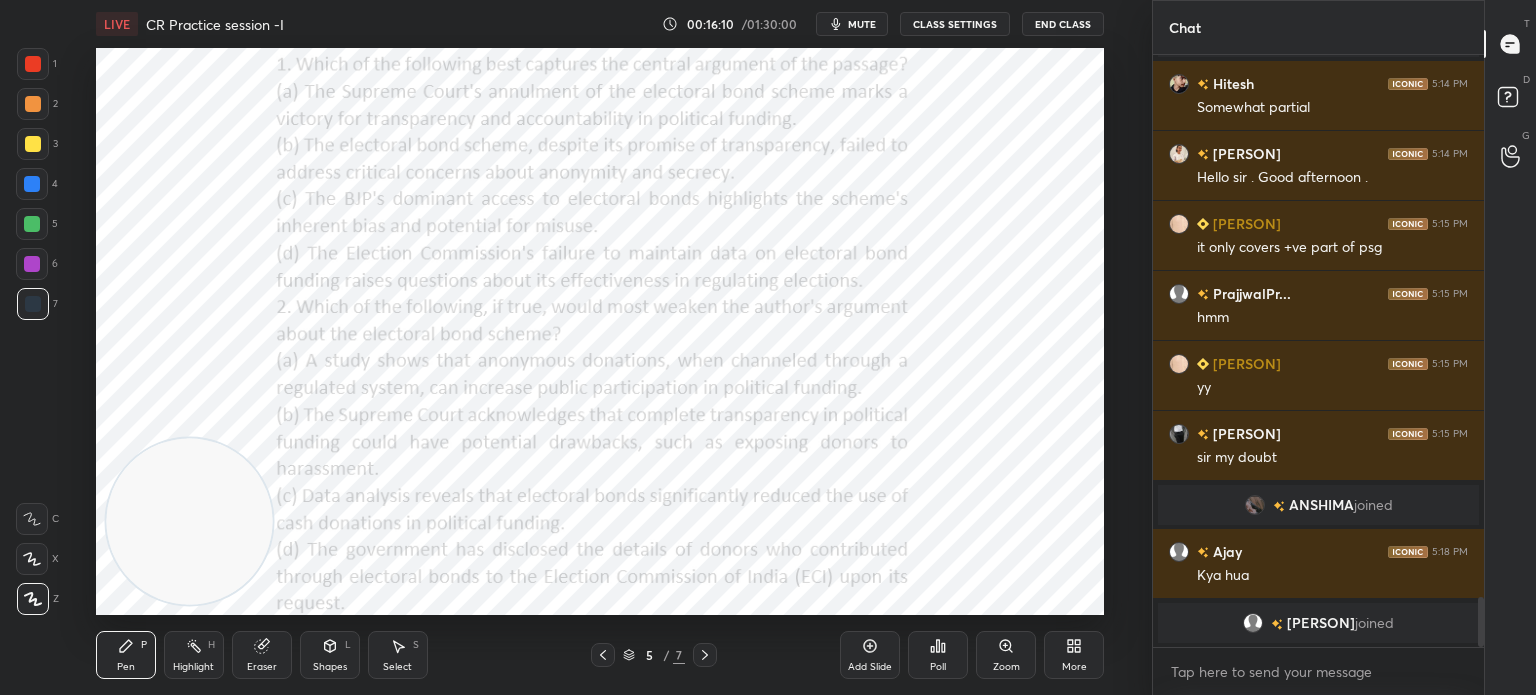 click on "Poll" at bounding box center [938, 655] 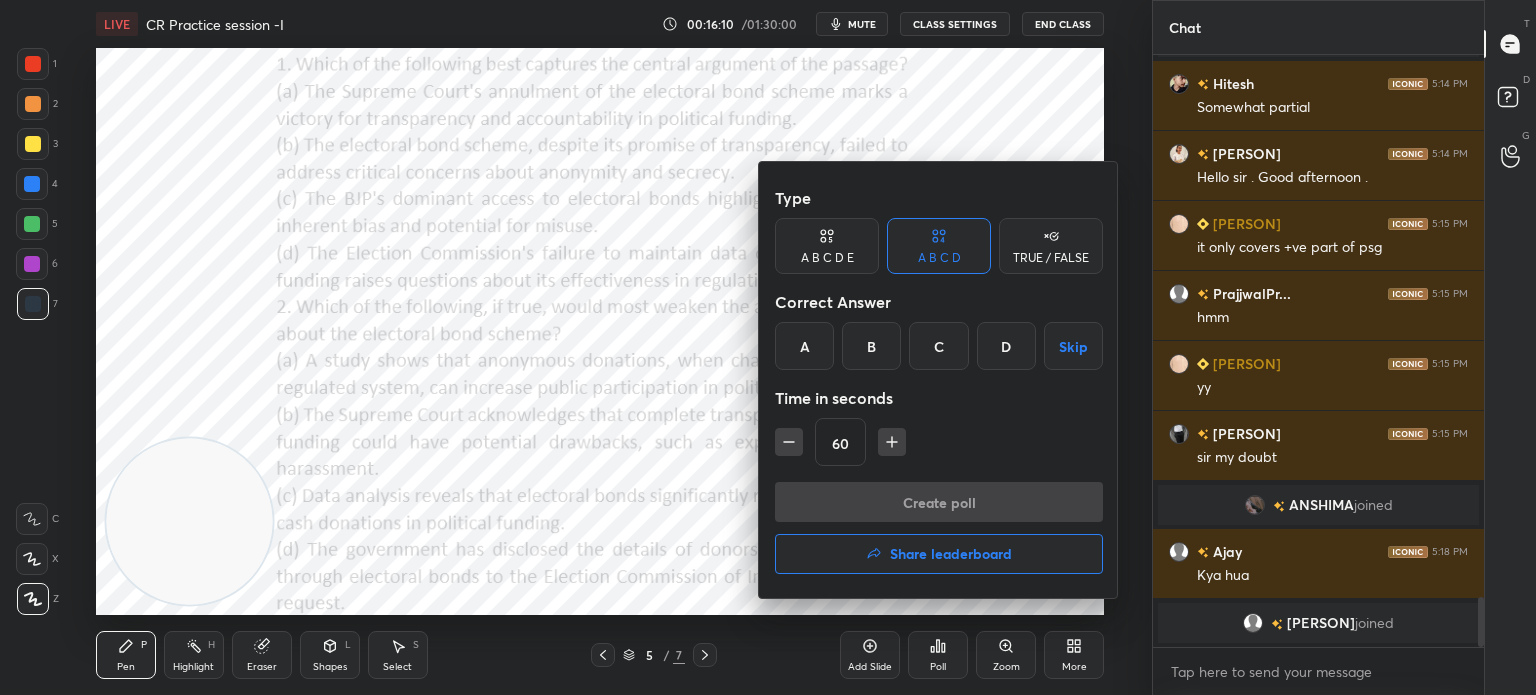 click on "D" at bounding box center (1006, 346) 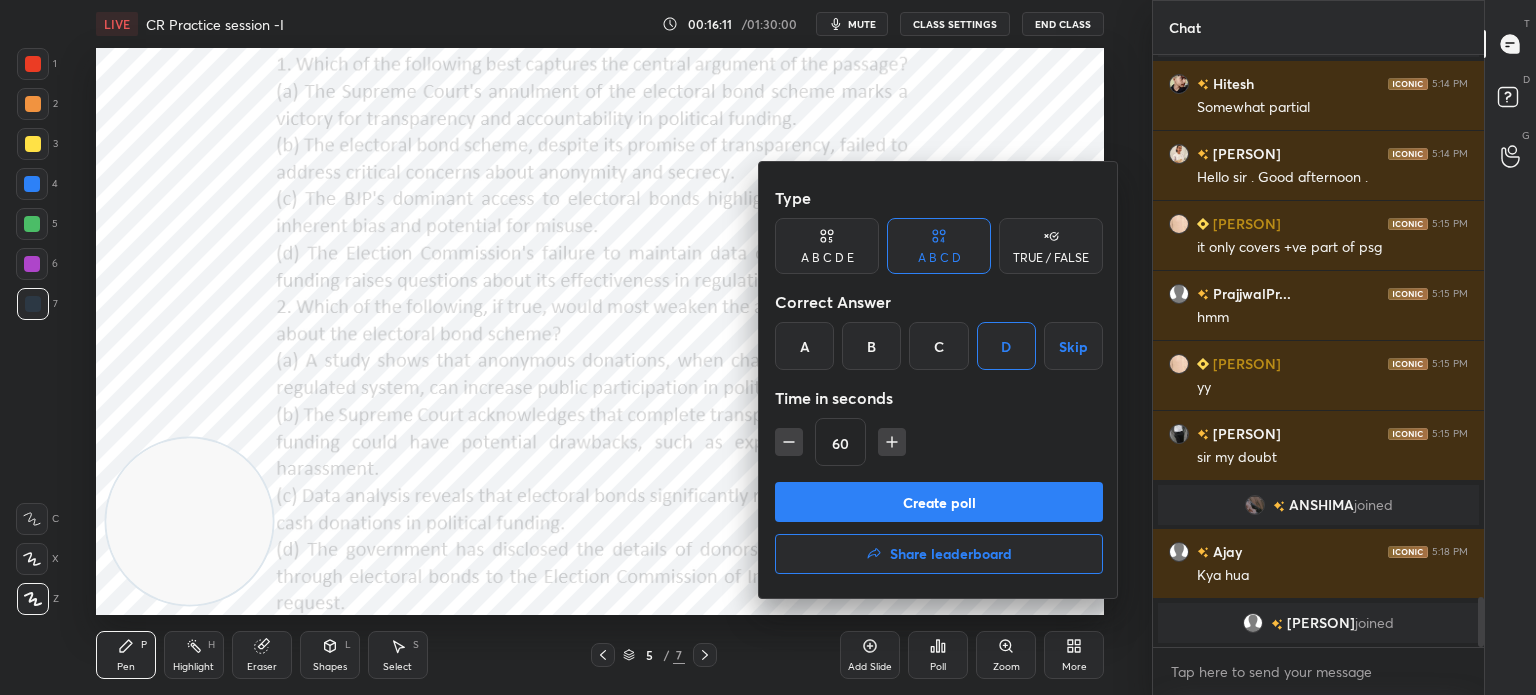 click on "Create poll" at bounding box center (939, 502) 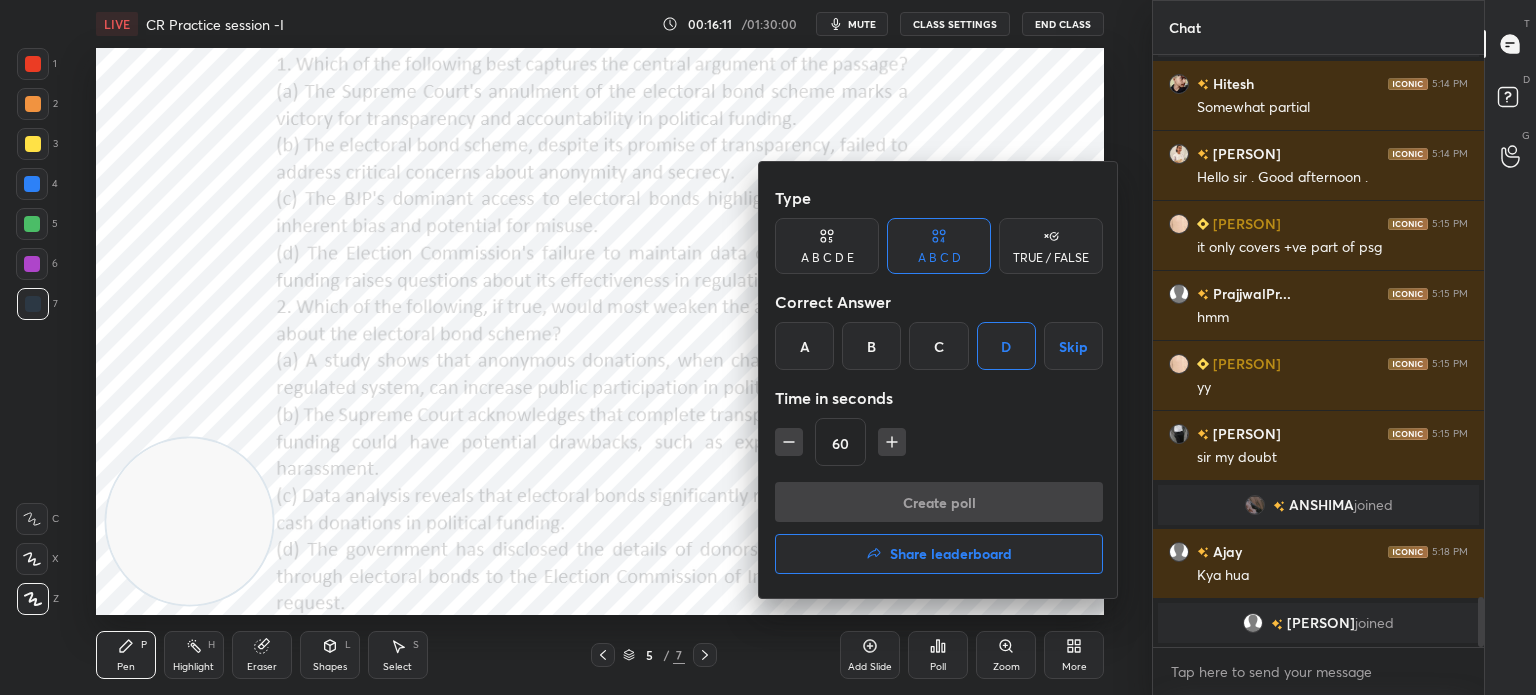 scroll, scrollTop: 6, scrollLeft: 6, axis: both 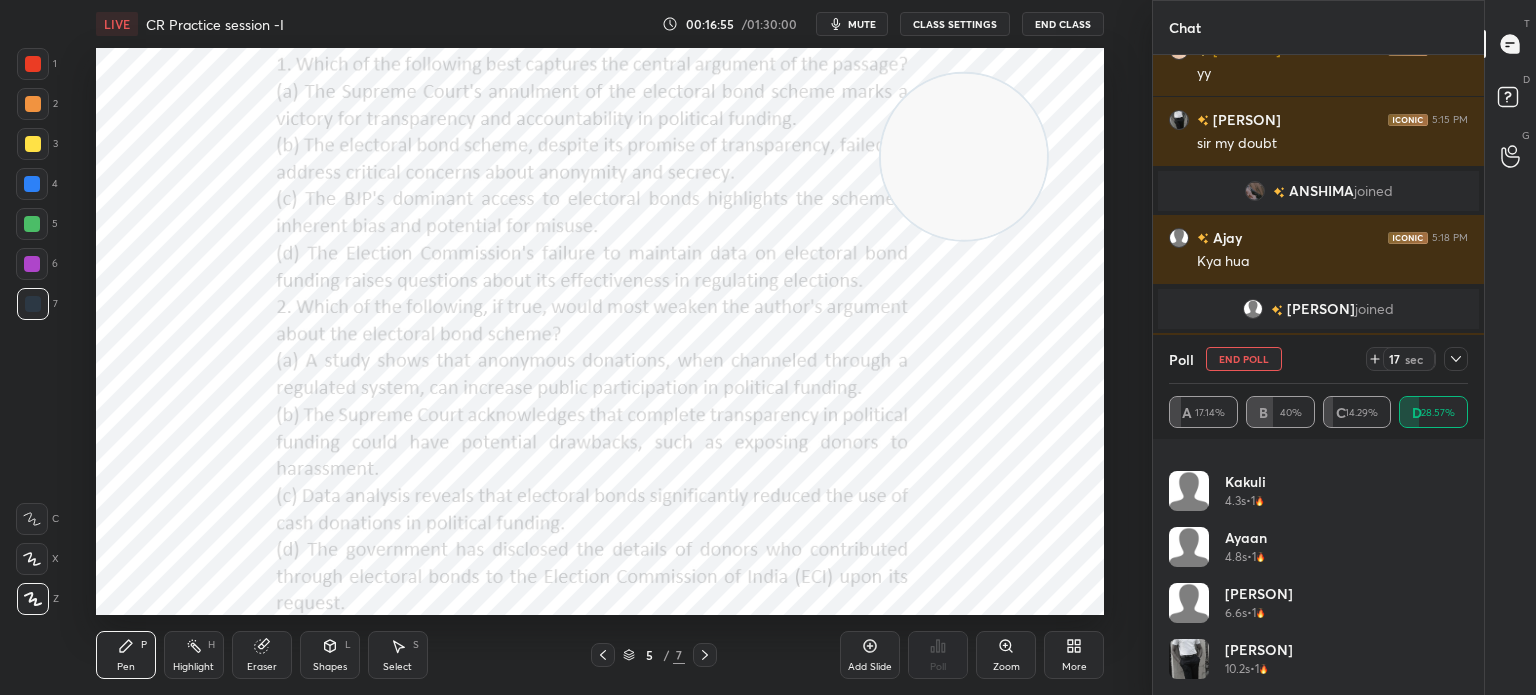 click at bounding box center [1456, 359] 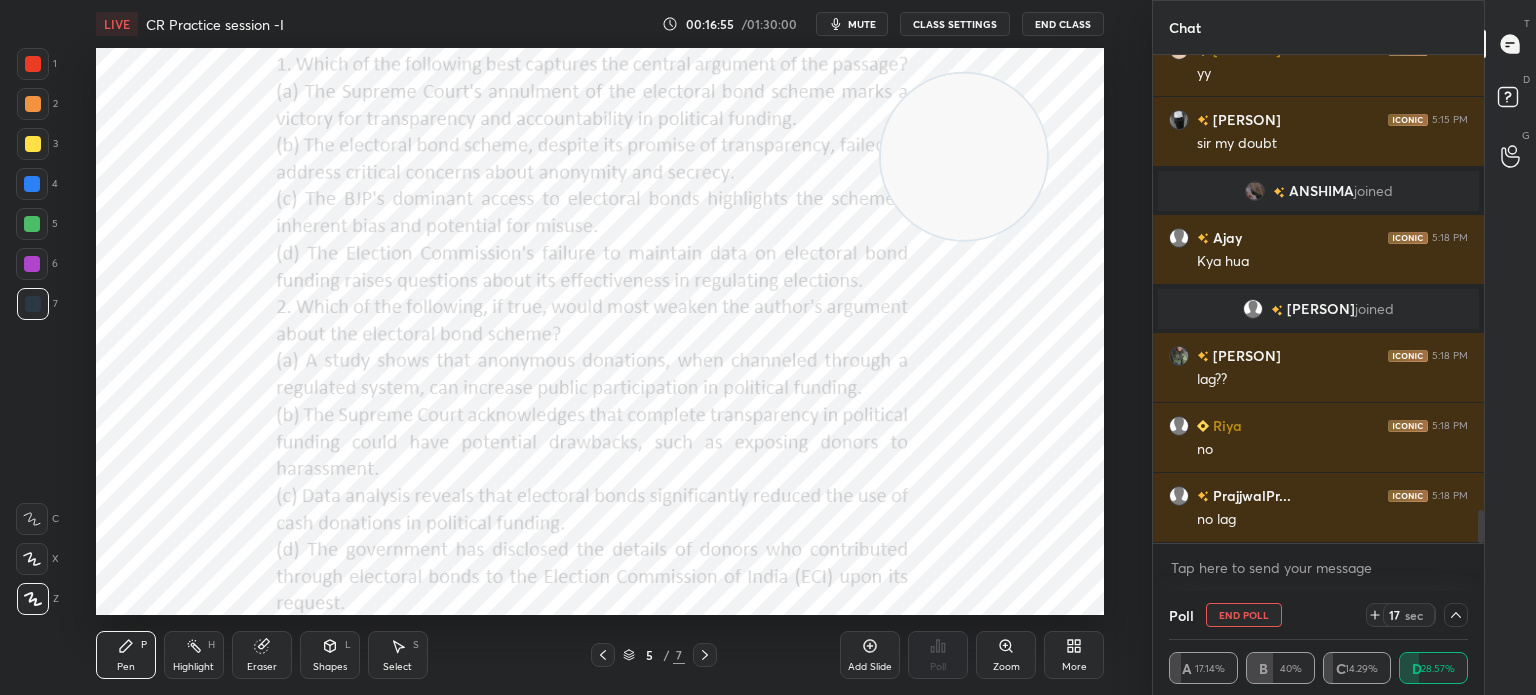 scroll, scrollTop: 70, scrollLeft: 293, axis: both 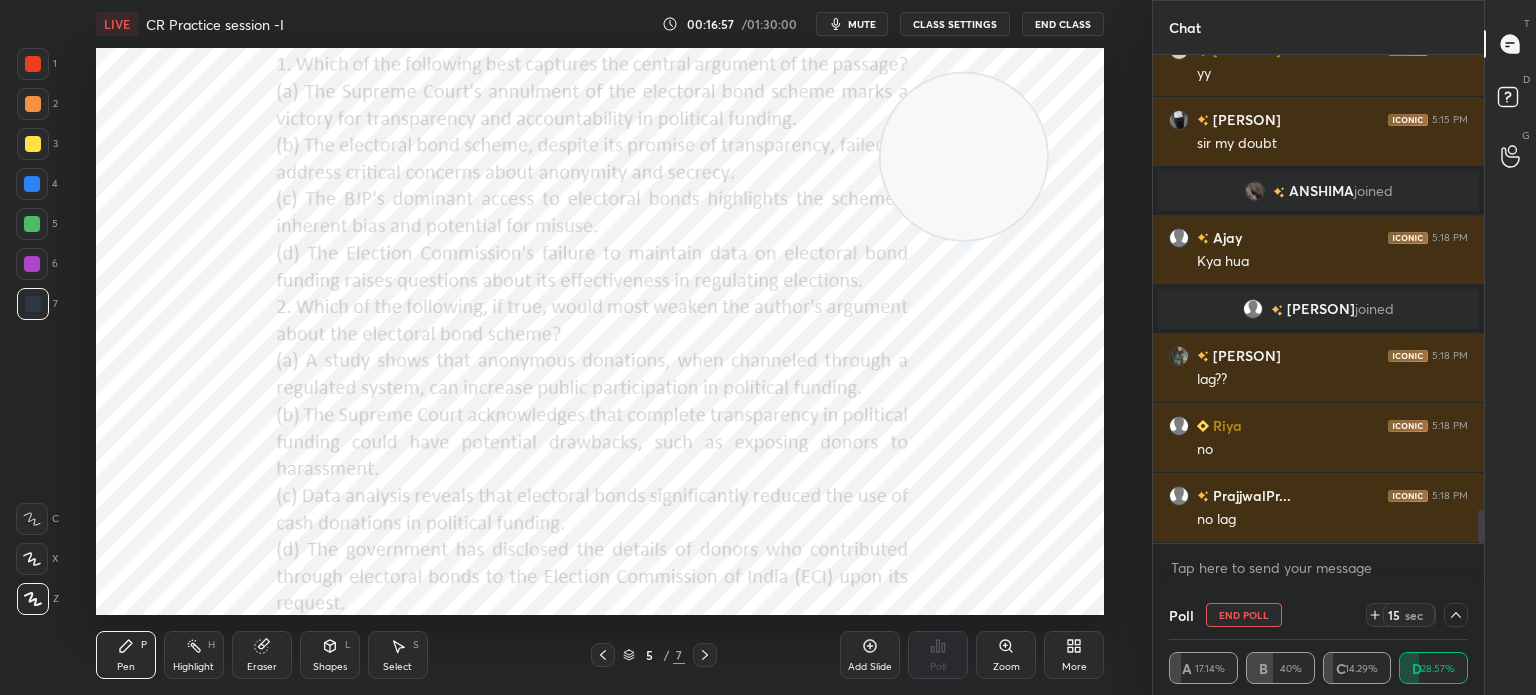 click 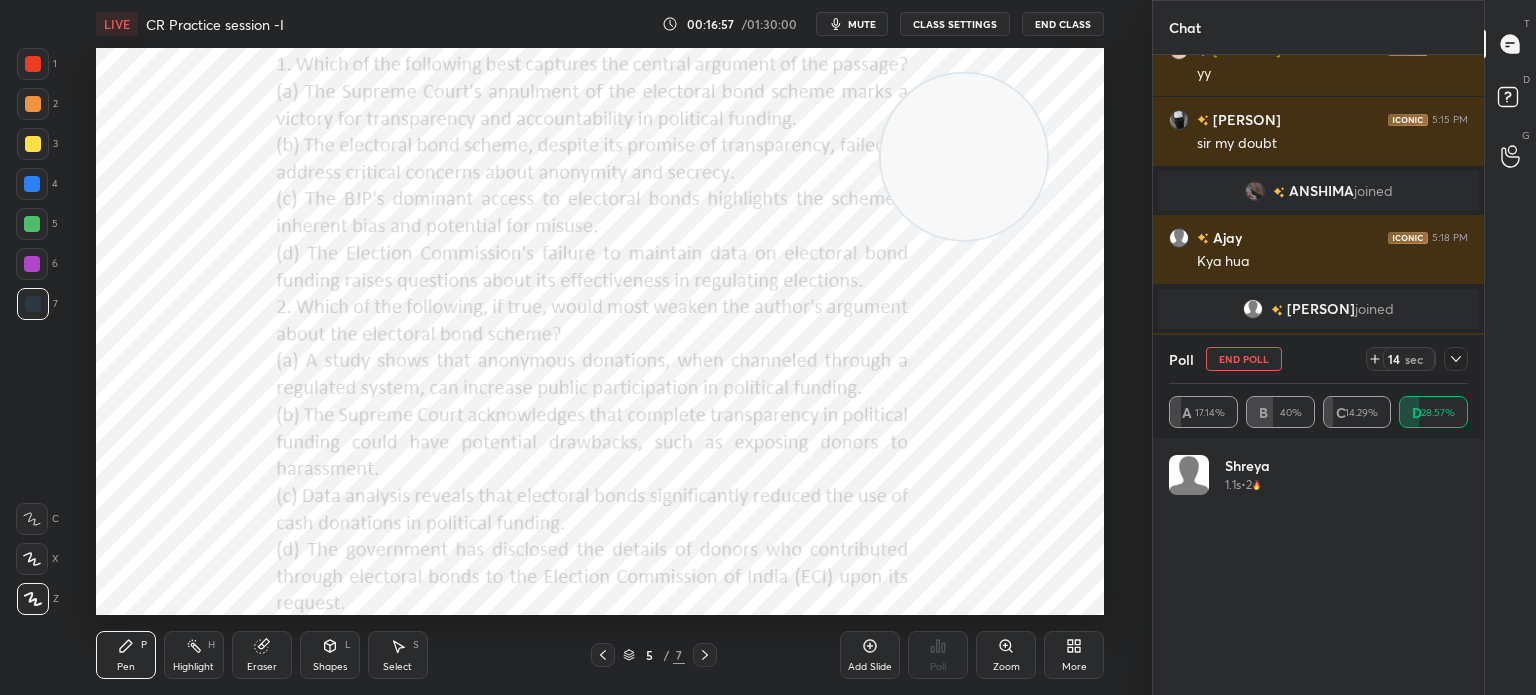scroll, scrollTop: 0, scrollLeft: 0, axis: both 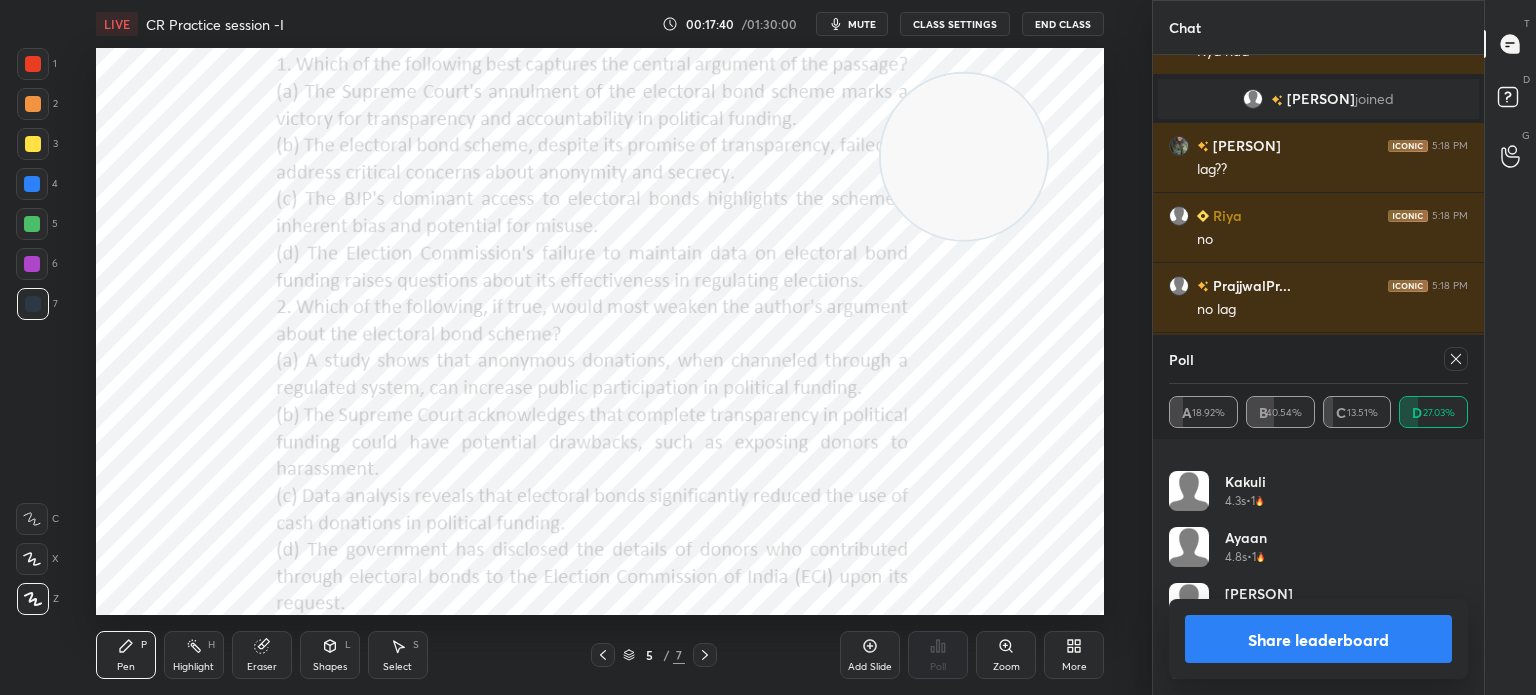 click 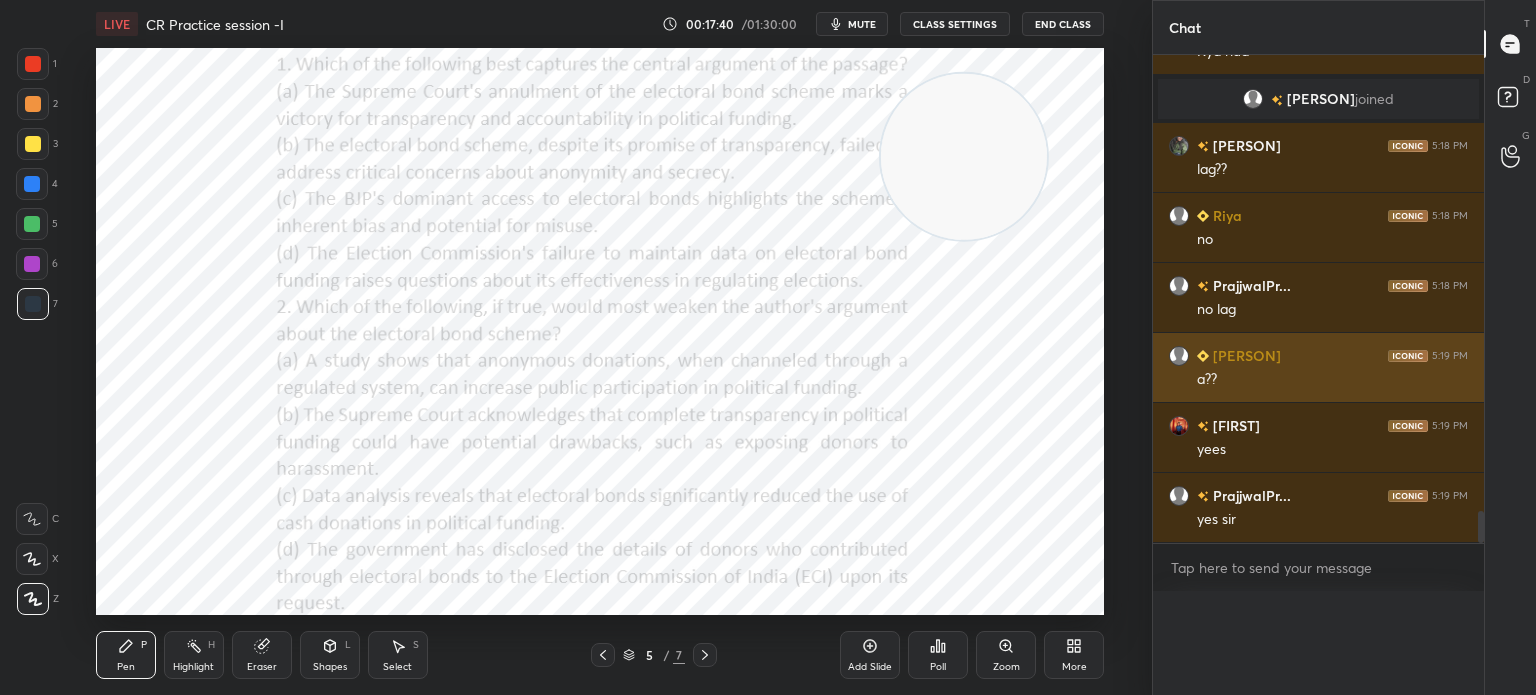 scroll, scrollTop: 151, scrollLeft: 293, axis: both 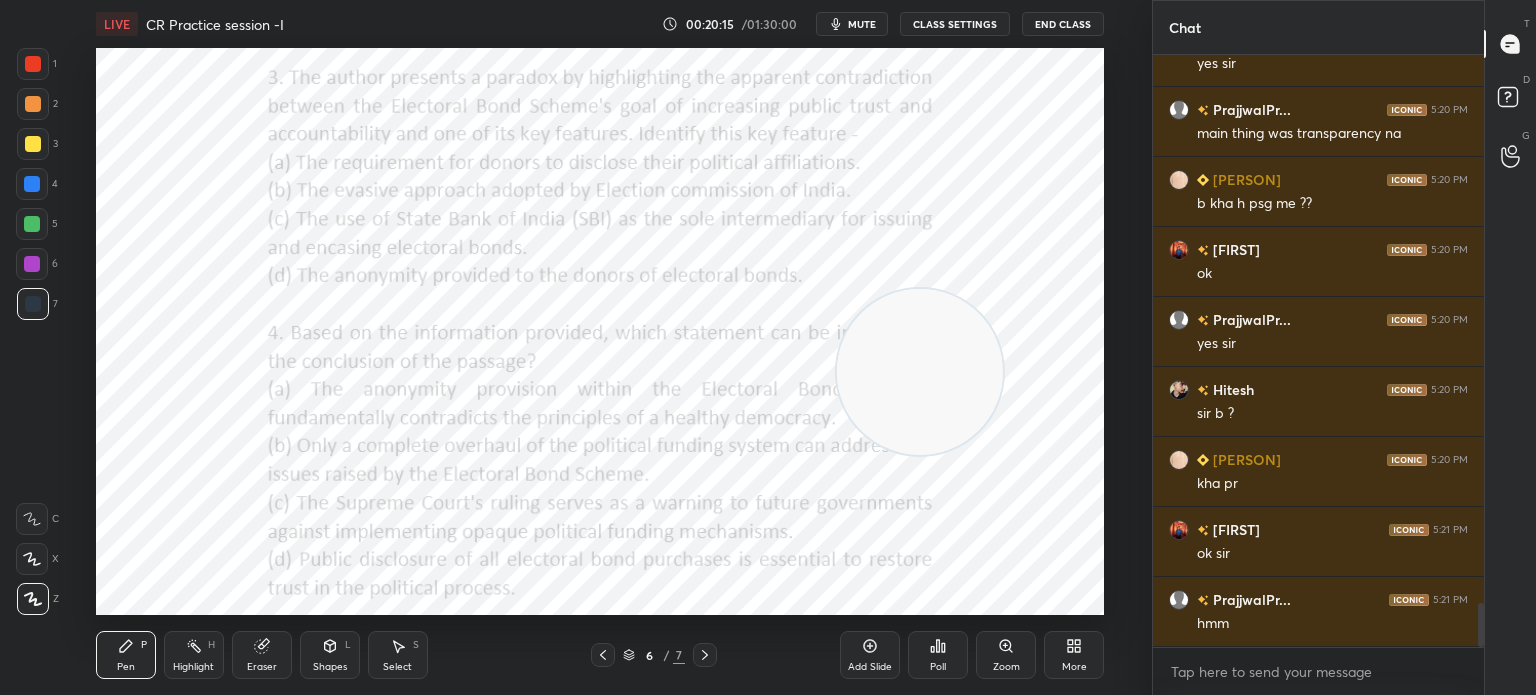 click on "Poll" at bounding box center [938, 667] 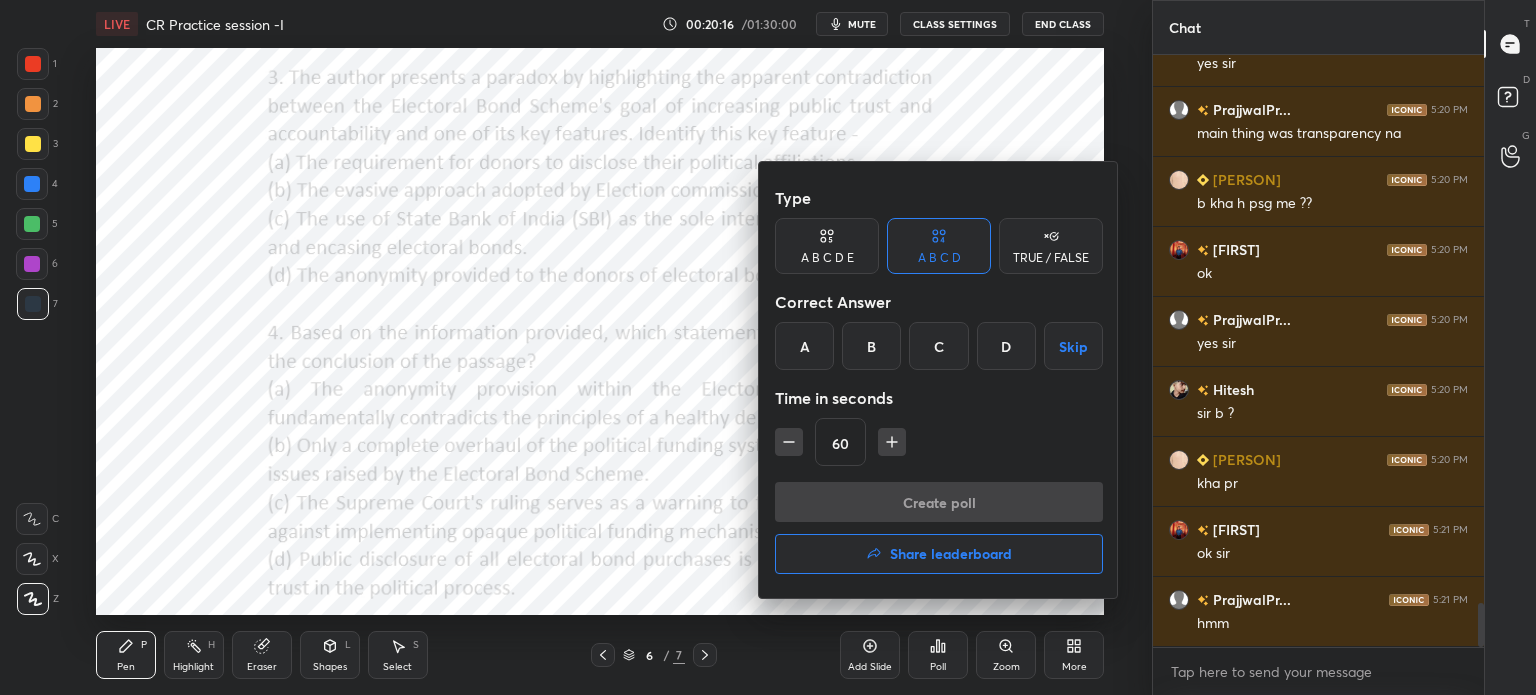 click on "D" at bounding box center (1006, 346) 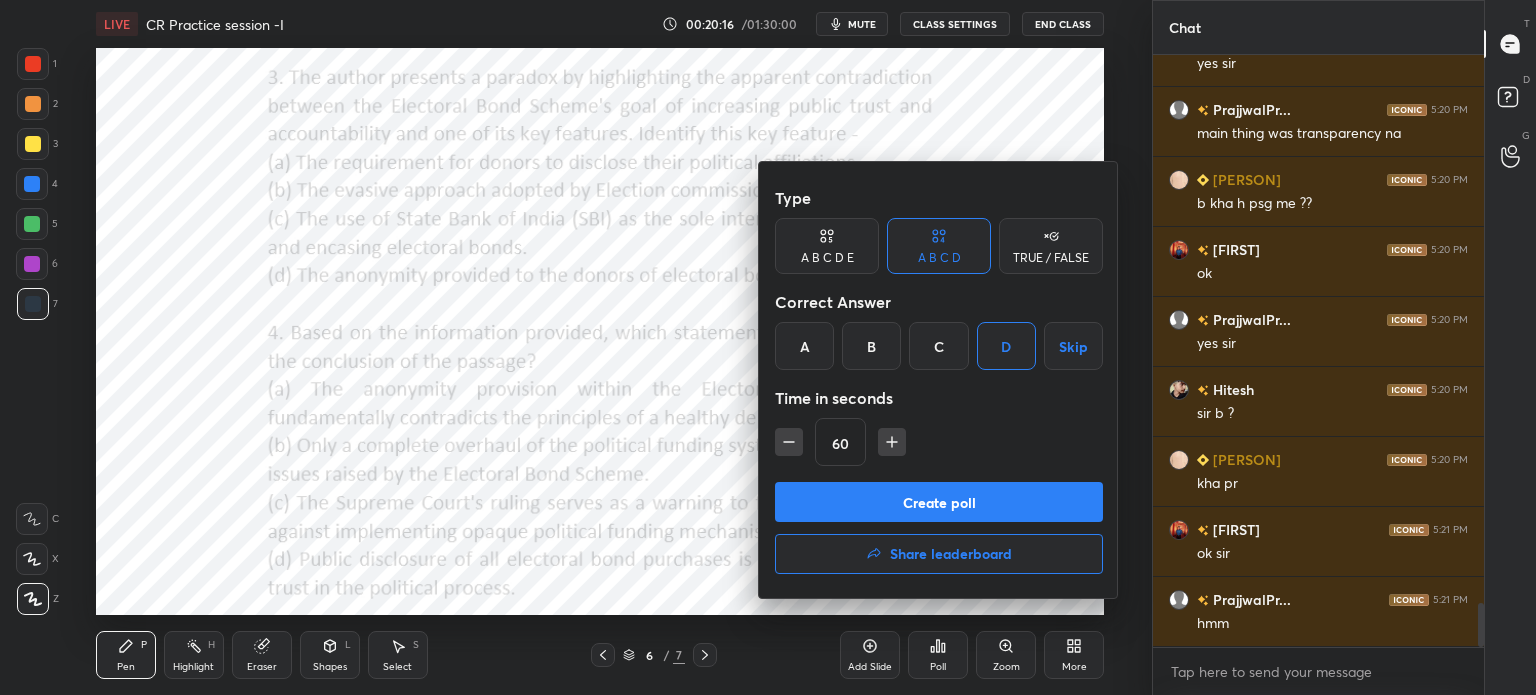 click on "Create poll" at bounding box center [939, 502] 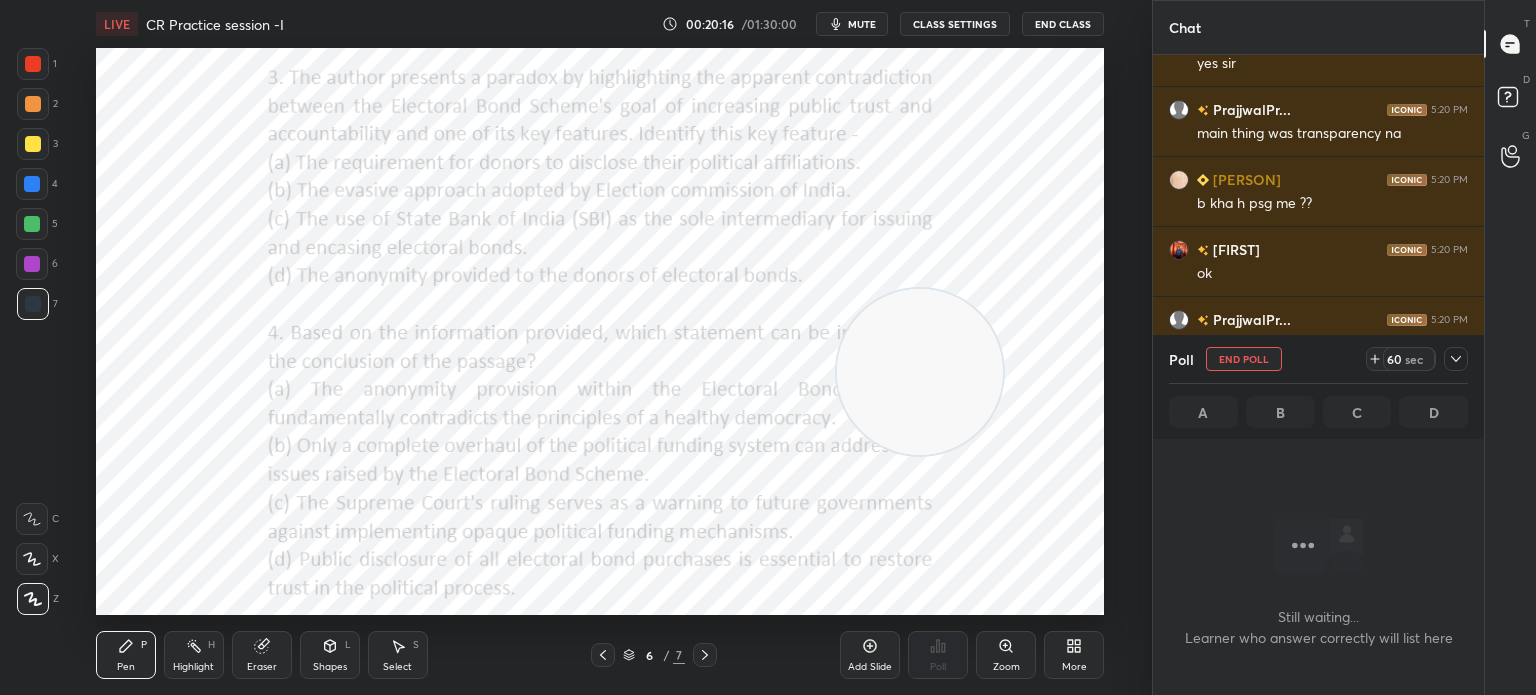 scroll, scrollTop: 6, scrollLeft: 6, axis: both 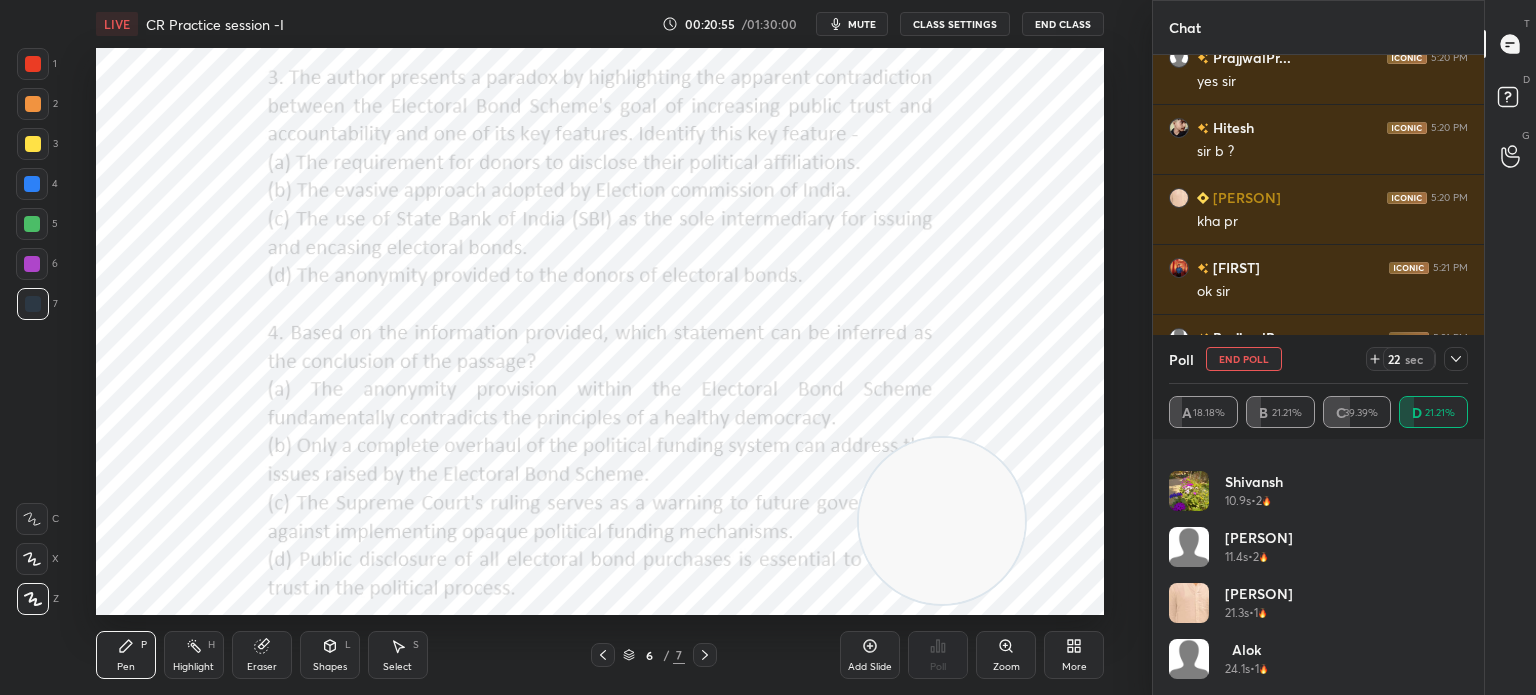 drag, startPoint x: 950, startPoint y: 400, endPoint x: 972, endPoint y: 550, distance: 151.60475 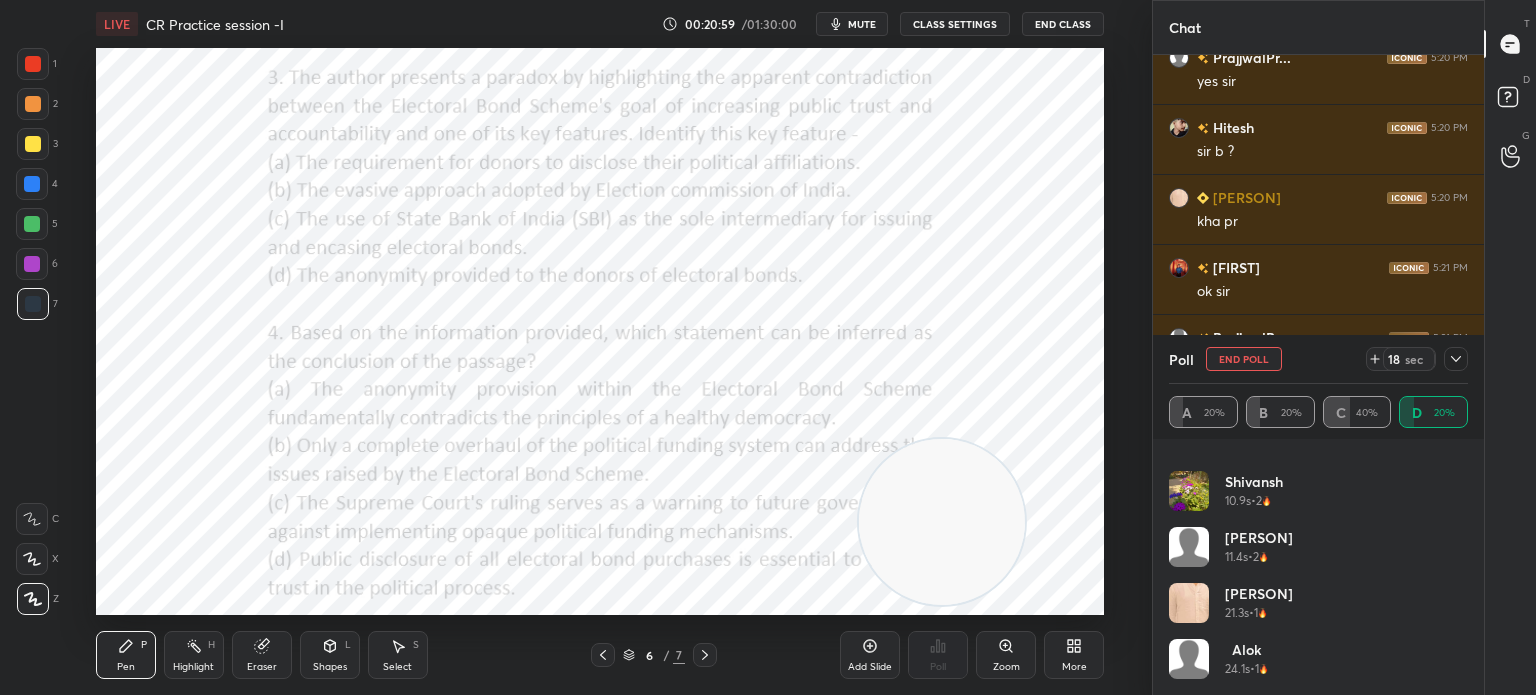 scroll, scrollTop: 152, scrollLeft: 0, axis: vertical 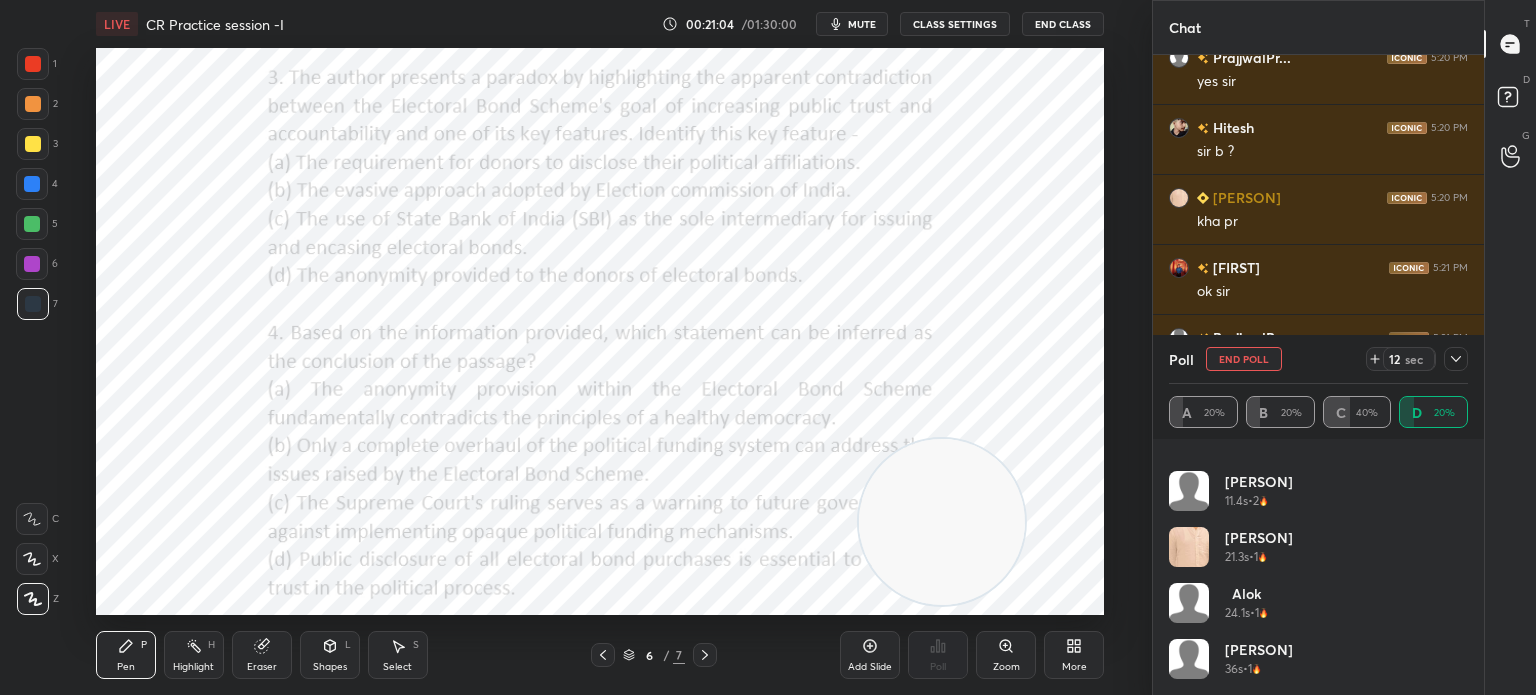 click on "mute" at bounding box center [852, 24] 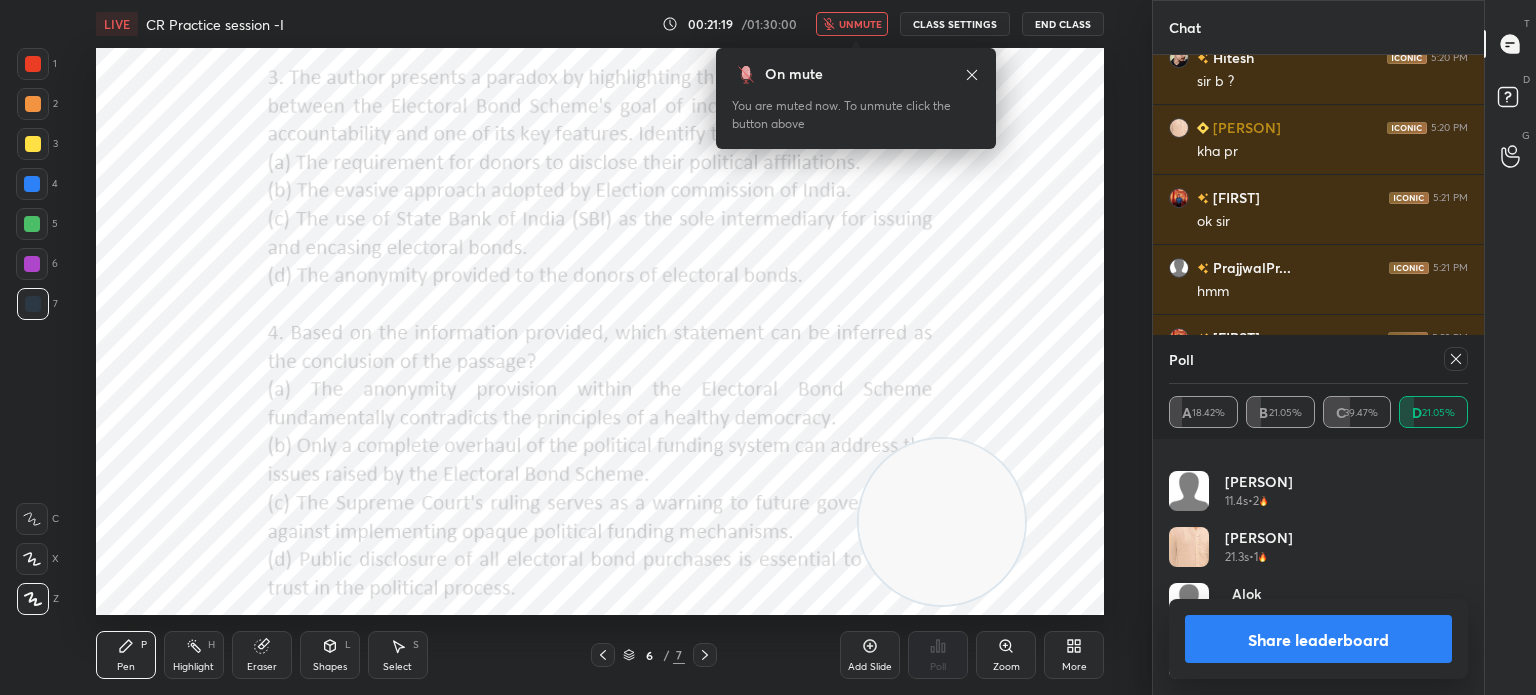 scroll, scrollTop: 7714, scrollLeft: 0, axis: vertical 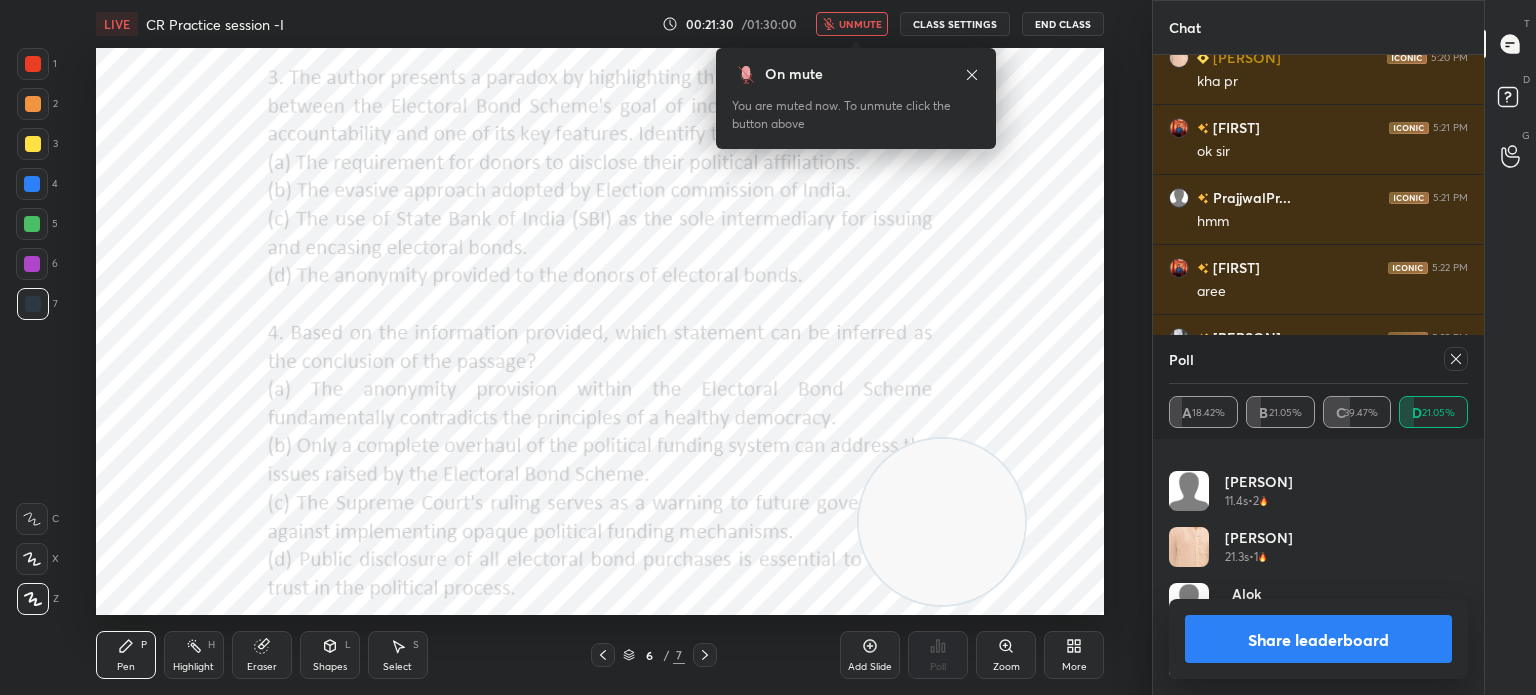 click on "unmute" at bounding box center [860, 24] 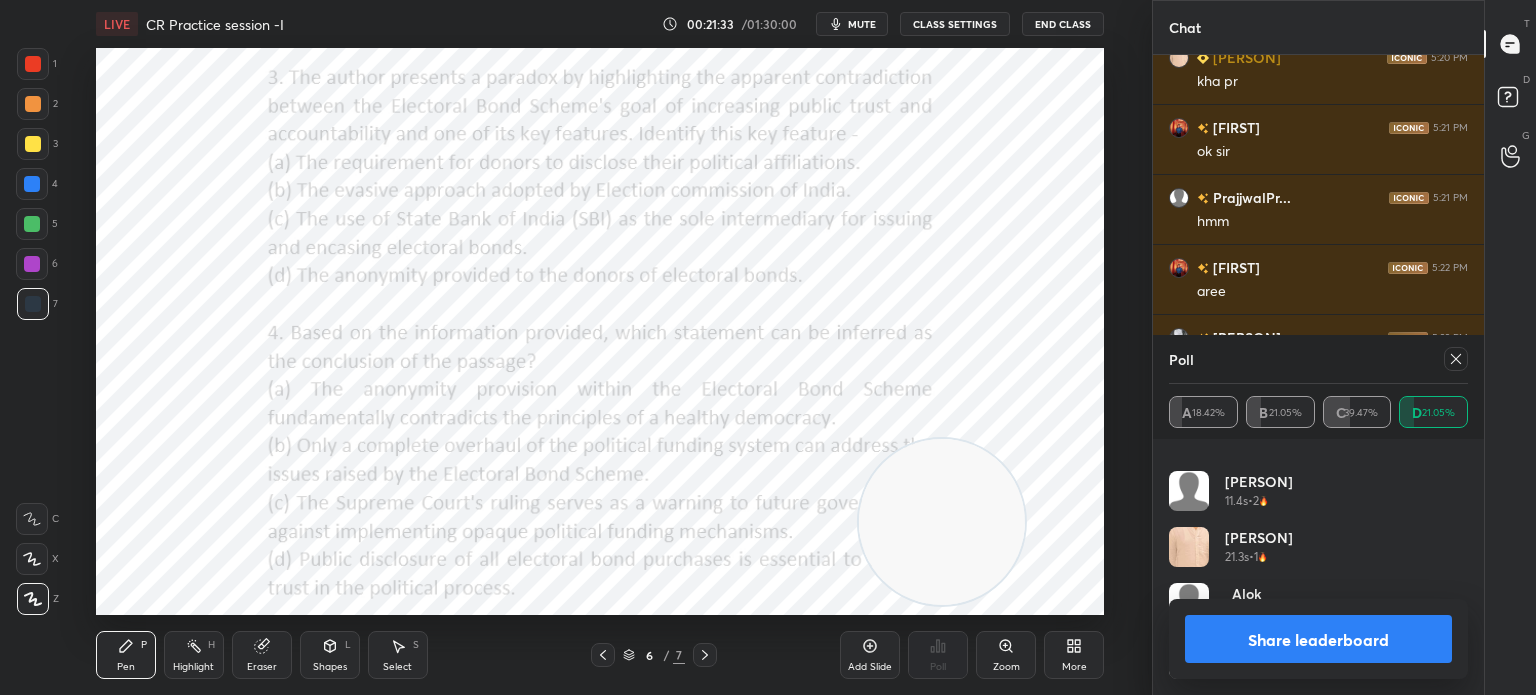 click 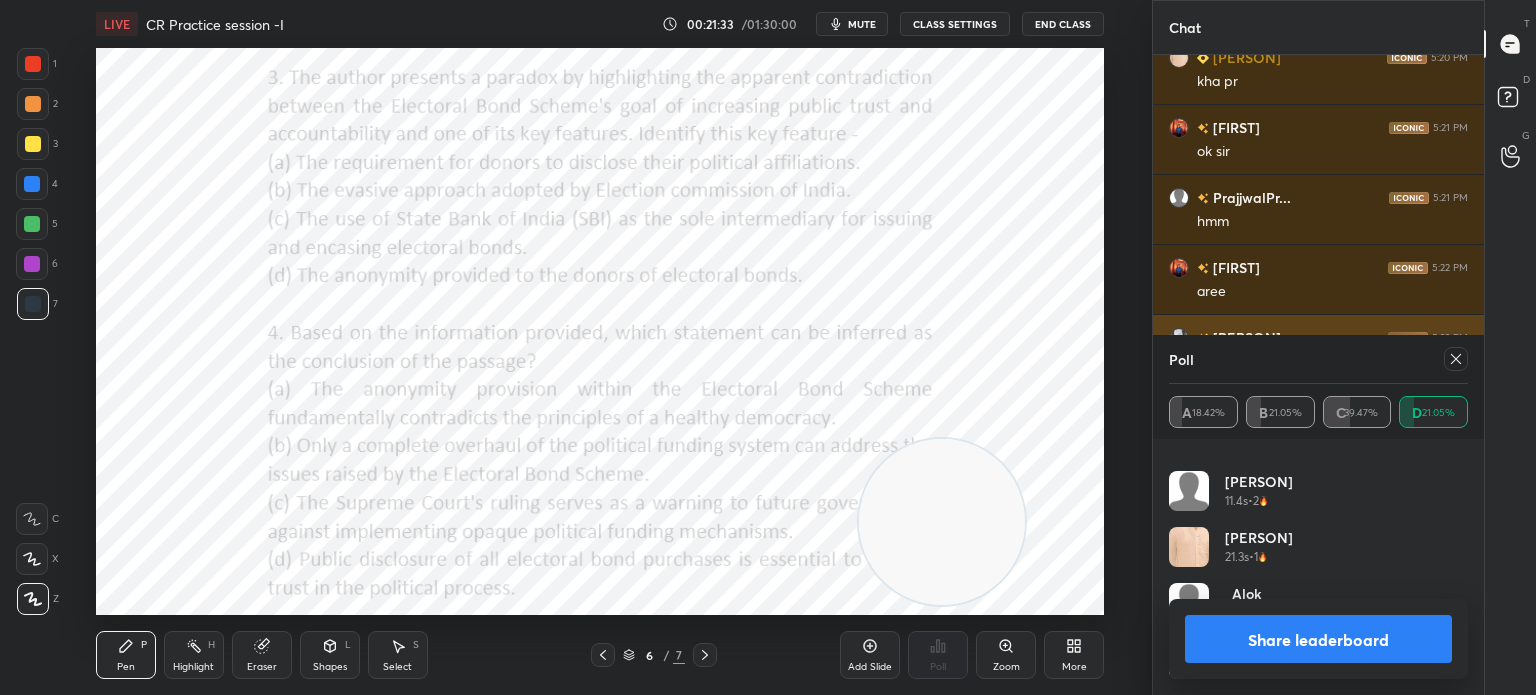 scroll, scrollTop: 150, scrollLeft: 293, axis: both 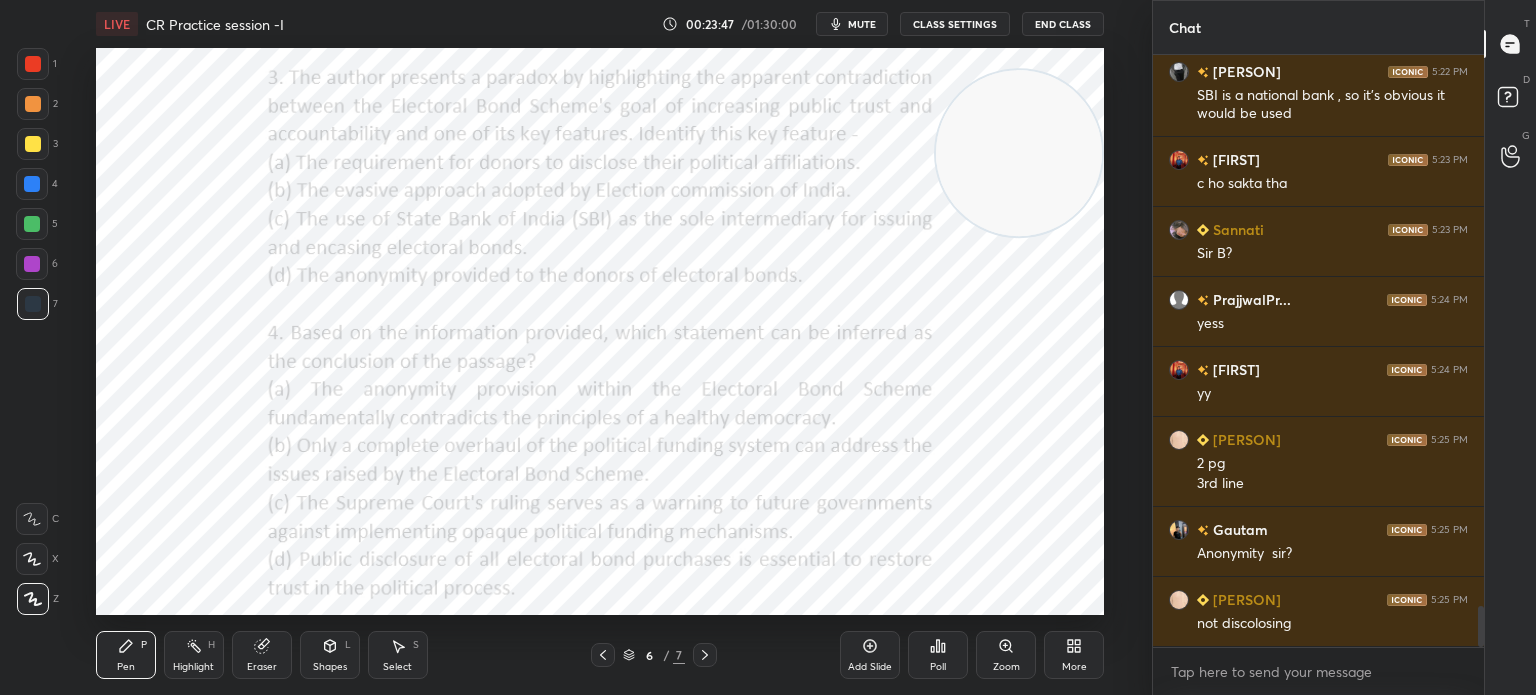 click on "mute" at bounding box center (852, 24) 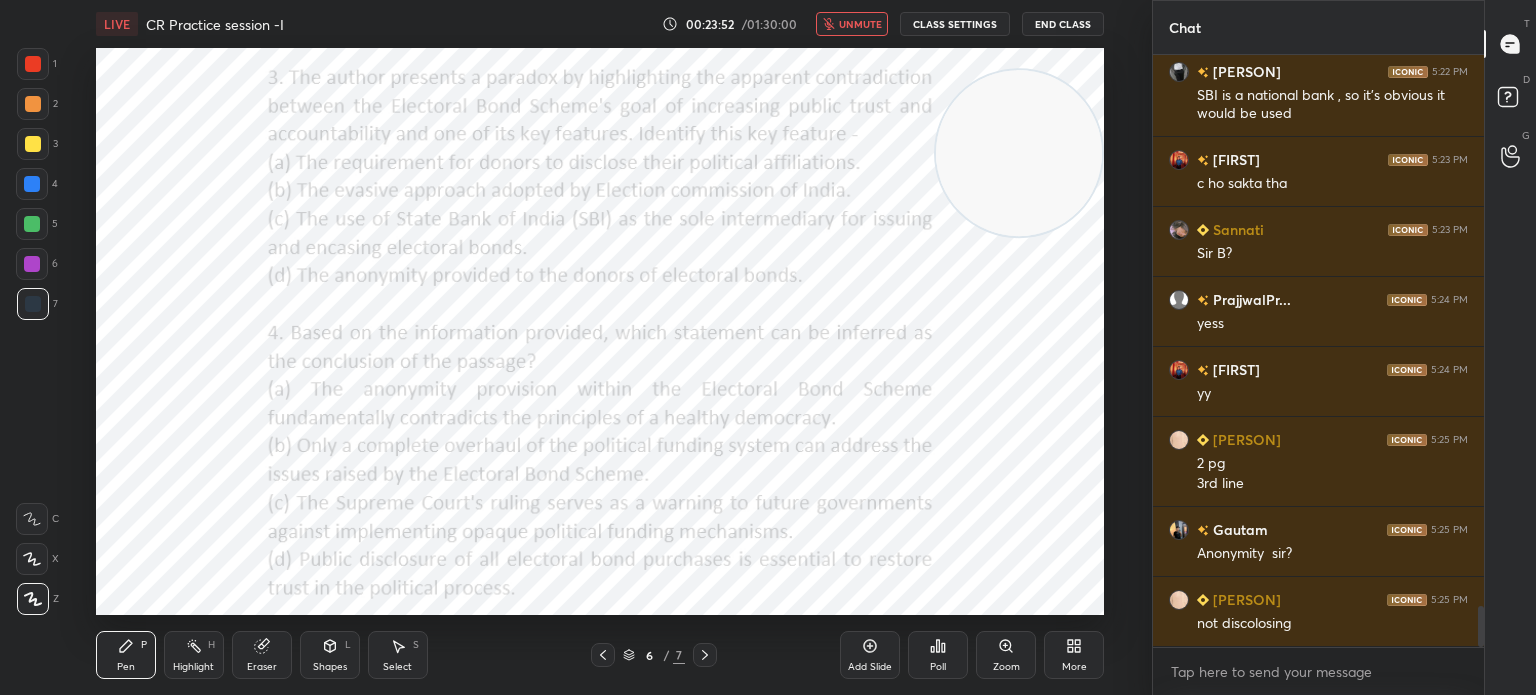 scroll, scrollTop: 8000, scrollLeft: 0, axis: vertical 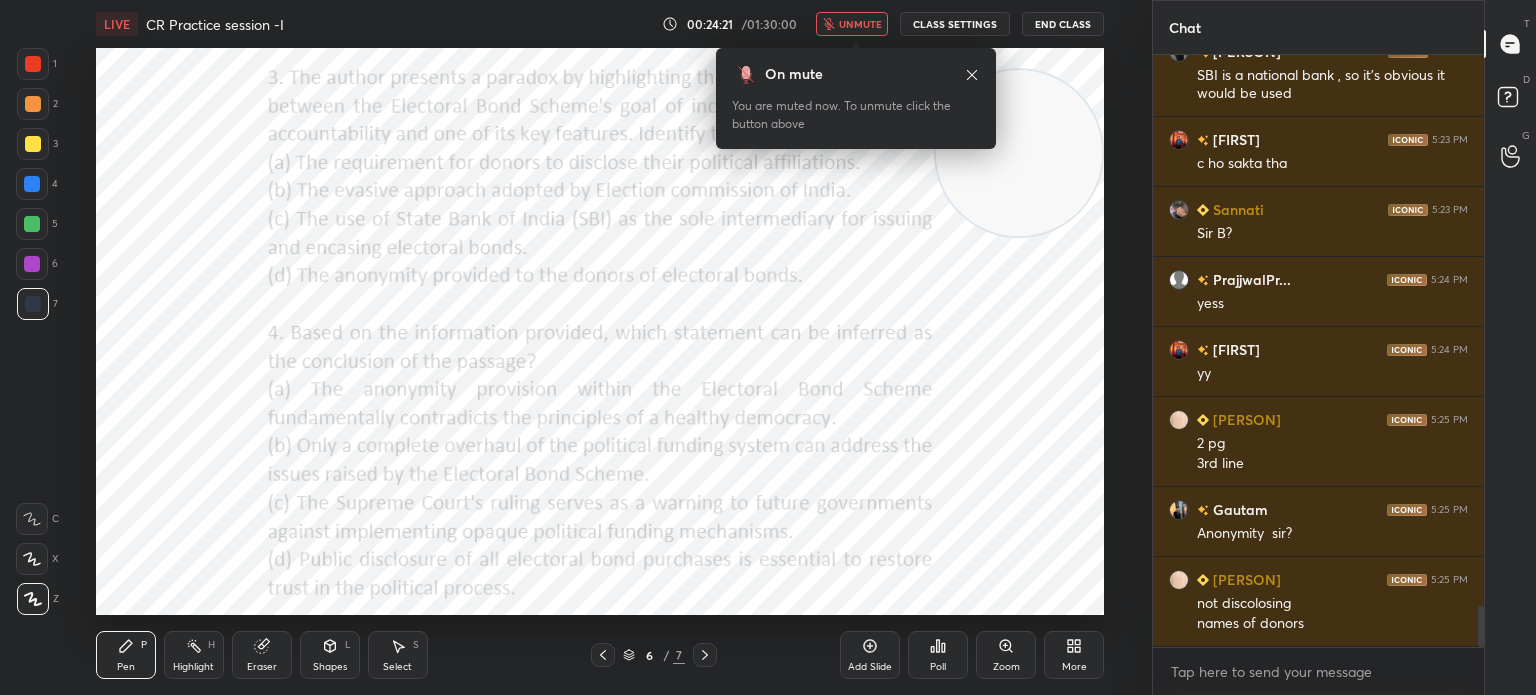 click on "unmute" at bounding box center (852, 24) 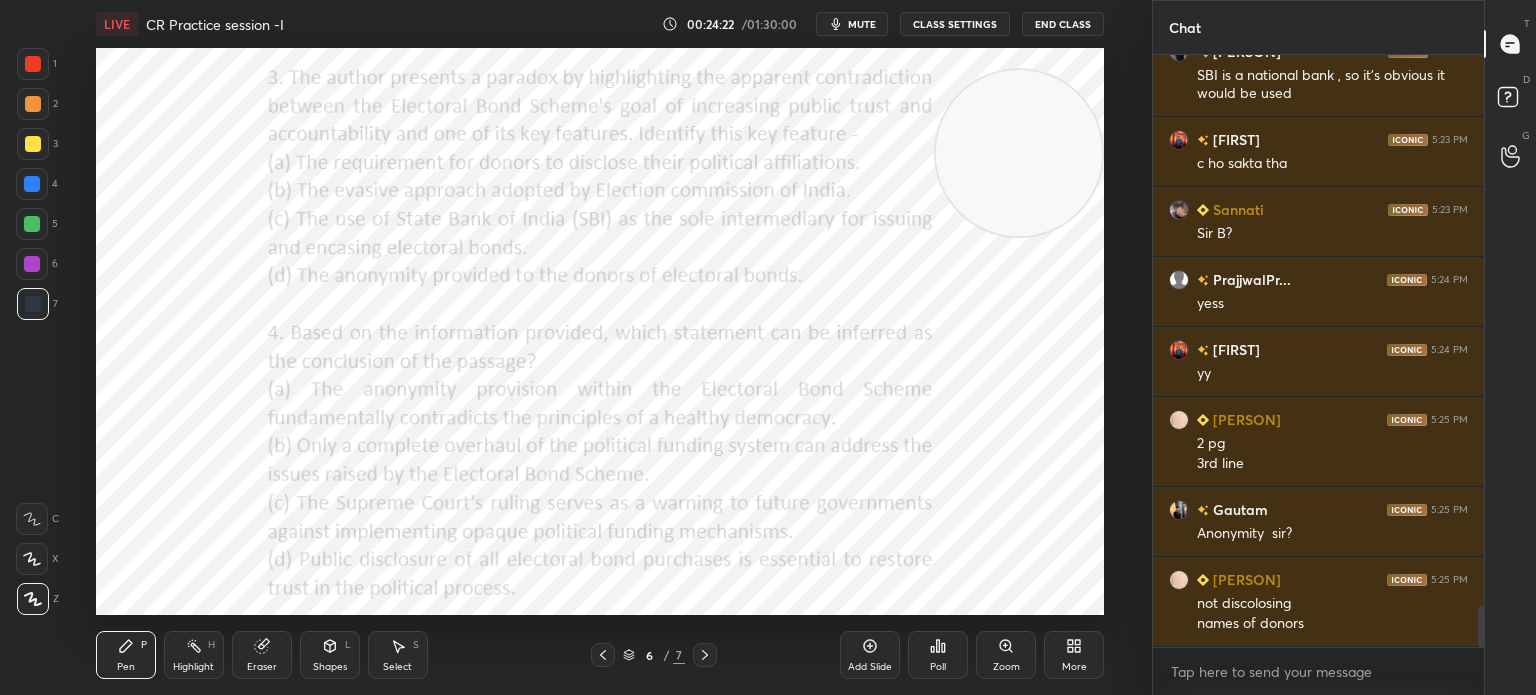 click on "mute" at bounding box center (852, 24) 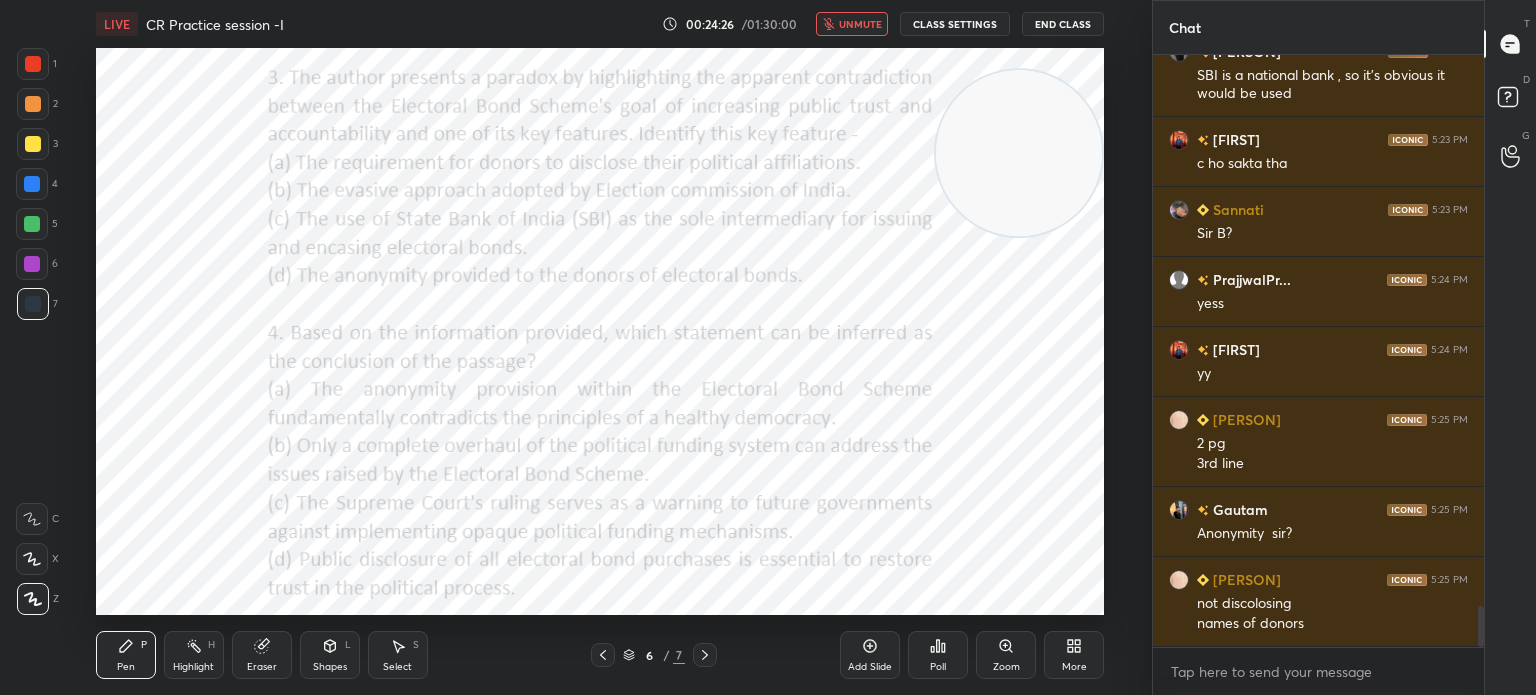 click on "unmute" at bounding box center [852, 24] 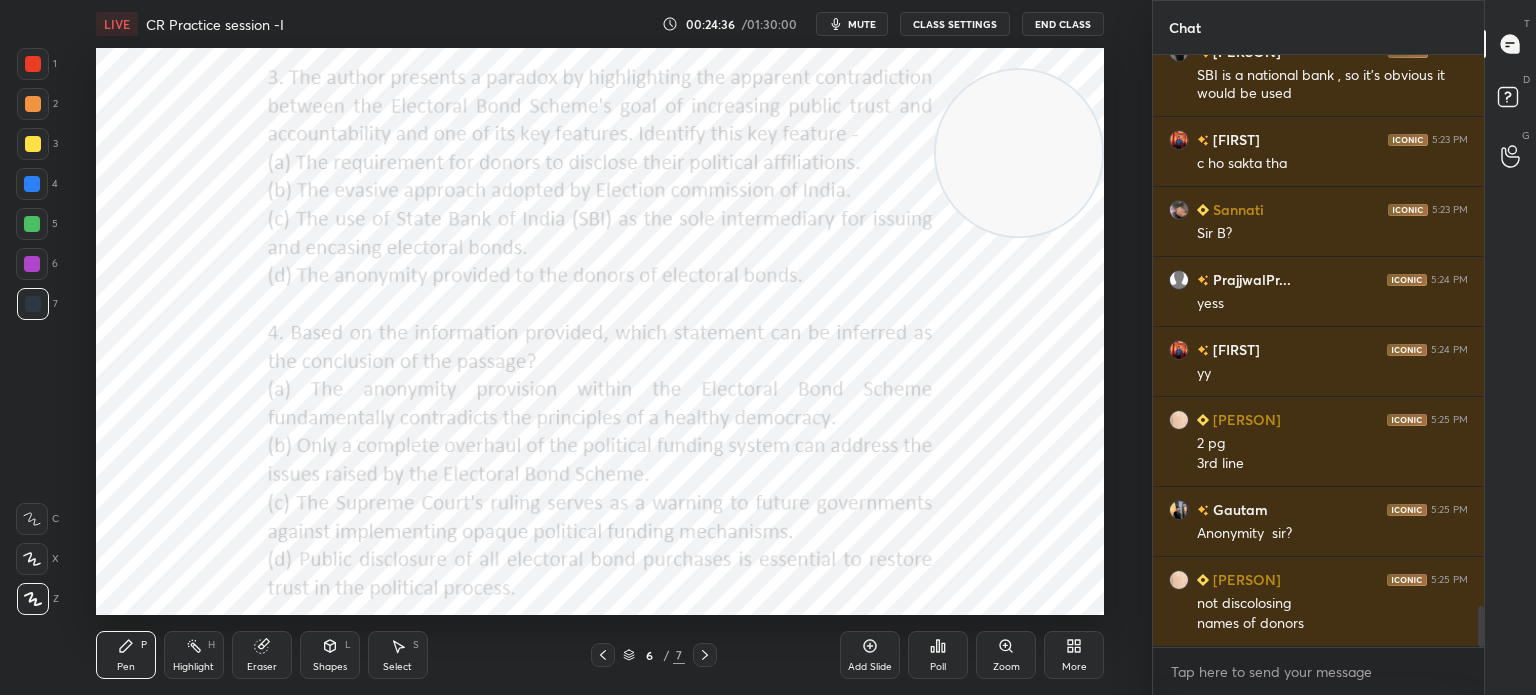 click on "Poll" at bounding box center [938, 667] 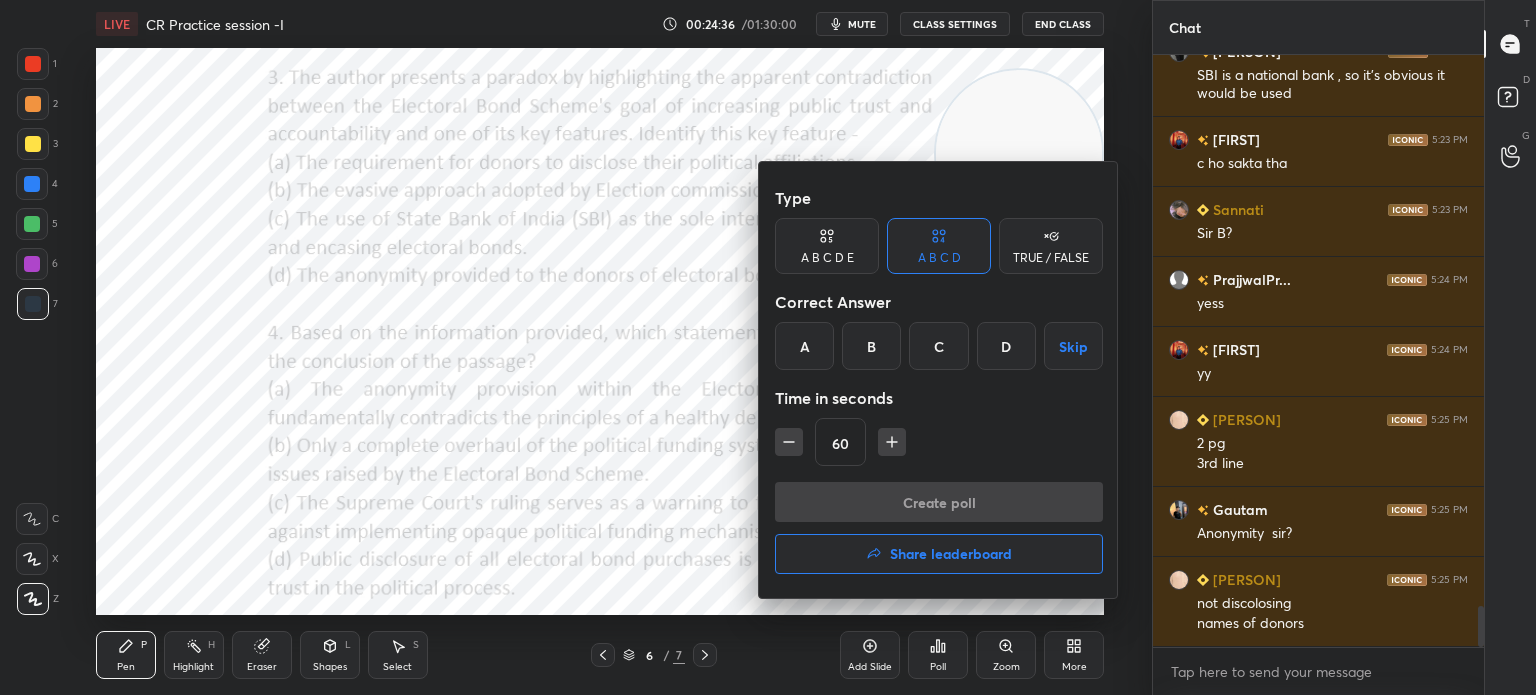 click on "C" at bounding box center (938, 346) 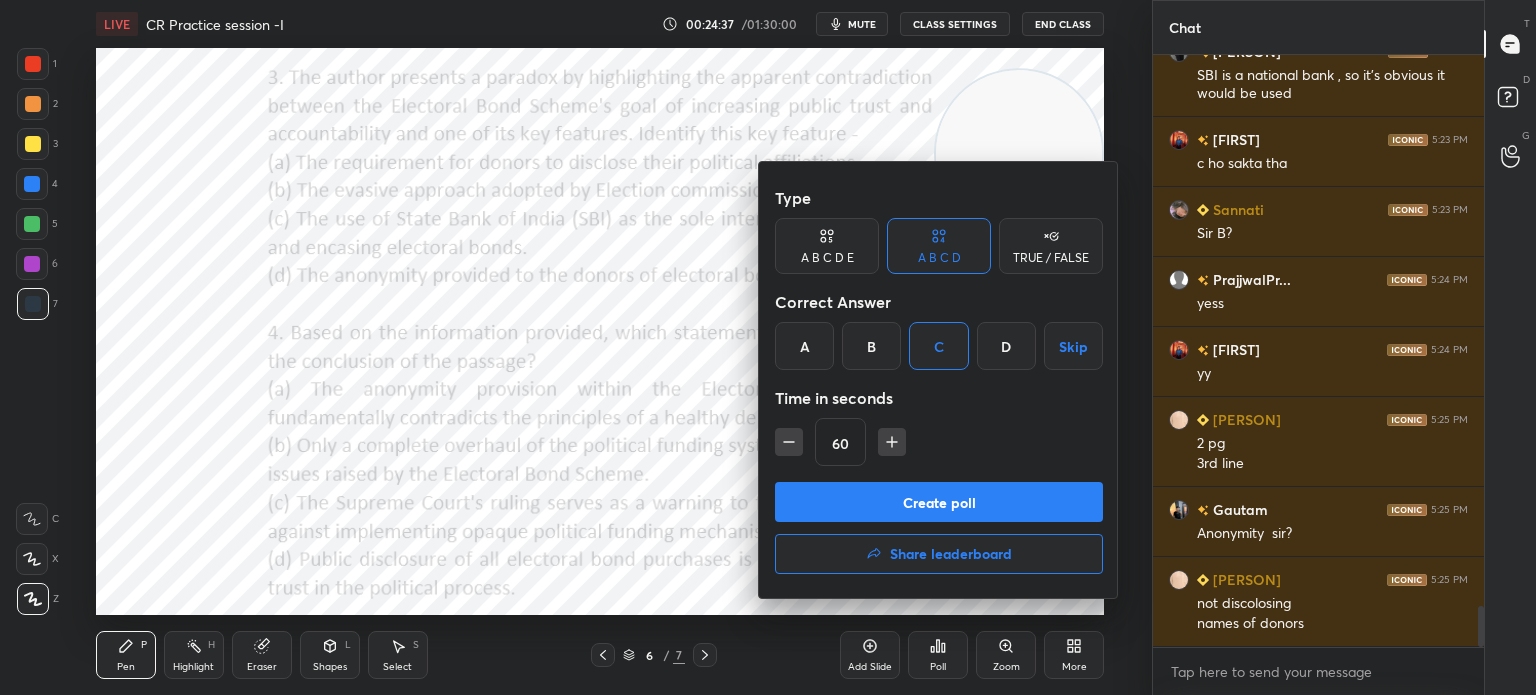 click on "Create poll" at bounding box center [939, 502] 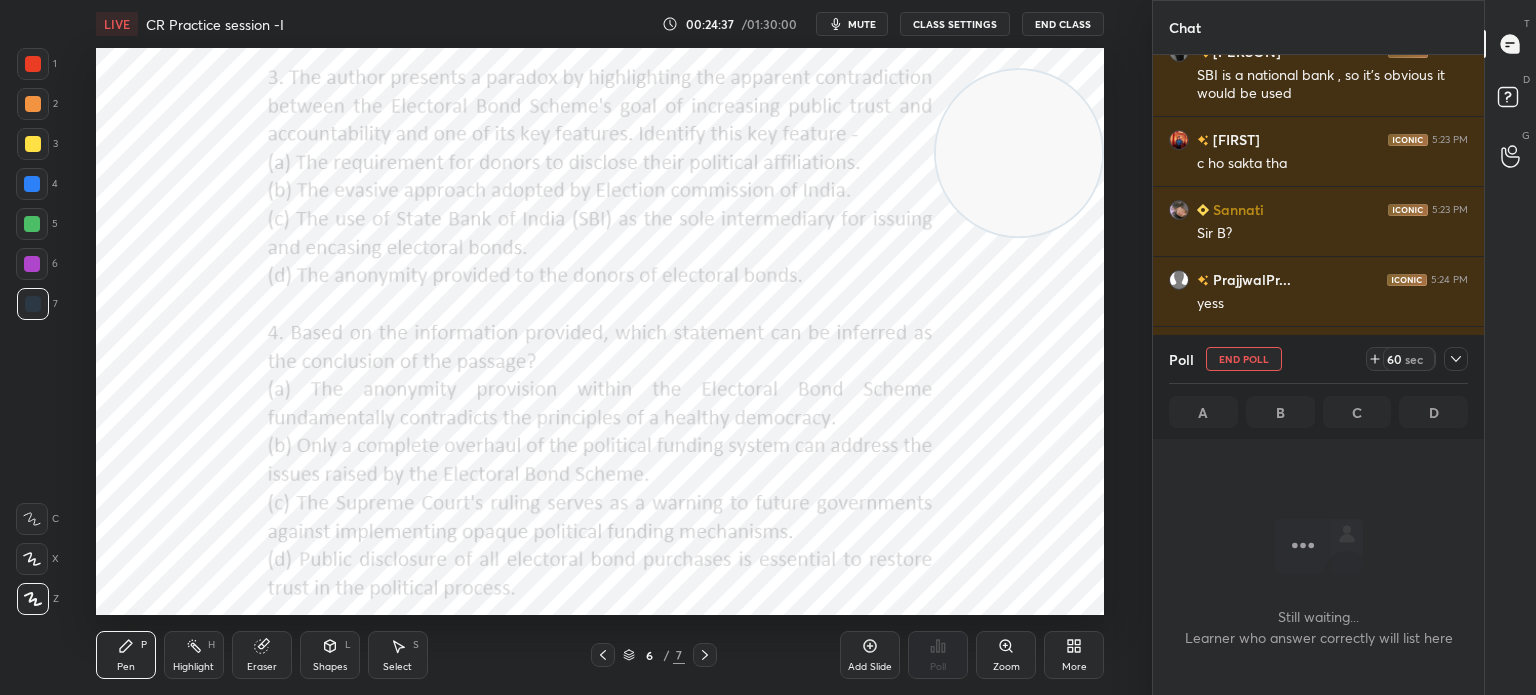 scroll, scrollTop: 6, scrollLeft: 6, axis: both 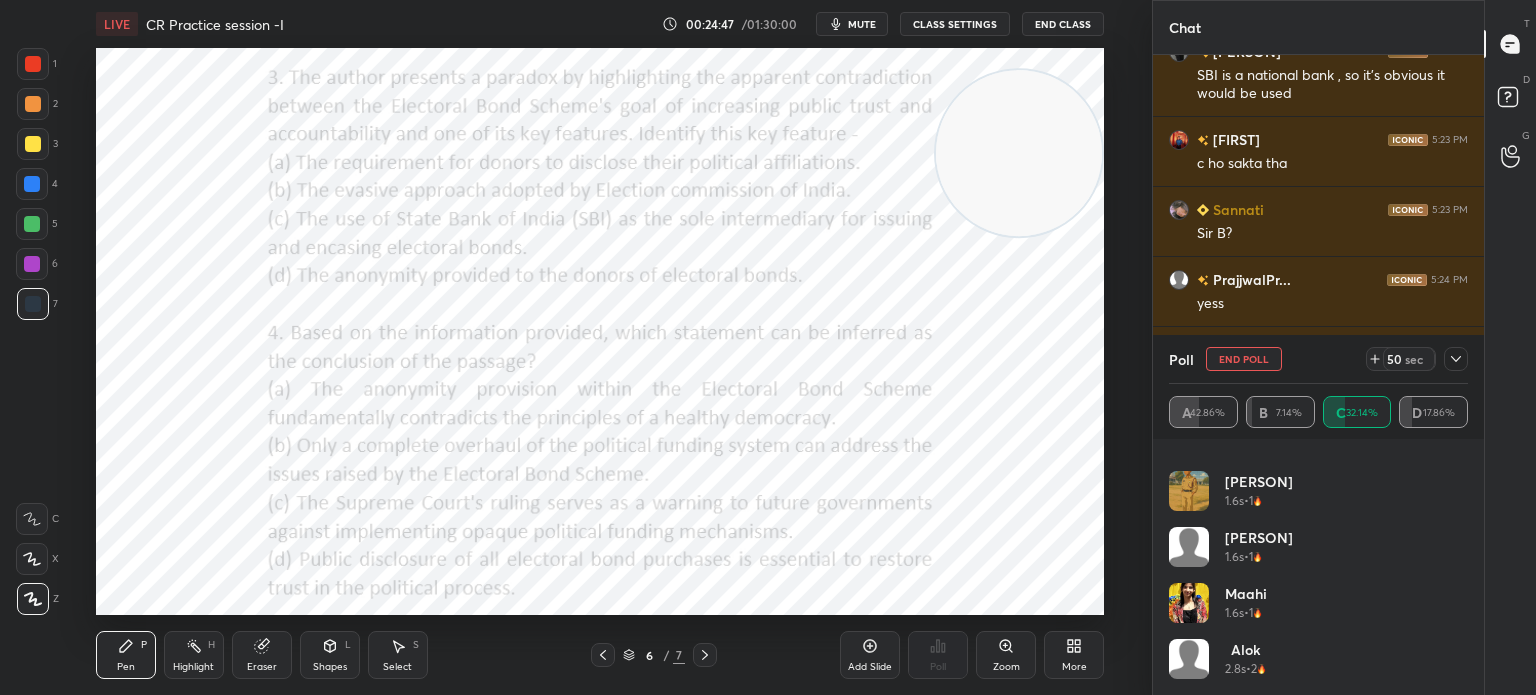 click on "mute" at bounding box center (862, 24) 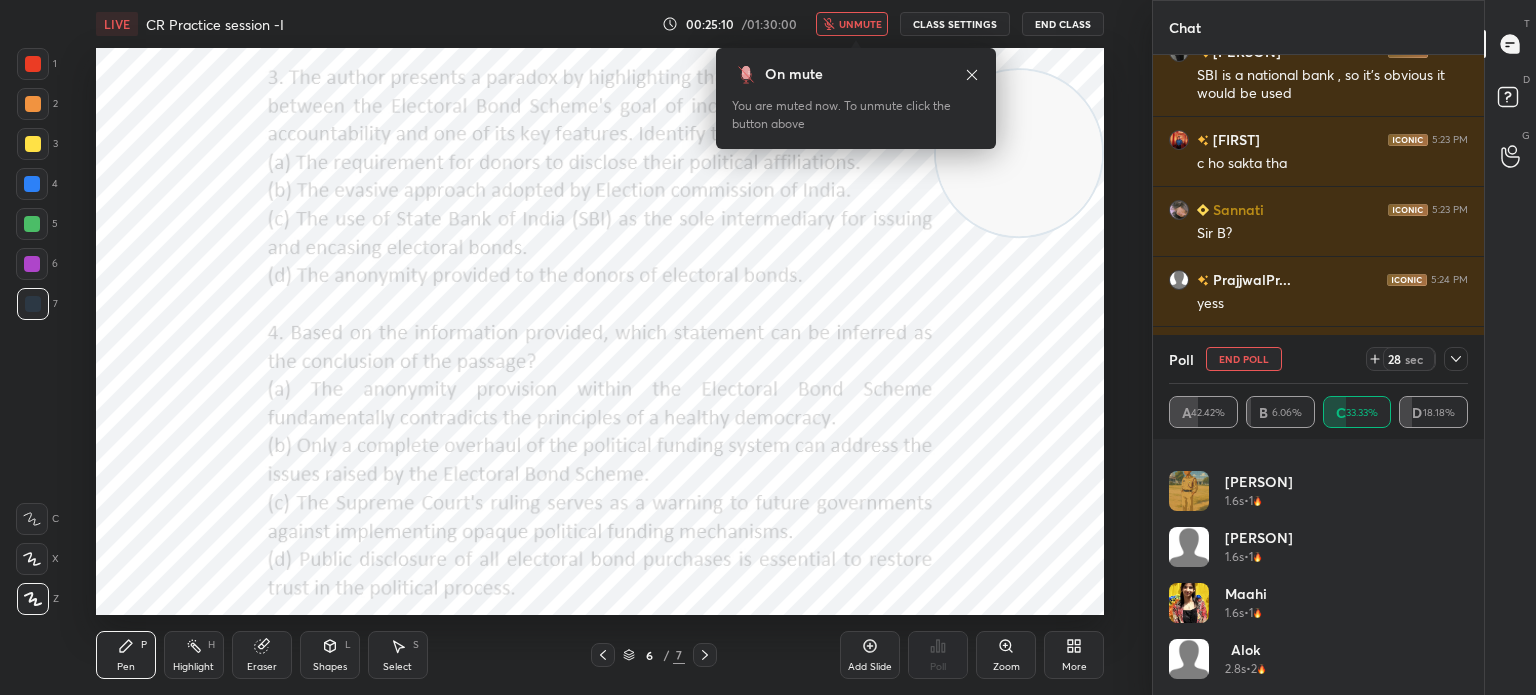 click on "unmute" at bounding box center [860, 24] 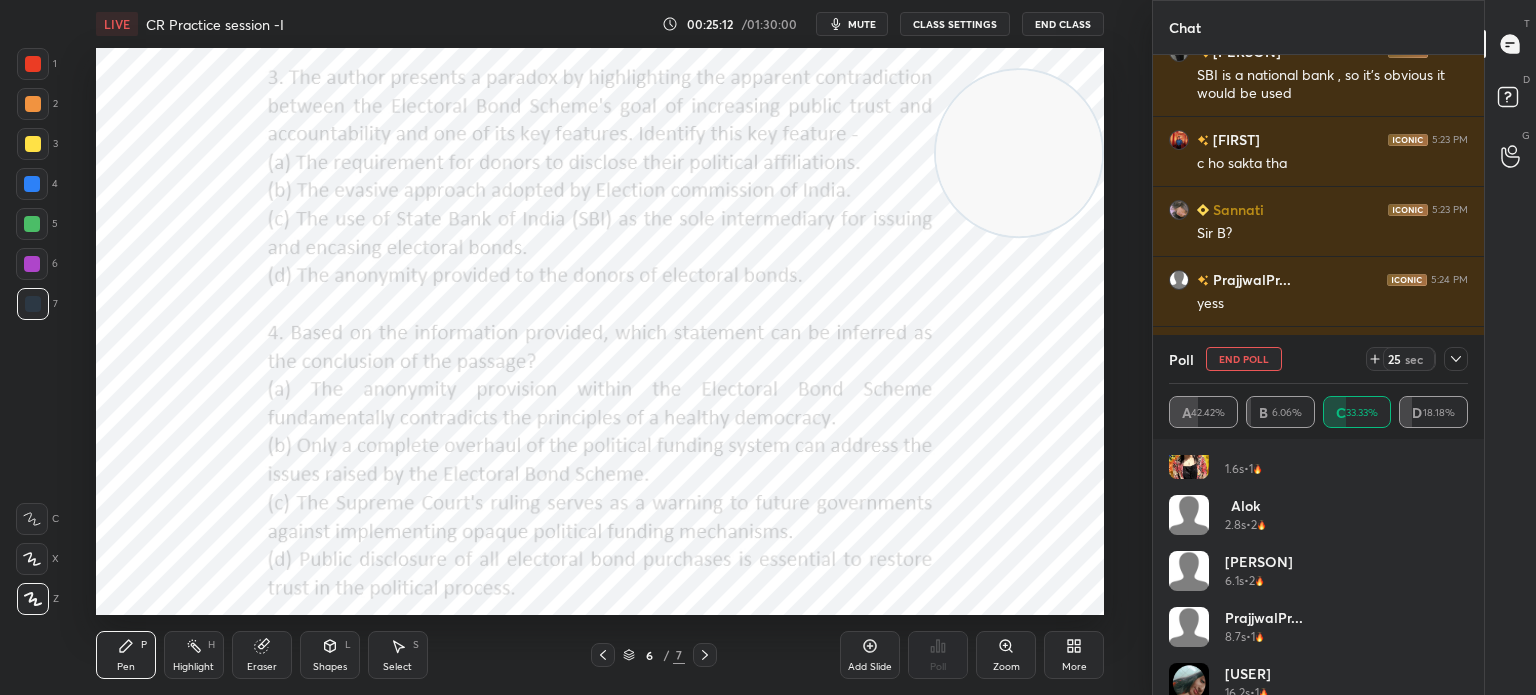 scroll, scrollTop: 376, scrollLeft: 0, axis: vertical 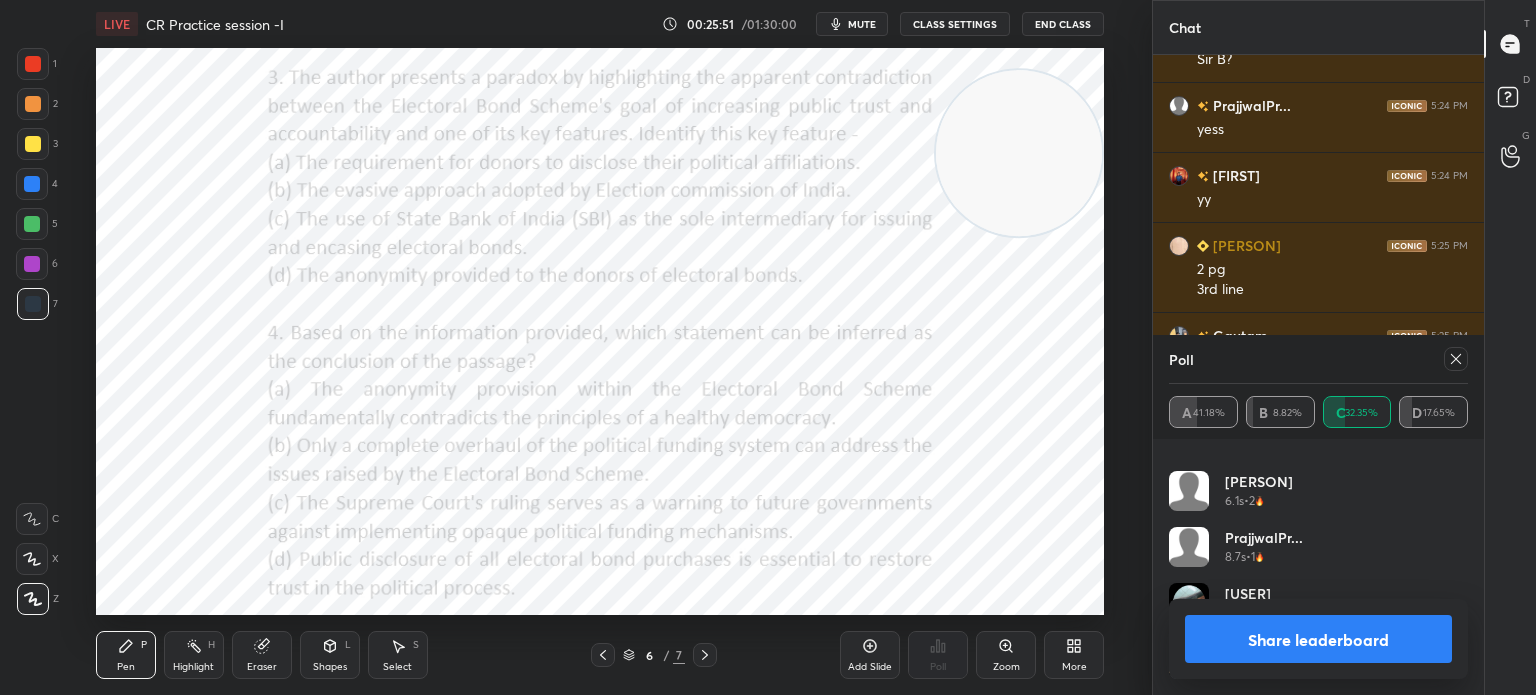 click 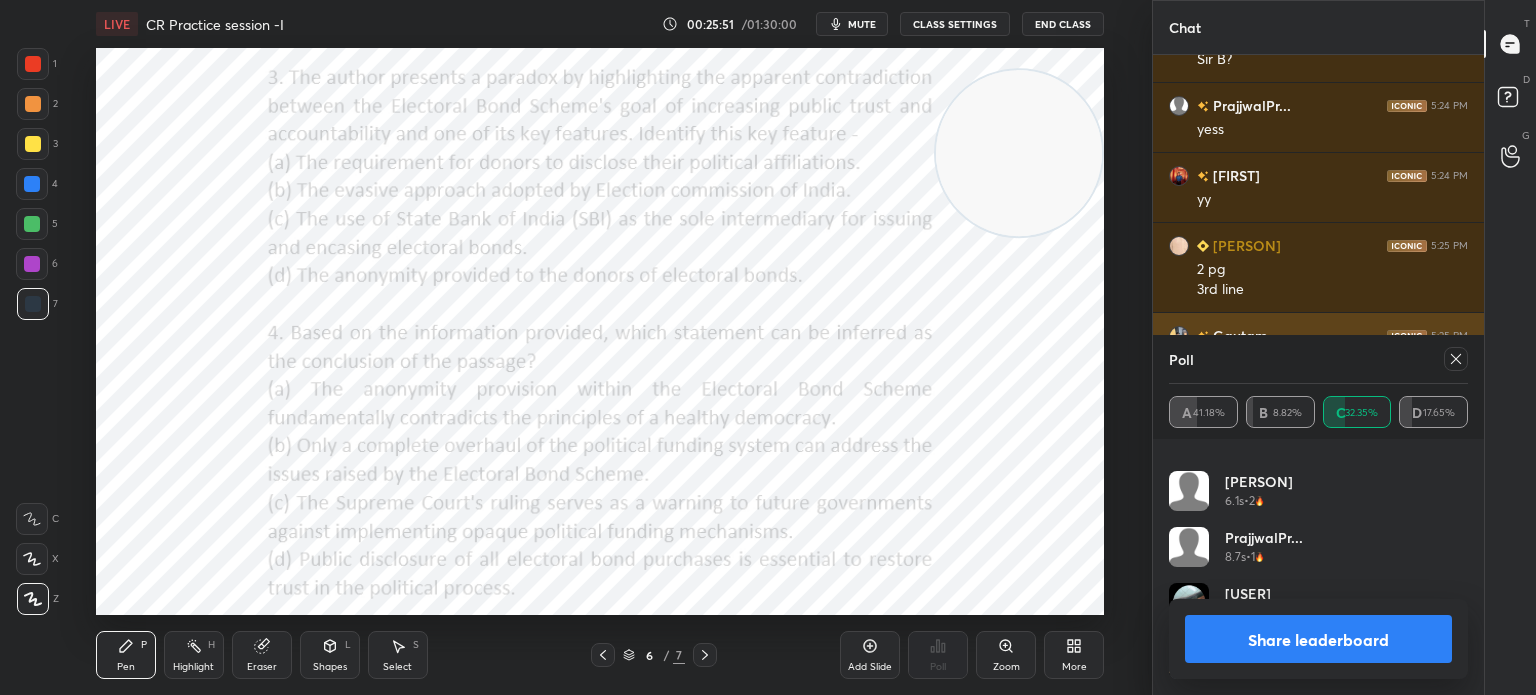 scroll, scrollTop: 151, scrollLeft: 293, axis: both 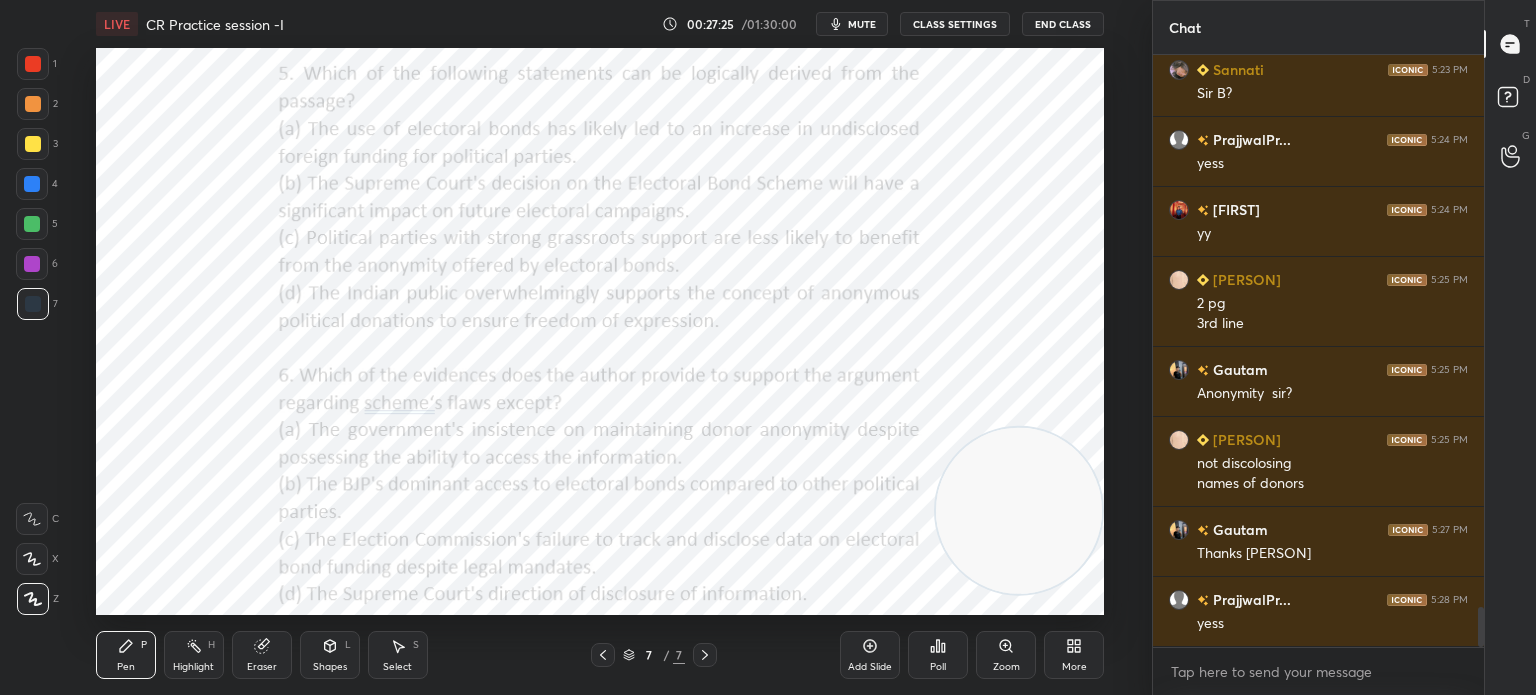click on "Poll" at bounding box center [938, 667] 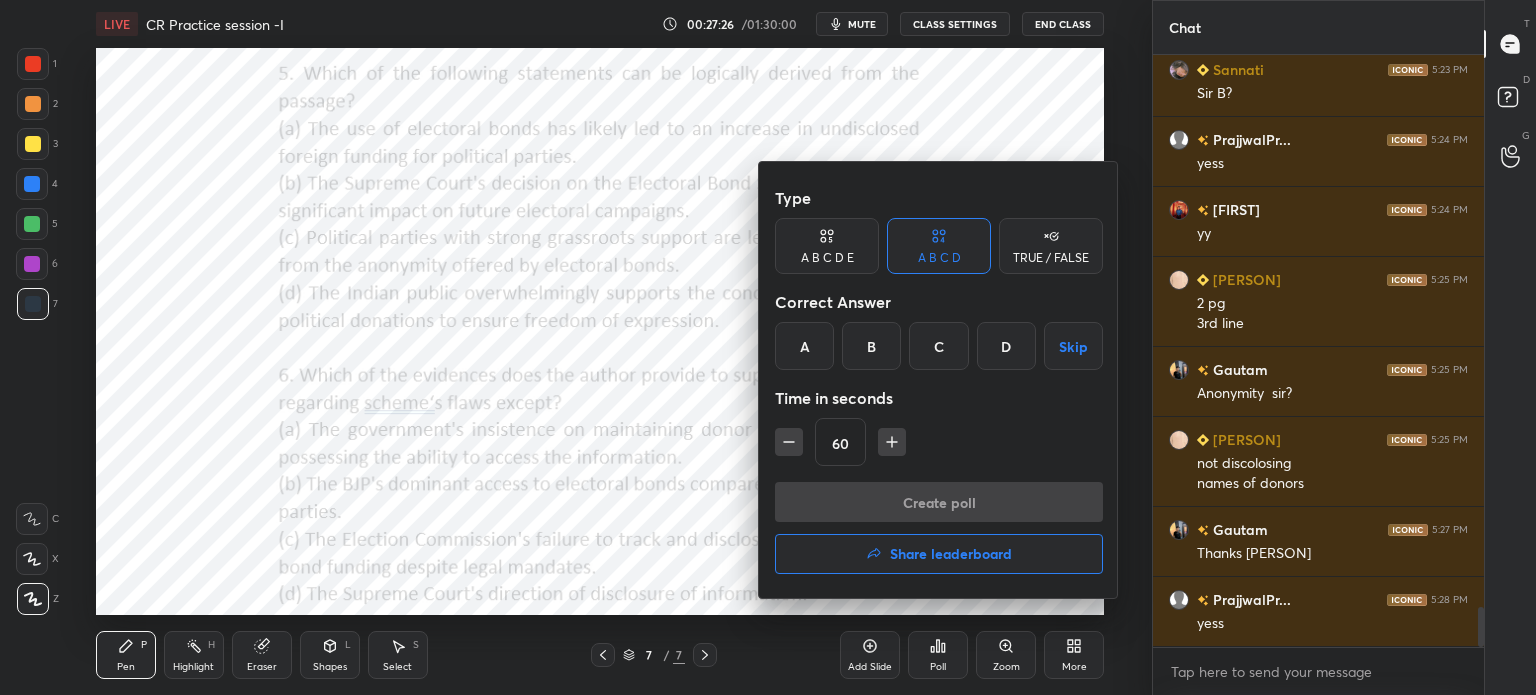 click on "B" at bounding box center [871, 346] 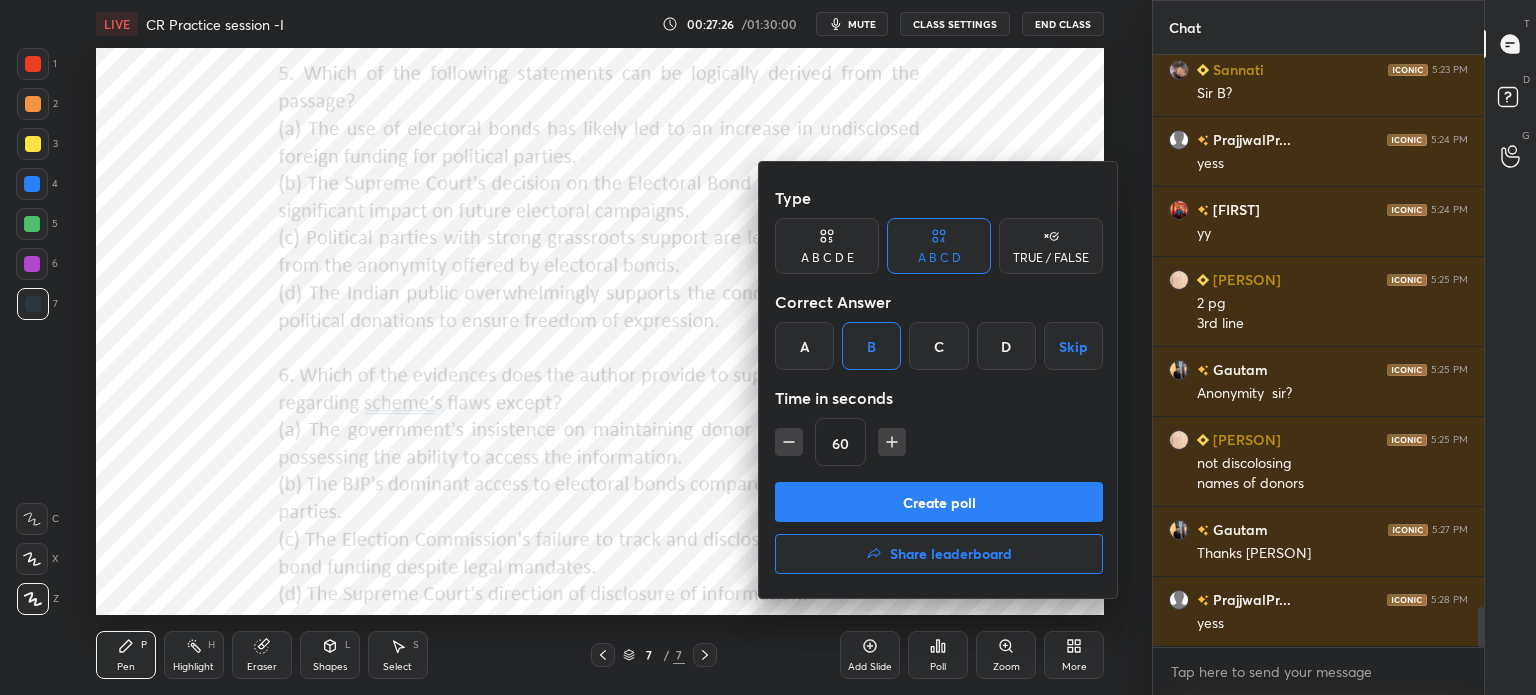click on "Create poll" at bounding box center [939, 502] 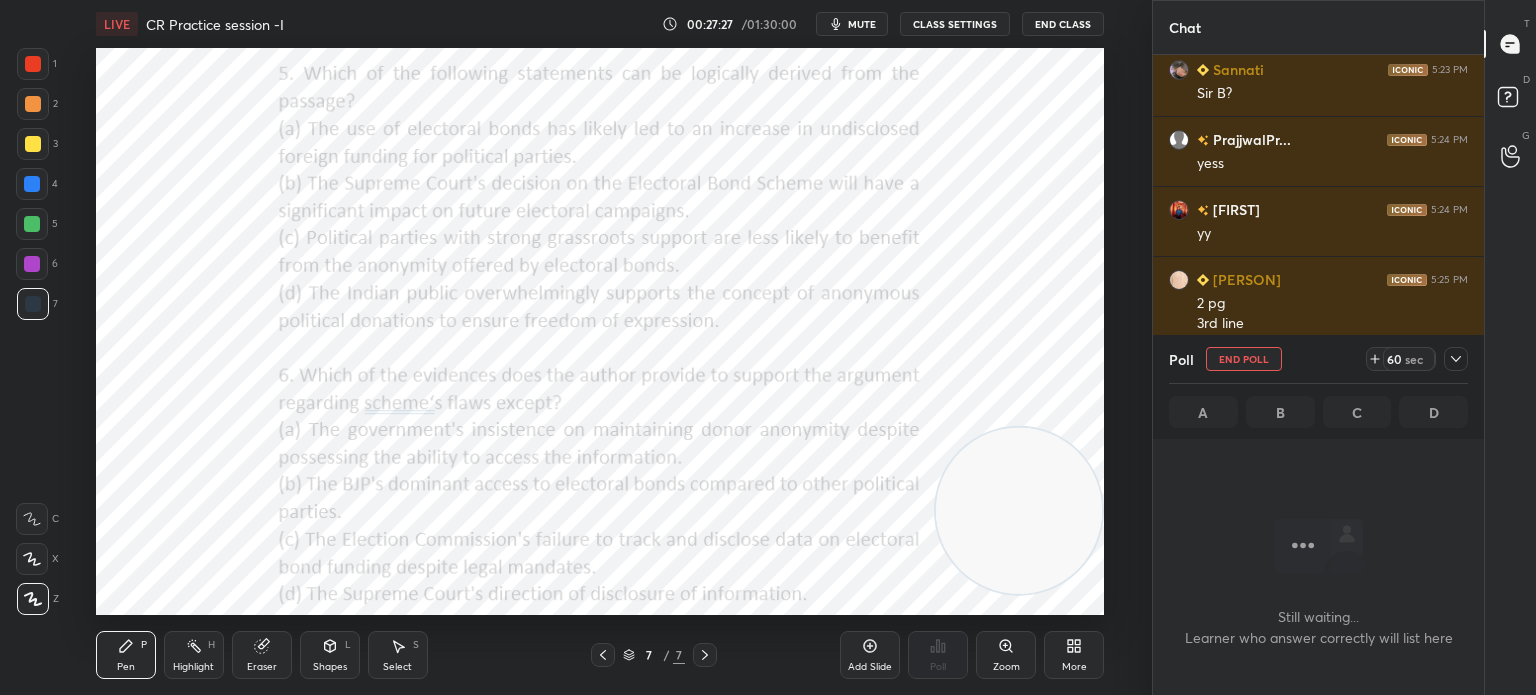scroll, scrollTop: 521, scrollLeft: 325, axis: both 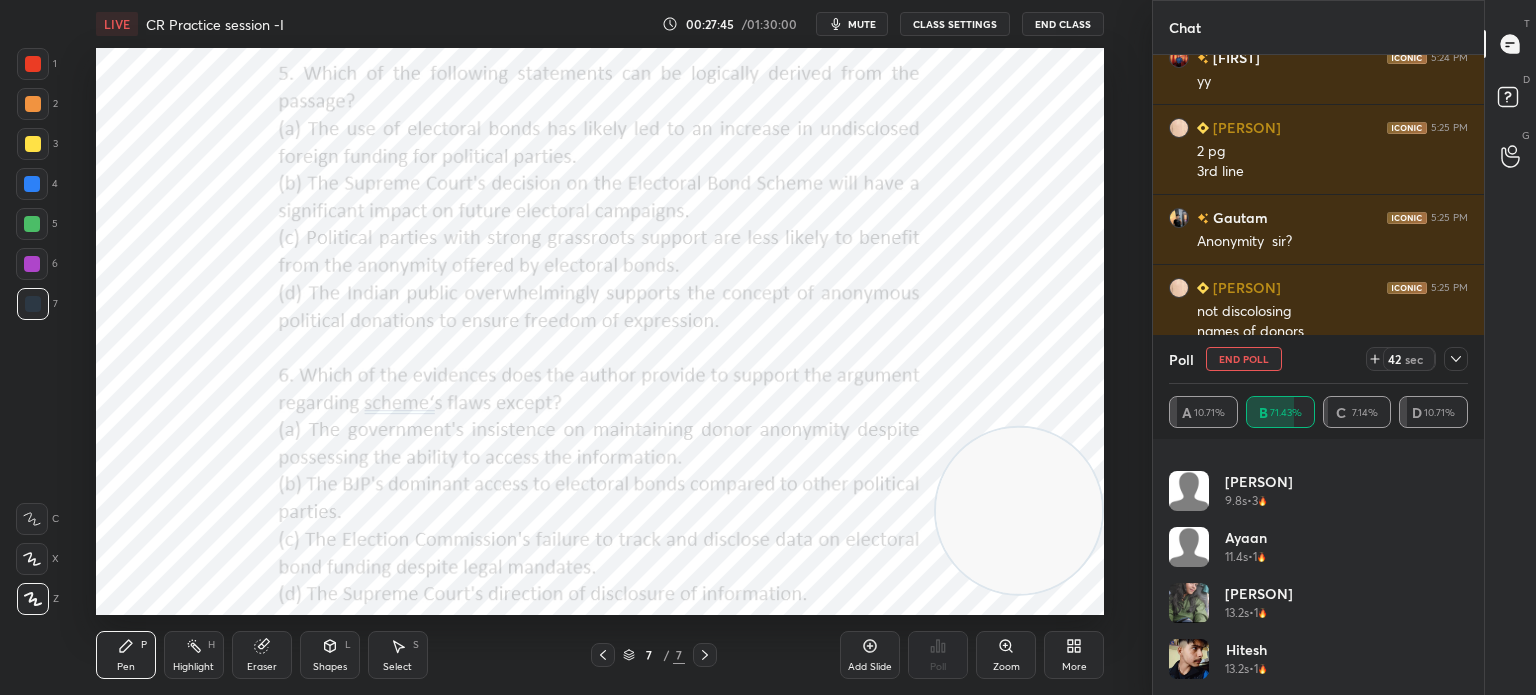 click 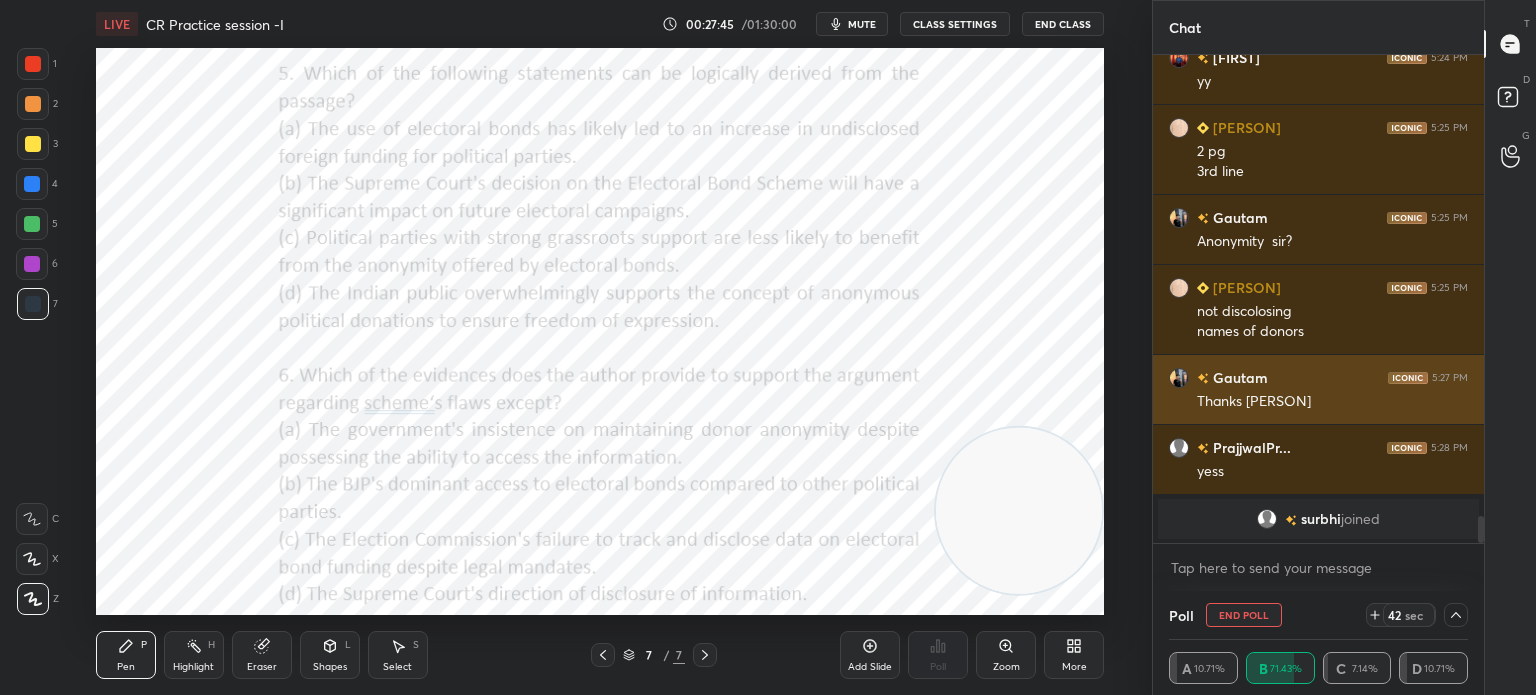 scroll, scrollTop: 70, scrollLeft: 293, axis: both 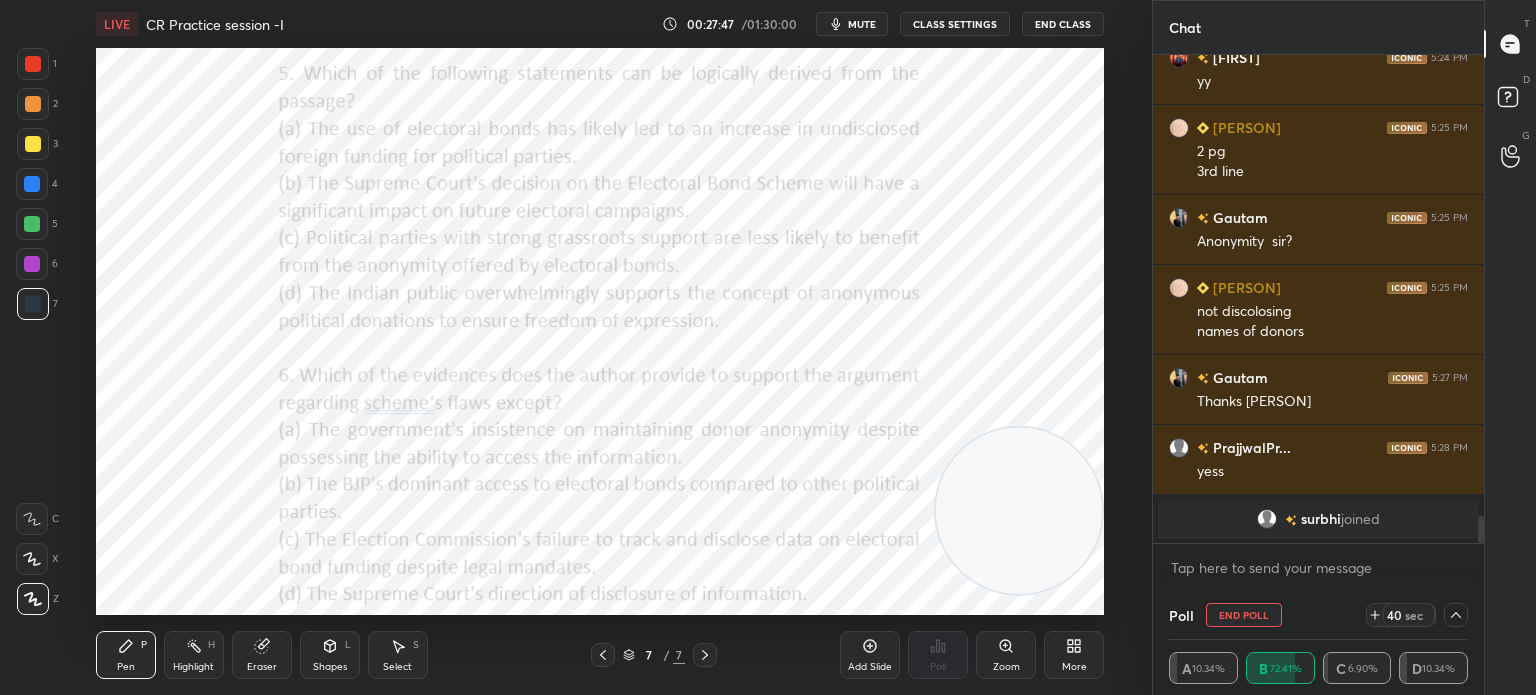 click 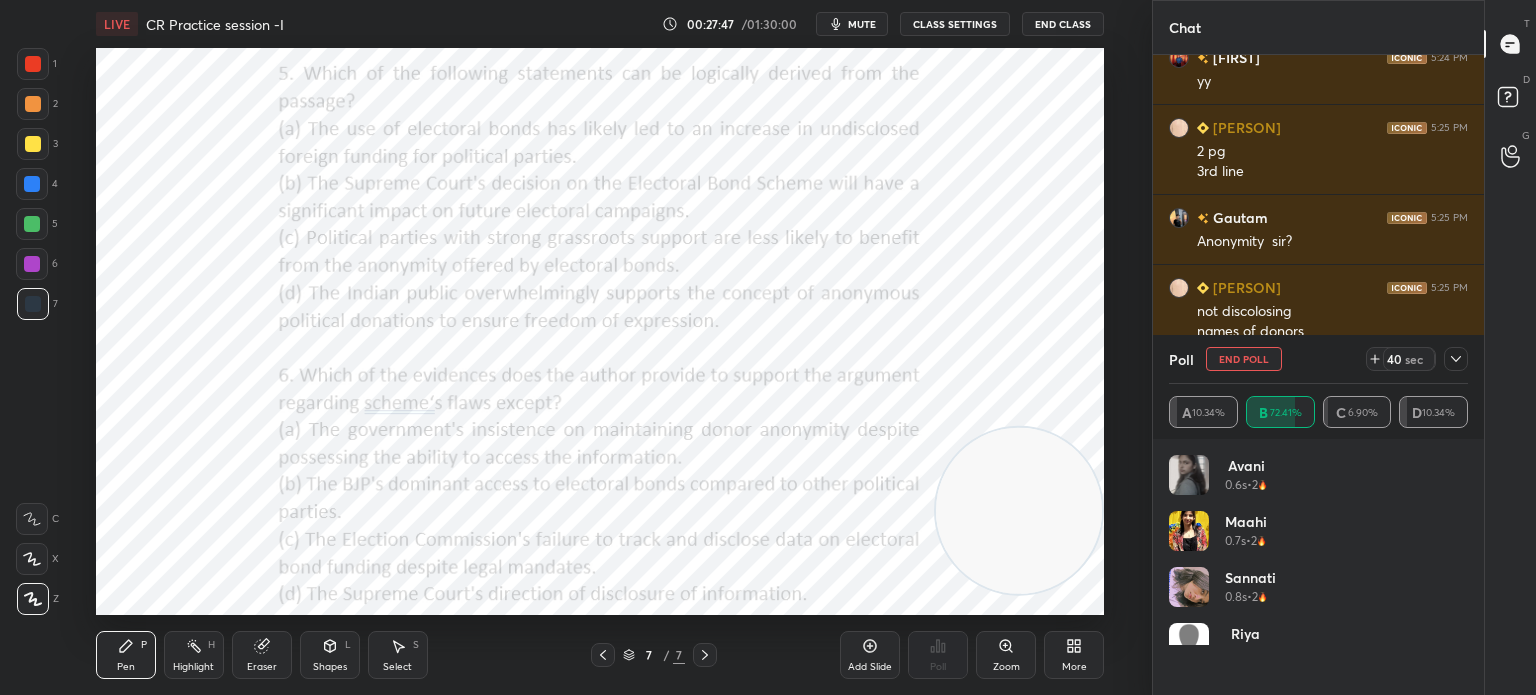 scroll, scrollTop: 6, scrollLeft: 6, axis: both 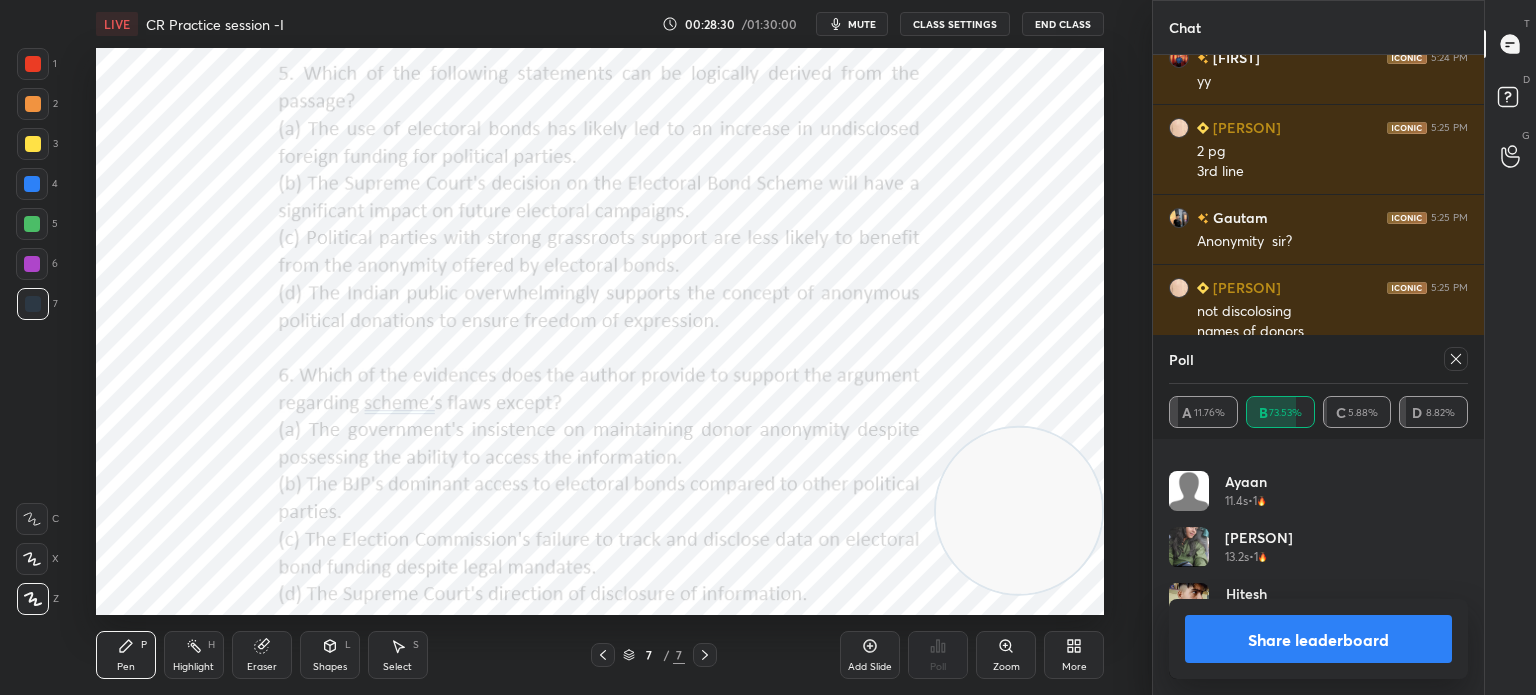click at bounding box center (1456, 359) 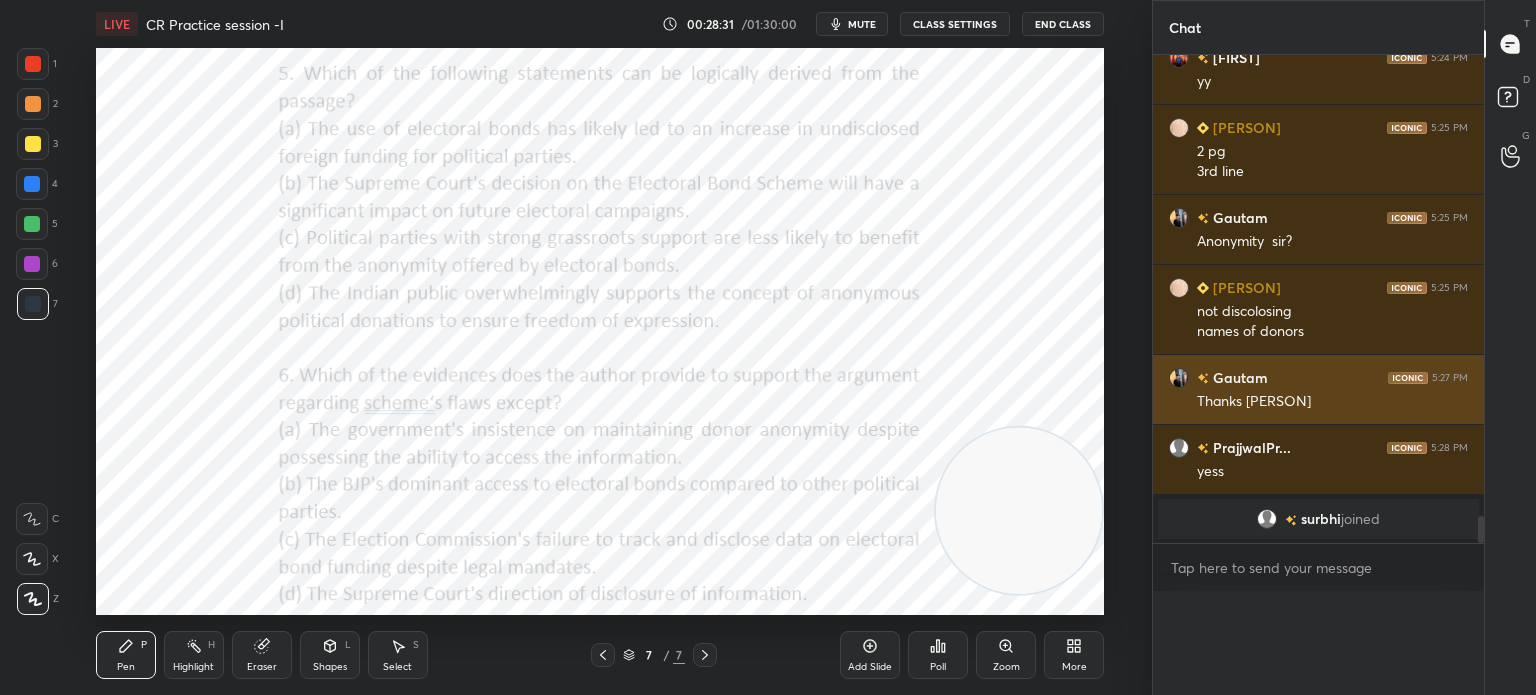 scroll, scrollTop: 7, scrollLeft: 6, axis: both 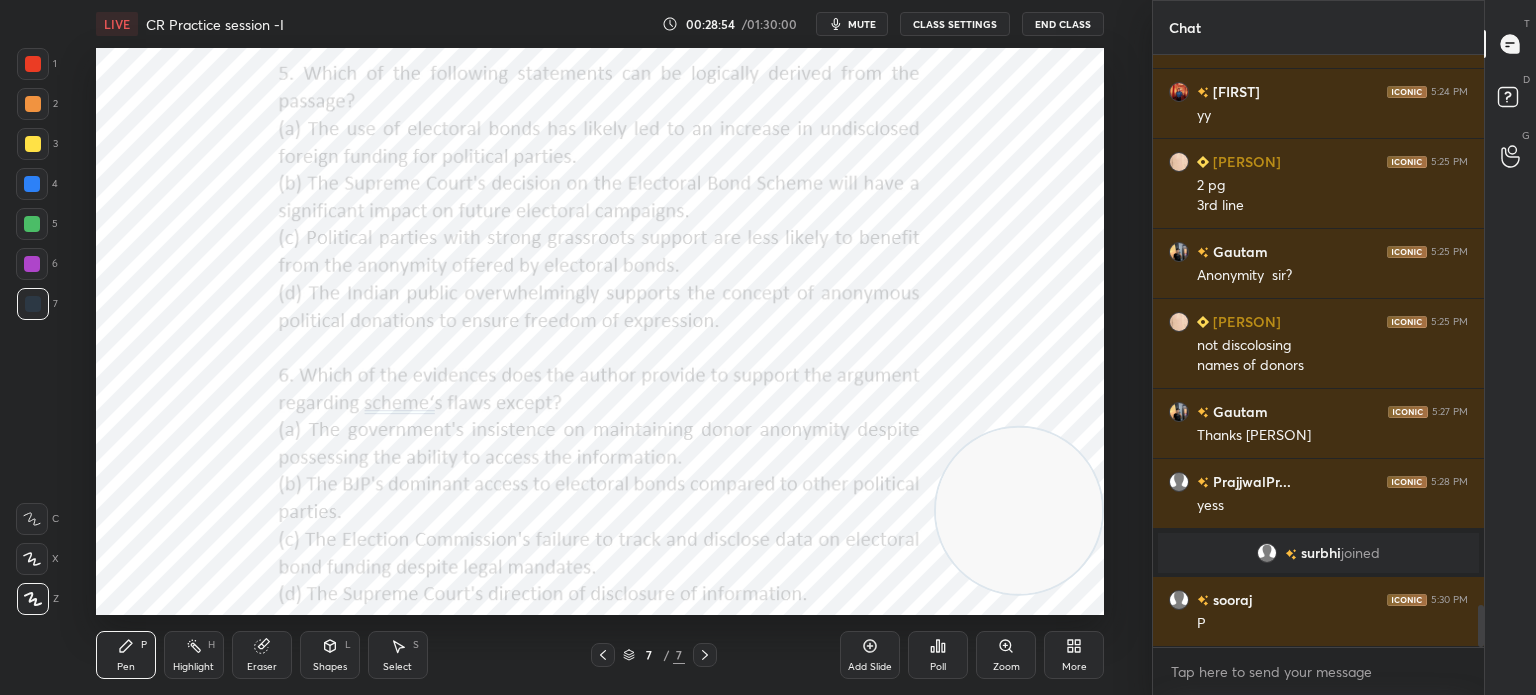 click on "Poll" at bounding box center [938, 667] 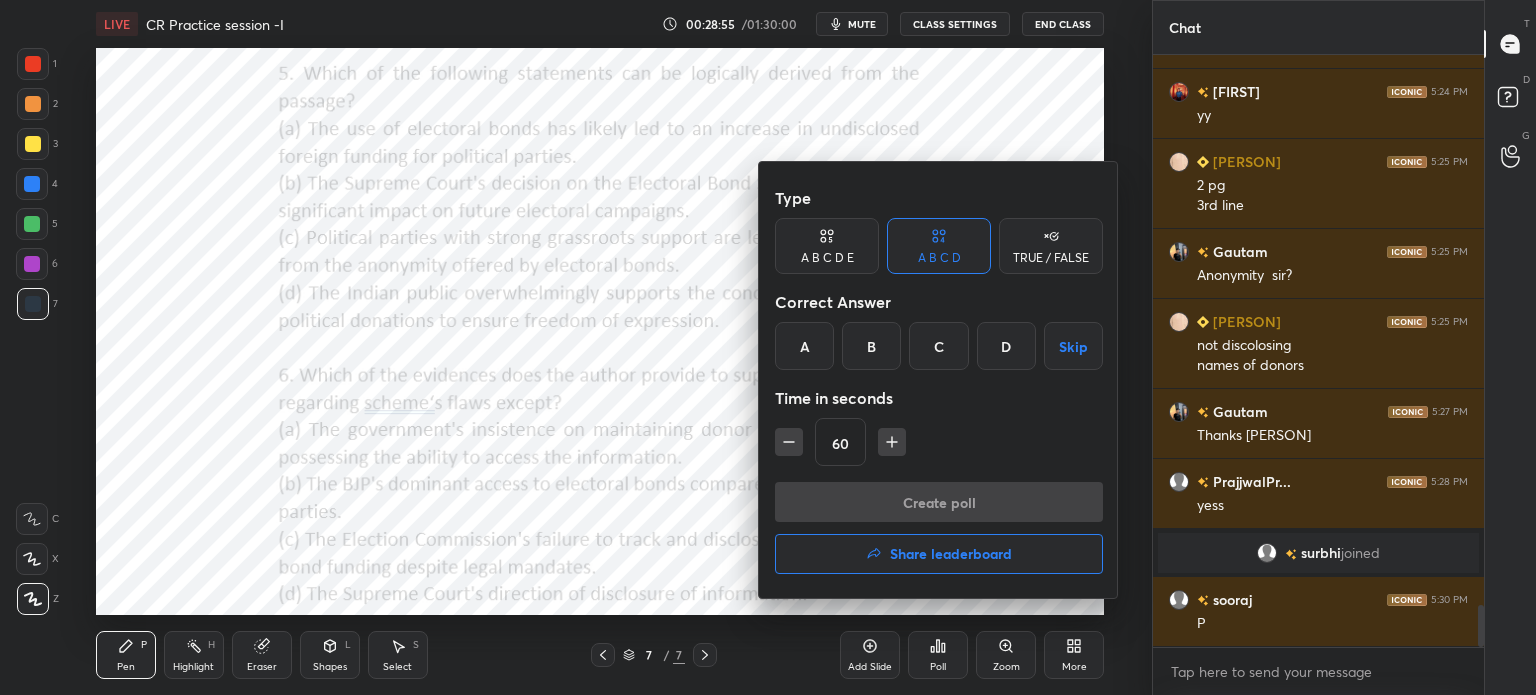 click on "D" at bounding box center [1006, 346] 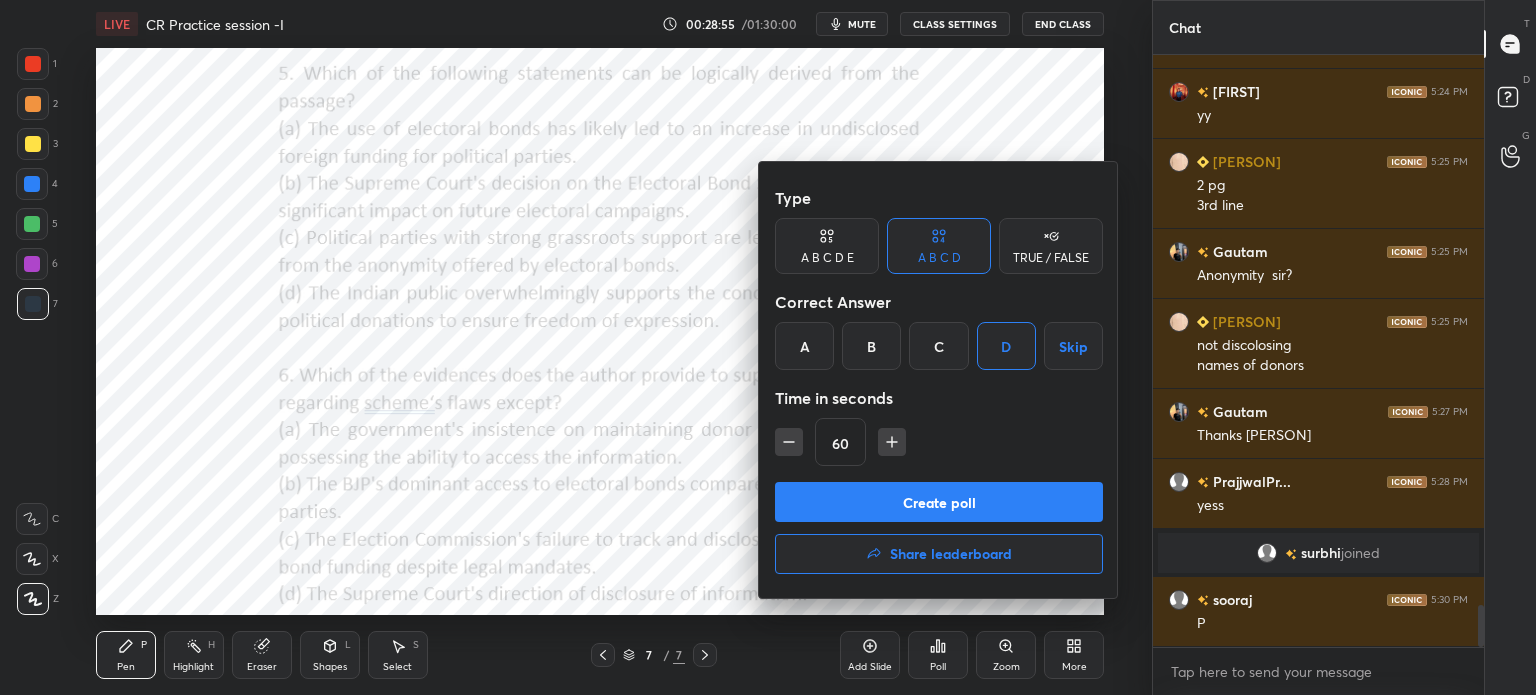 click on "Create poll" at bounding box center (939, 502) 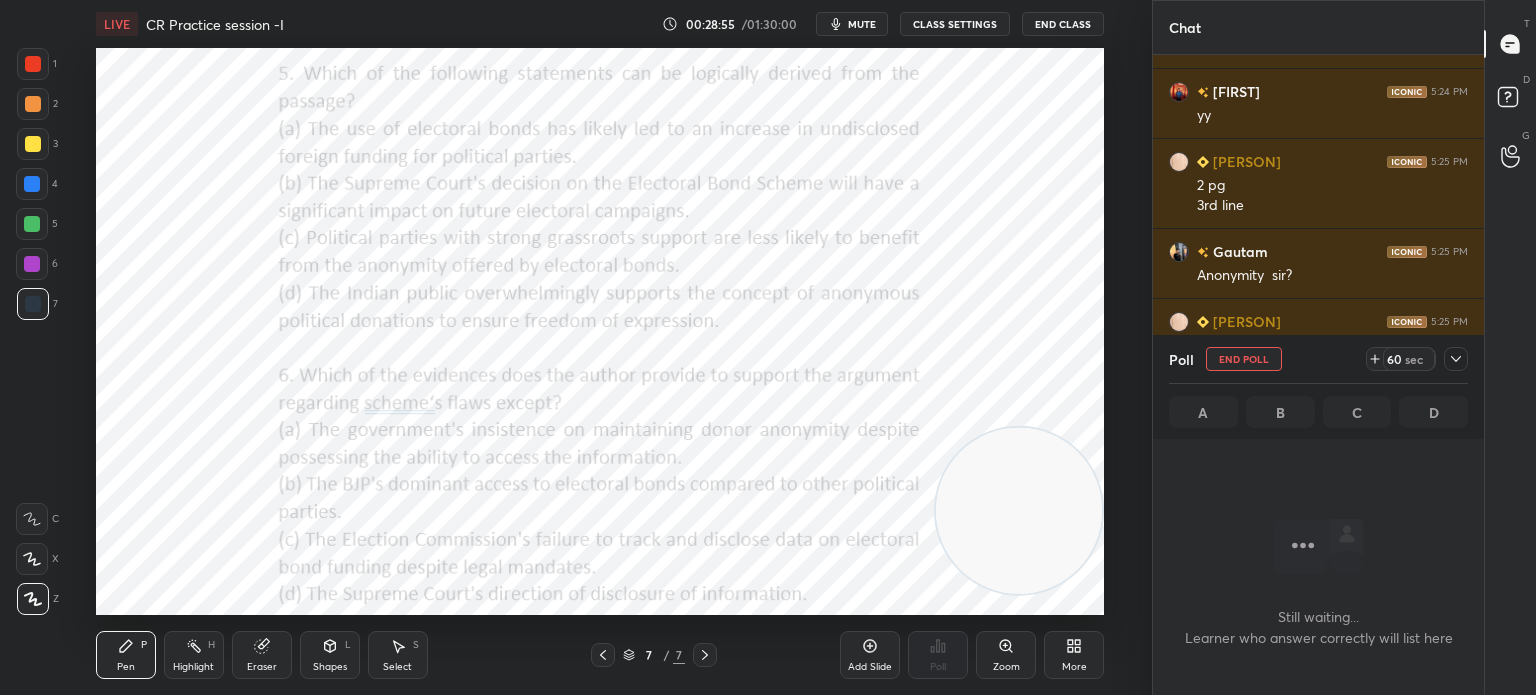 scroll, scrollTop: 520, scrollLeft: 325, axis: both 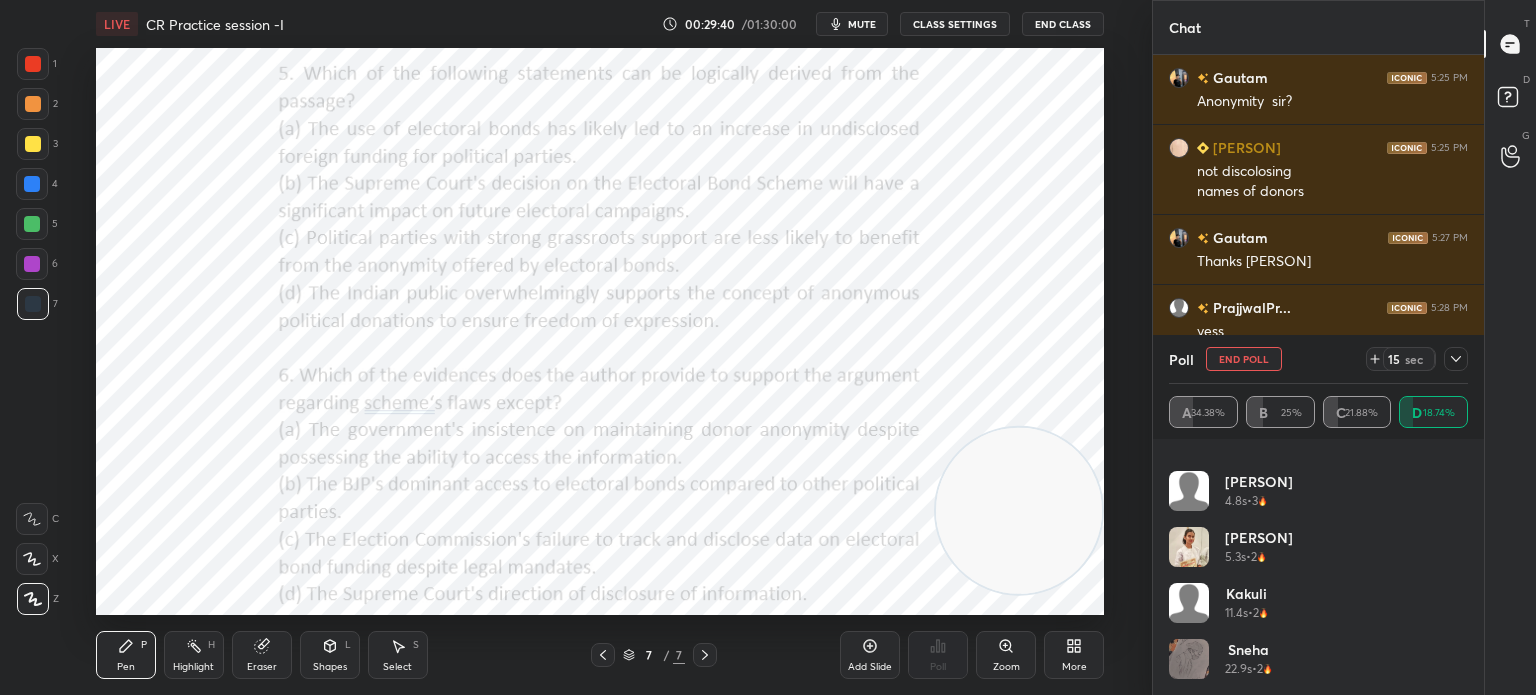 click 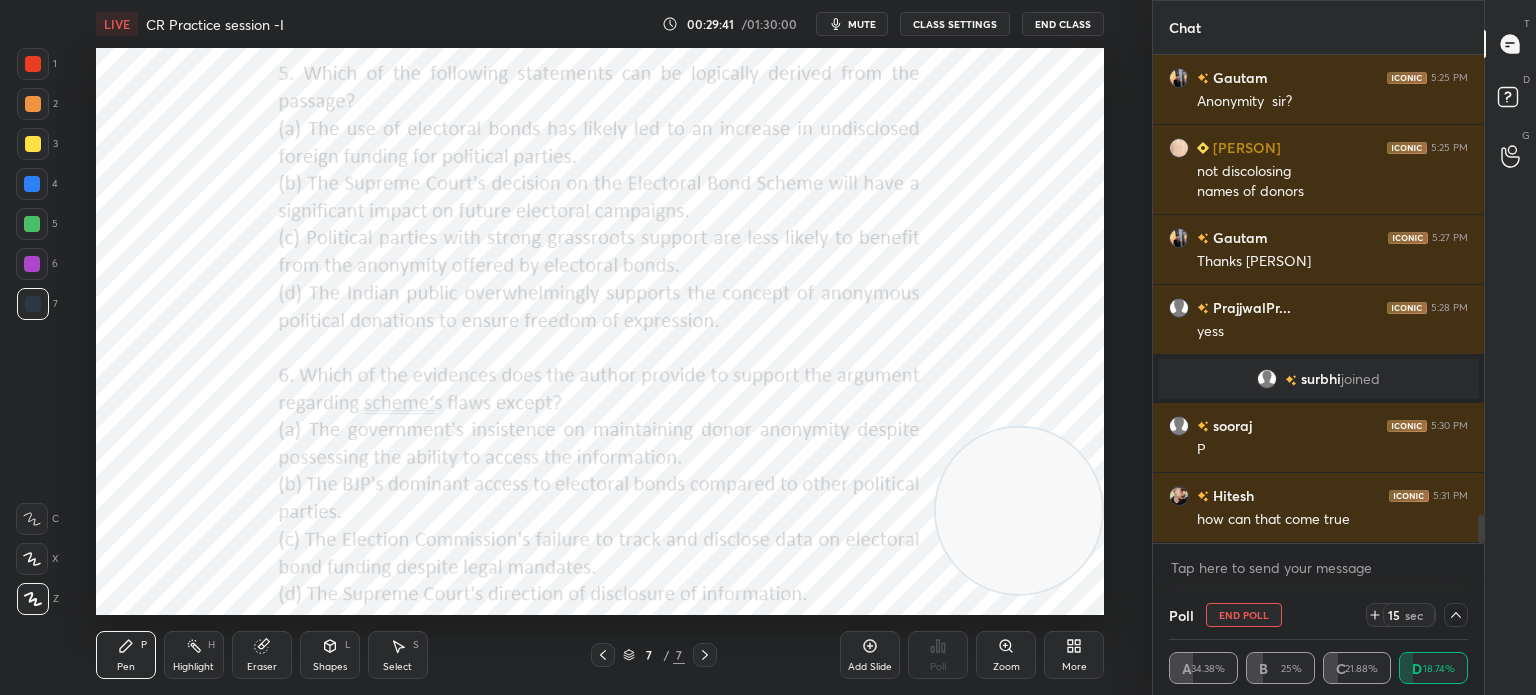scroll, scrollTop: 70, scrollLeft: 293, axis: both 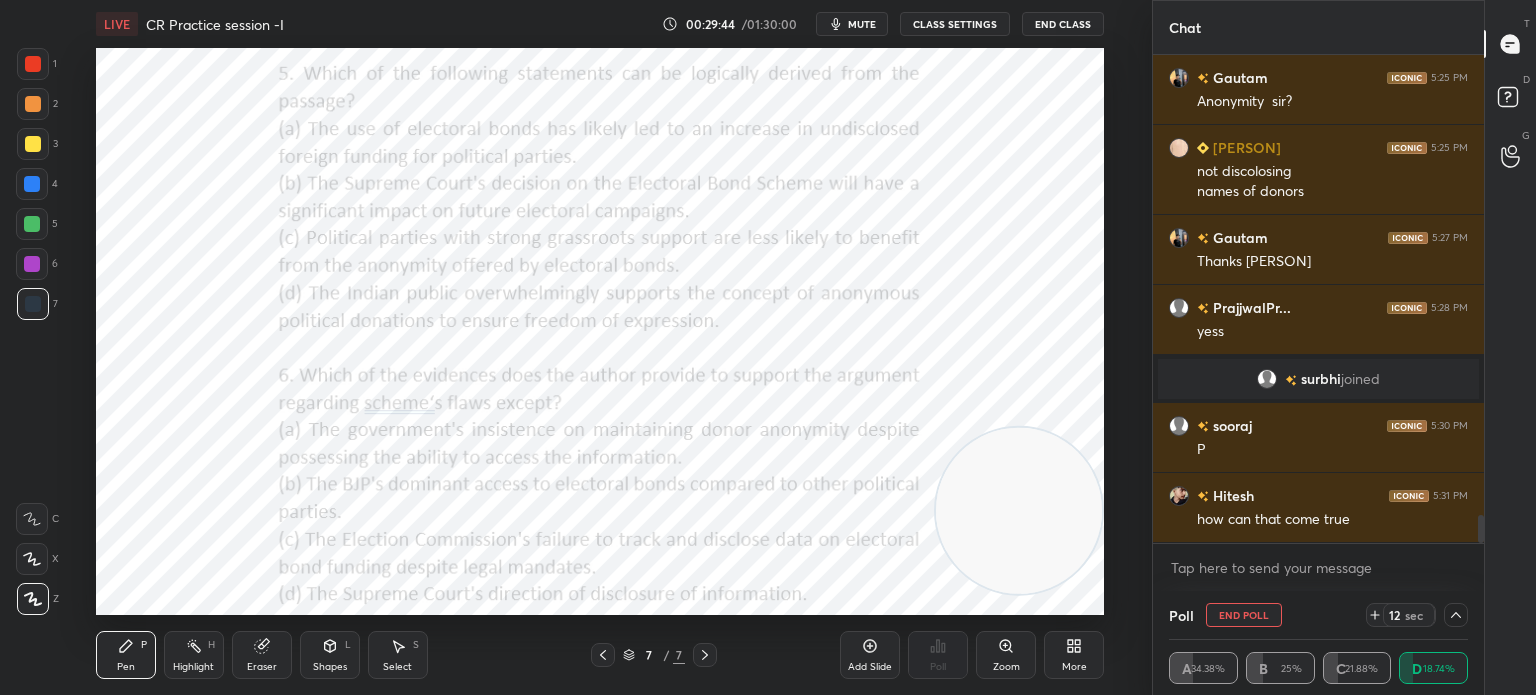 click 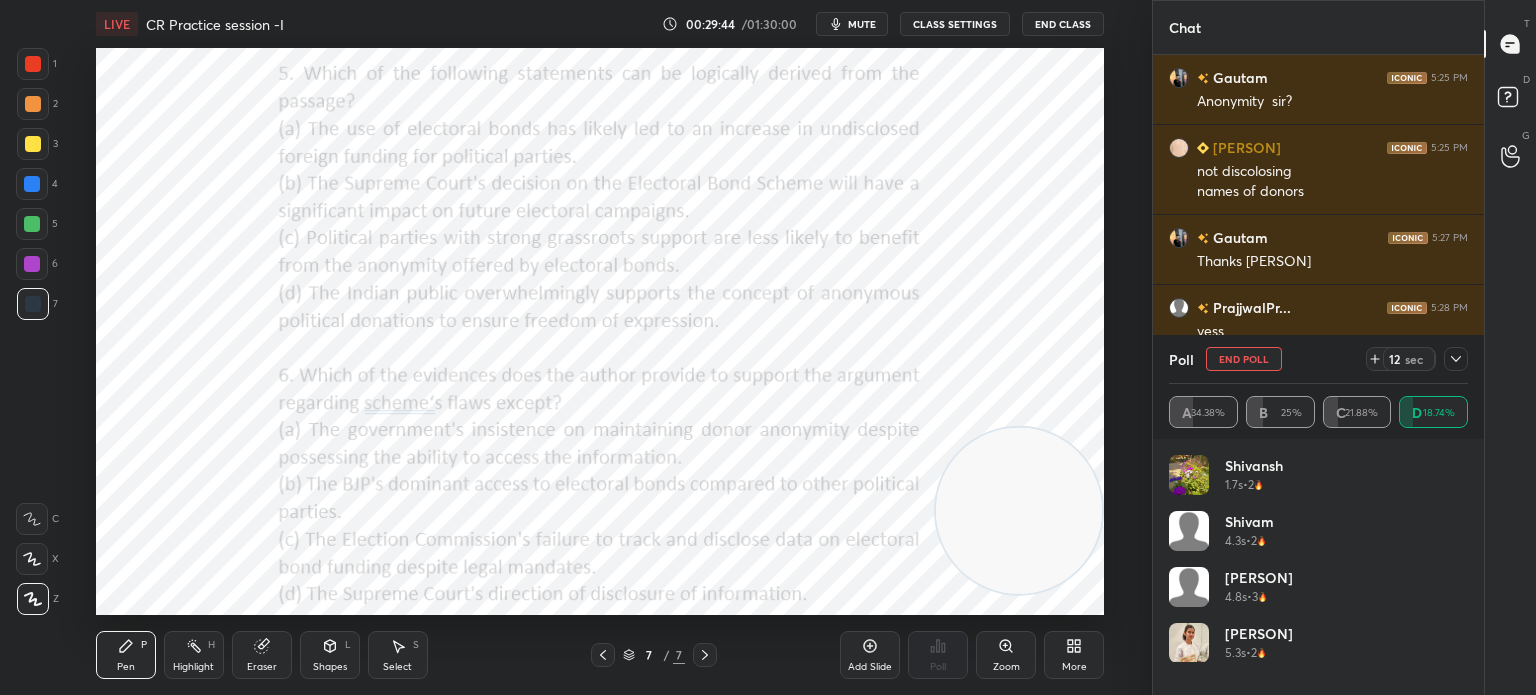 scroll, scrollTop: 0, scrollLeft: 0, axis: both 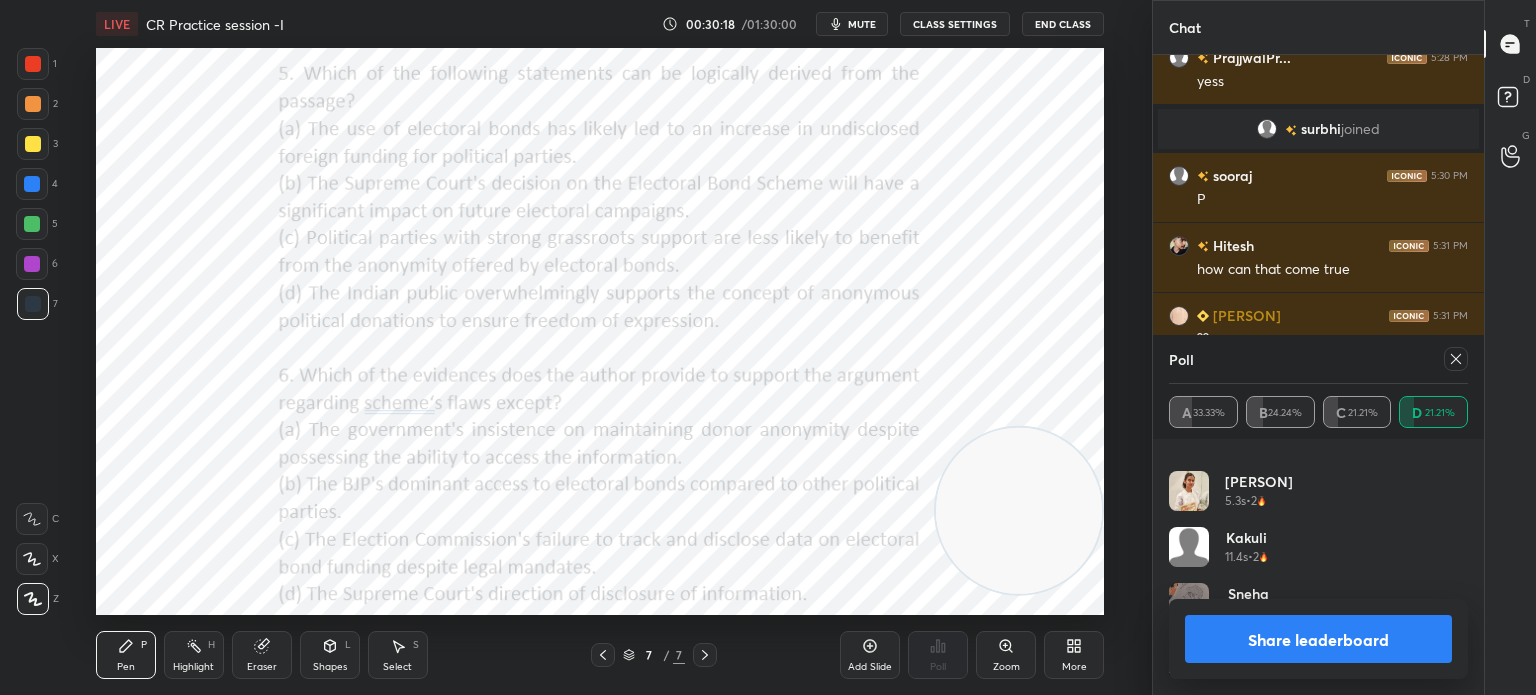 click 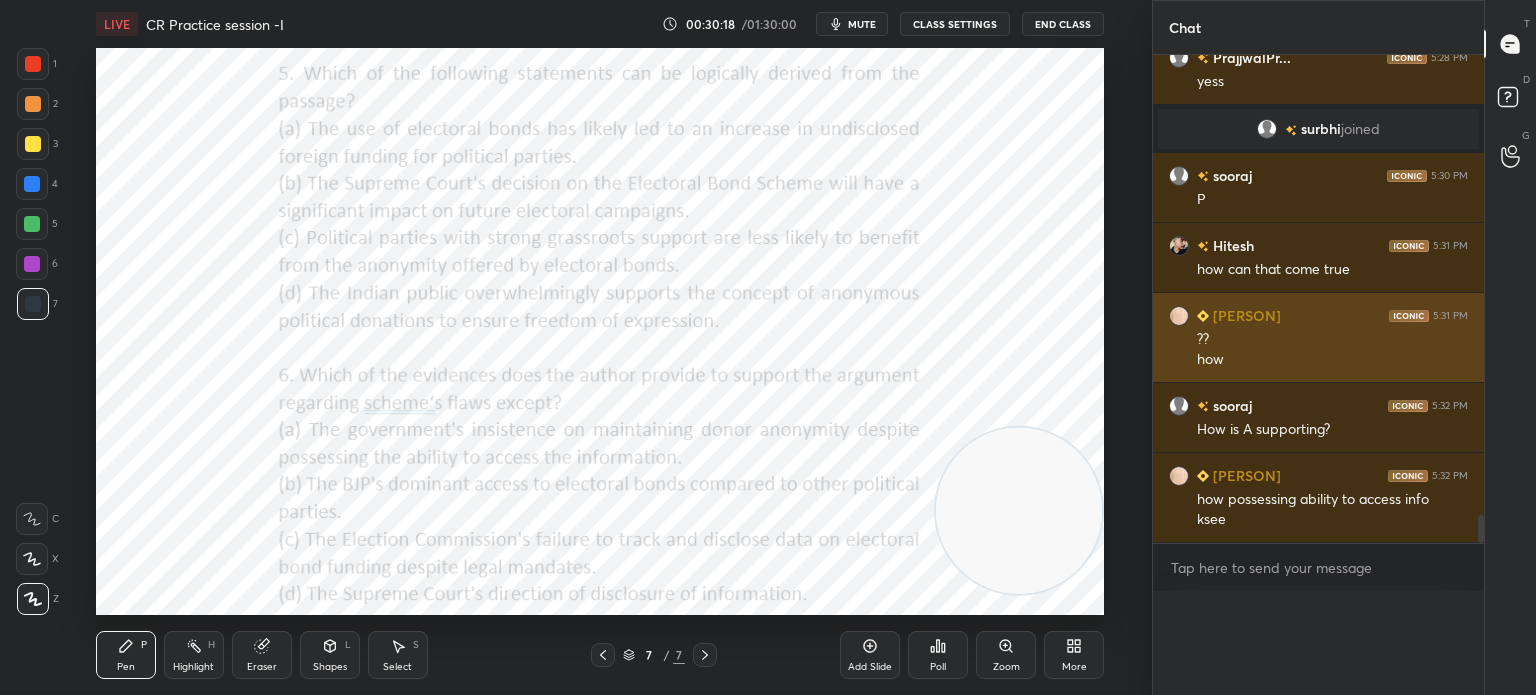 scroll, scrollTop: 0, scrollLeft: 0, axis: both 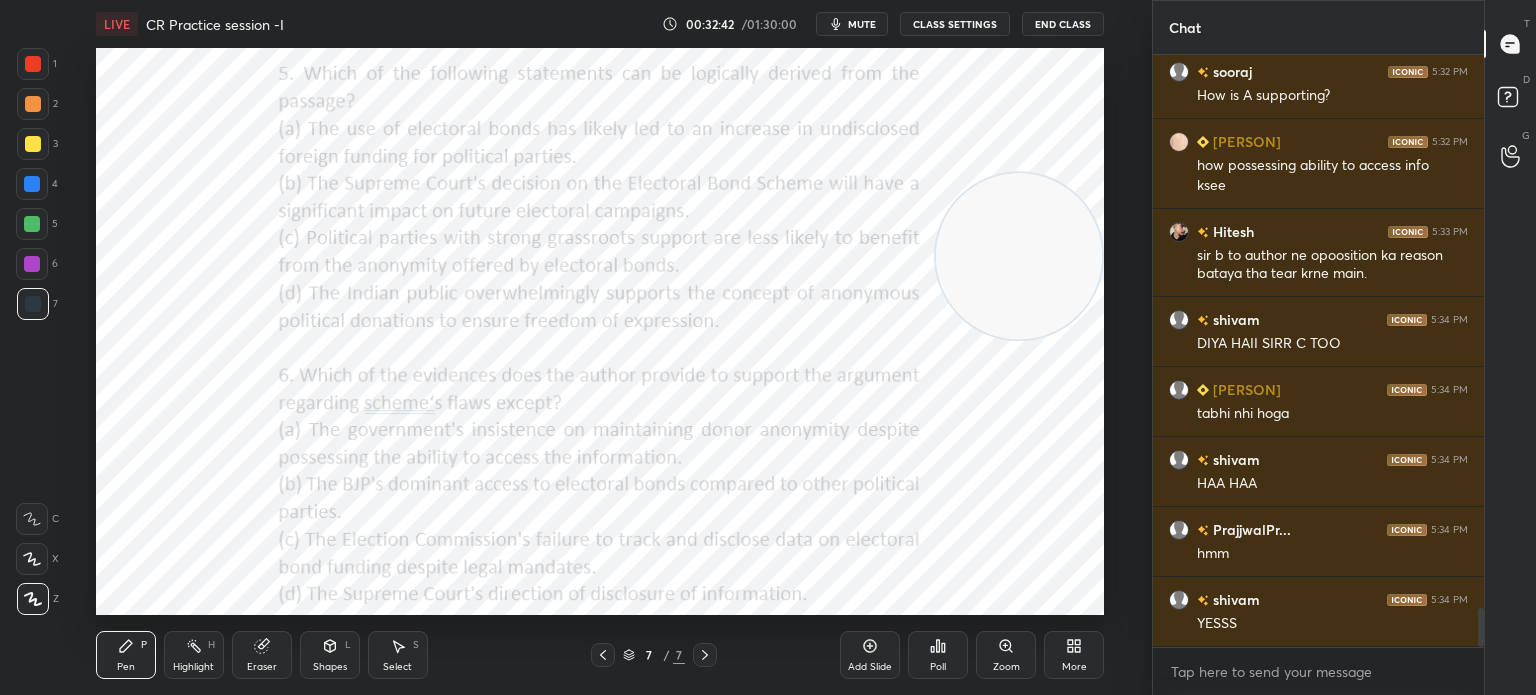 click on "mute" at bounding box center (862, 24) 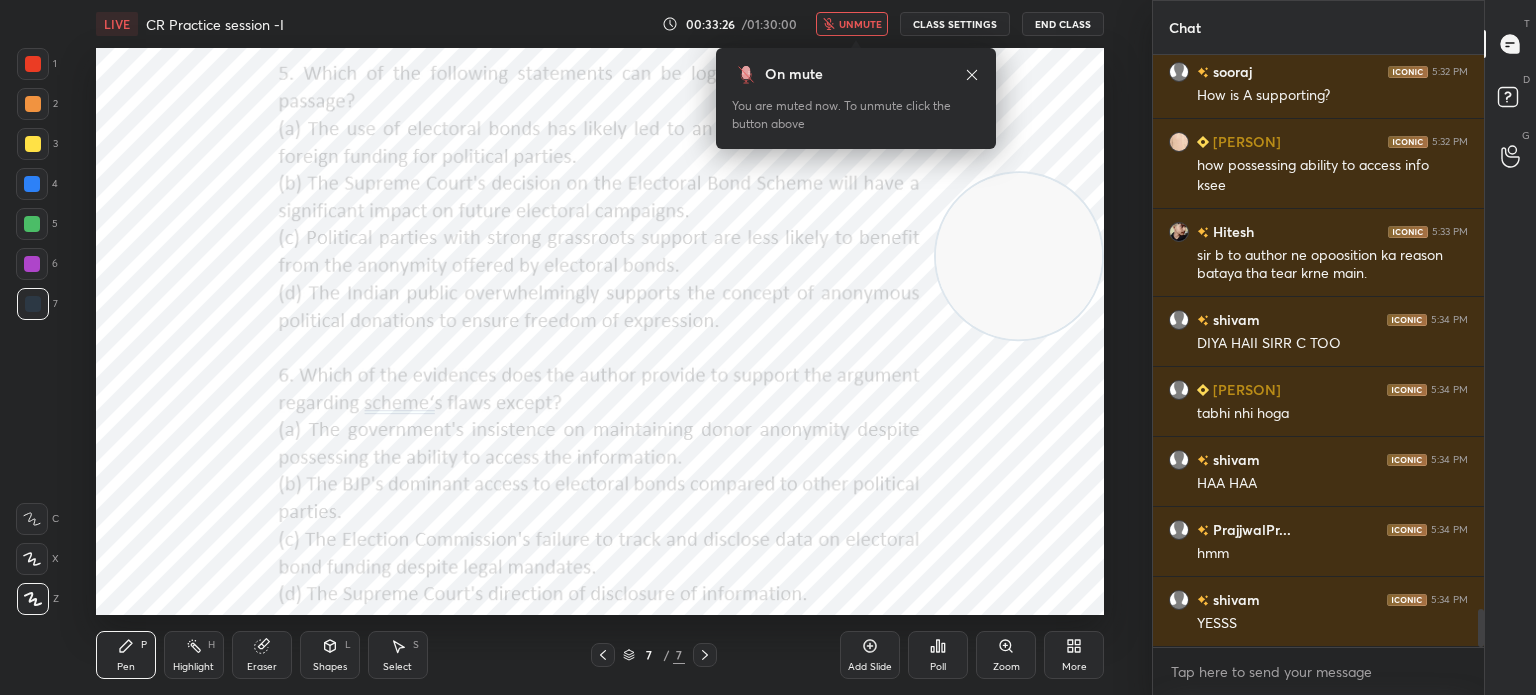 scroll, scrollTop: 8572, scrollLeft: 0, axis: vertical 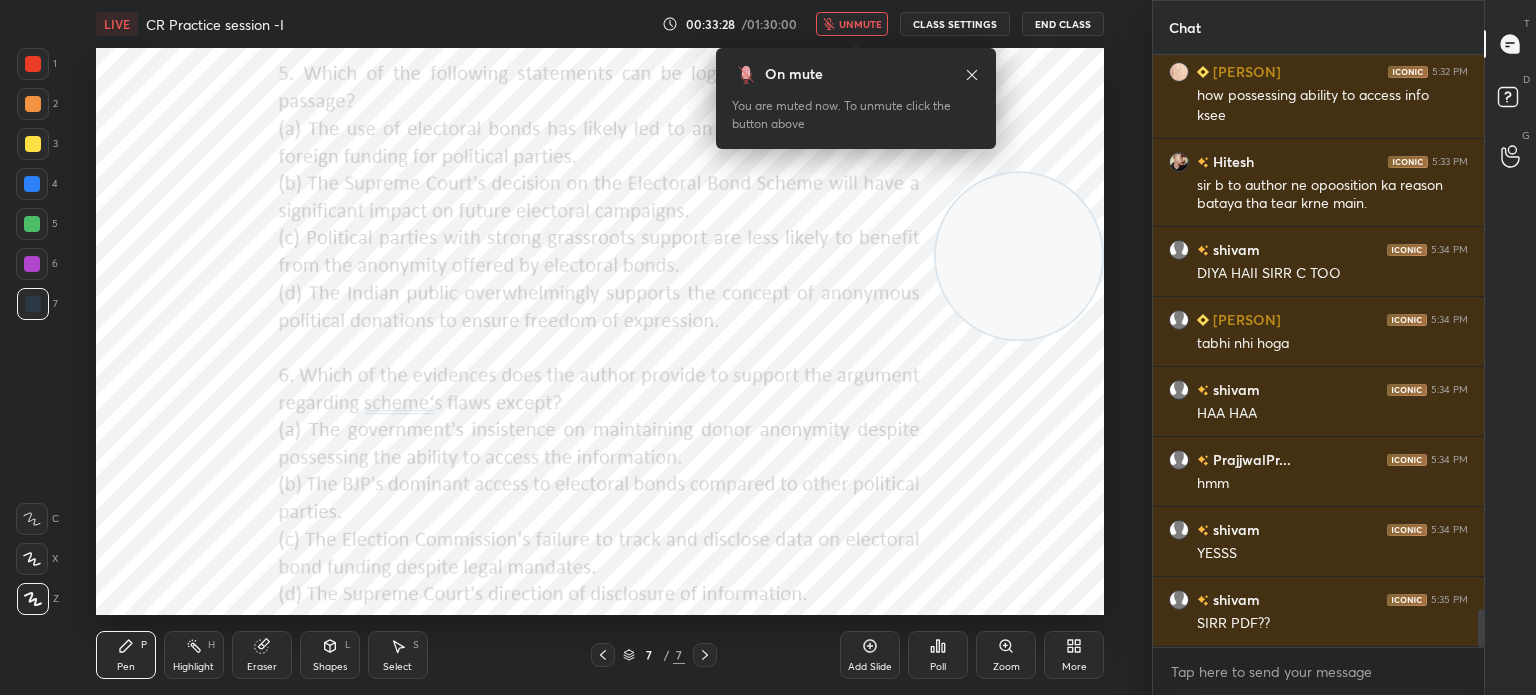 click on "More" at bounding box center (1074, 655) 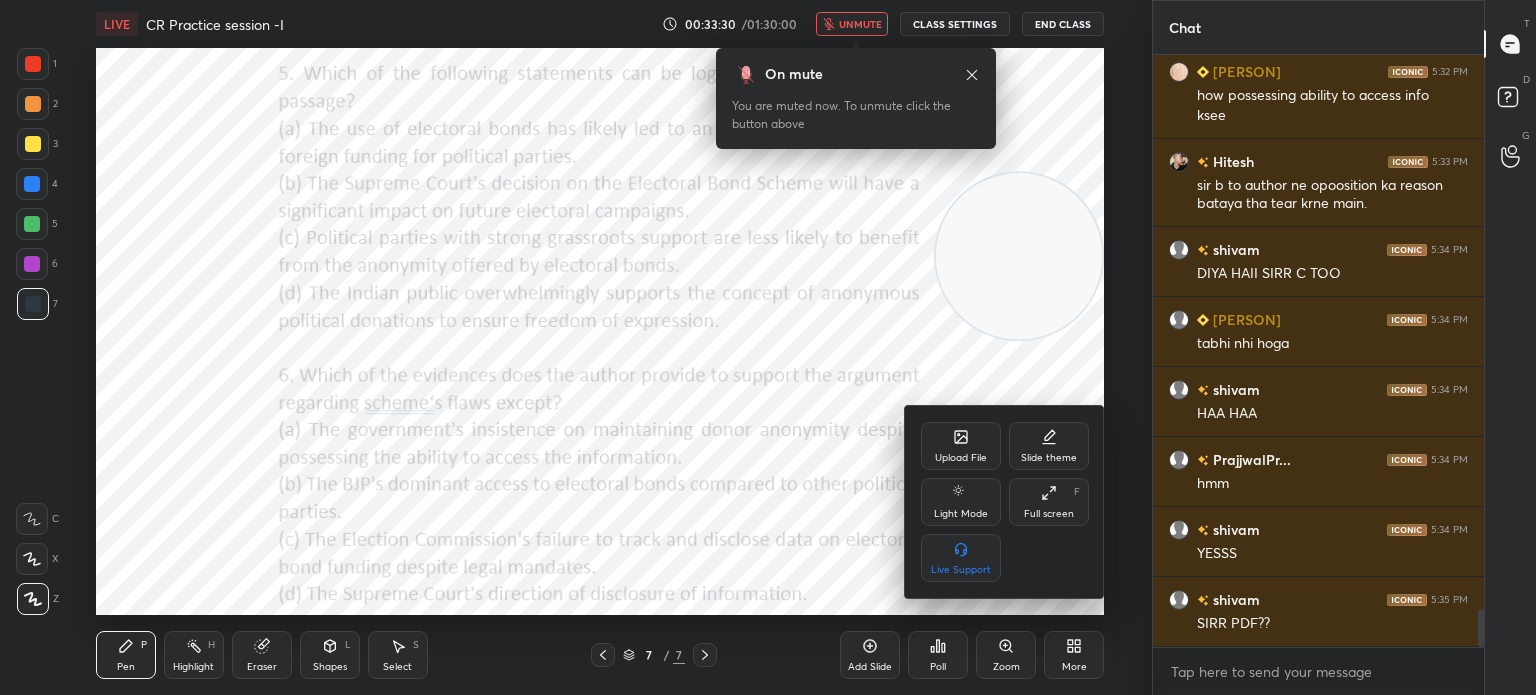 click on "Upload File" at bounding box center [961, 446] 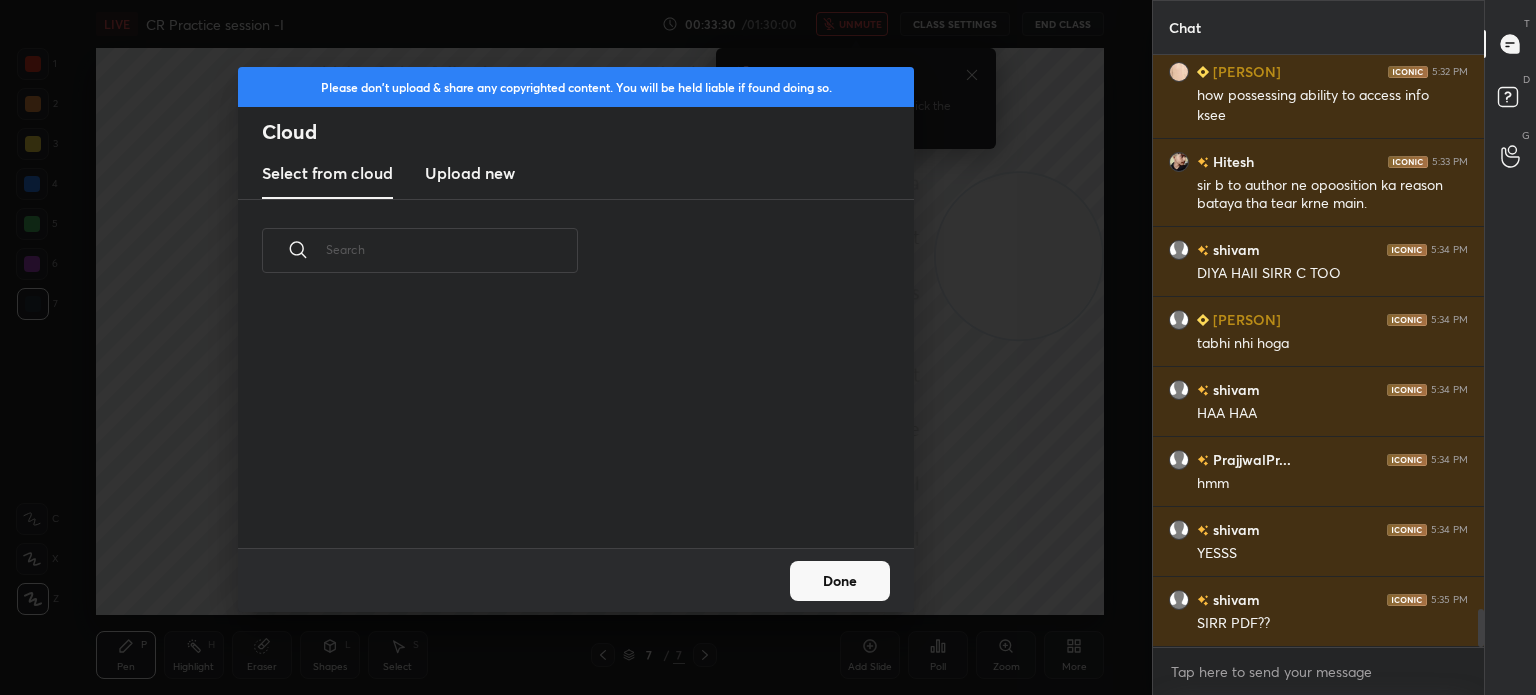 scroll, scrollTop: 5, scrollLeft: 10, axis: both 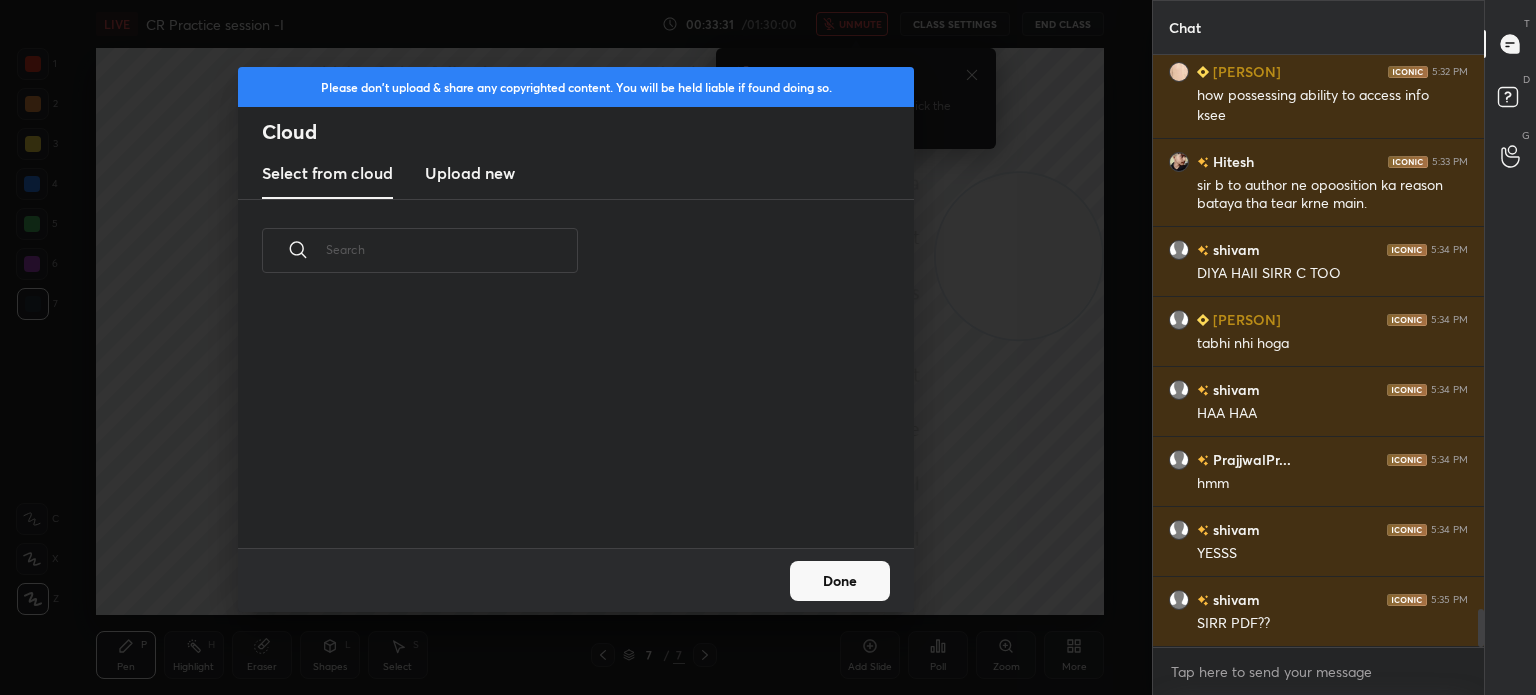 click on "Upload new" at bounding box center [470, 173] 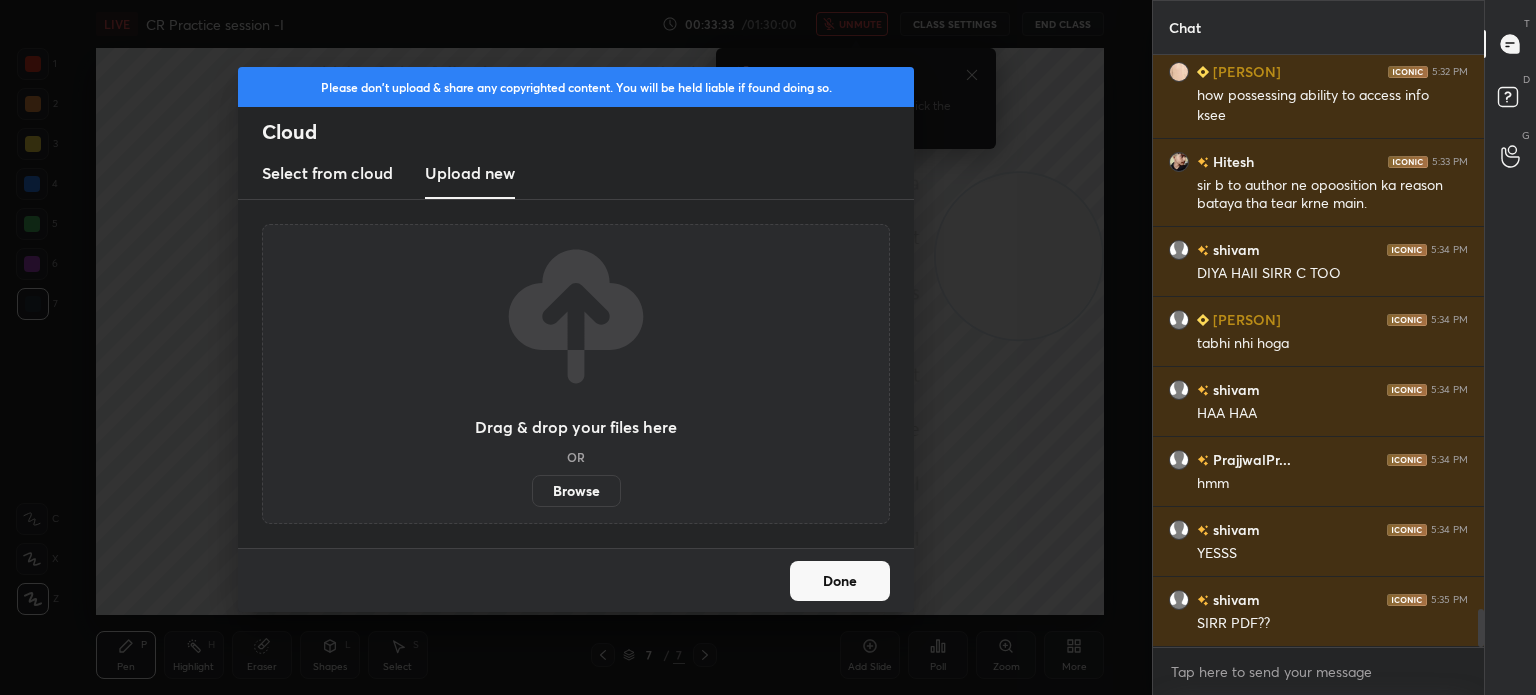 click on "Browse" at bounding box center (576, 491) 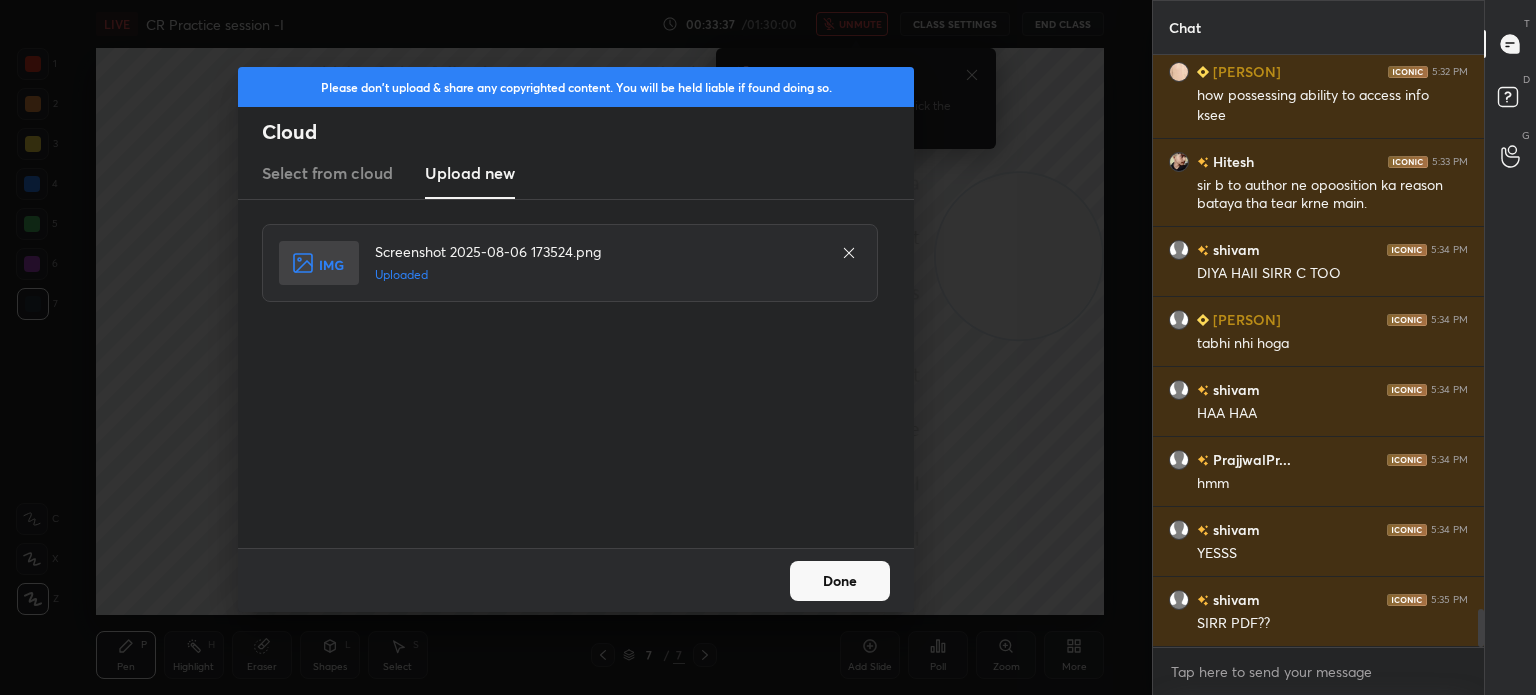 click on "Done" at bounding box center (840, 581) 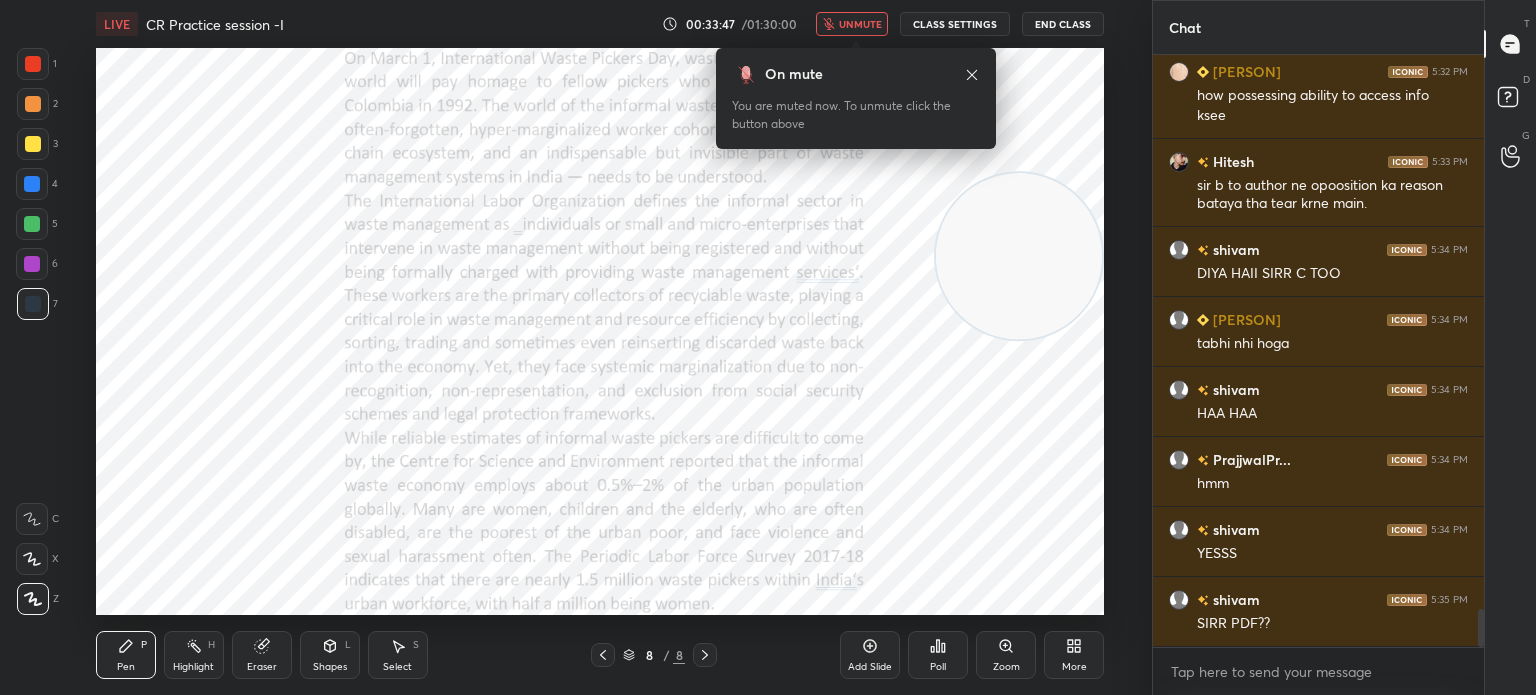 click on "unmute" at bounding box center [860, 24] 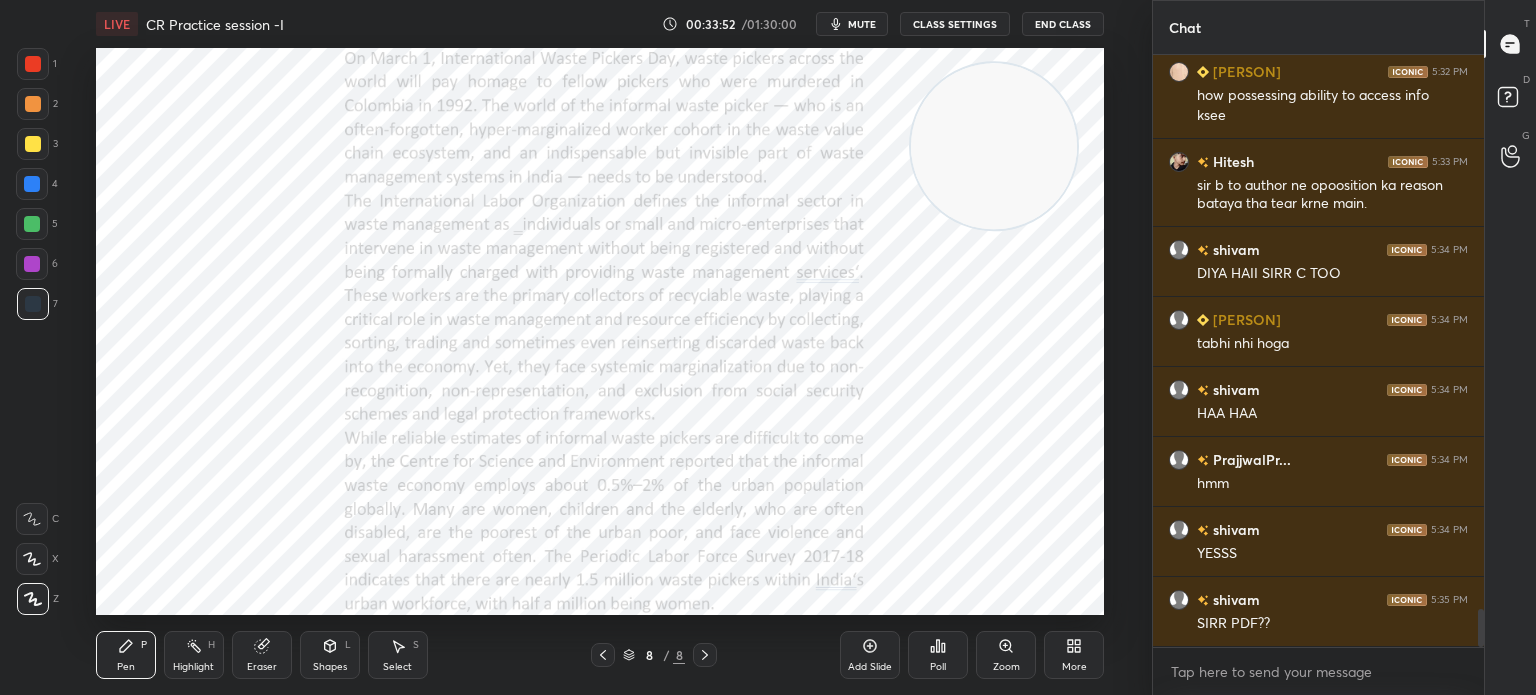drag, startPoint x: 1012, startPoint y: 250, endPoint x: 986, endPoint y: 140, distance: 113.03097 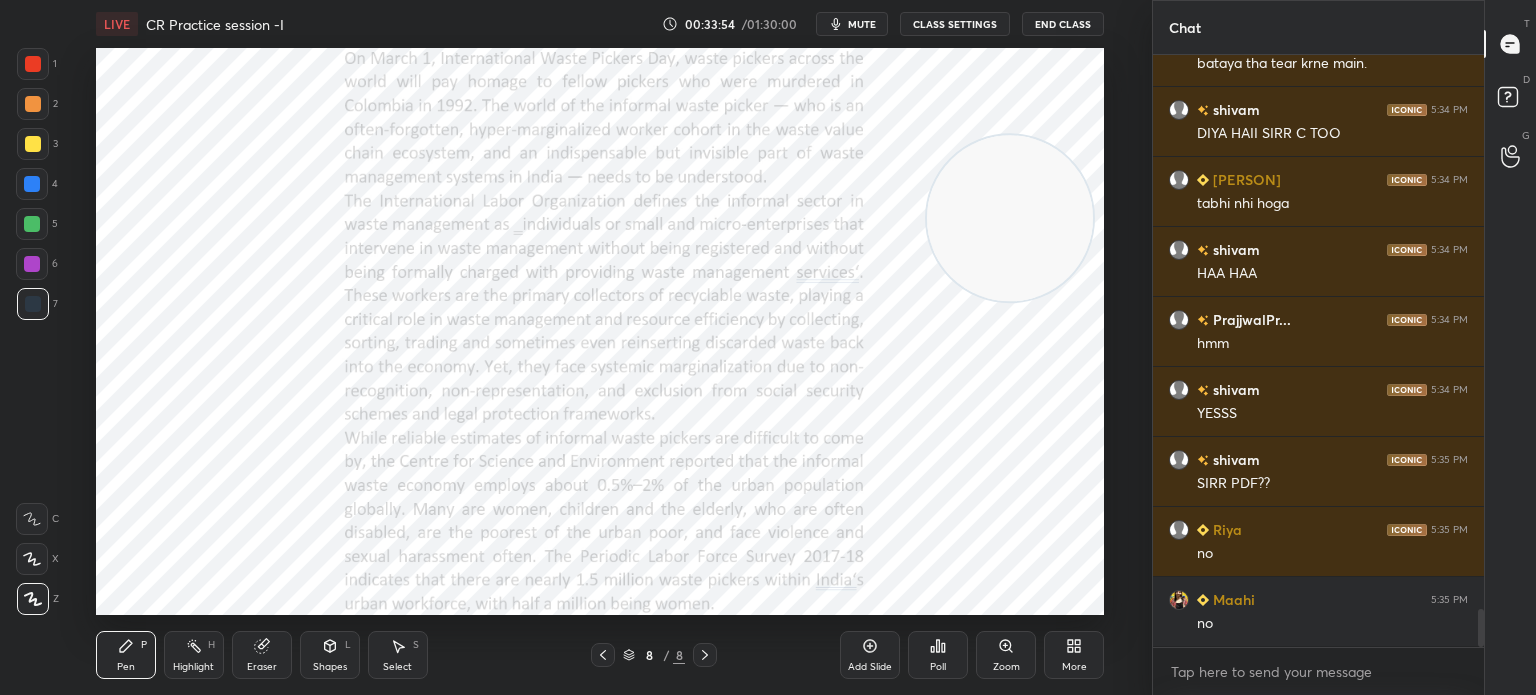 drag, startPoint x: 986, startPoint y: 140, endPoint x: 1004, endPoint y: 219, distance: 81.02469 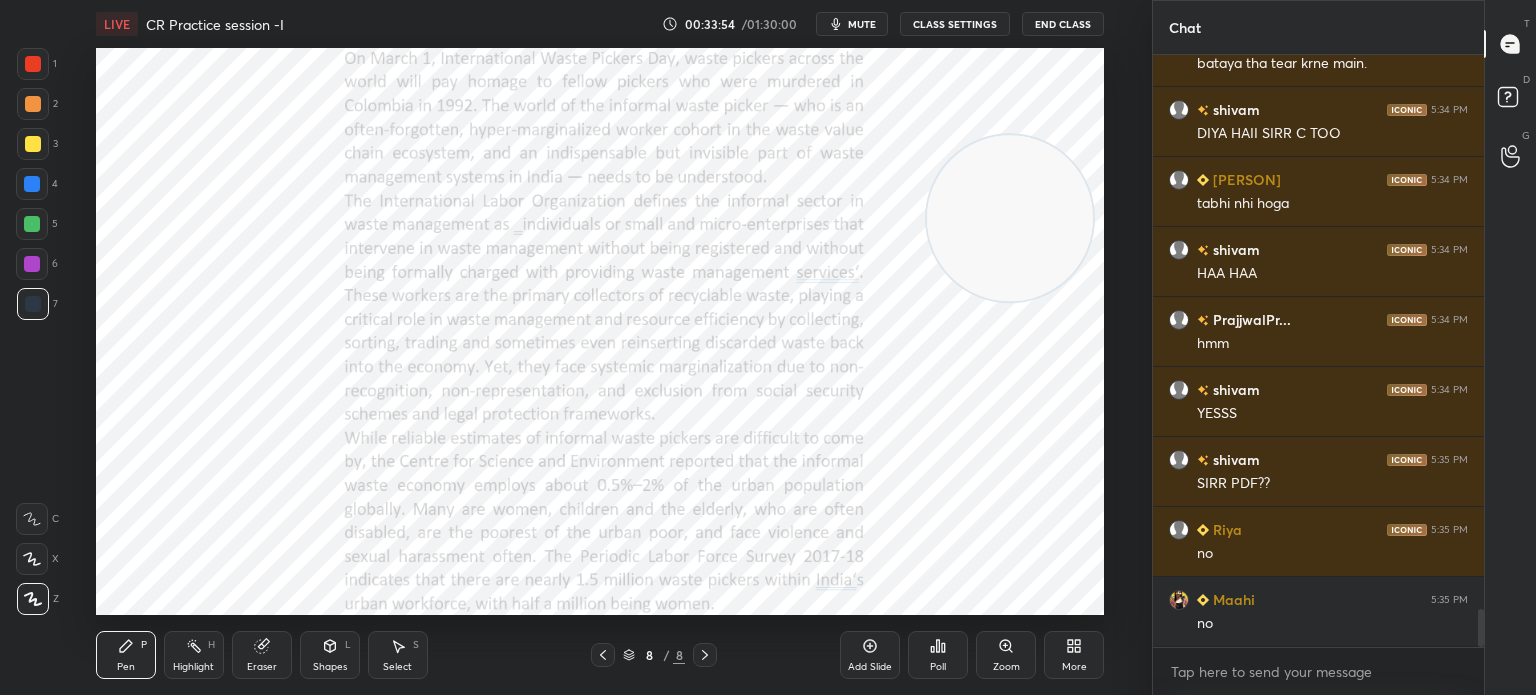 click at bounding box center [1010, 218] 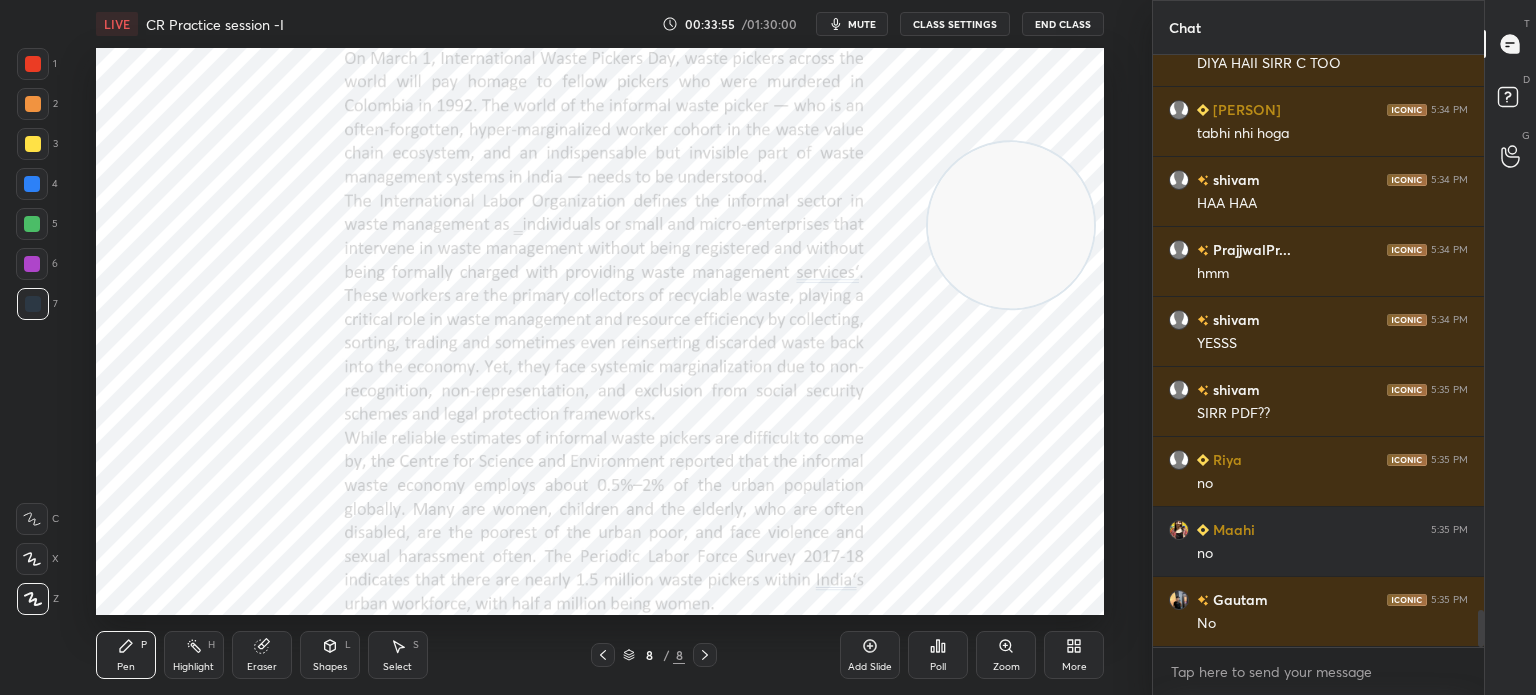 scroll, scrollTop: 8852, scrollLeft: 0, axis: vertical 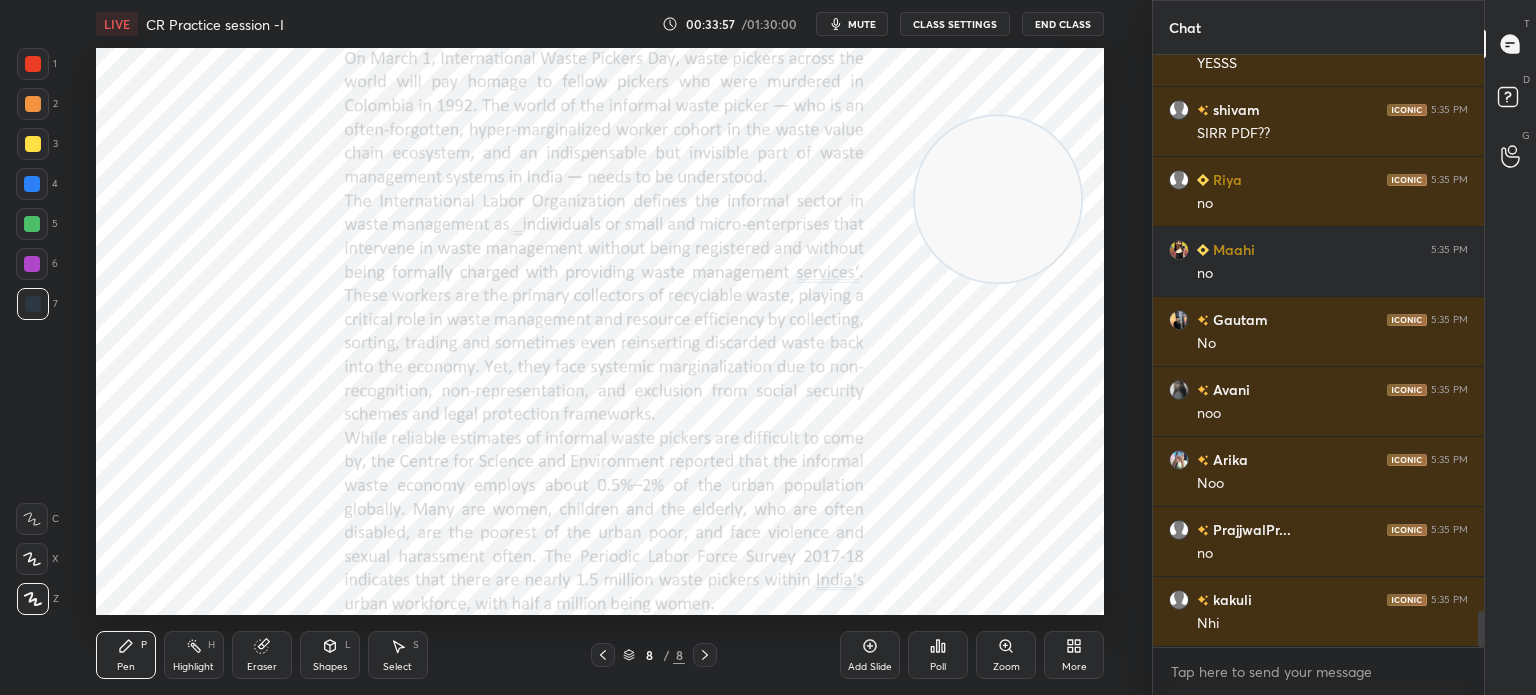 drag, startPoint x: 1004, startPoint y: 219, endPoint x: 988, endPoint y: 189, distance: 34 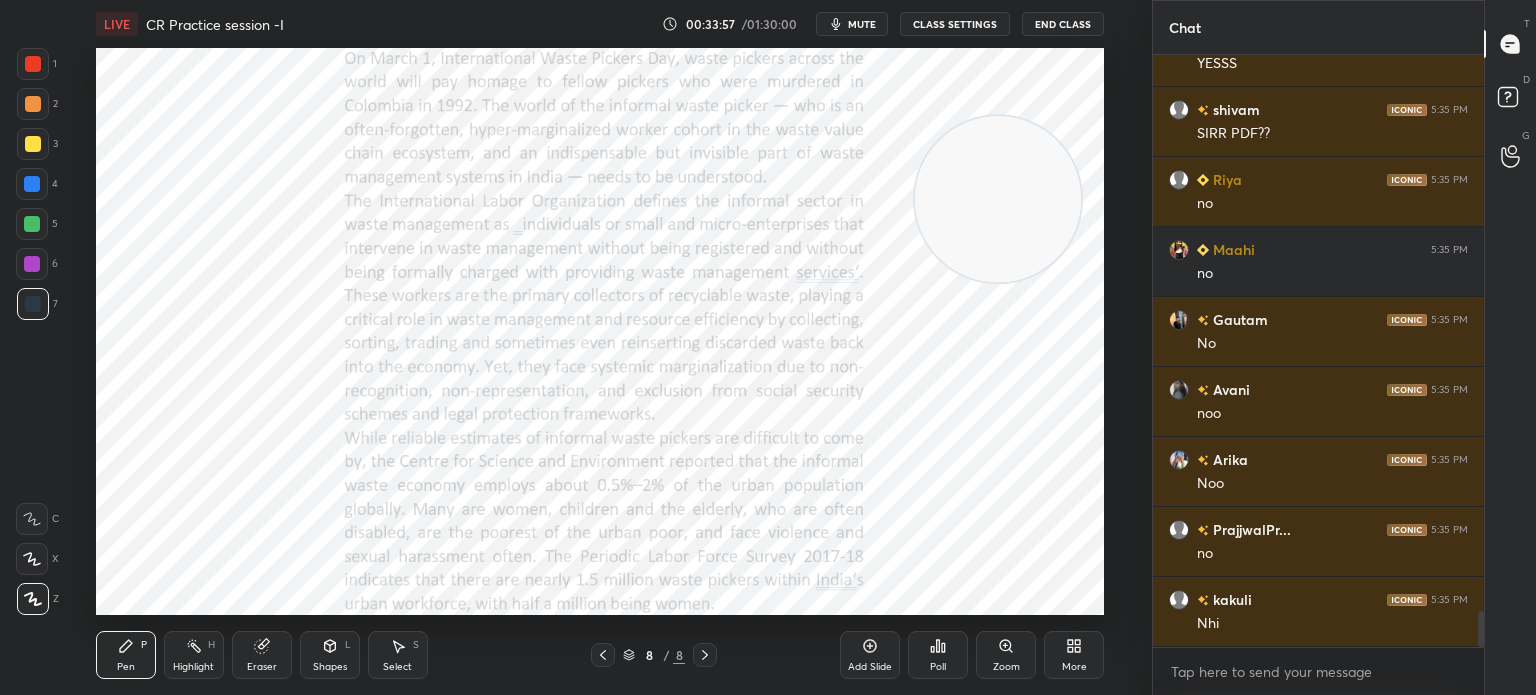 click at bounding box center [998, 199] 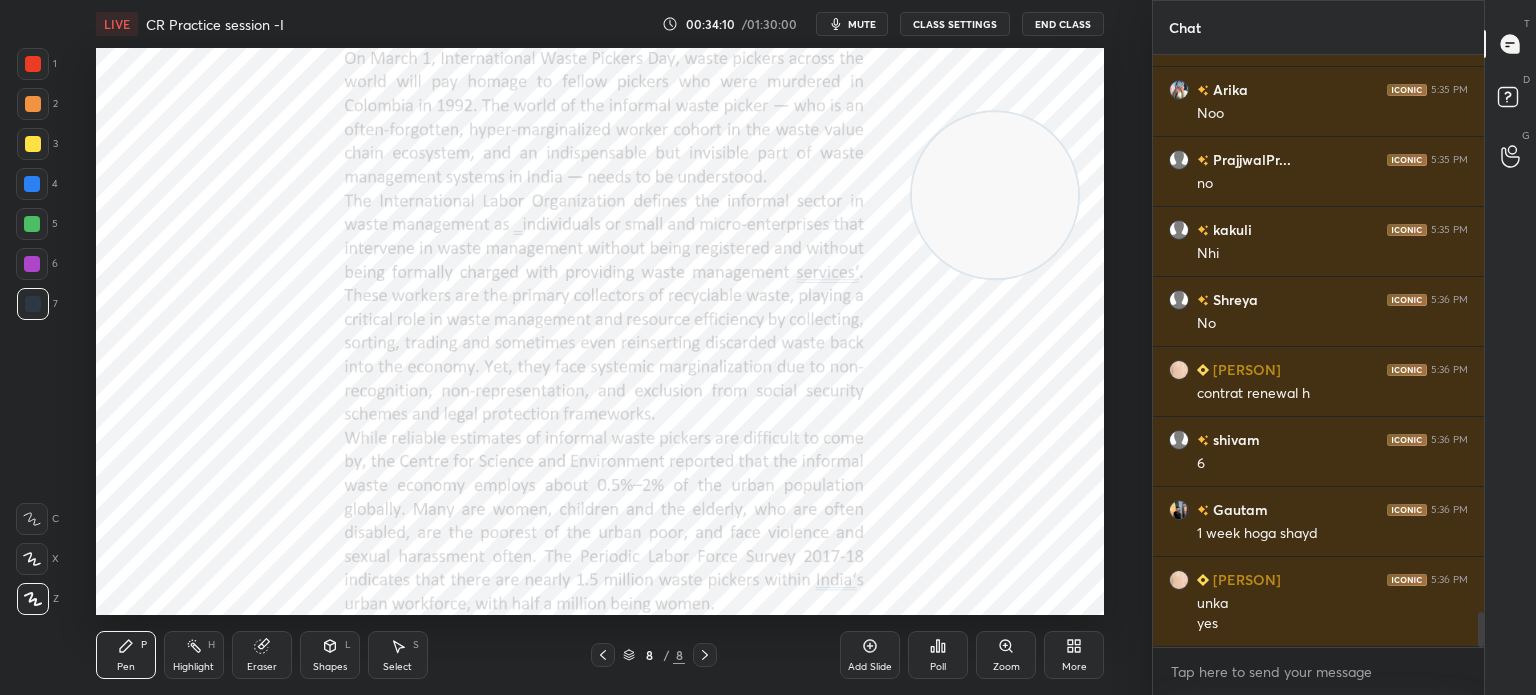 scroll, scrollTop: 9520, scrollLeft: 0, axis: vertical 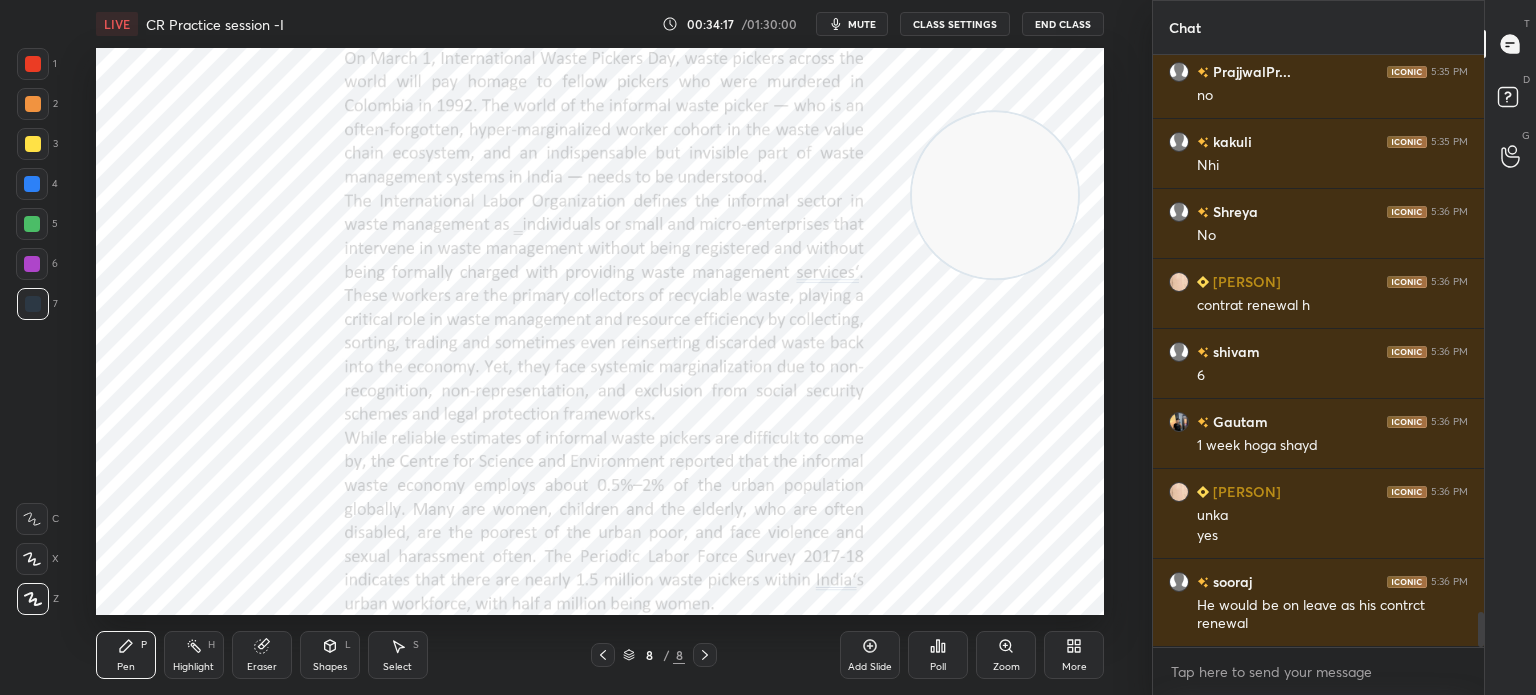 click on "mute" at bounding box center (862, 24) 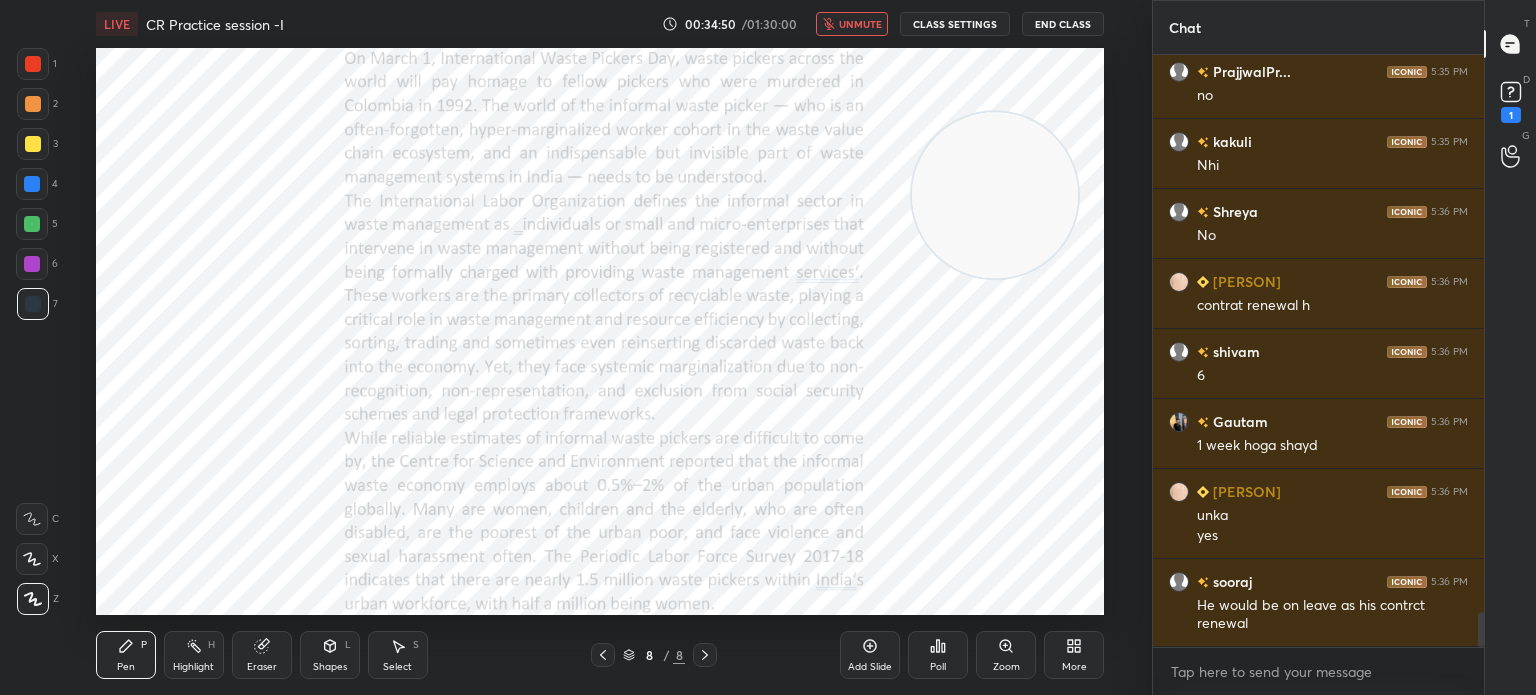 scroll, scrollTop: 9606, scrollLeft: 0, axis: vertical 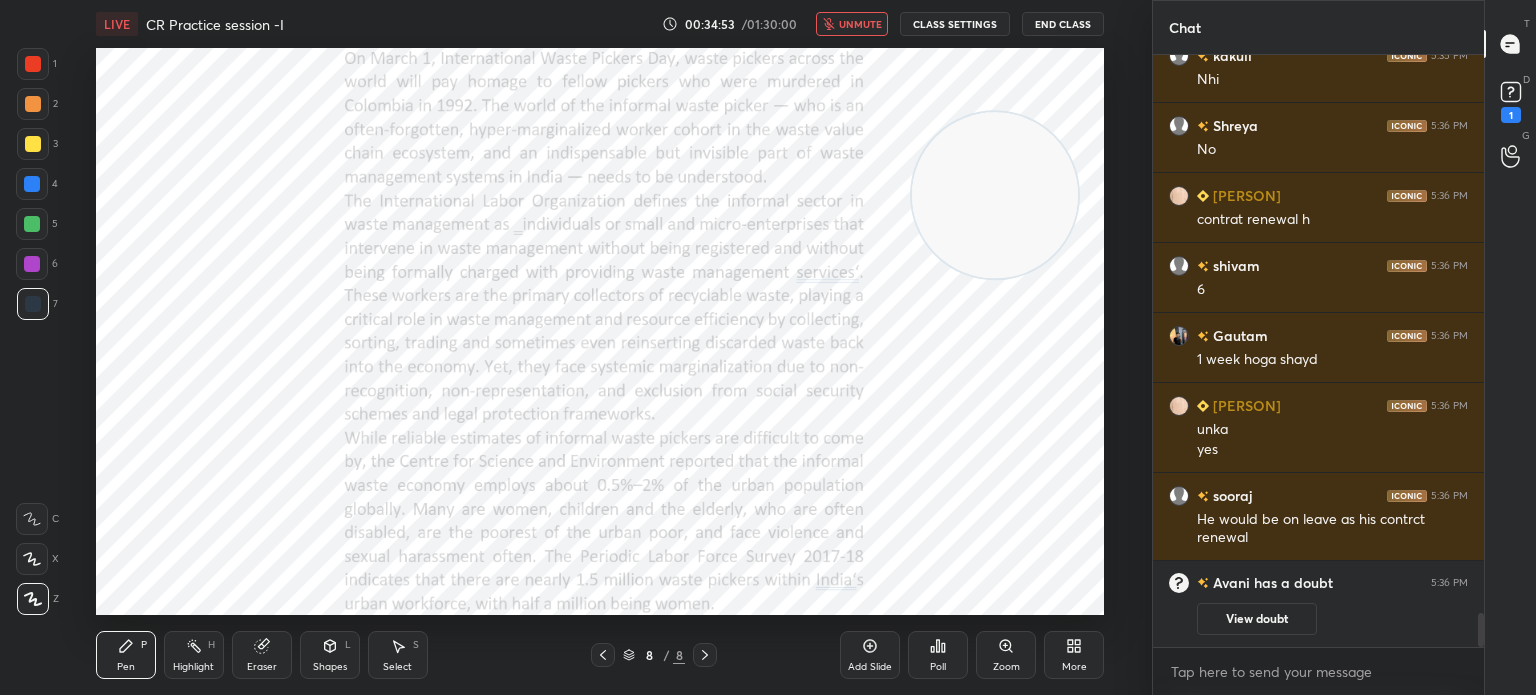 click on "More" at bounding box center [1074, 655] 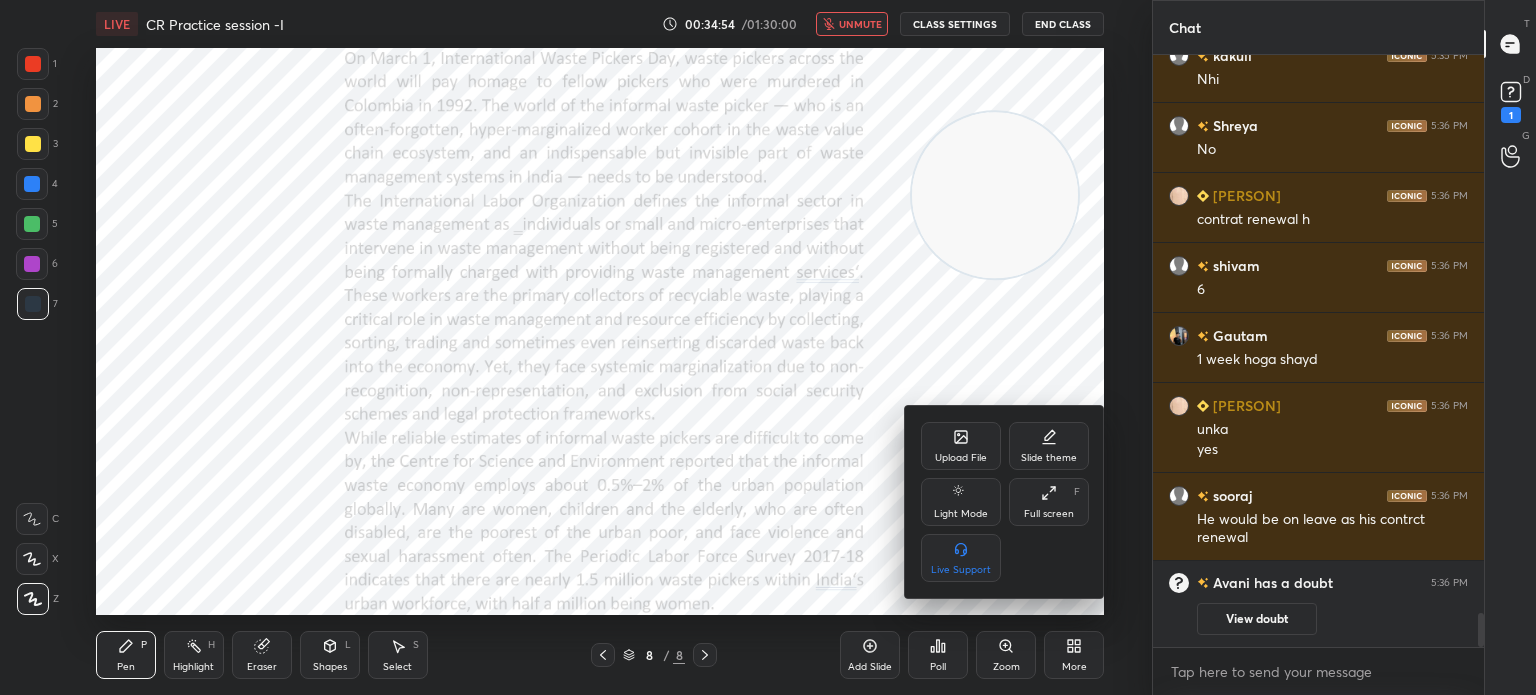 click on "Upload File" at bounding box center (961, 446) 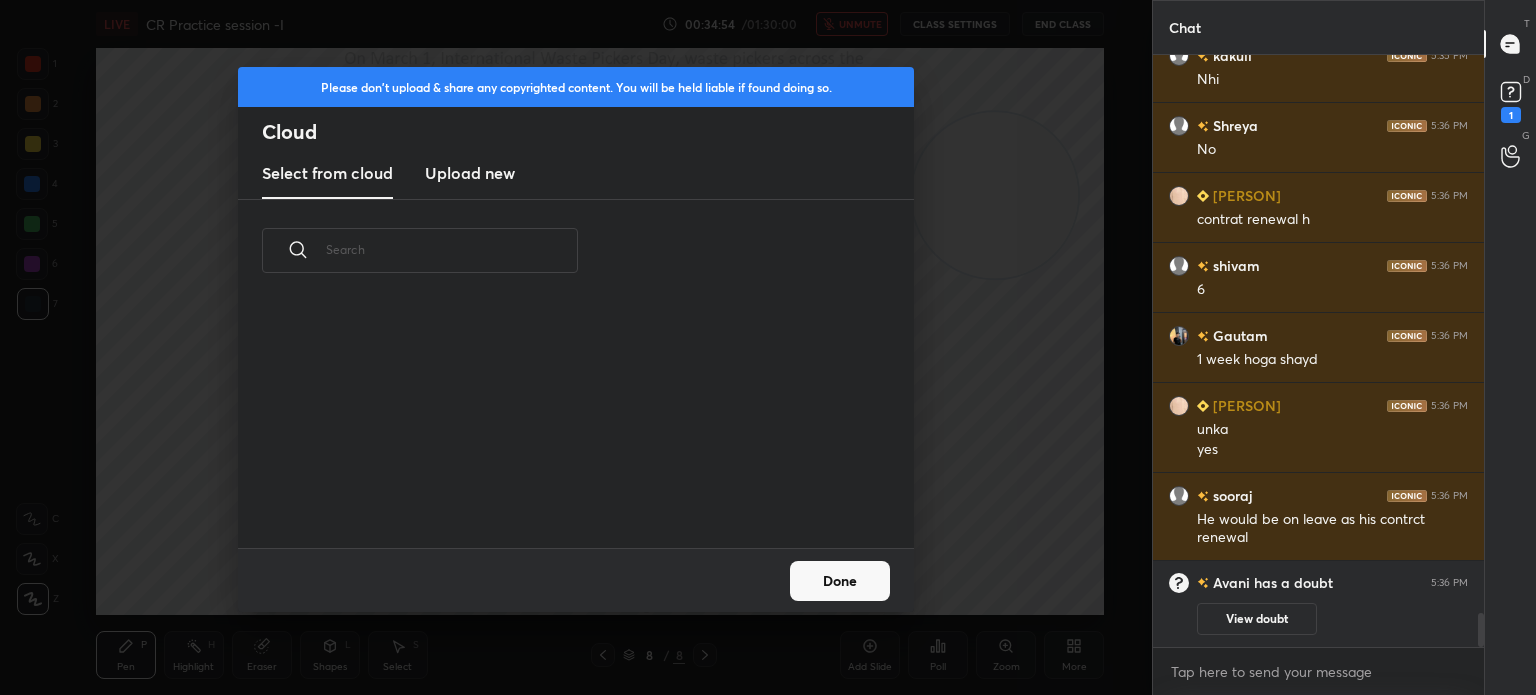 scroll, scrollTop: 5, scrollLeft: 10, axis: both 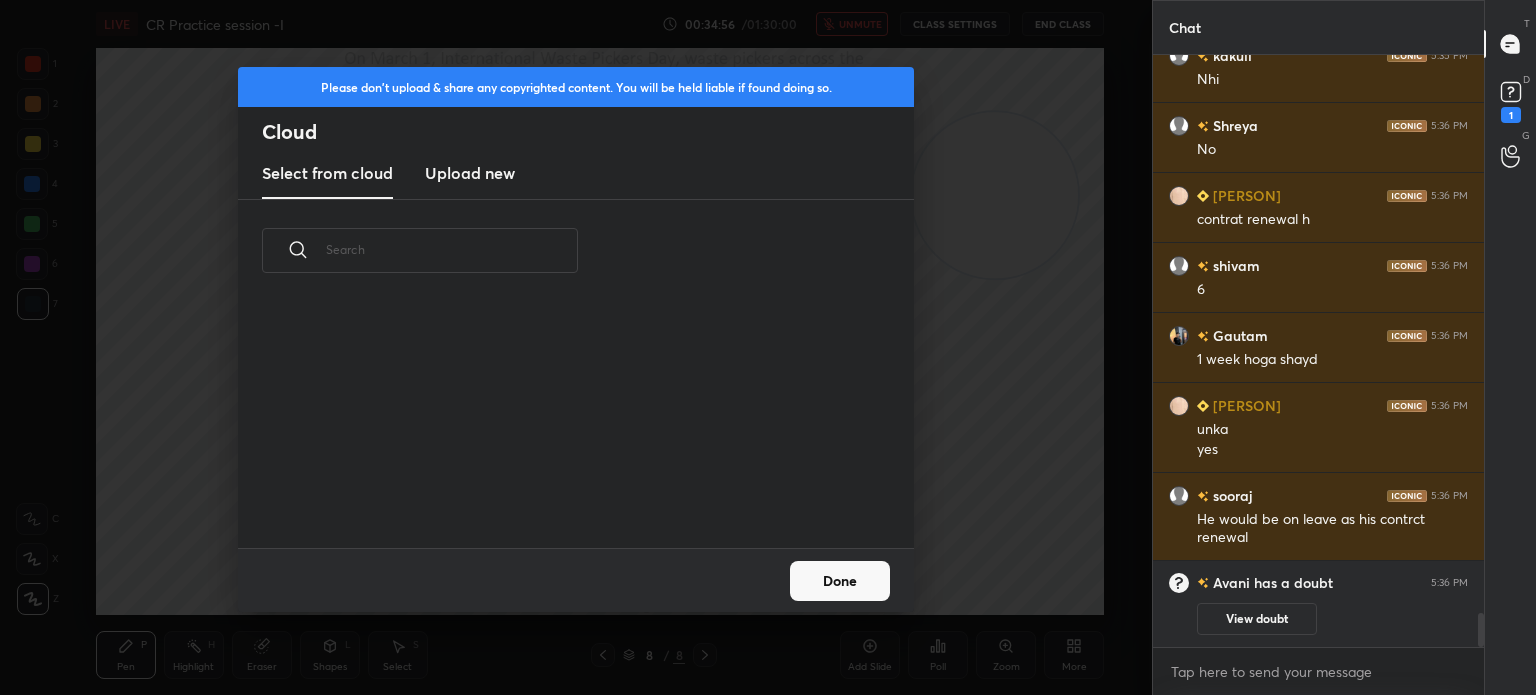 click on "Upload new" at bounding box center [470, 173] 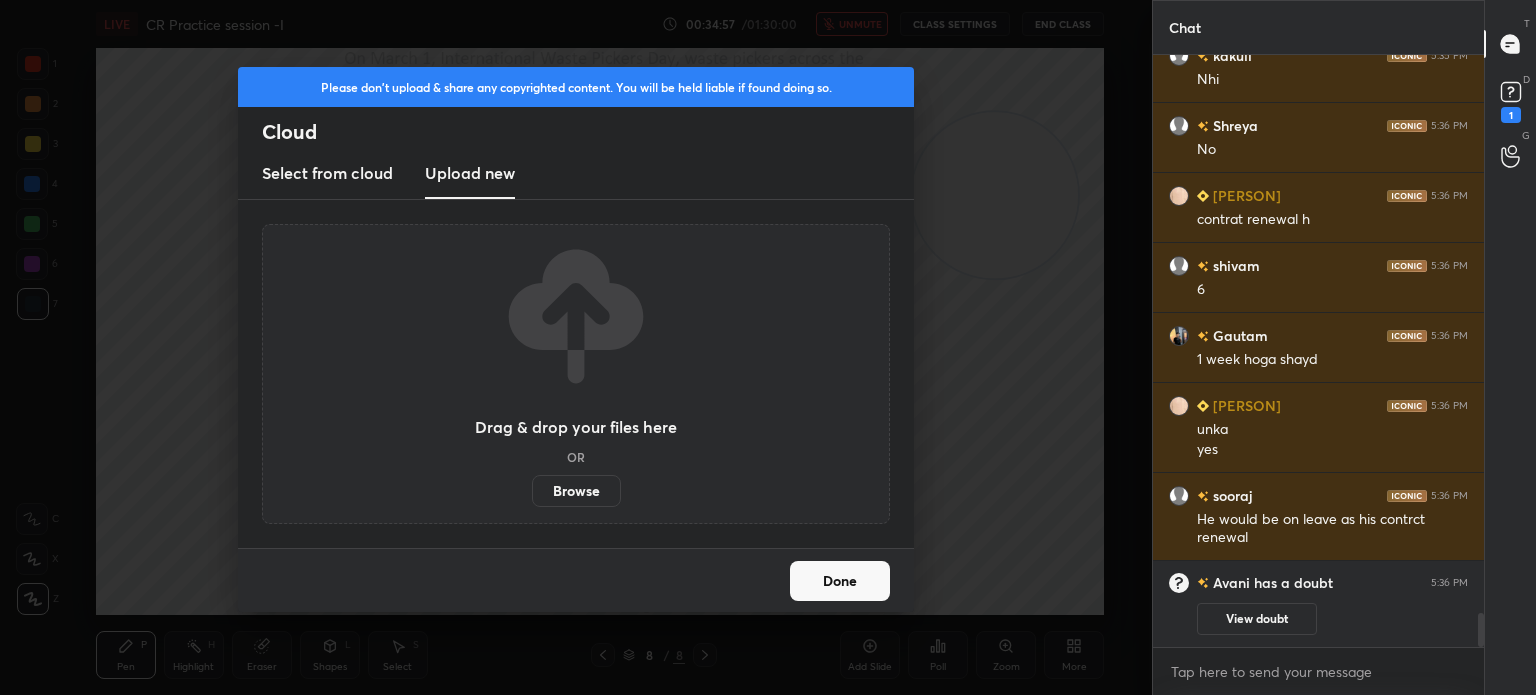 click on "Browse" at bounding box center [576, 491] 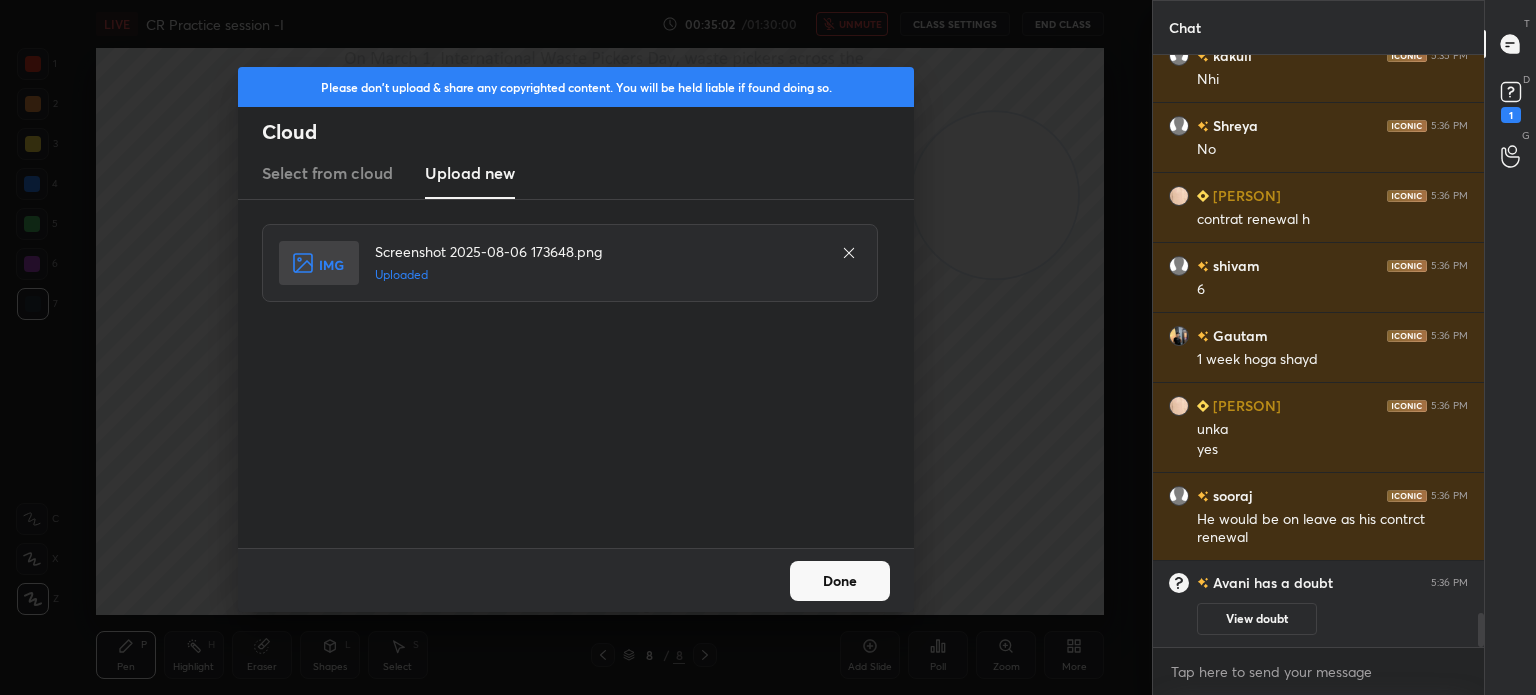 click on "Done" at bounding box center [840, 581] 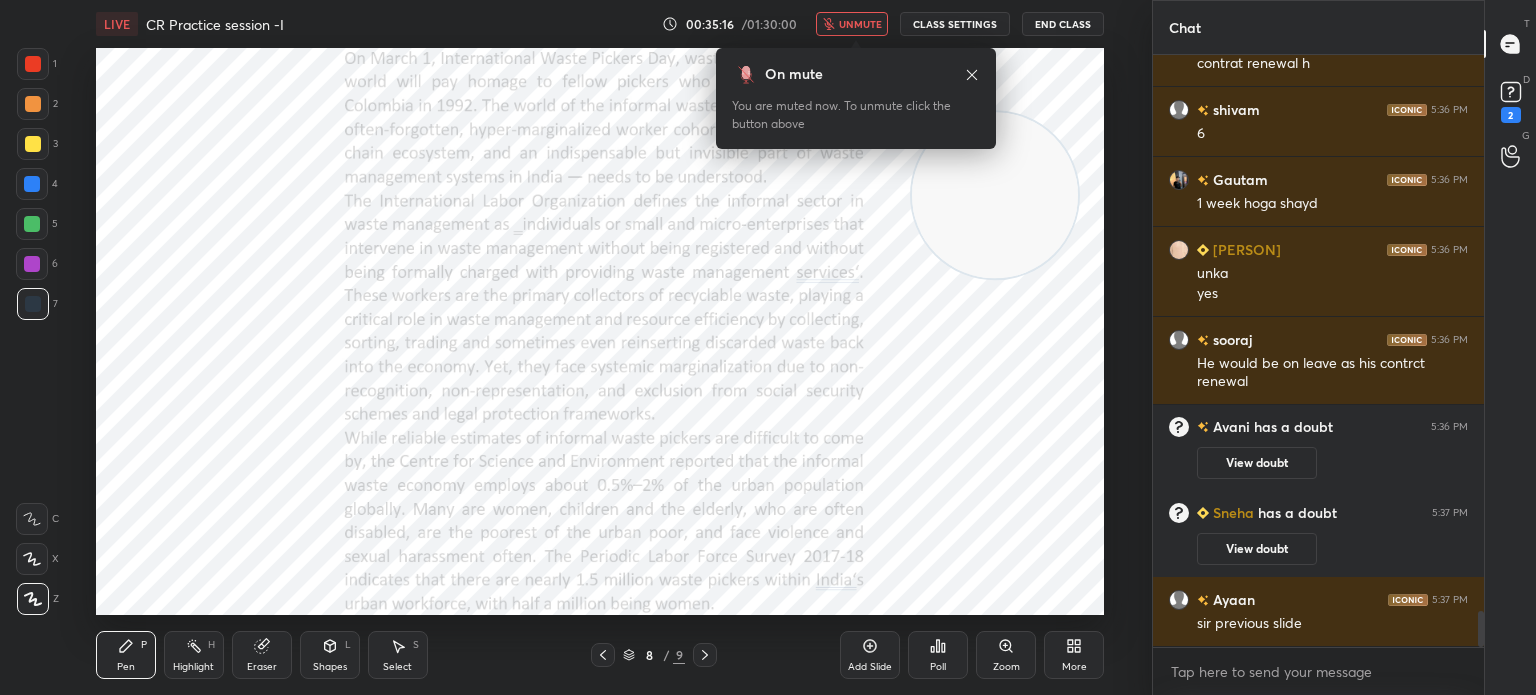 scroll, scrollTop: 9332, scrollLeft: 0, axis: vertical 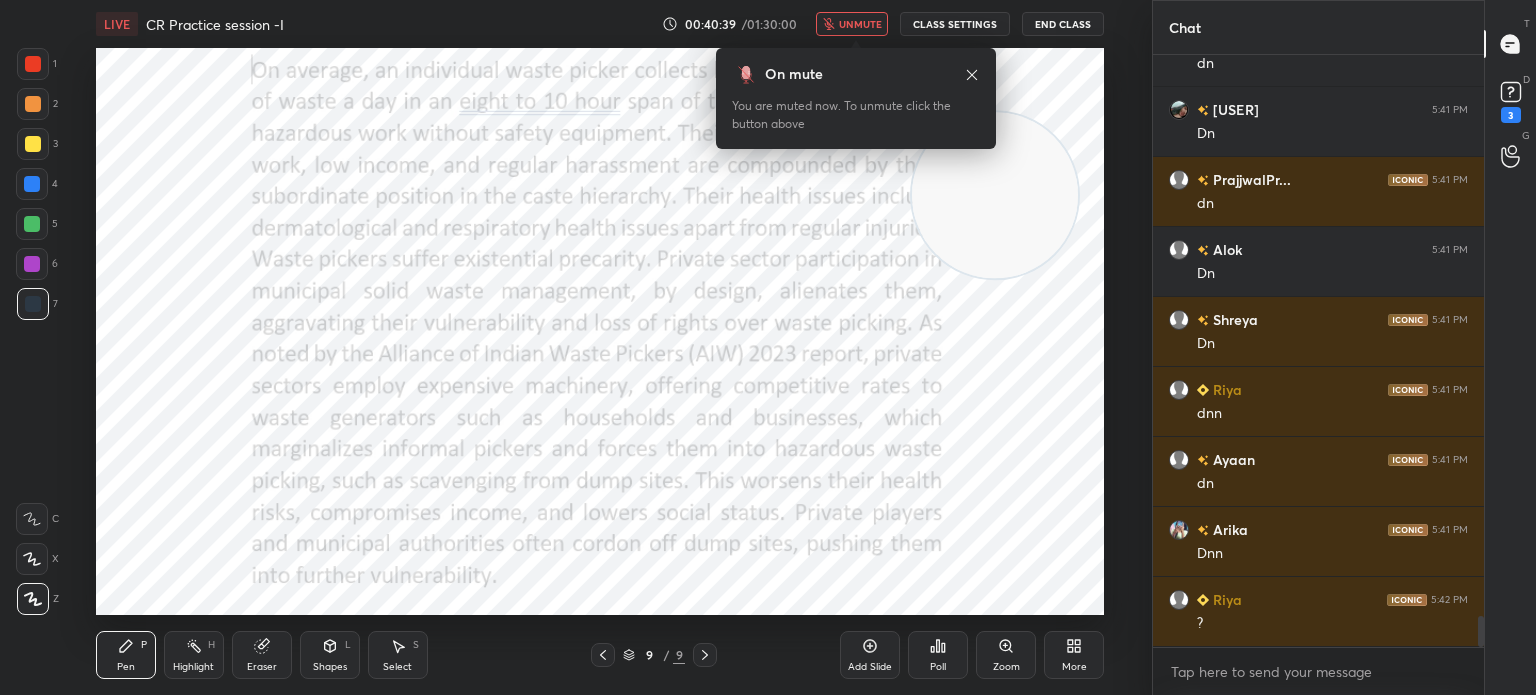 click on "More" at bounding box center [1074, 655] 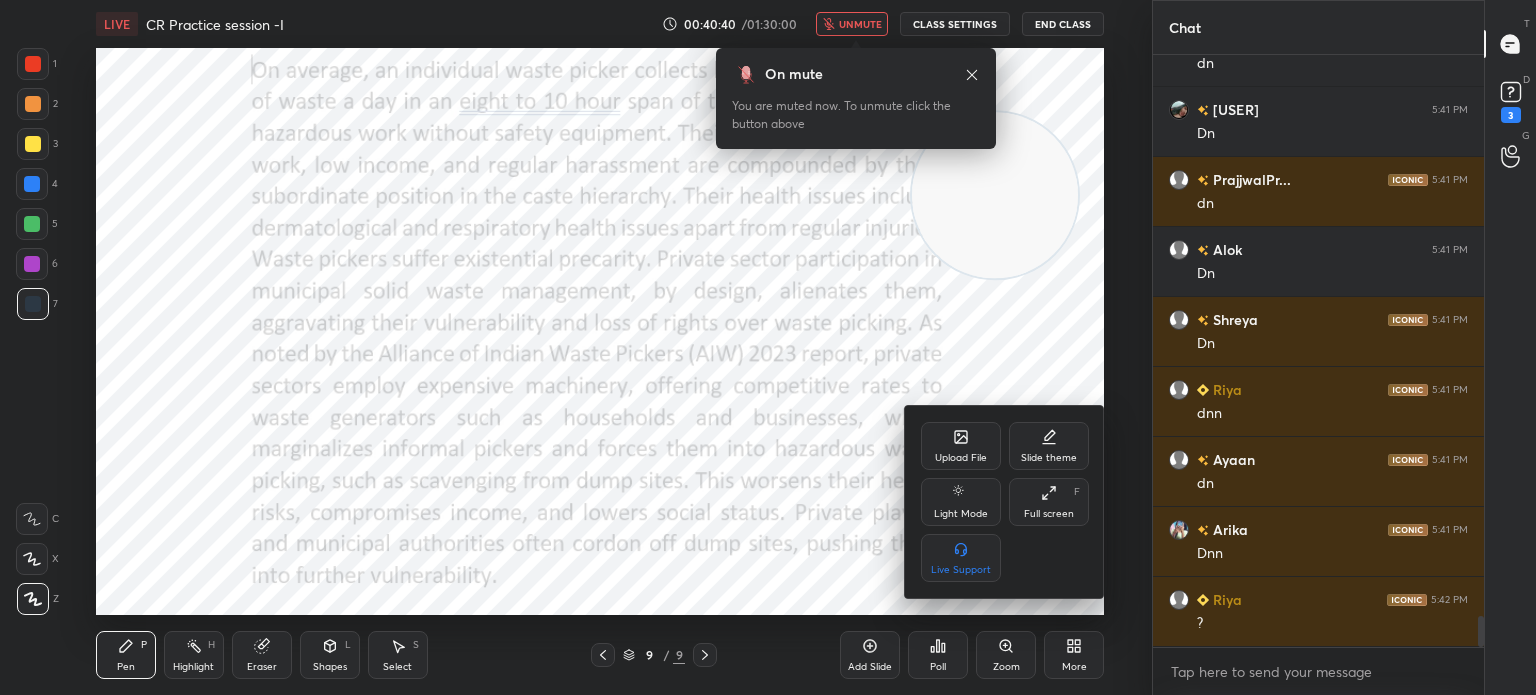 click on "Upload File" at bounding box center [961, 446] 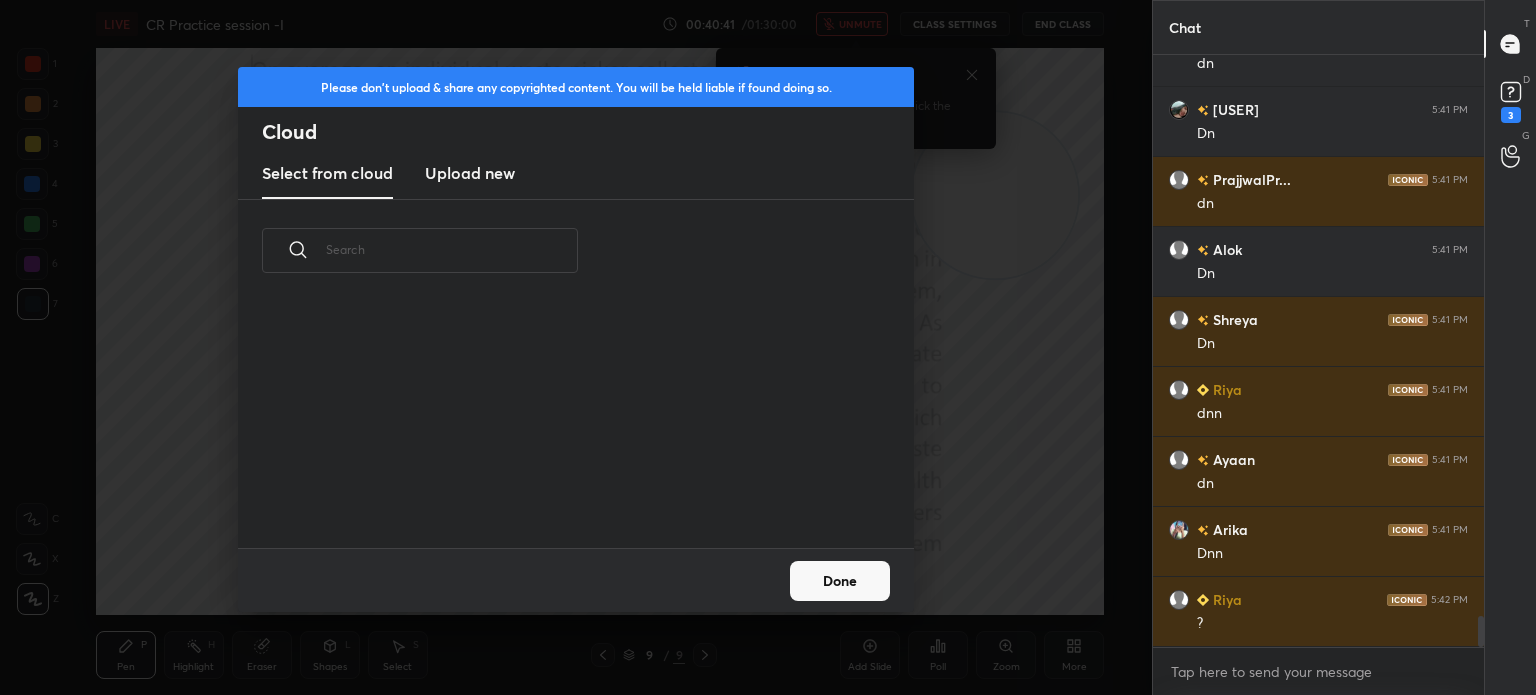 scroll, scrollTop: 10644, scrollLeft: 0, axis: vertical 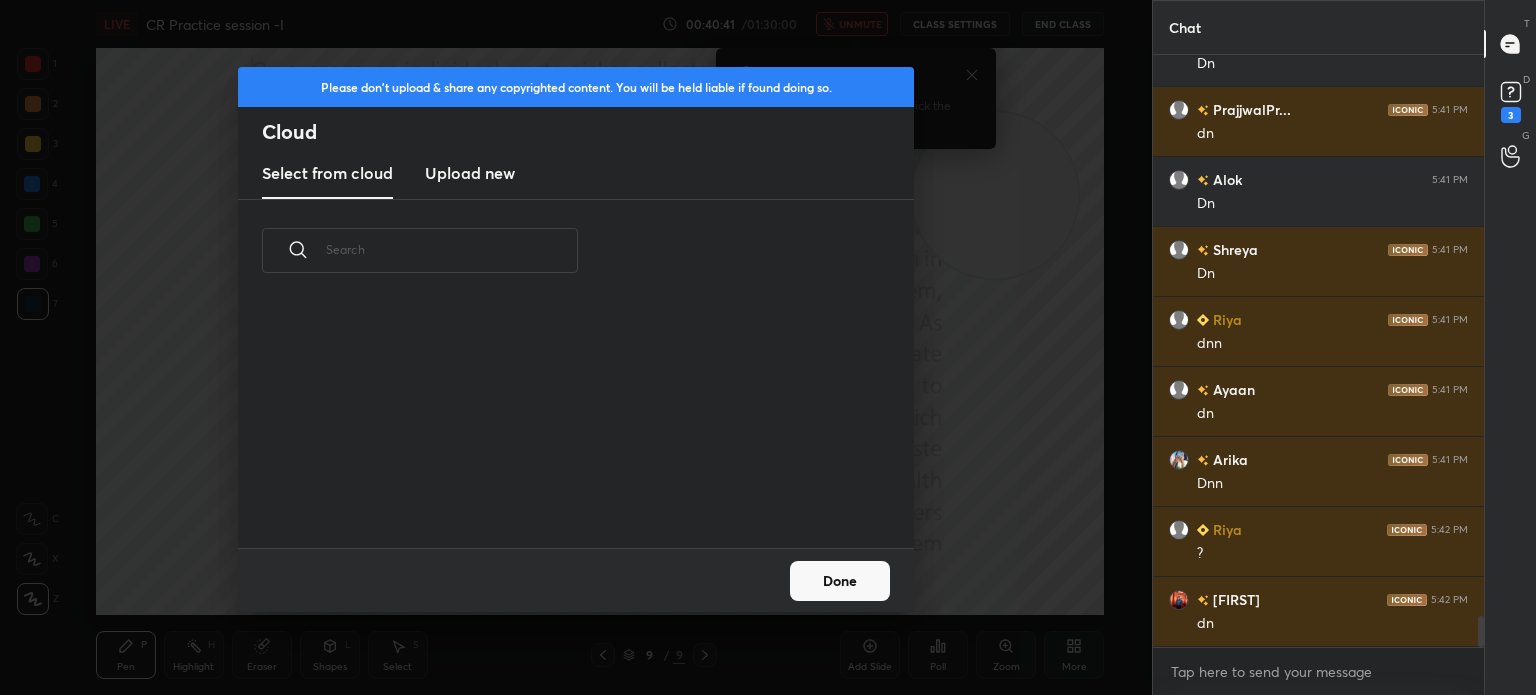 click on "Upload new" at bounding box center [470, 173] 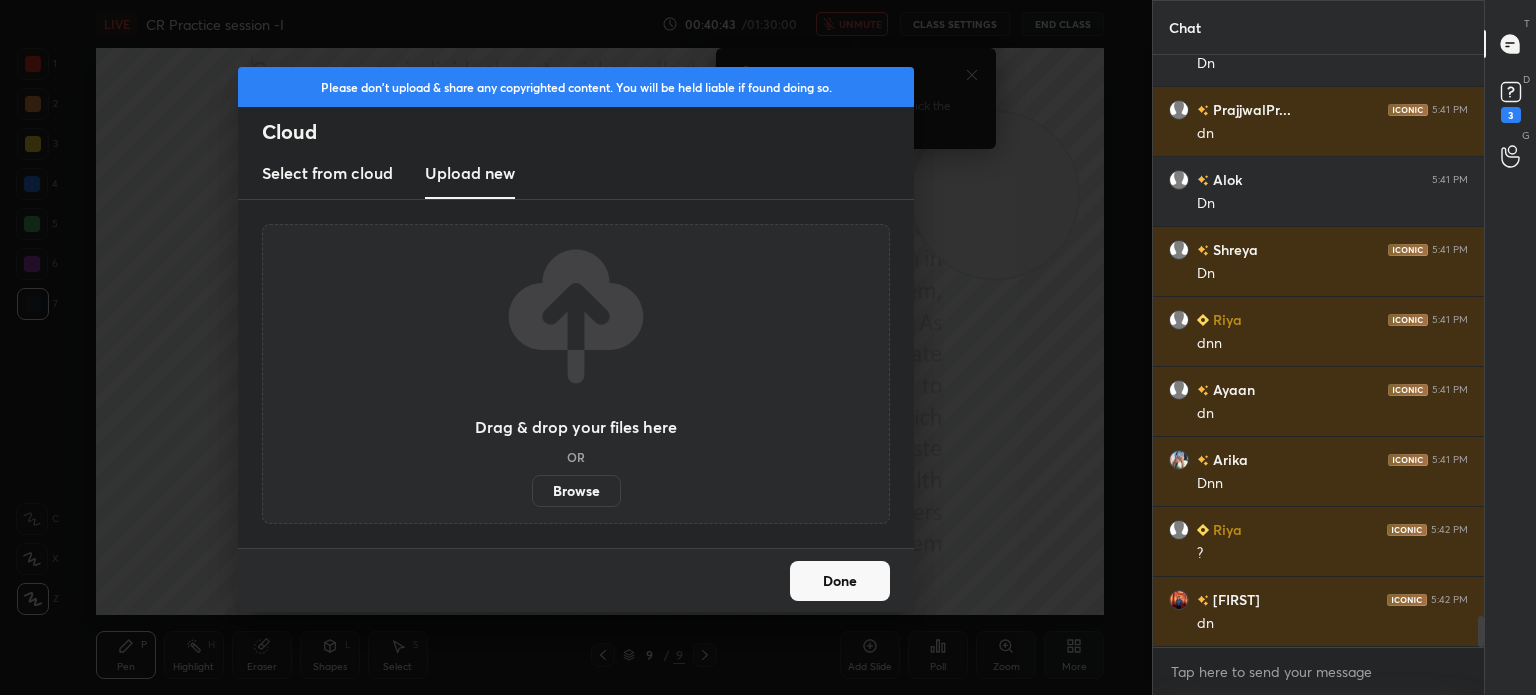 click on "Browse" at bounding box center (576, 491) 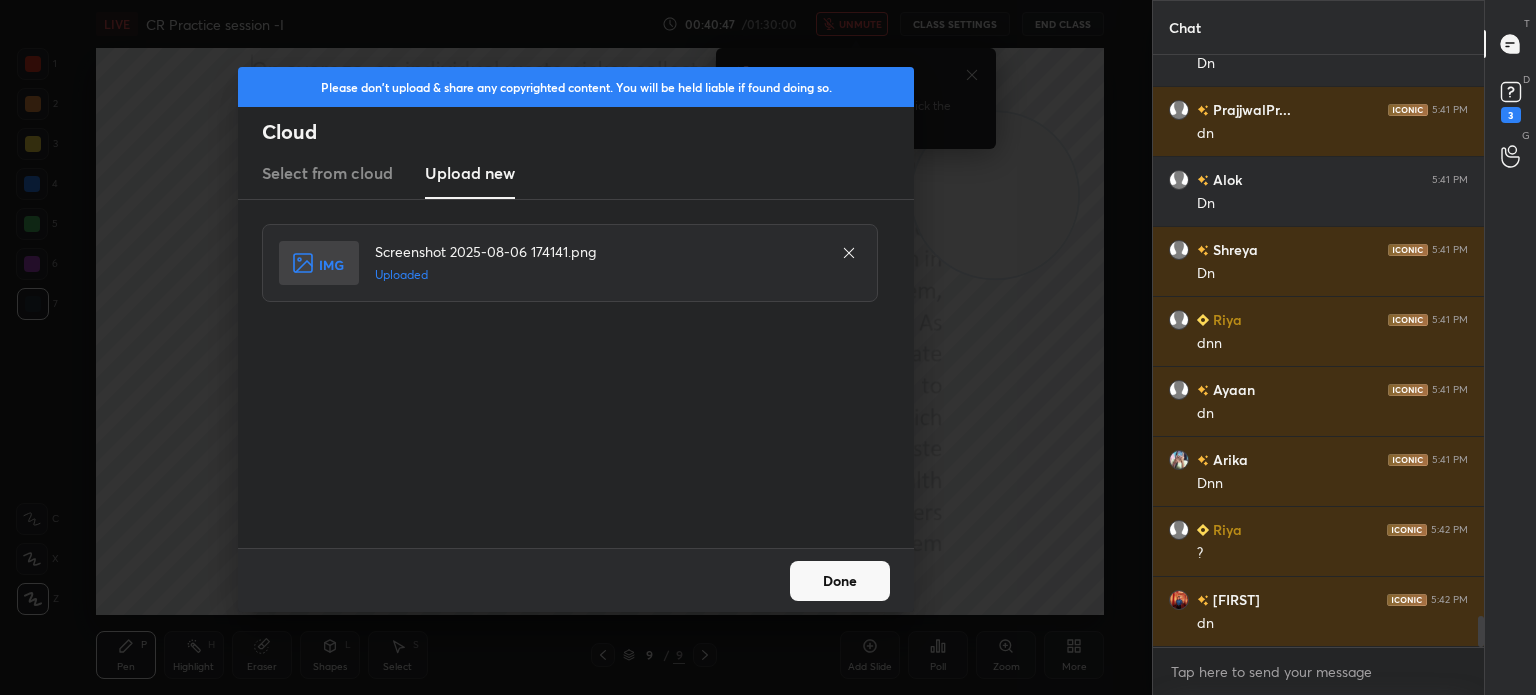 click on "Done" at bounding box center (840, 581) 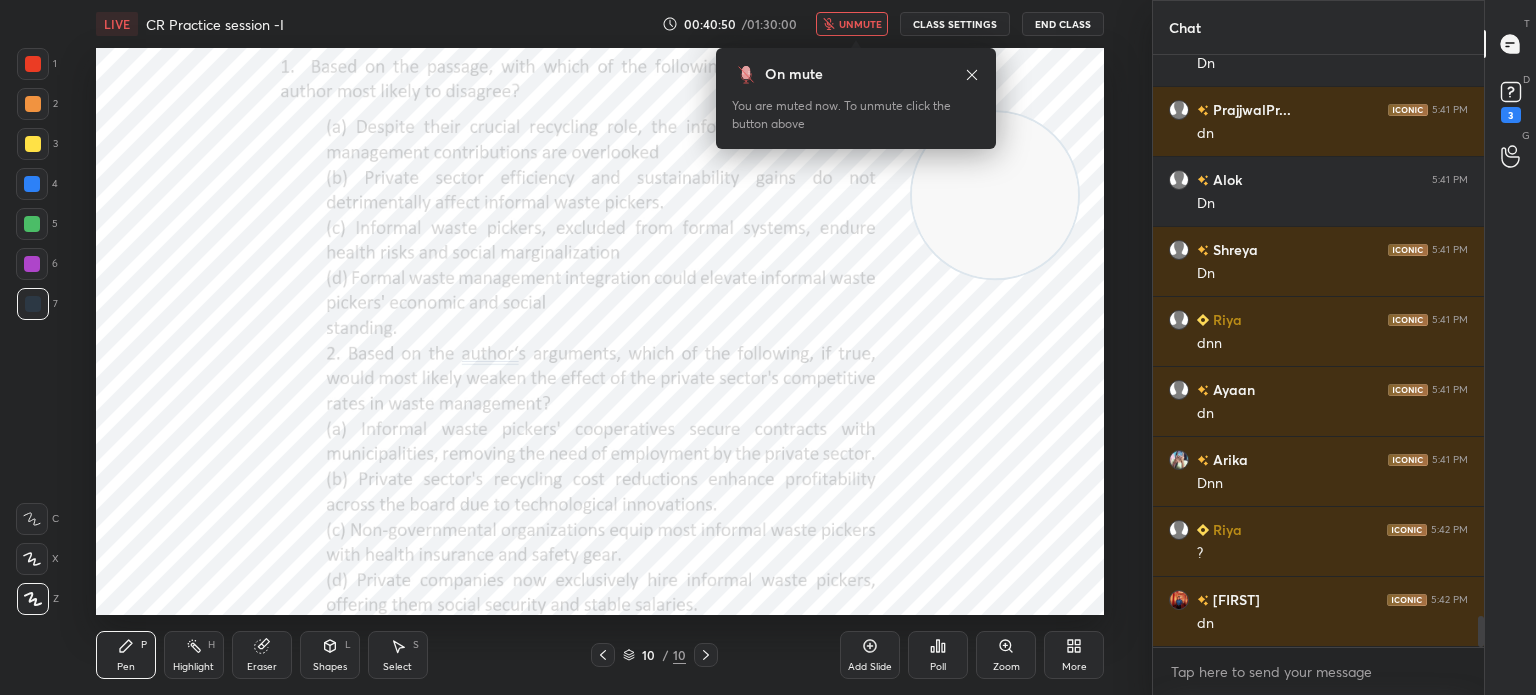 click on "More" at bounding box center (1074, 655) 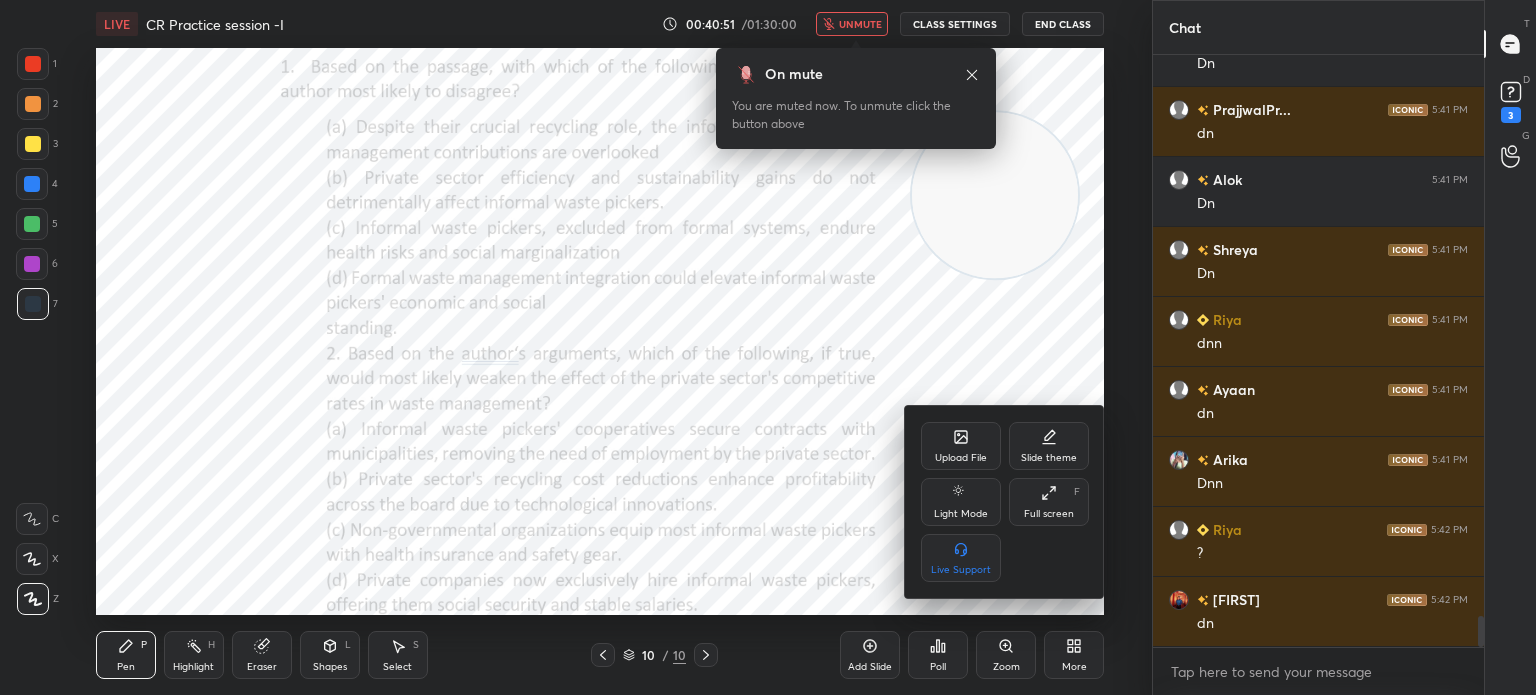 scroll, scrollTop: 10714, scrollLeft: 0, axis: vertical 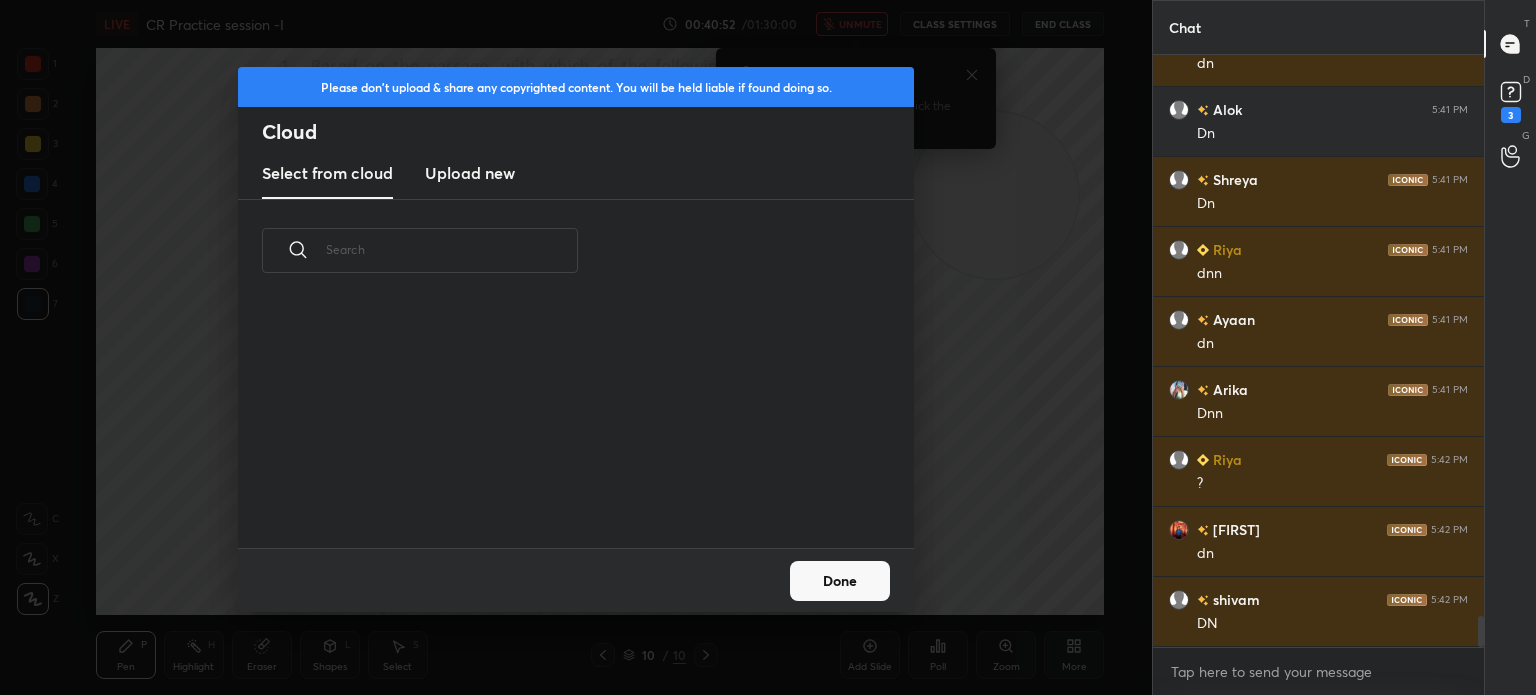 click on "Upload new" at bounding box center [470, 174] 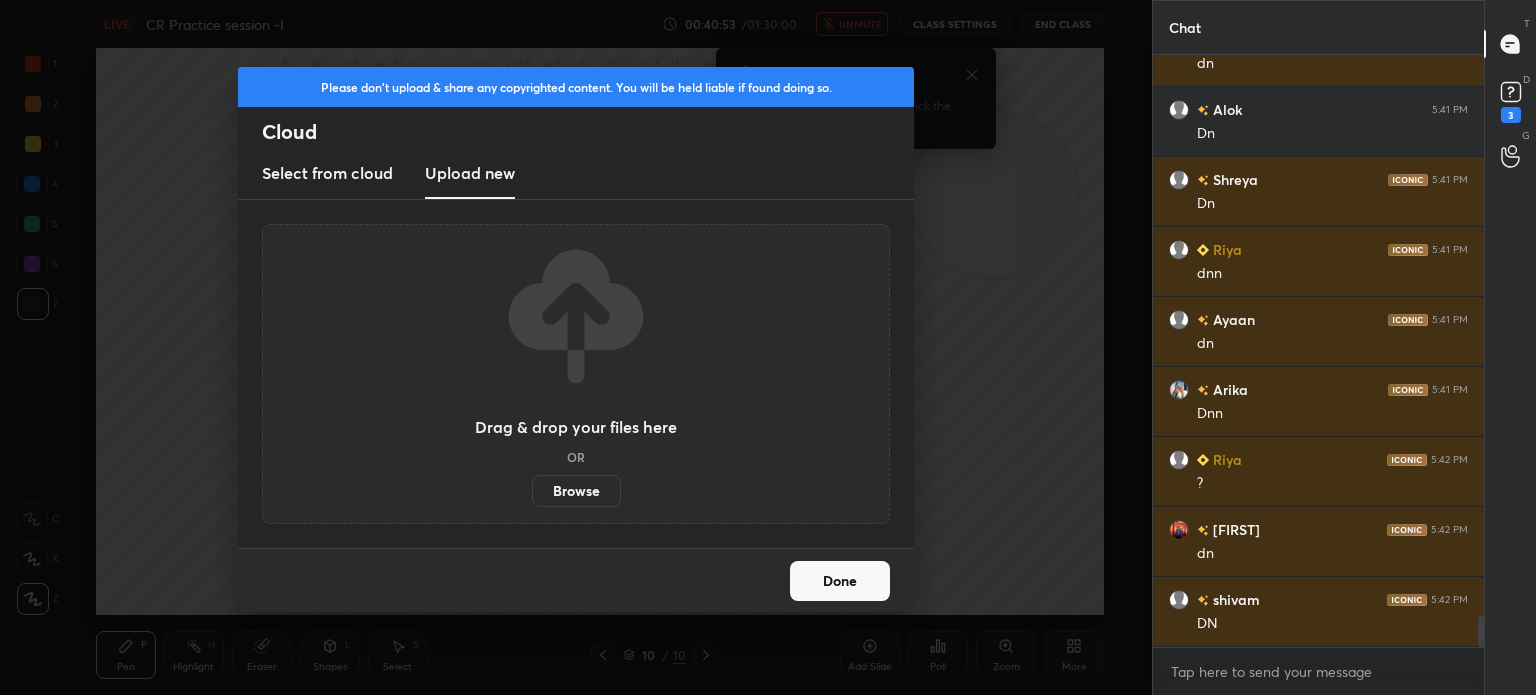 click on "Browse" at bounding box center (576, 491) 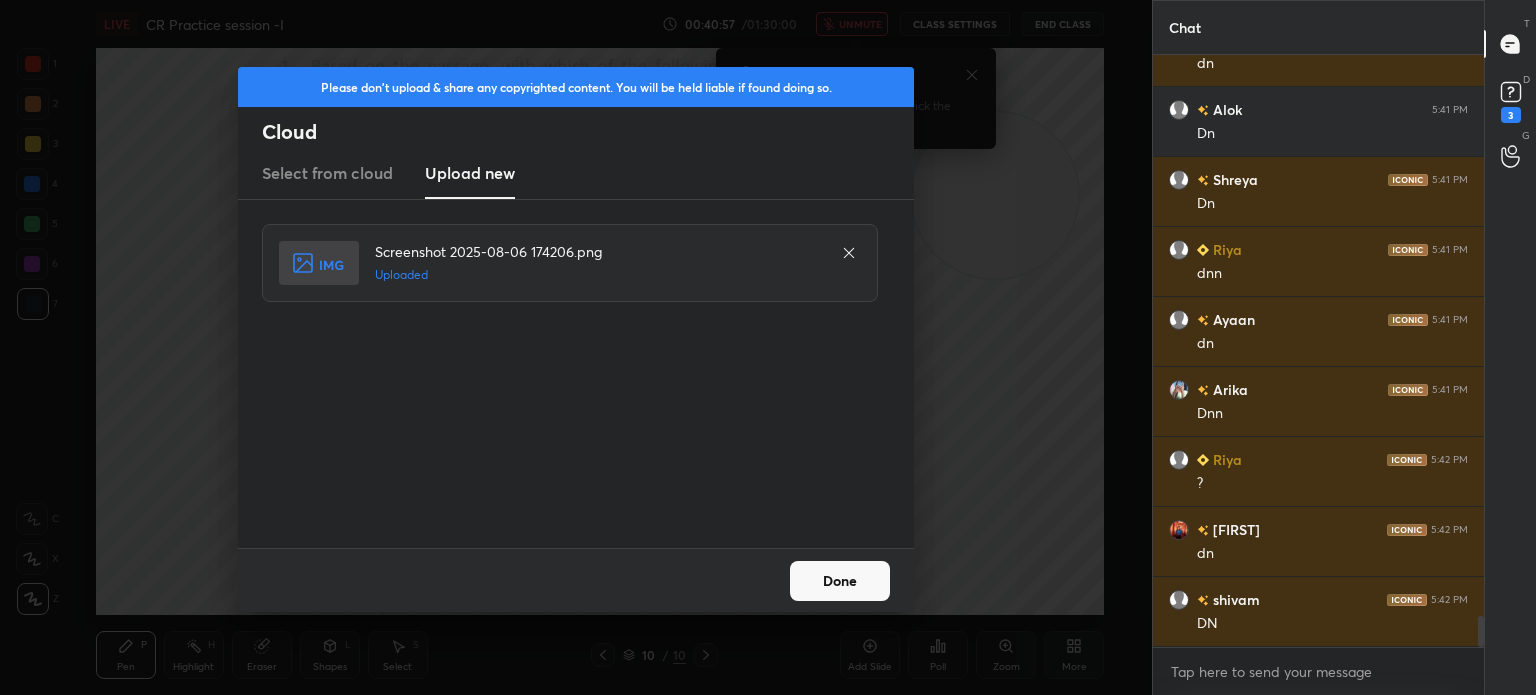 click on "Done" at bounding box center (840, 581) 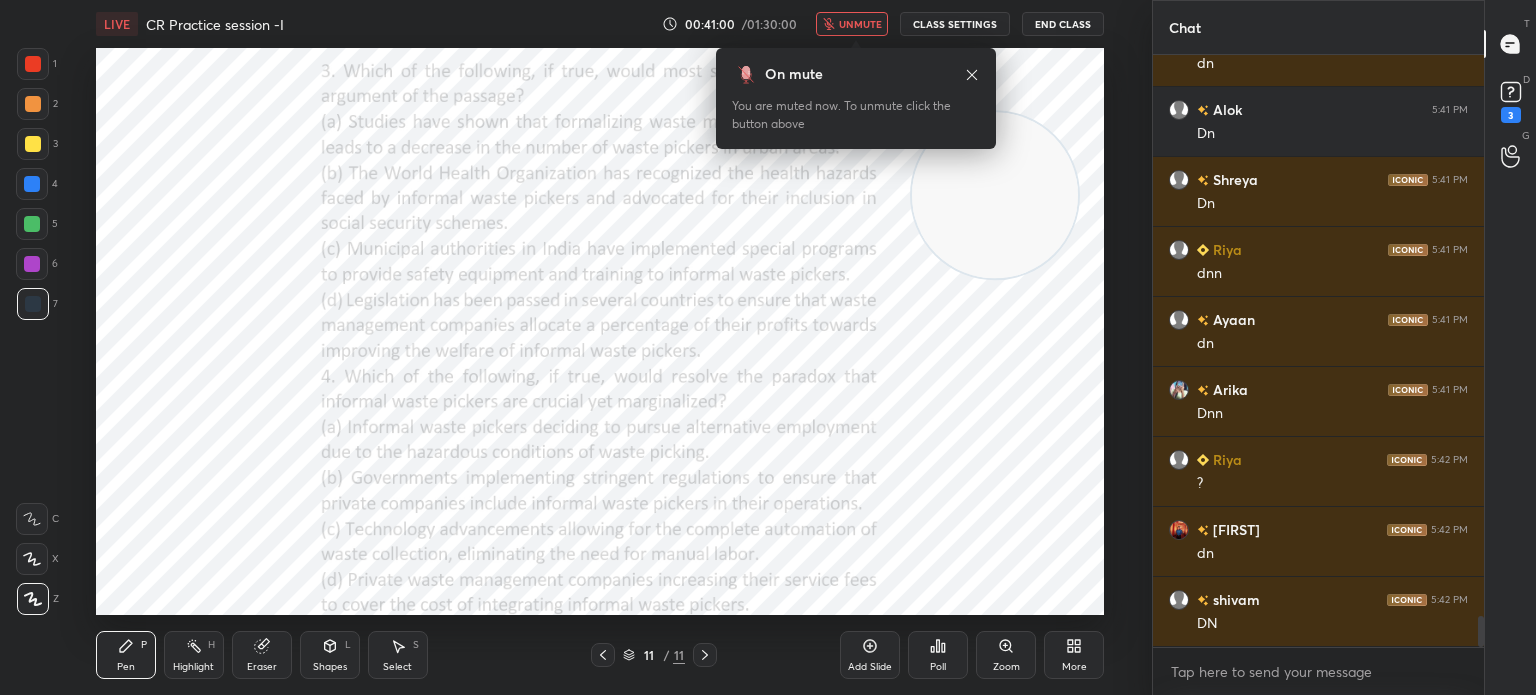click on "Add Slide Poll Zoom More" at bounding box center [972, 655] 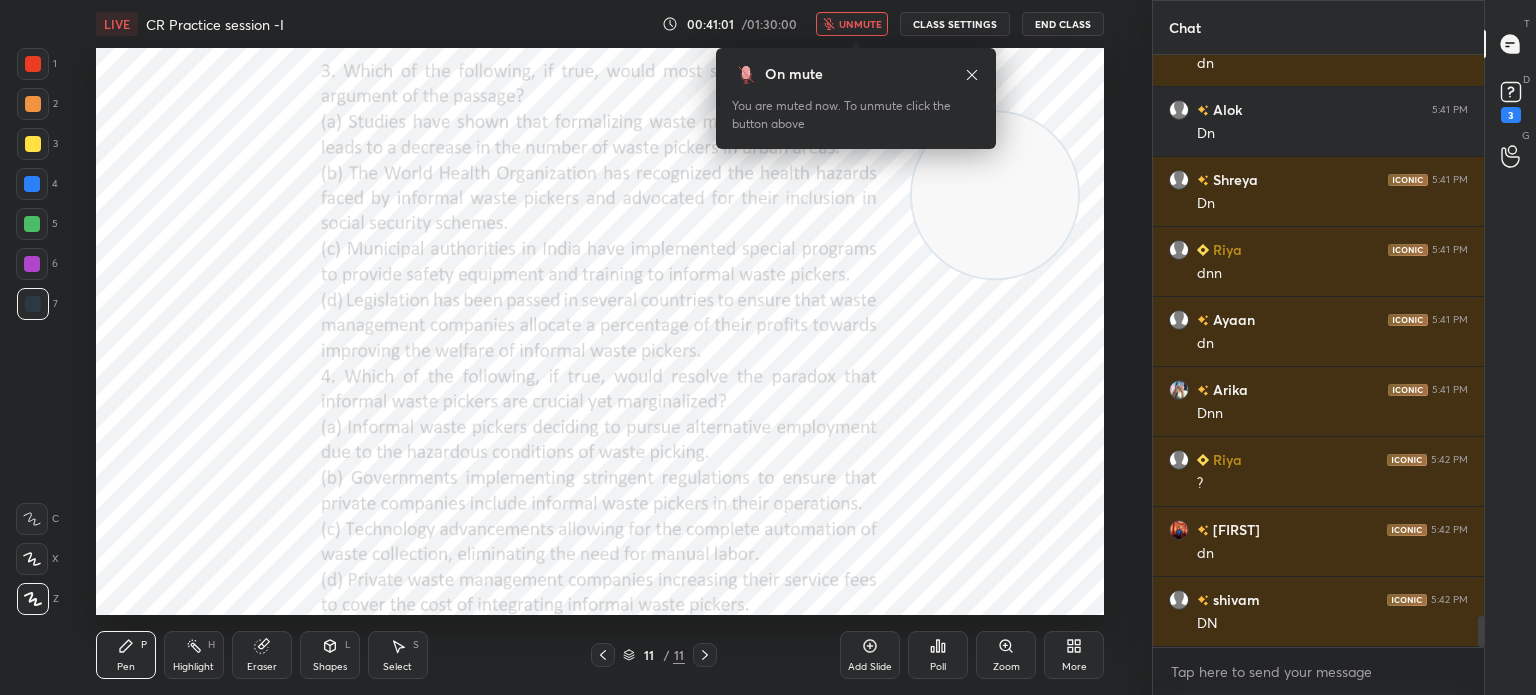 click on "More" at bounding box center (1074, 655) 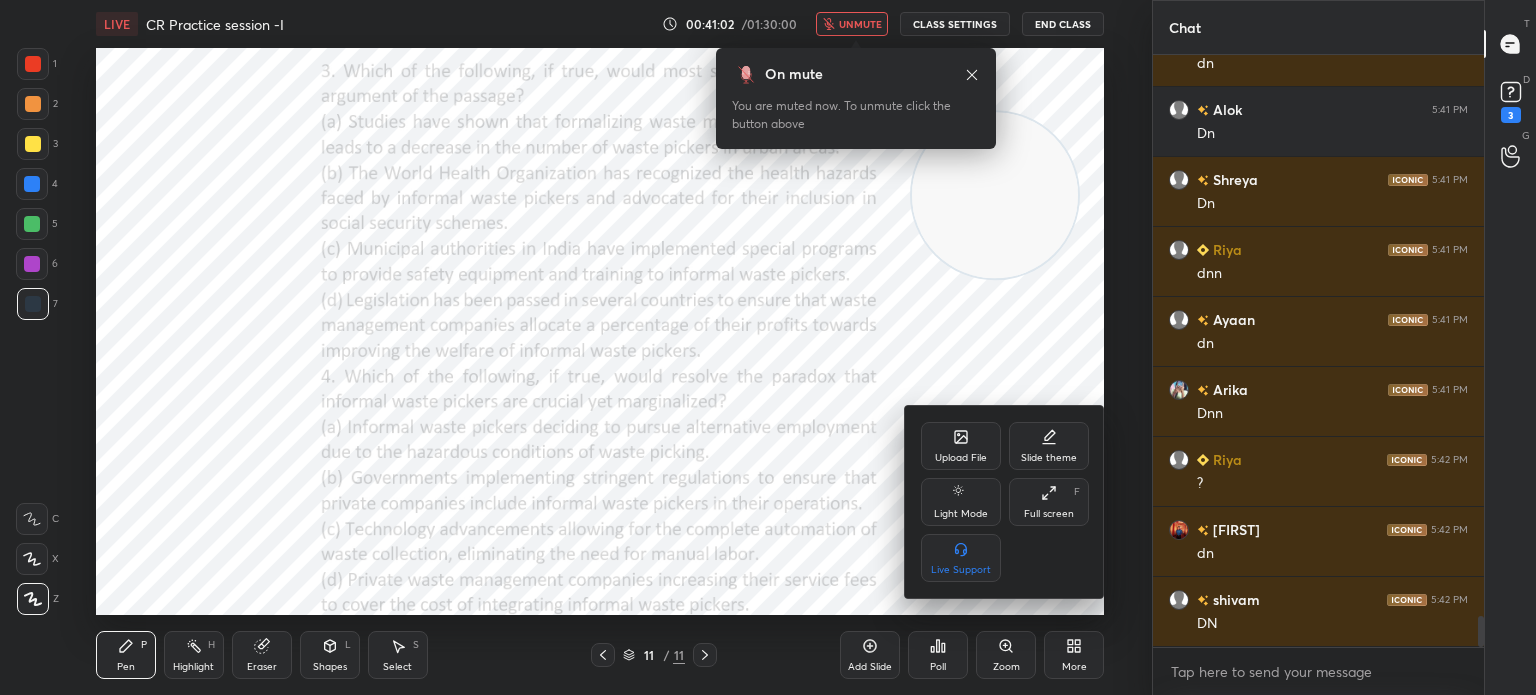 click on "Upload File" at bounding box center (961, 446) 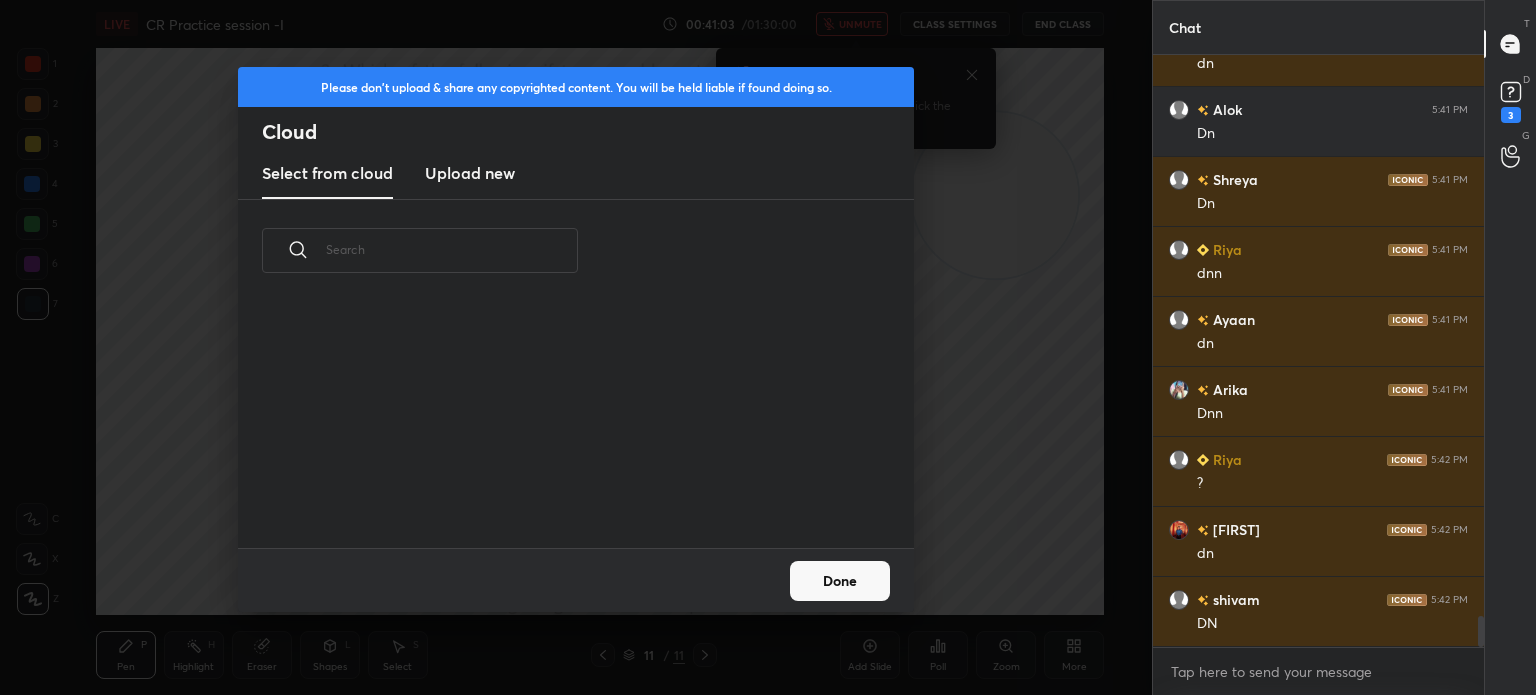 scroll, scrollTop: 5, scrollLeft: 10, axis: both 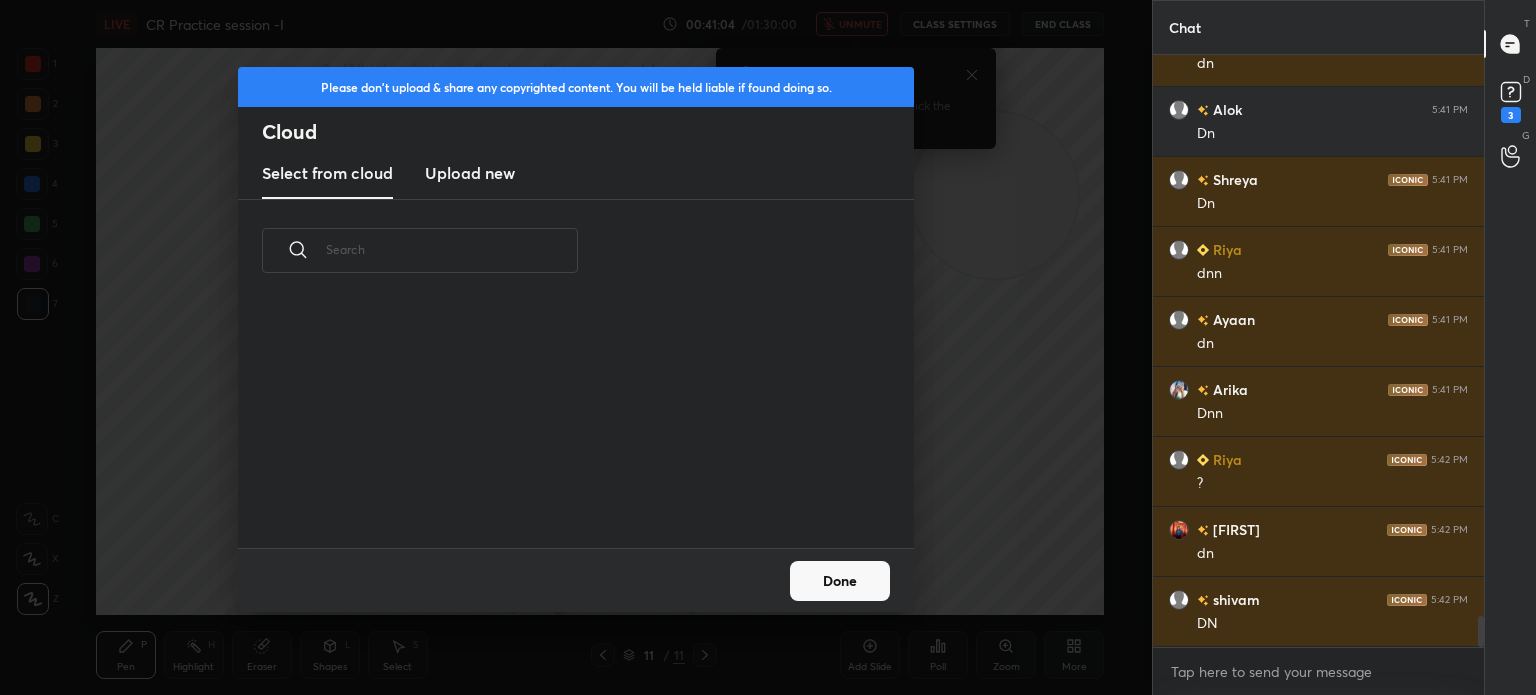 click on "Upload new" at bounding box center (470, 173) 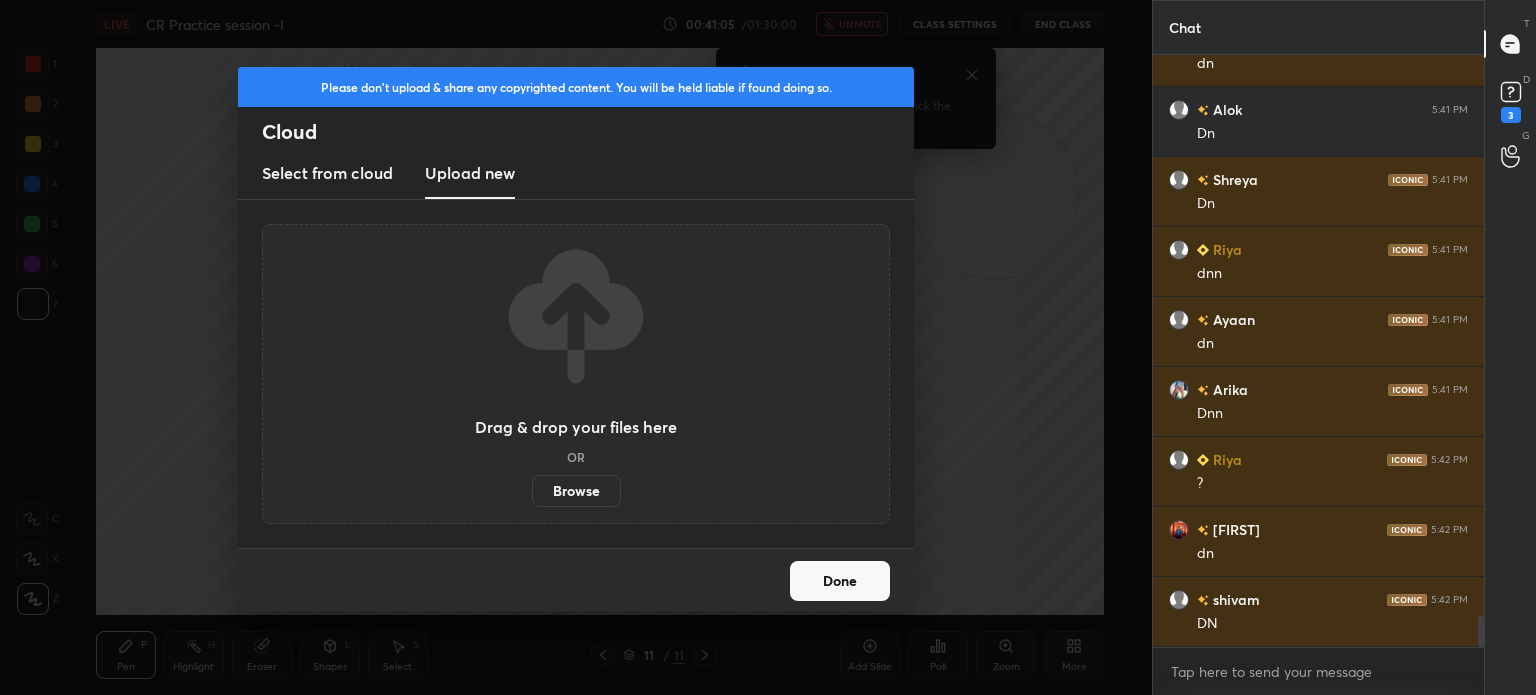 click on "Browse" at bounding box center [576, 491] 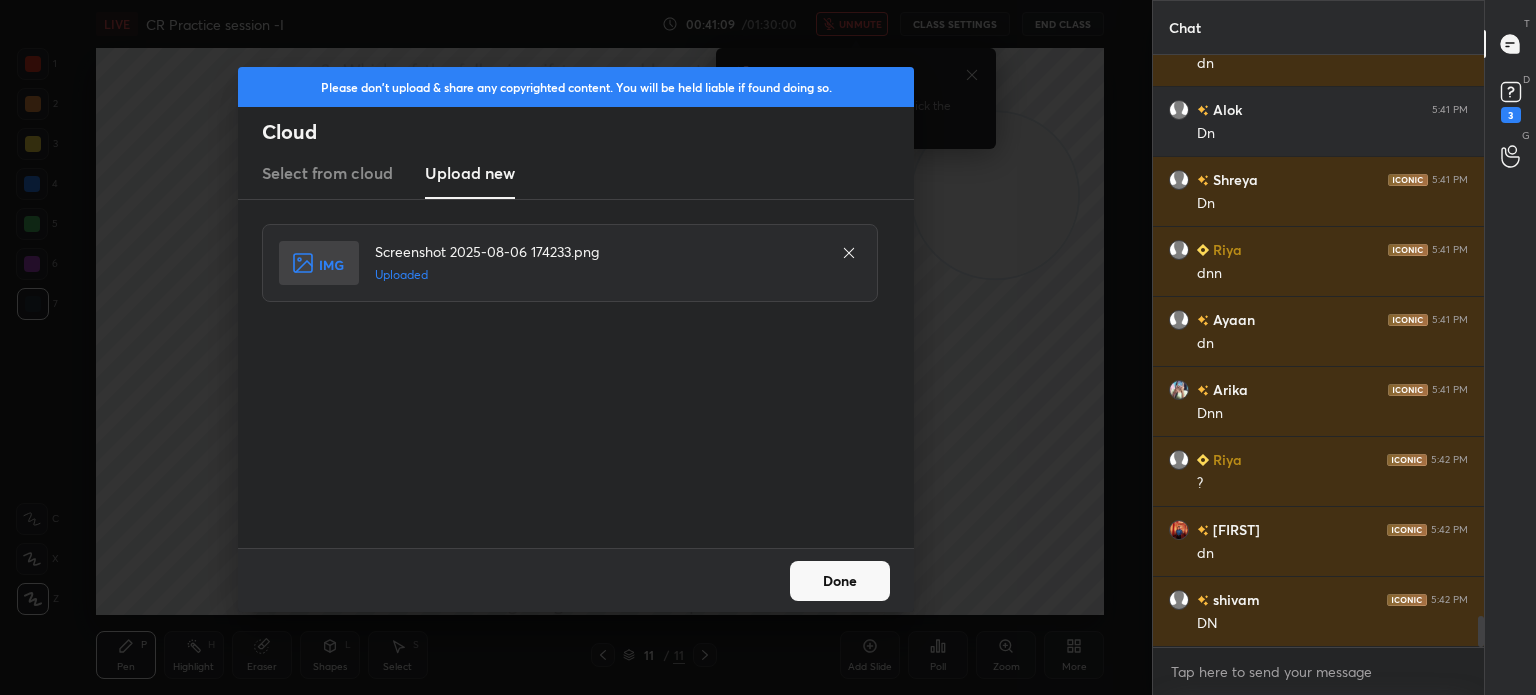click on "Done" at bounding box center [840, 581] 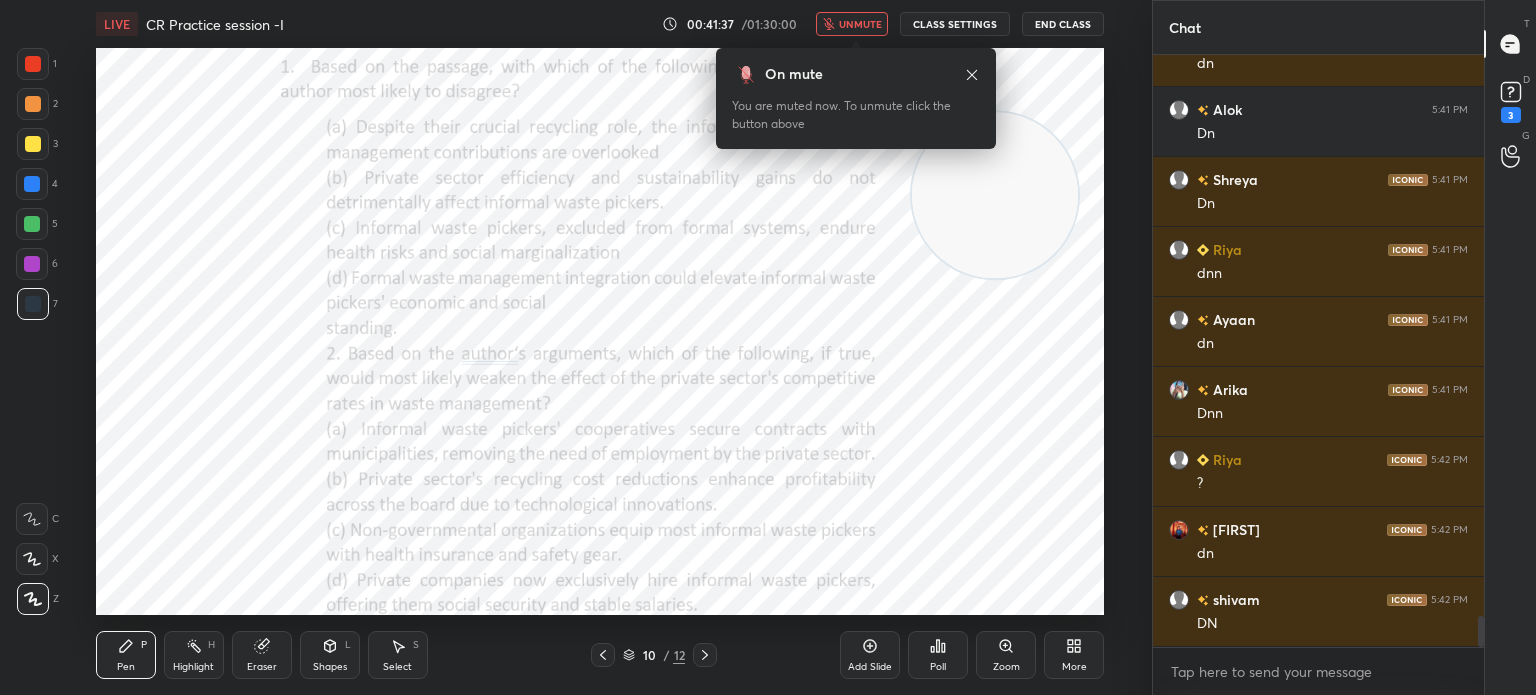 click on "unmute" at bounding box center (860, 24) 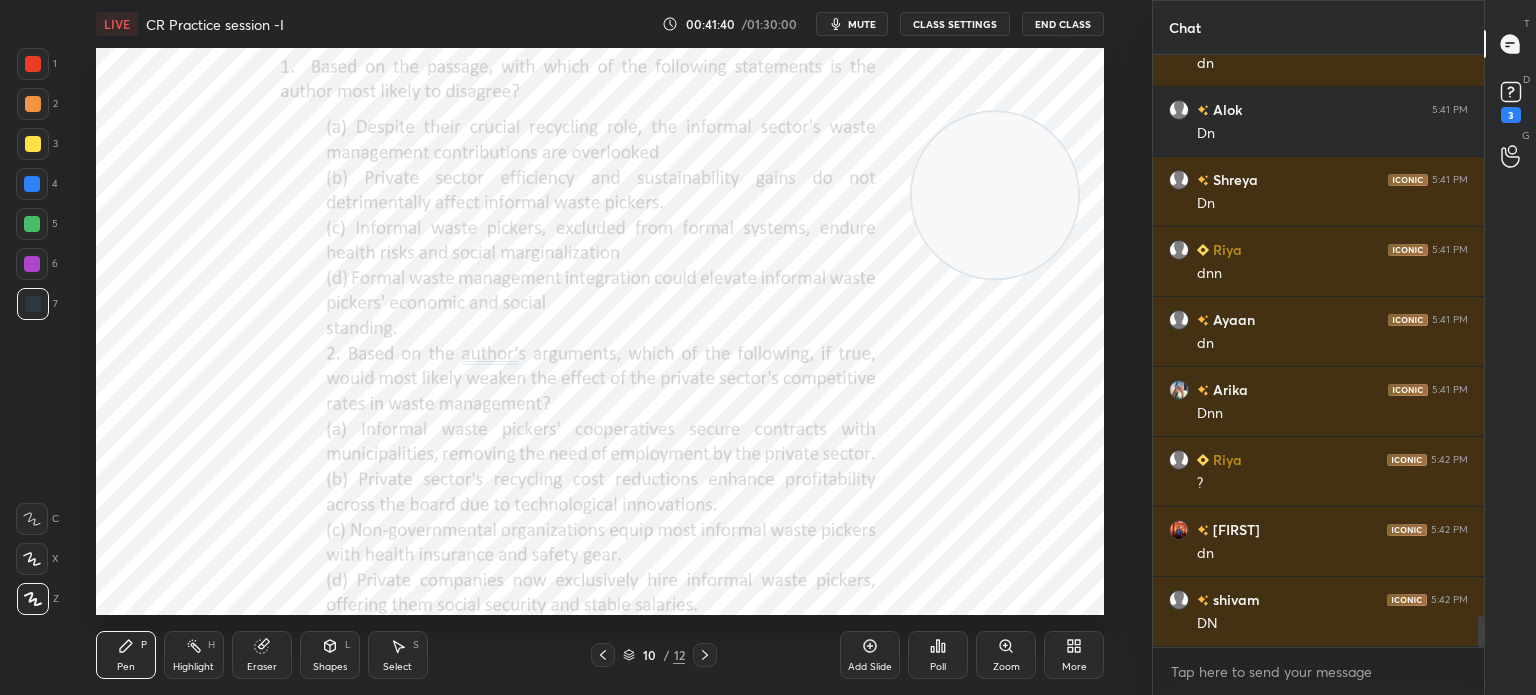 click on "mute" at bounding box center (862, 24) 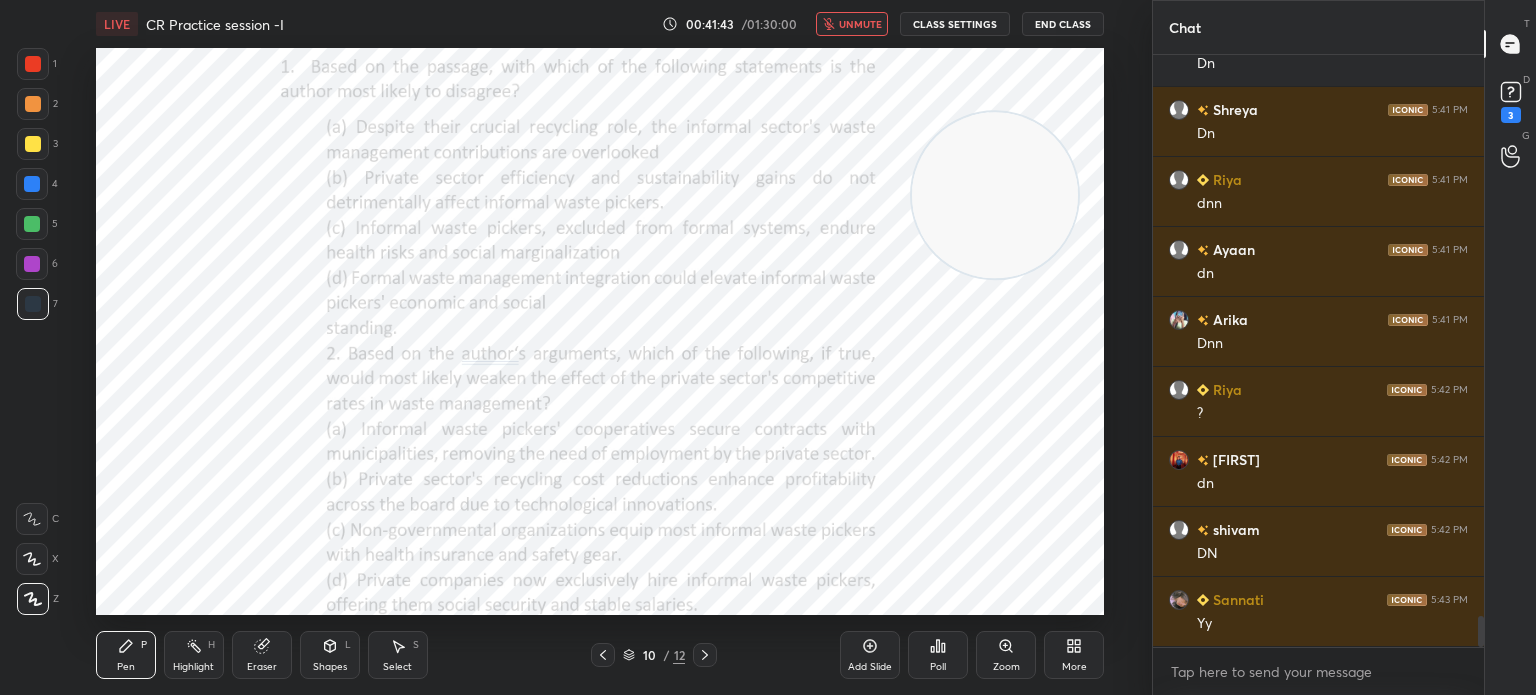 scroll, scrollTop: 10854, scrollLeft: 0, axis: vertical 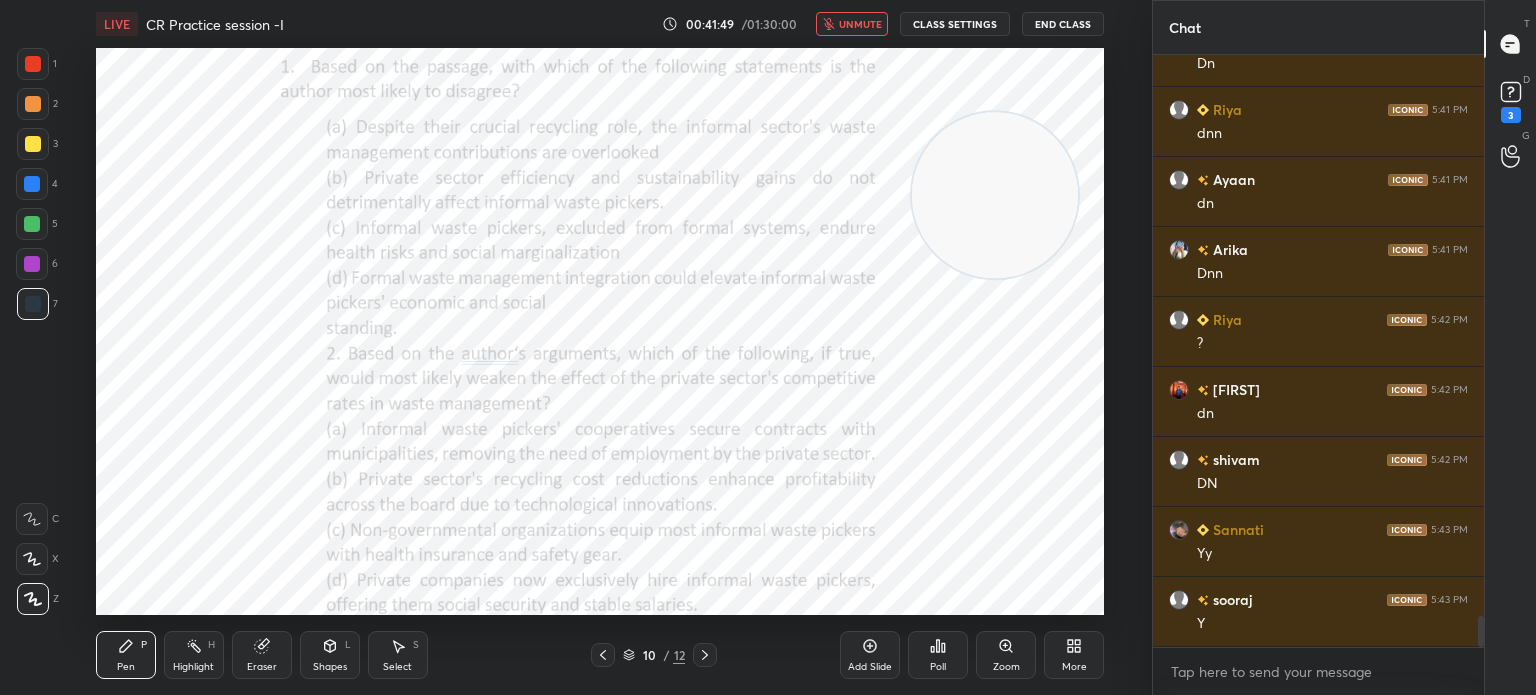 click on "Poll" at bounding box center [938, 667] 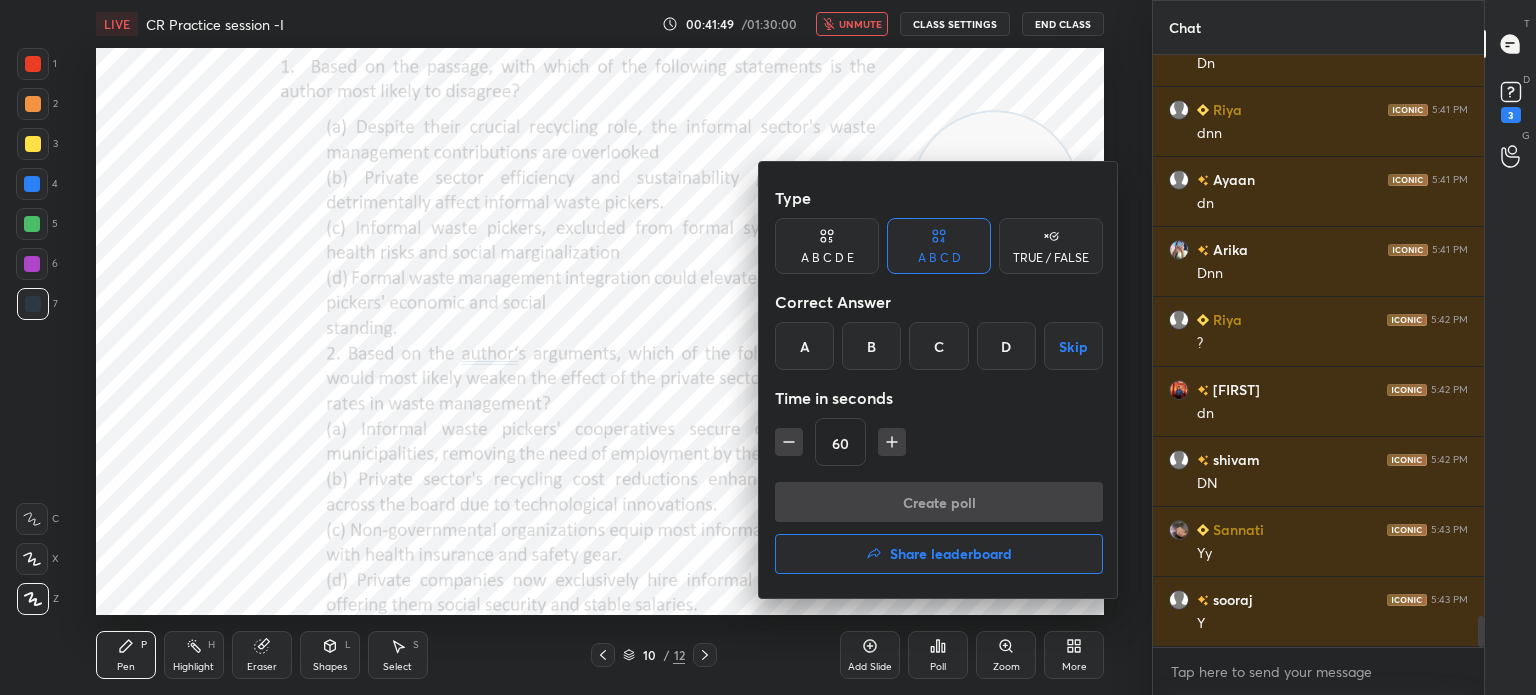 click on "B" at bounding box center [871, 346] 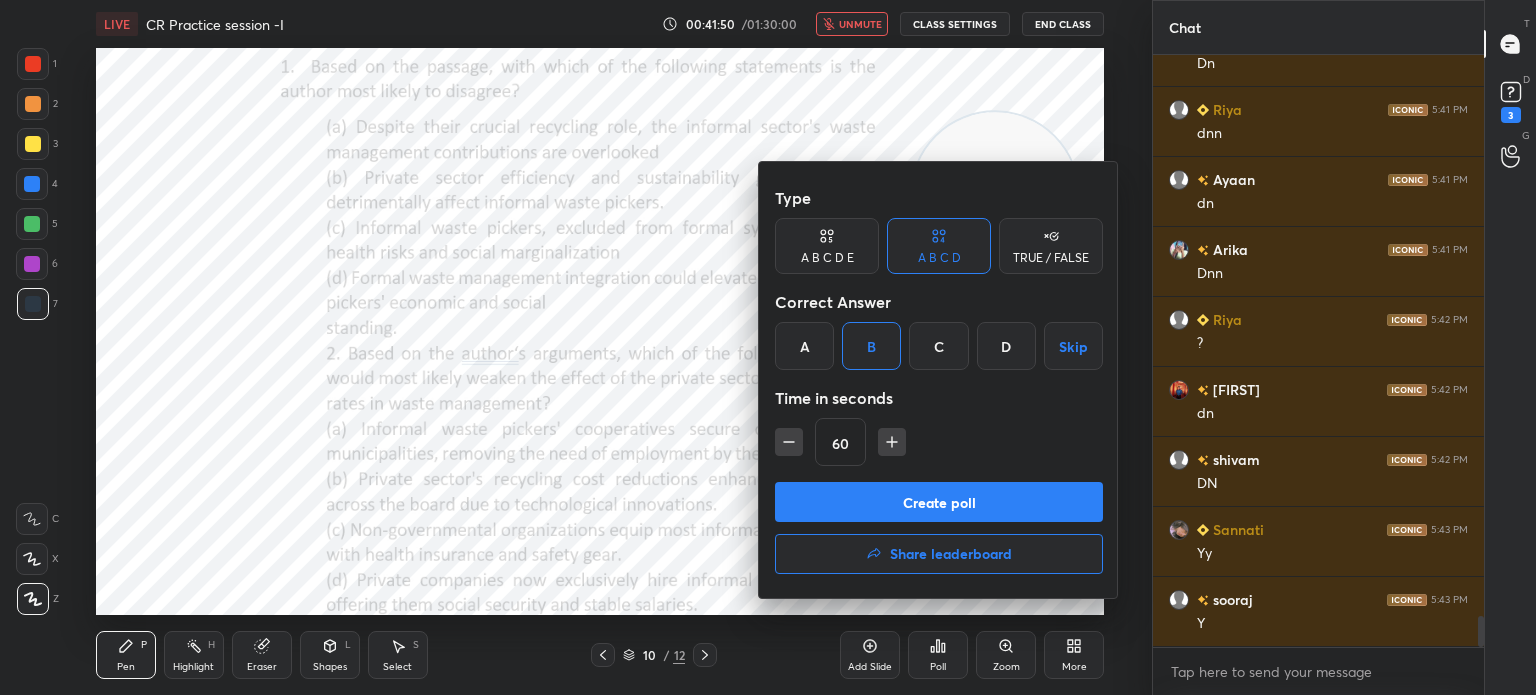 click on "Create poll" at bounding box center [939, 502] 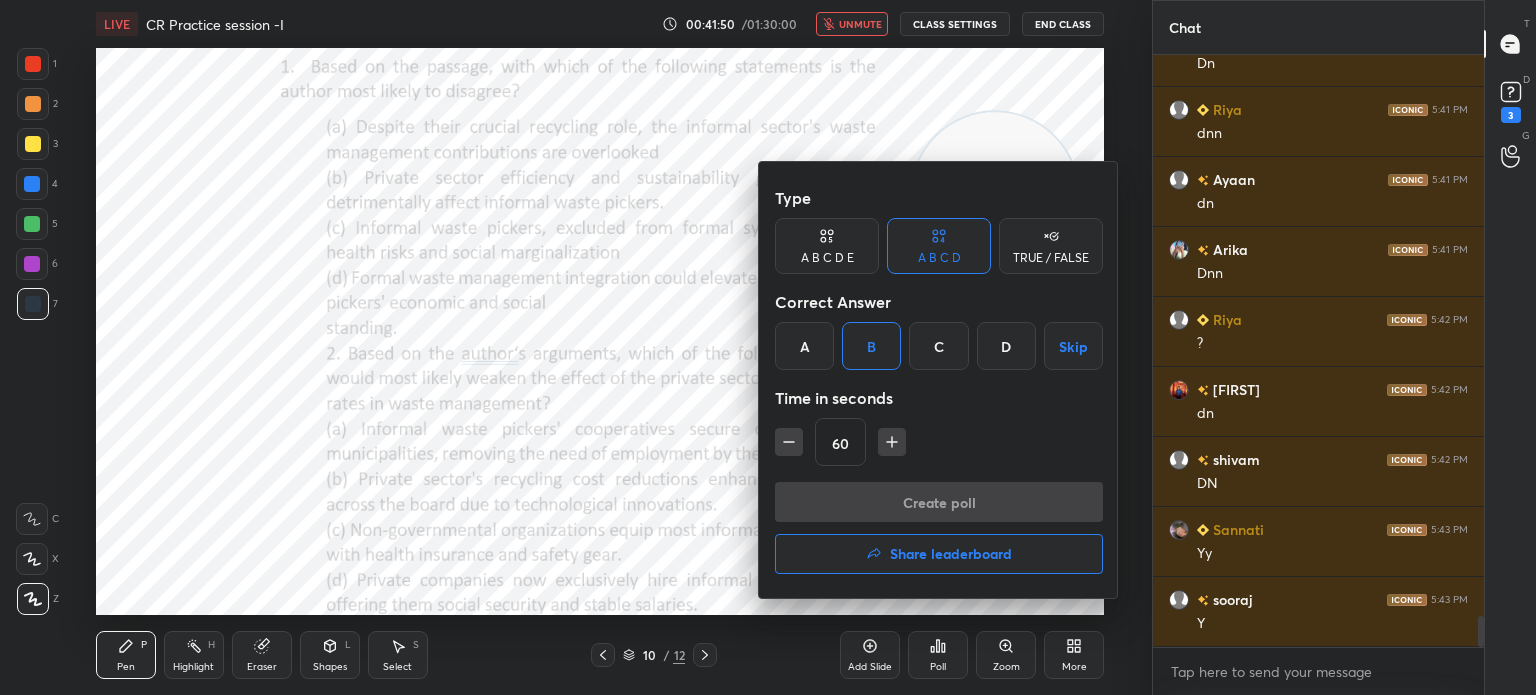scroll, scrollTop: 6, scrollLeft: 6, axis: both 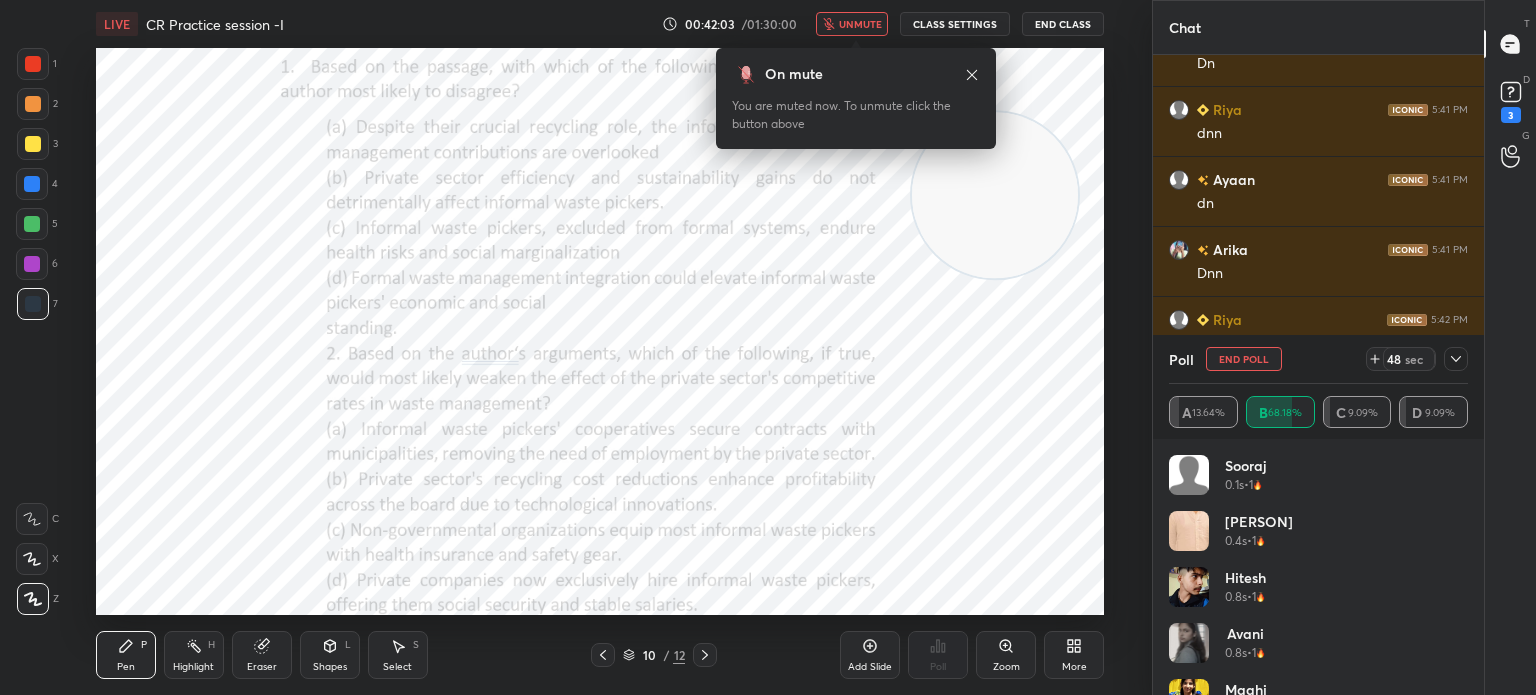 click on "unmute" at bounding box center [860, 24] 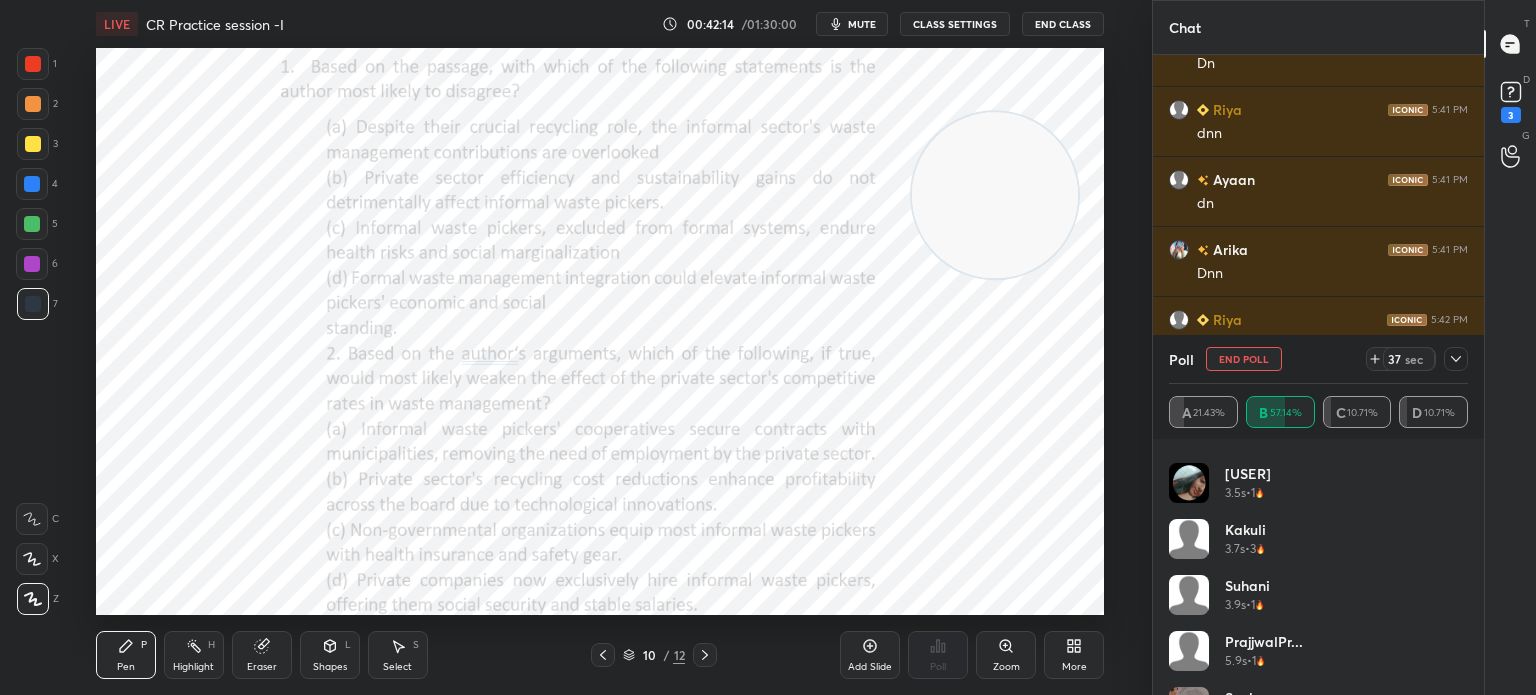 scroll, scrollTop: 656, scrollLeft: 0, axis: vertical 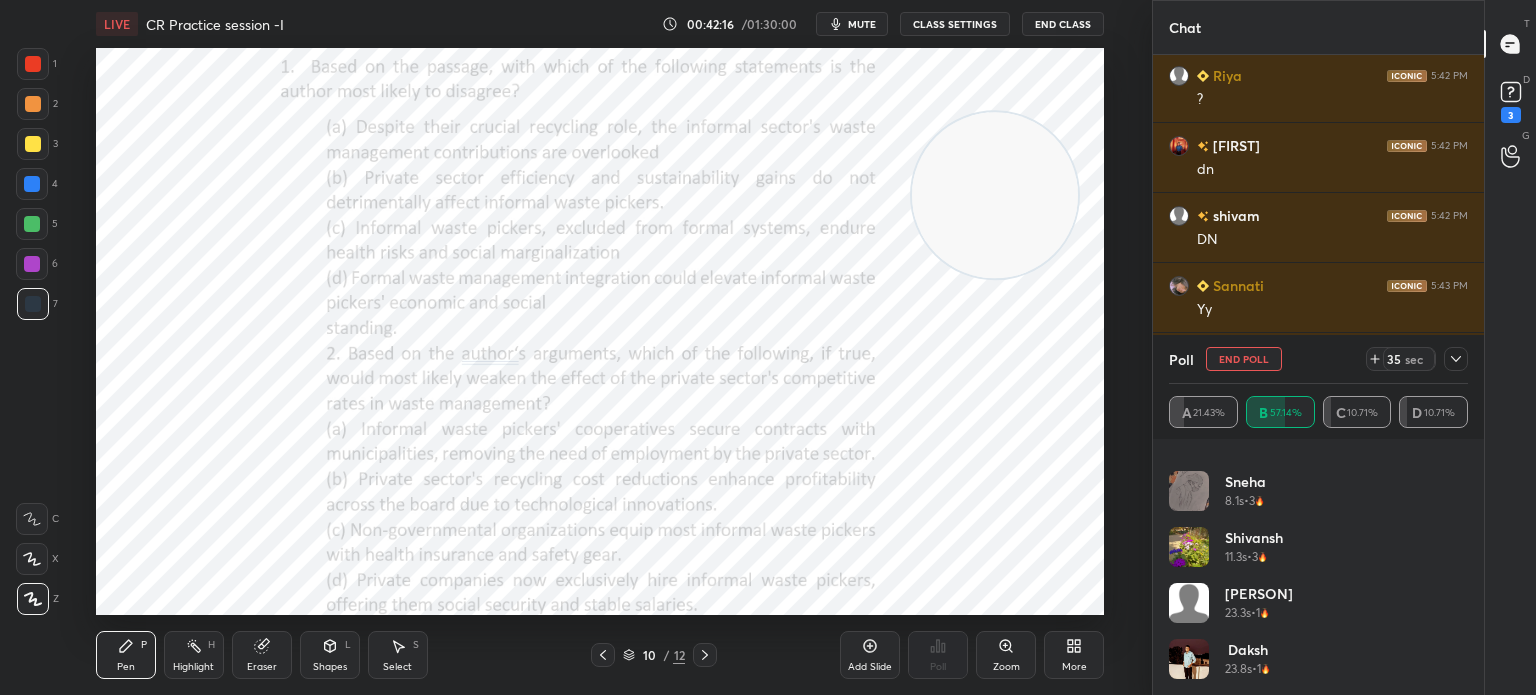 click 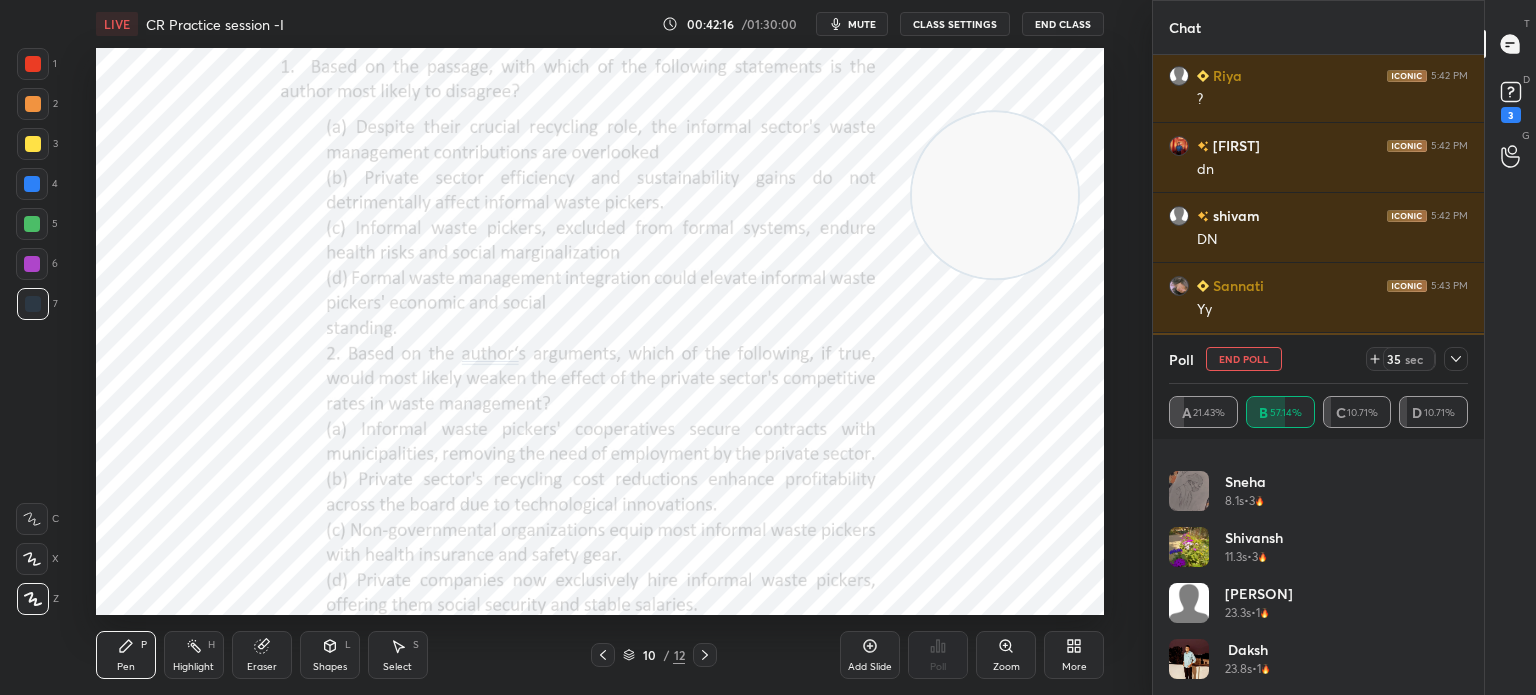 scroll, scrollTop: 70, scrollLeft: 293, axis: both 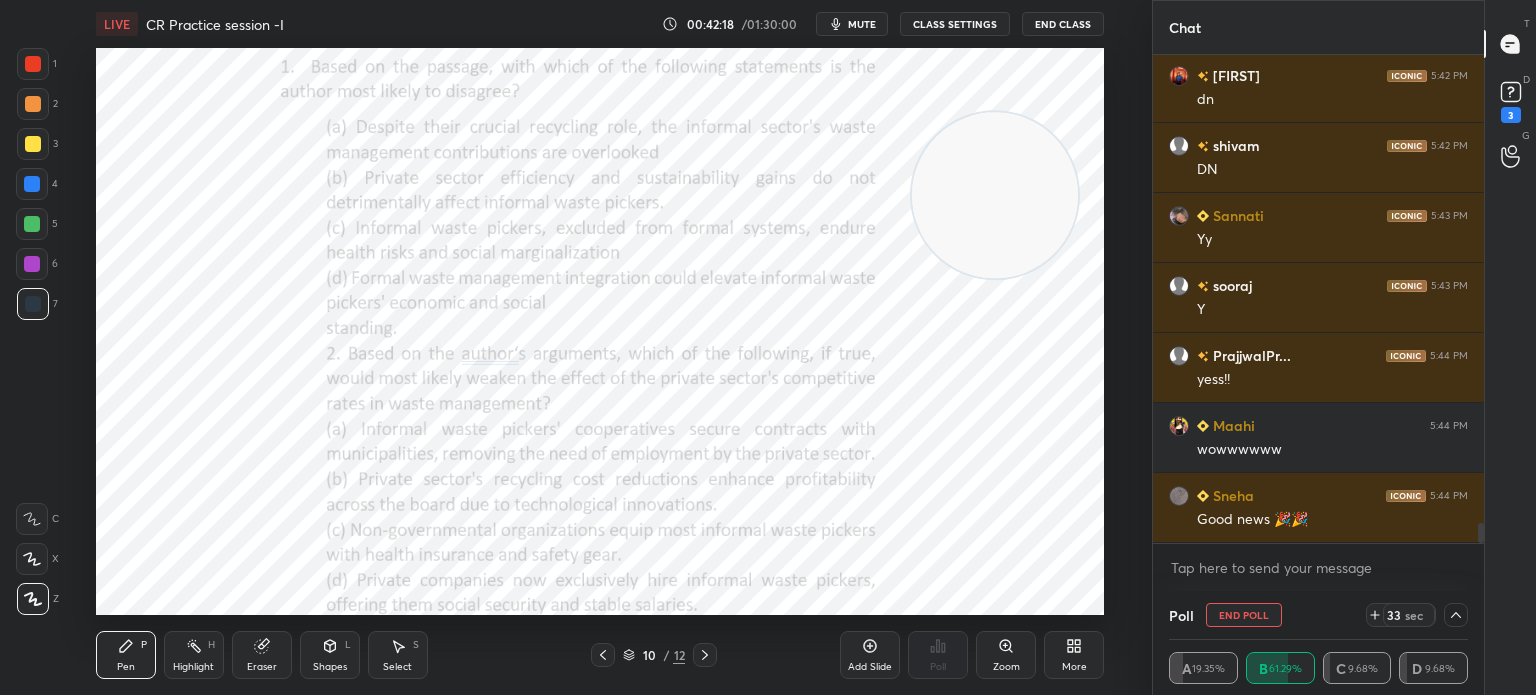 click 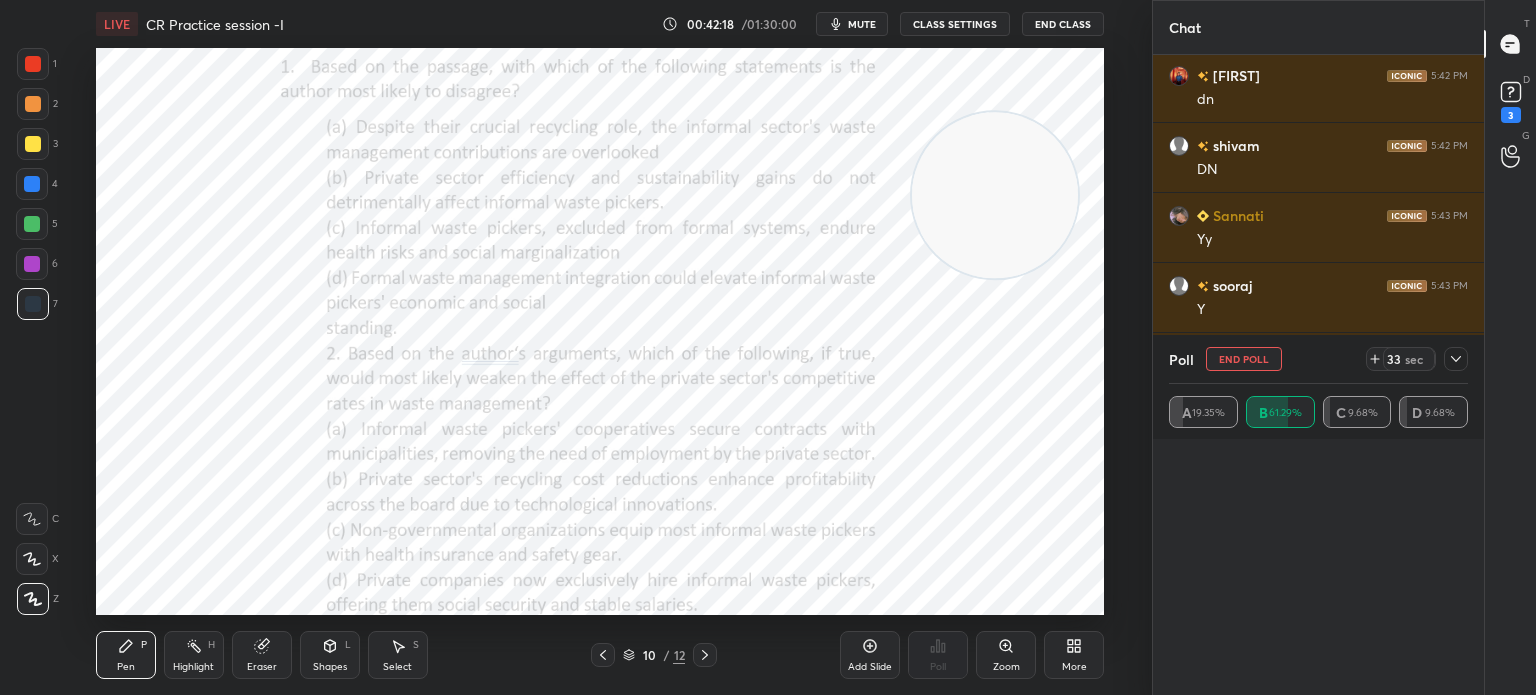 scroll, scrollTop: 0, scrollLeft: 0, axis: both 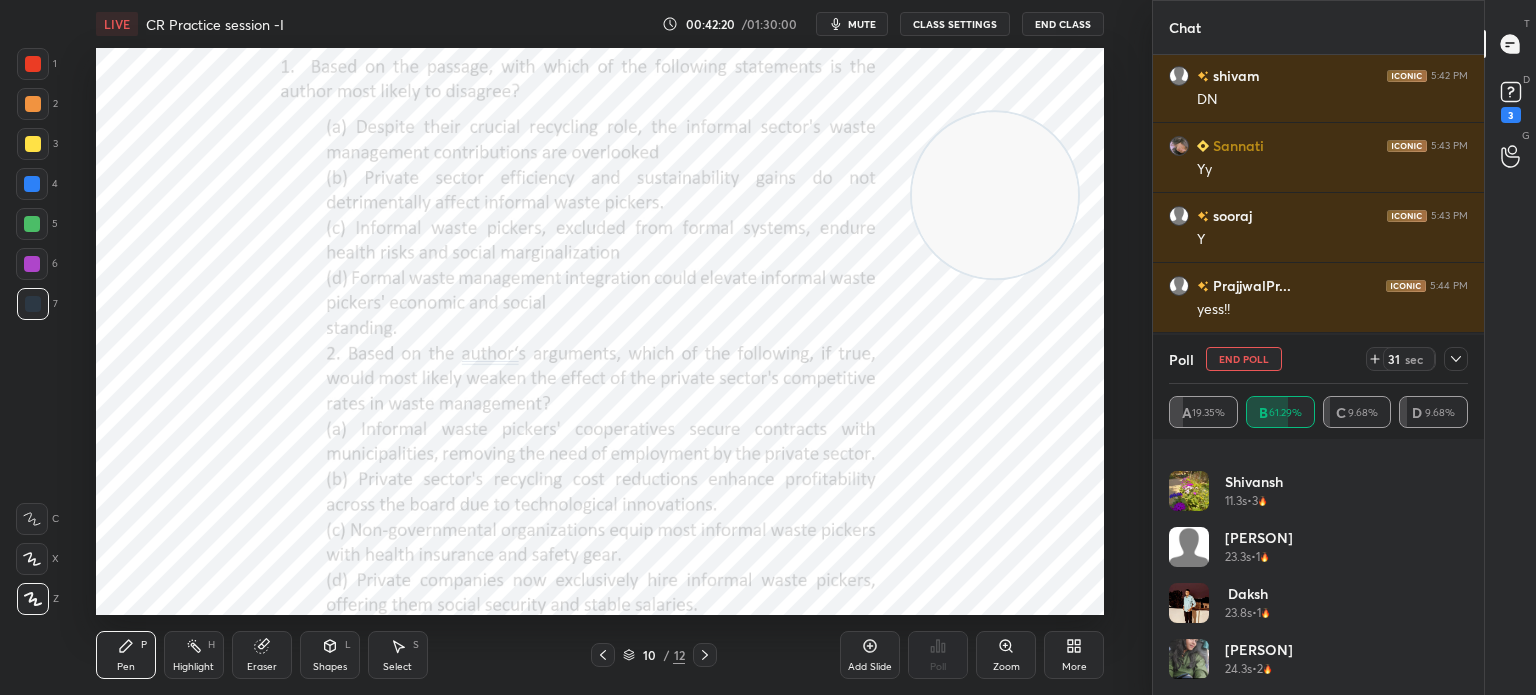 click 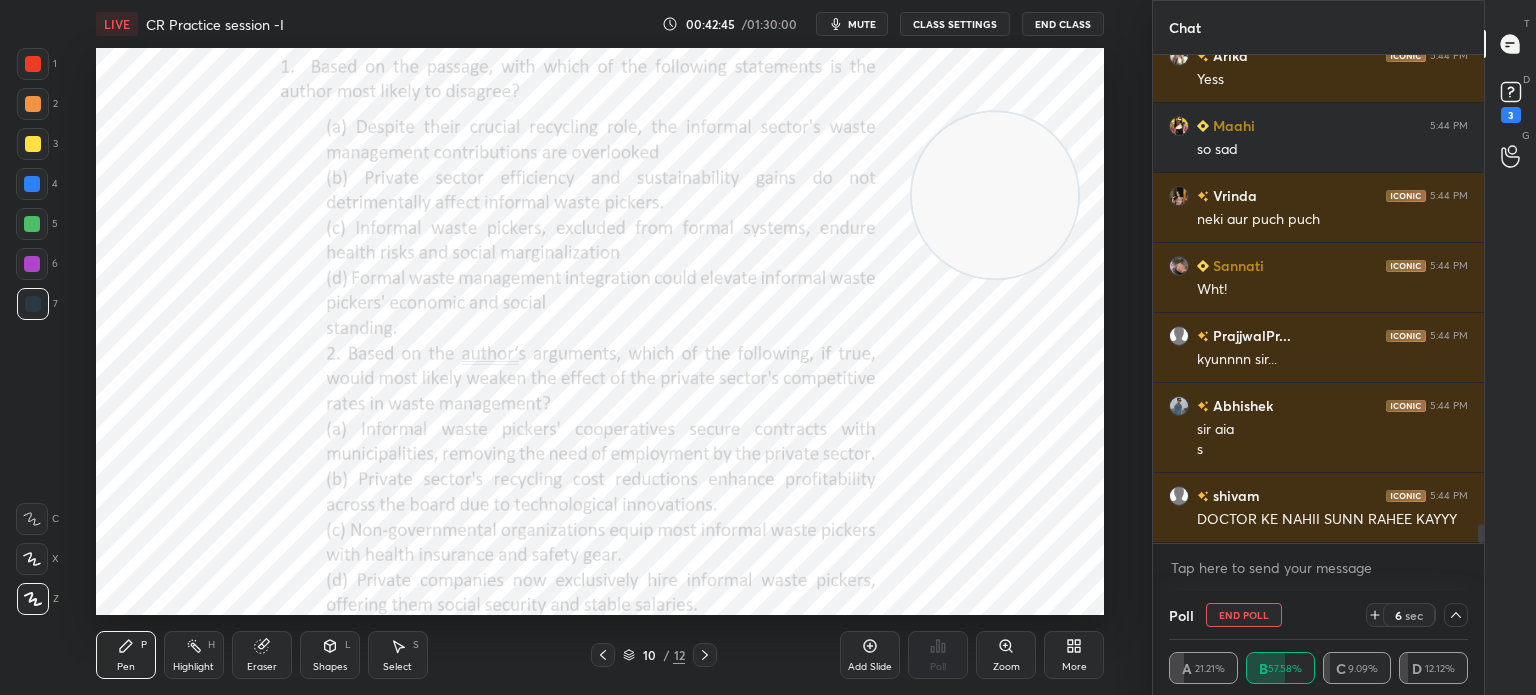 click 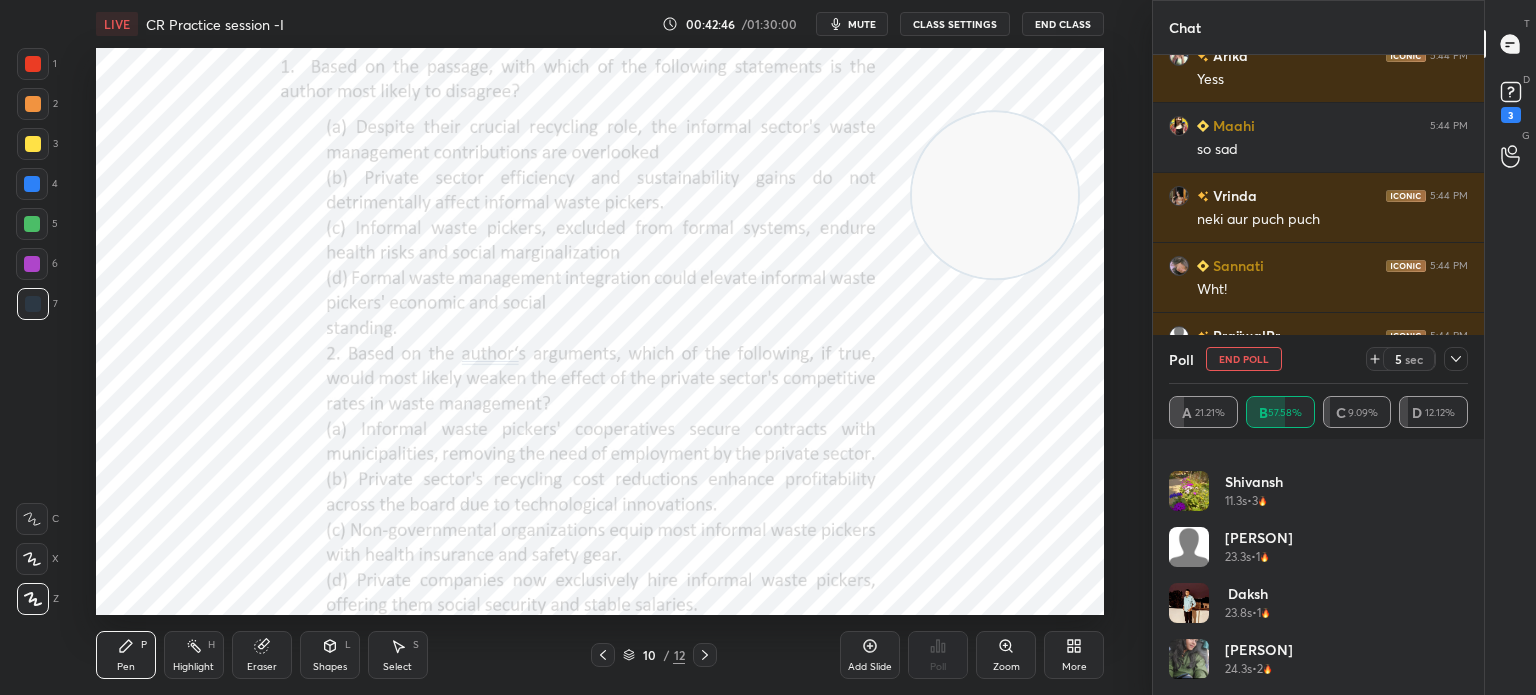 click at bounding box center [1456, 359] 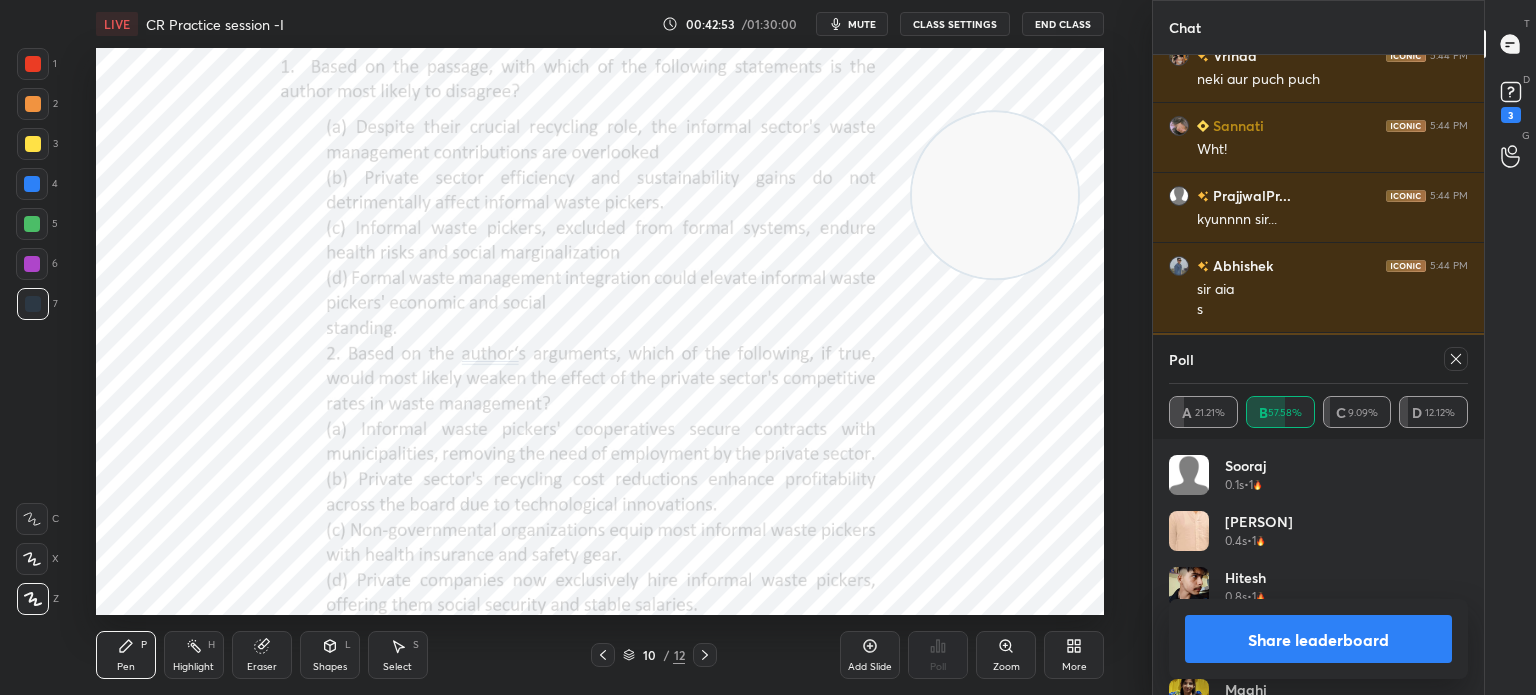 click 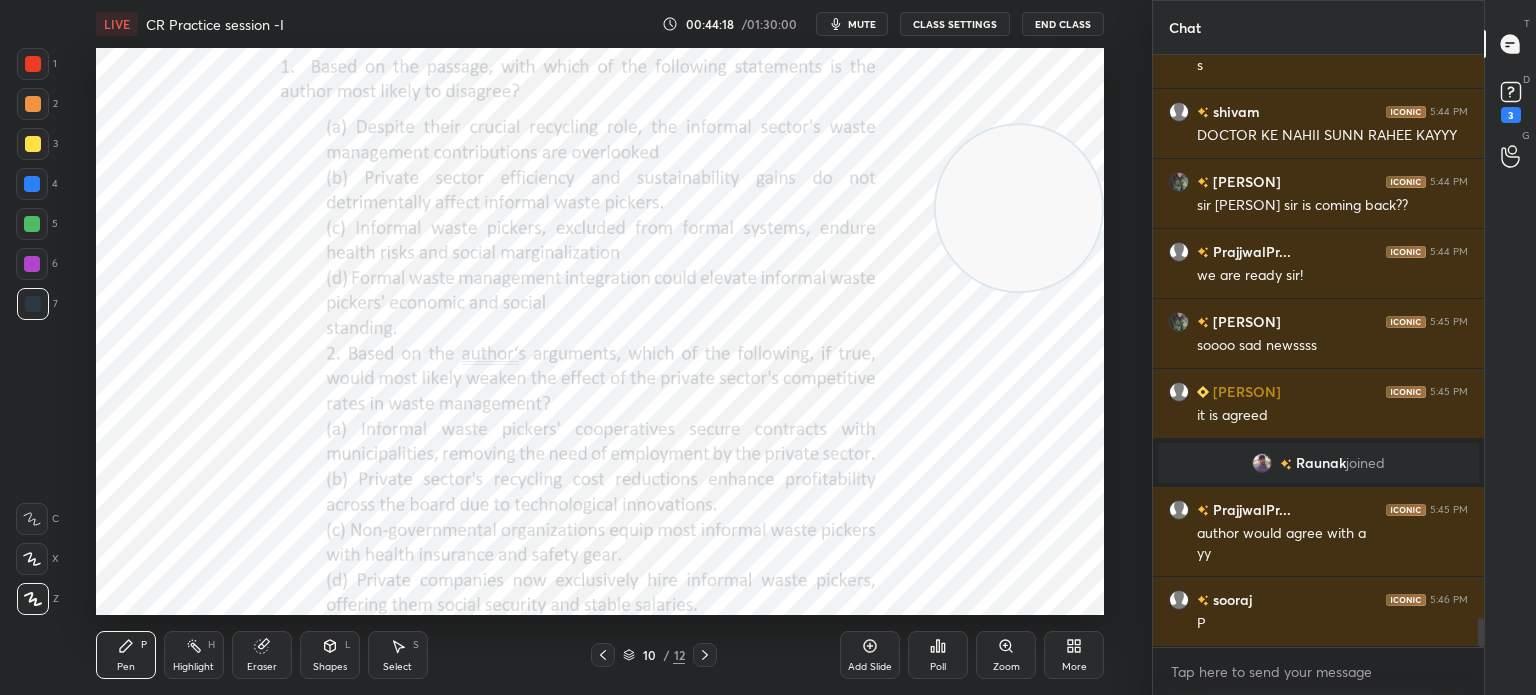 scroll, scrollTop: 11356, scrollLeft: 0, axis: vertical 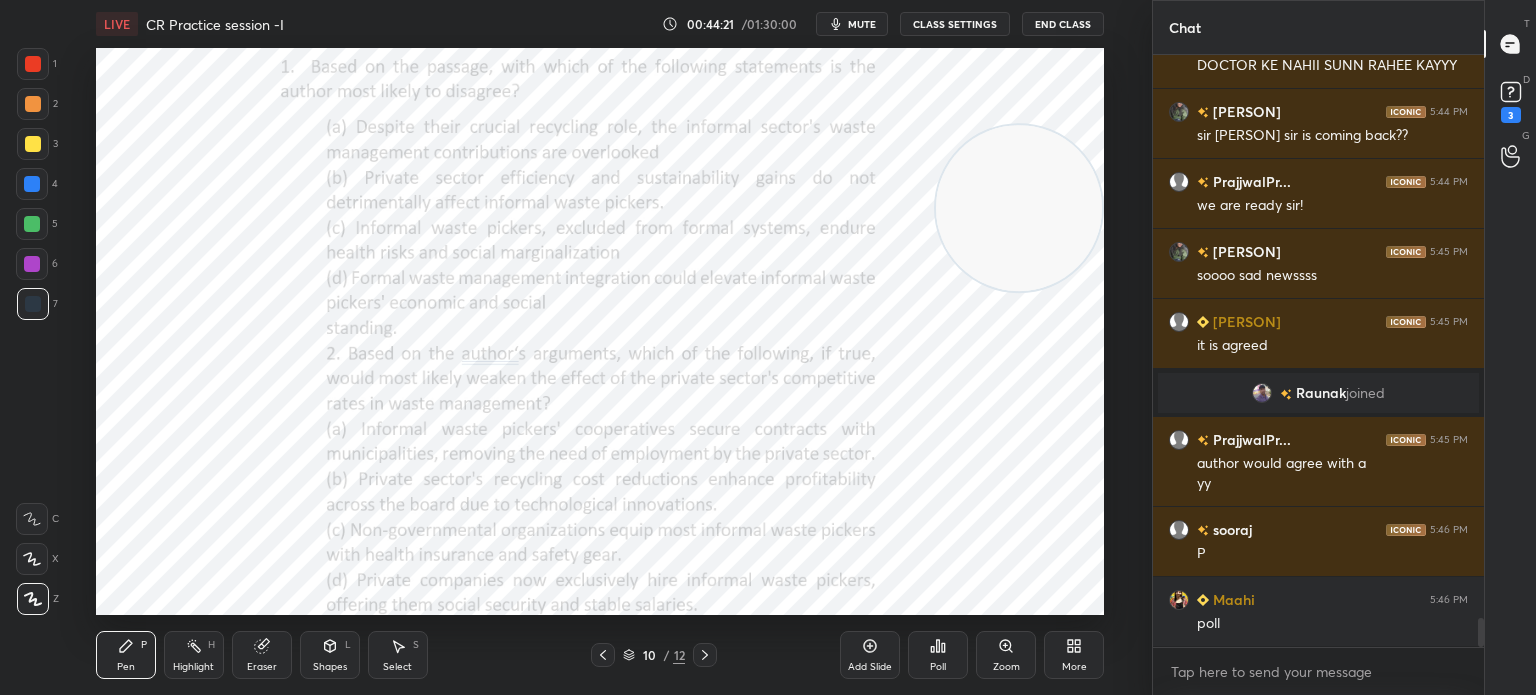 click on "Poll" at bounding box center [938, 667] 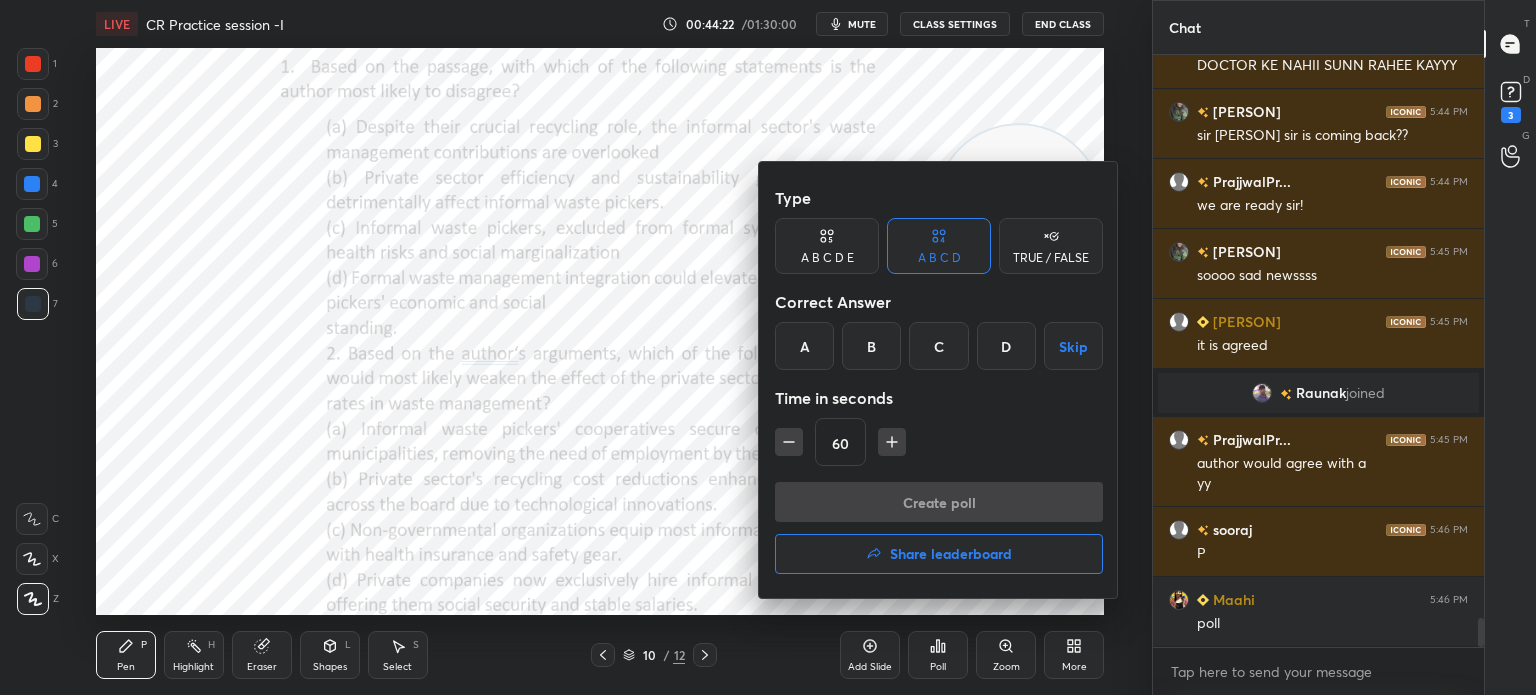 click on "A" at bounding box center (804, 346) 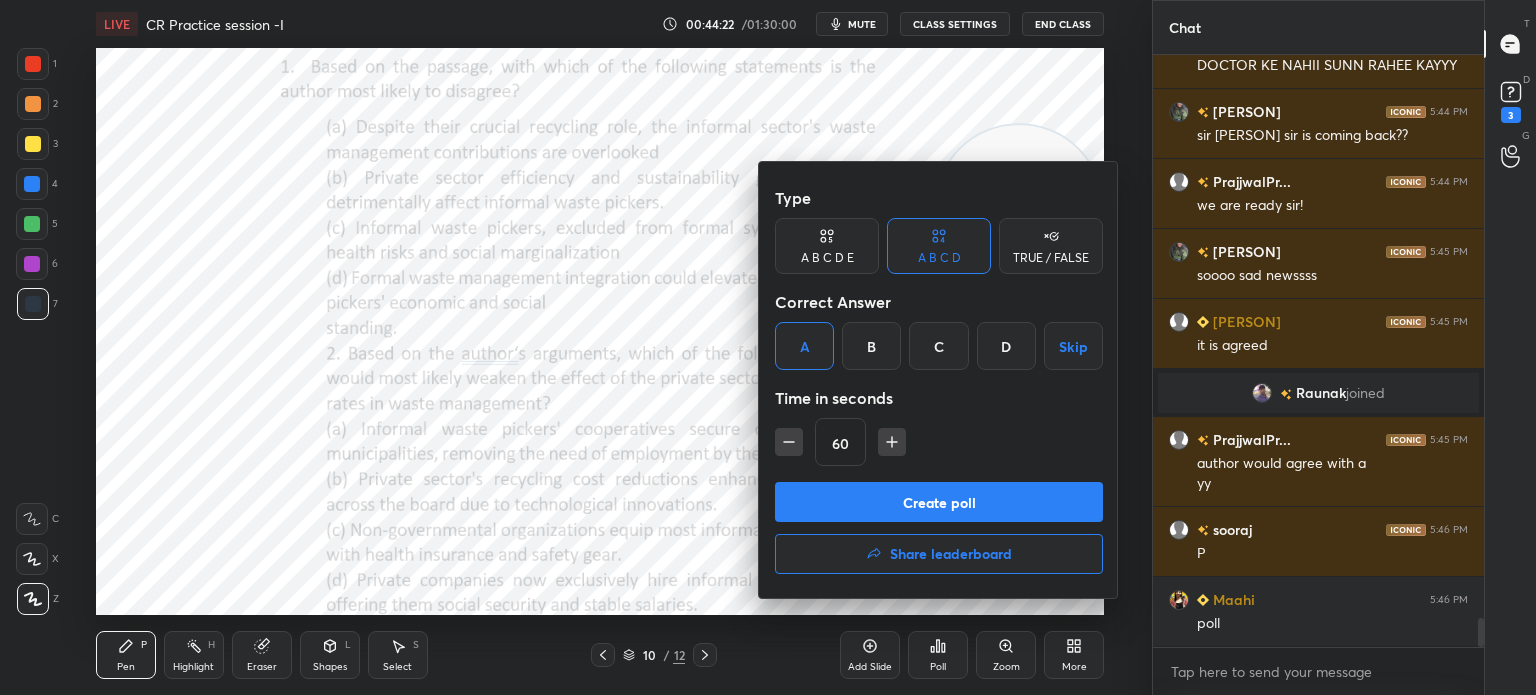 click on "Create poll" at bounding box center (939, 502) 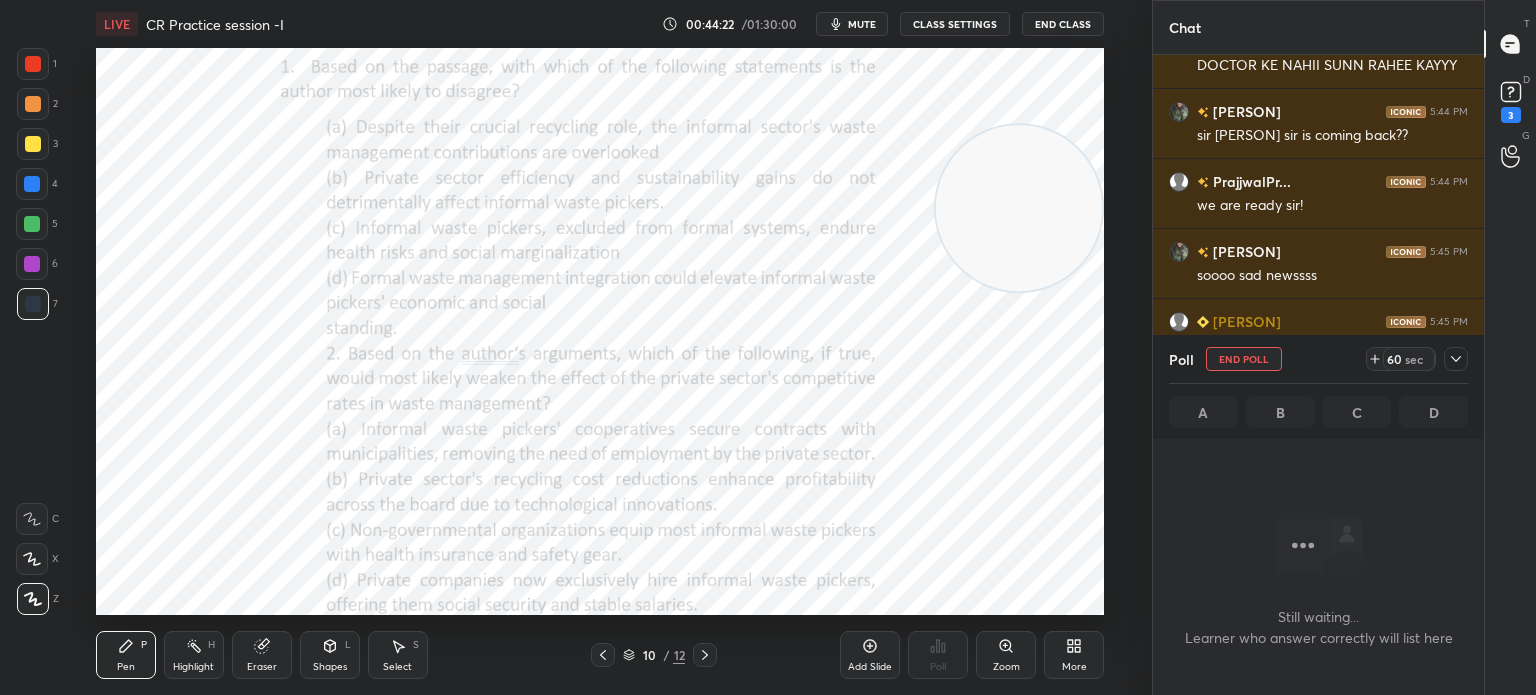 scroll, scrollTop: 6, scrollLeft: 6, axis: both 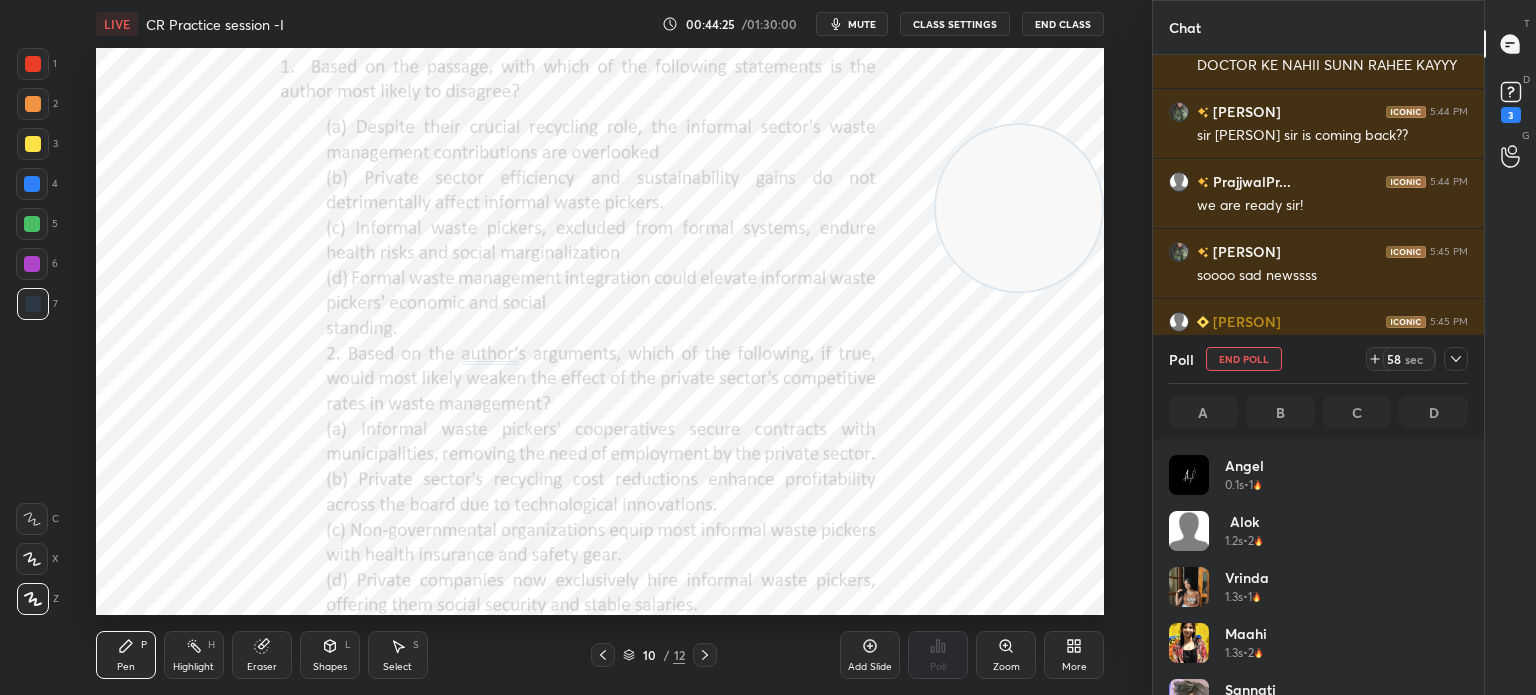 click on "mute" at bounding box center [852, 24] 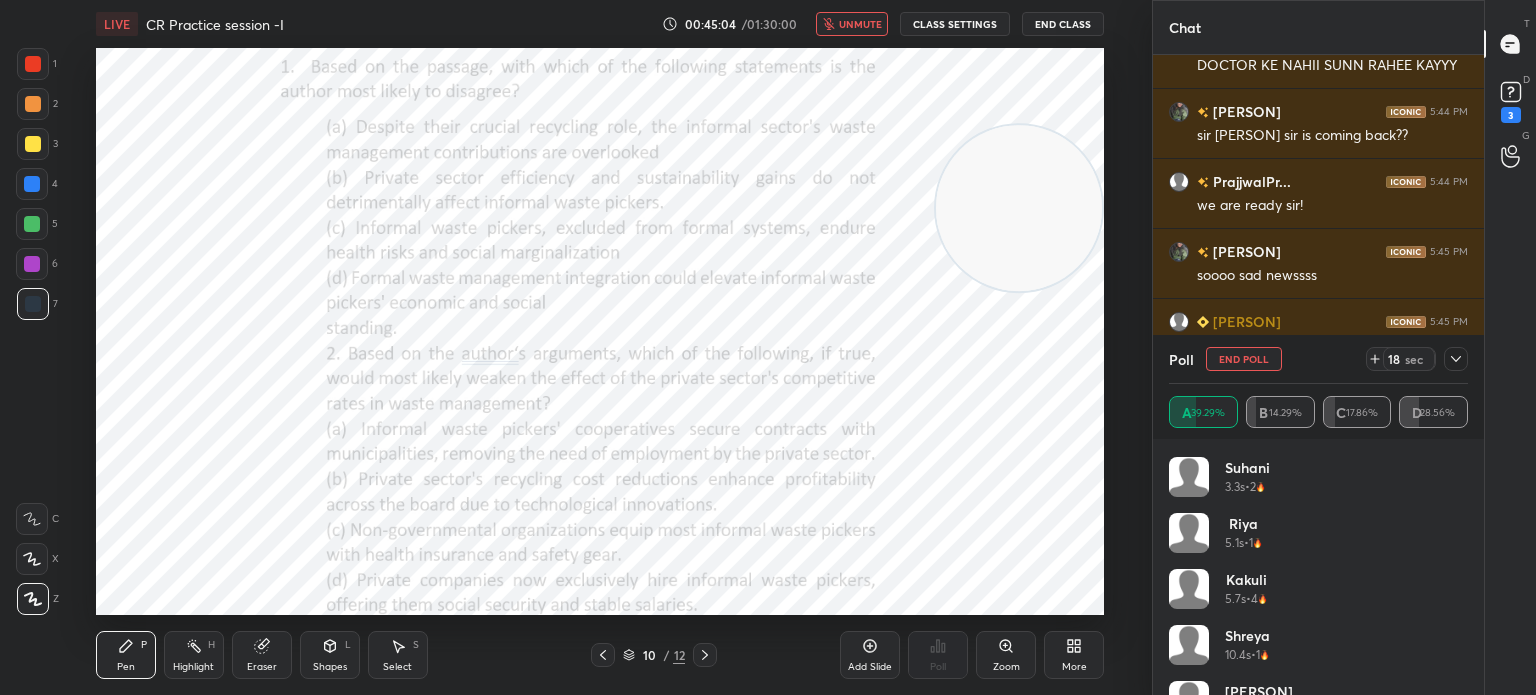 scroll, scrollTop: 376, scrollLeft: 0, axis: vertical 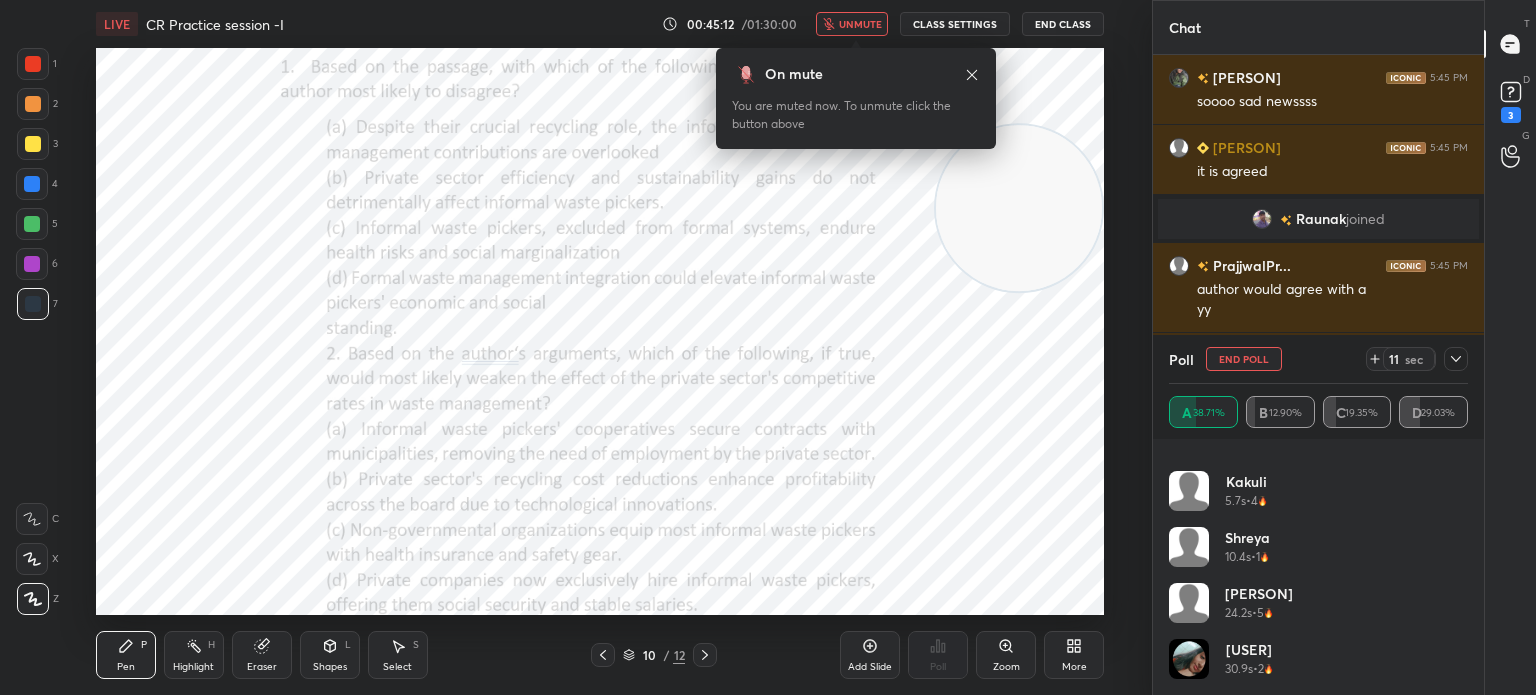 click on "unmute" at bounding box center (860, 24) 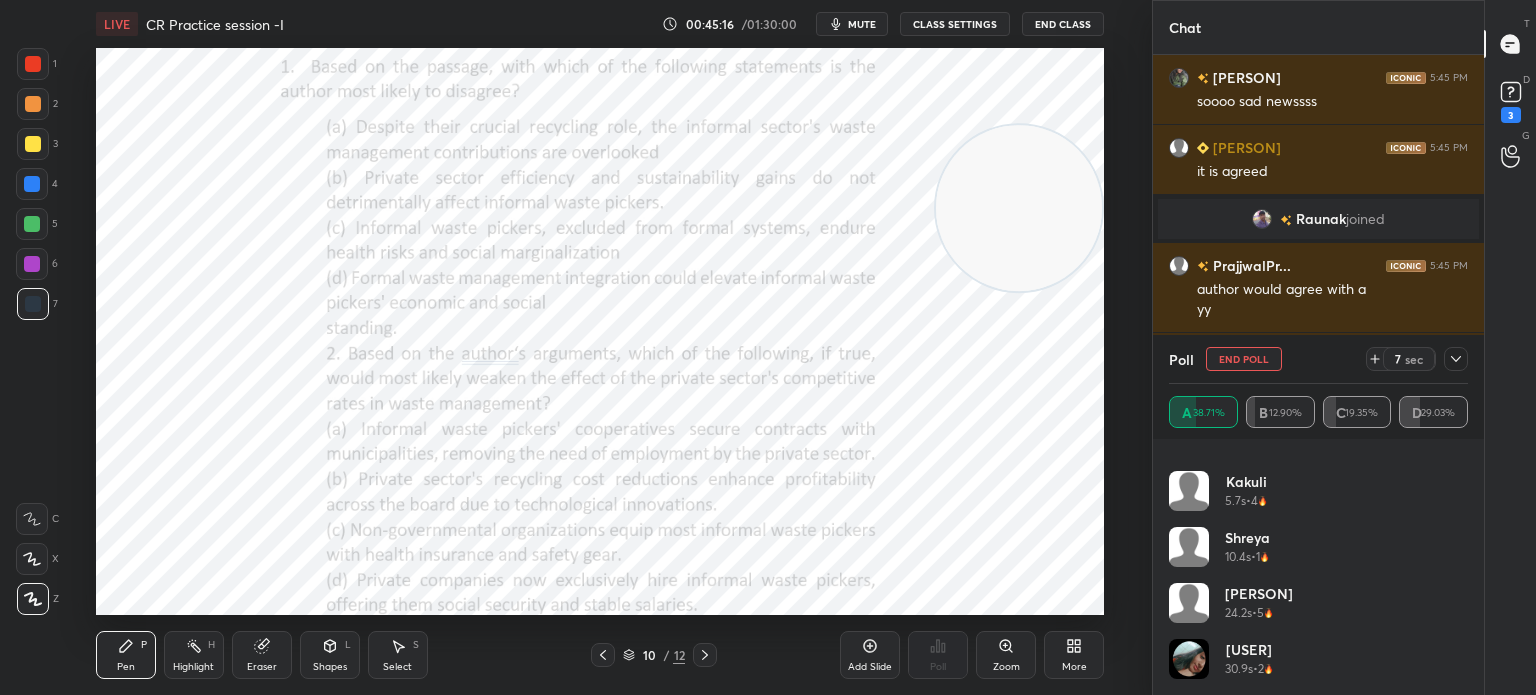 scroll, scrollTop: 432, scrollLeft: 0, axis: vertical 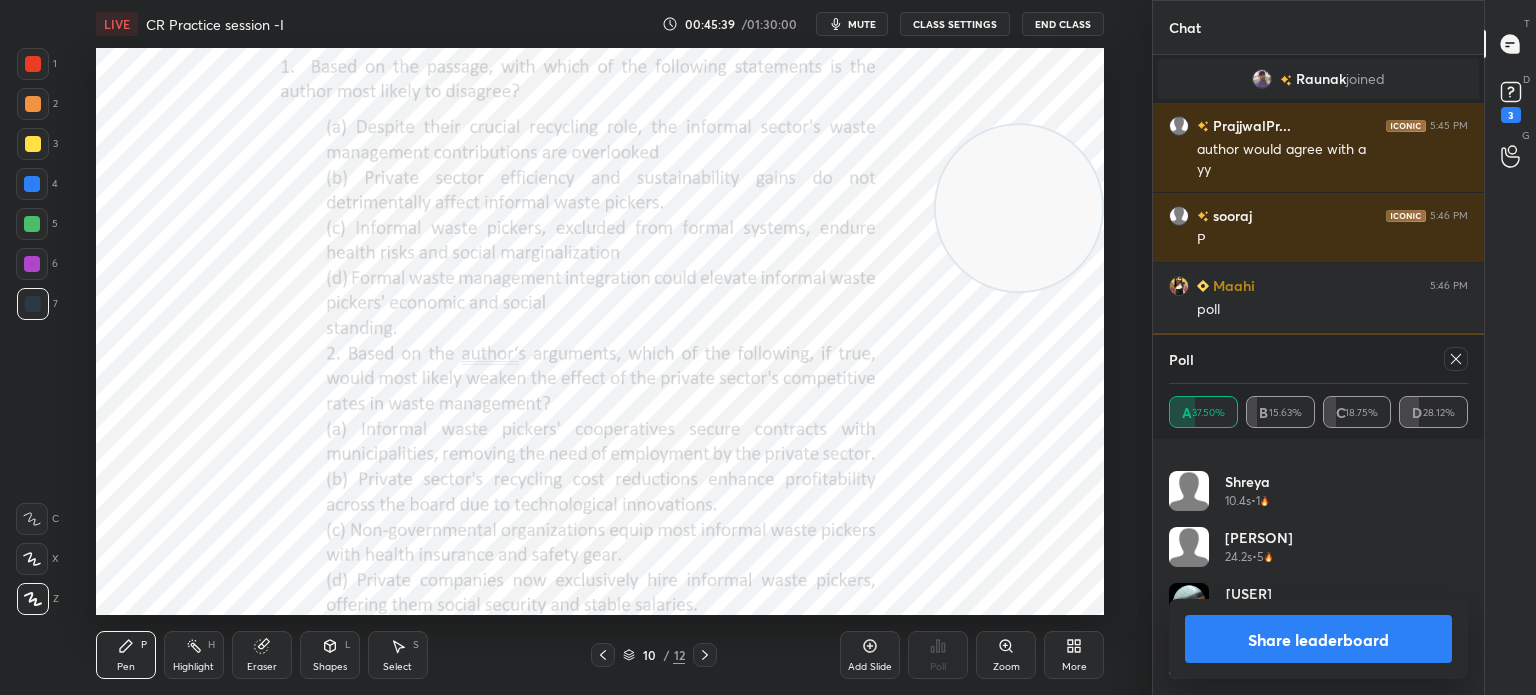 click 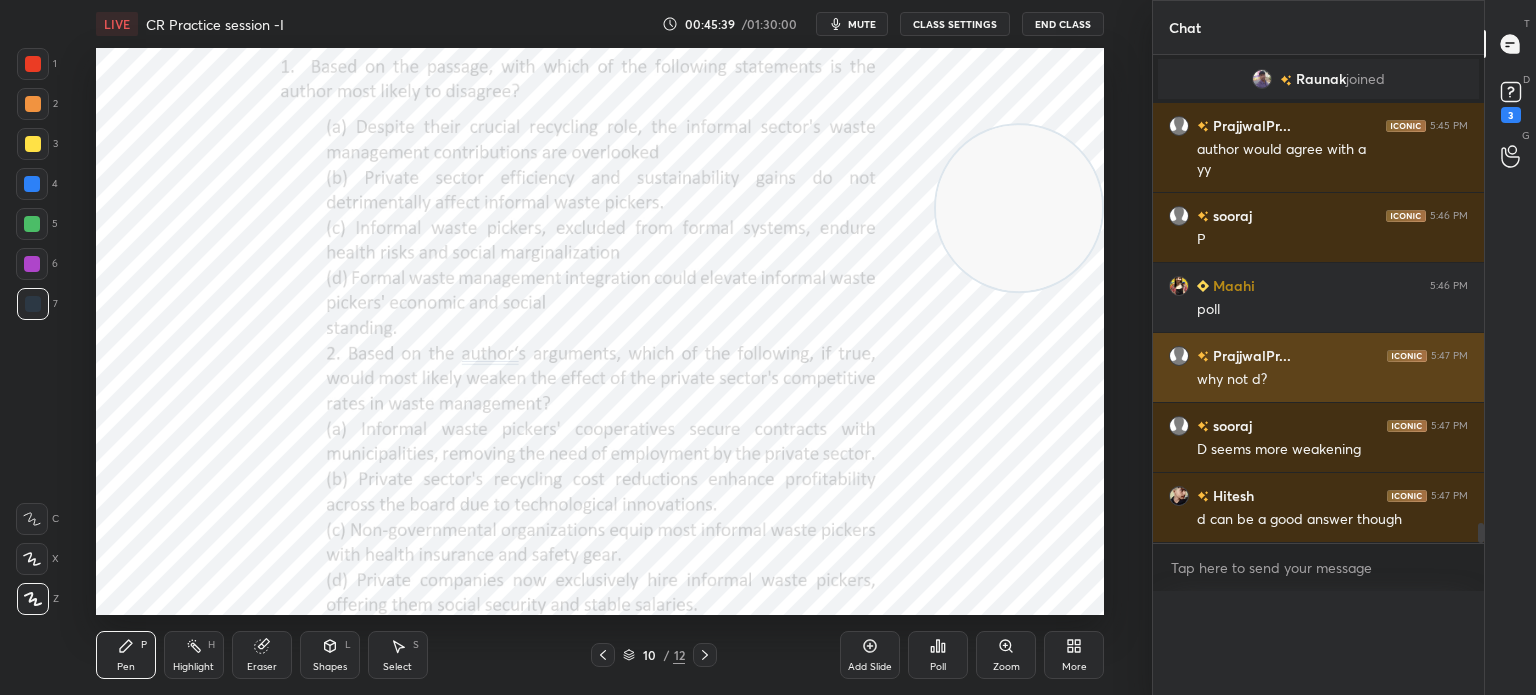scroll, scrollTop: 6, scrollLeft: 6, axis: both 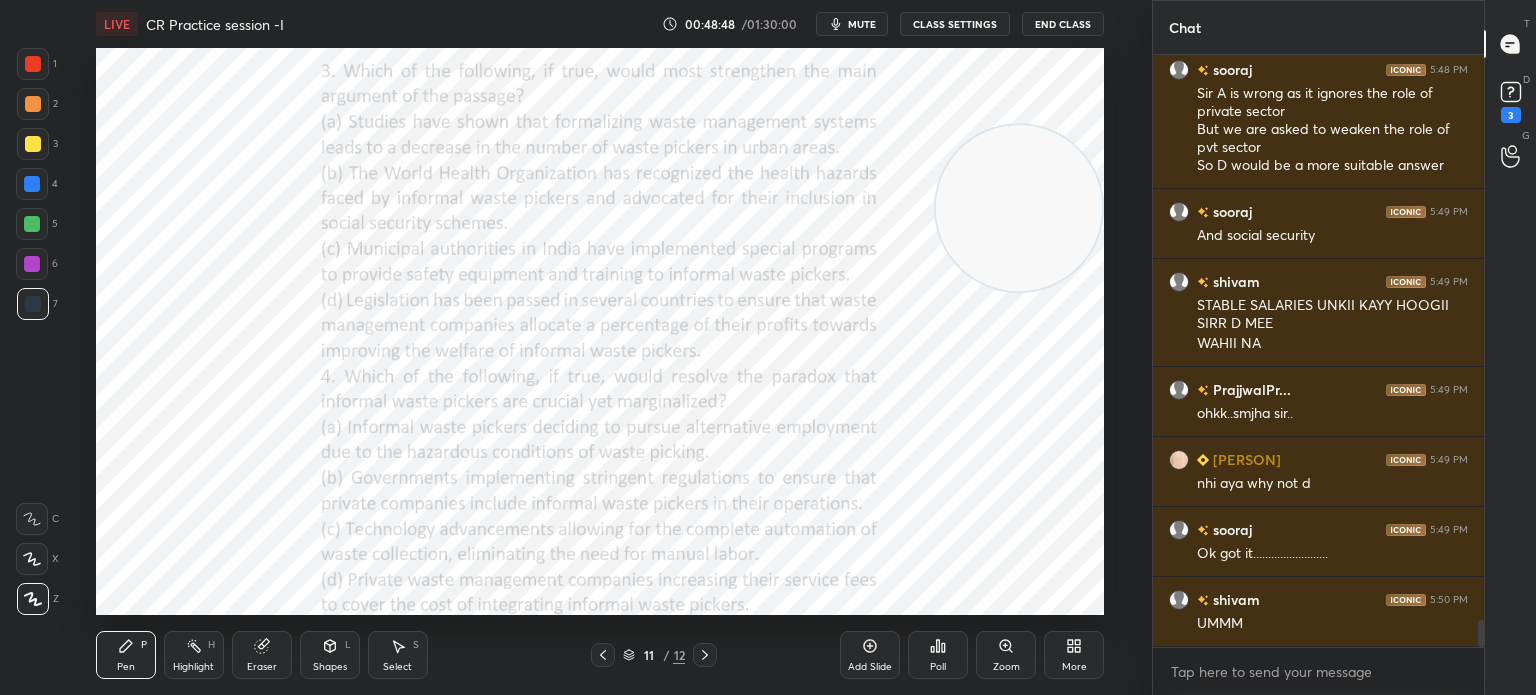 click 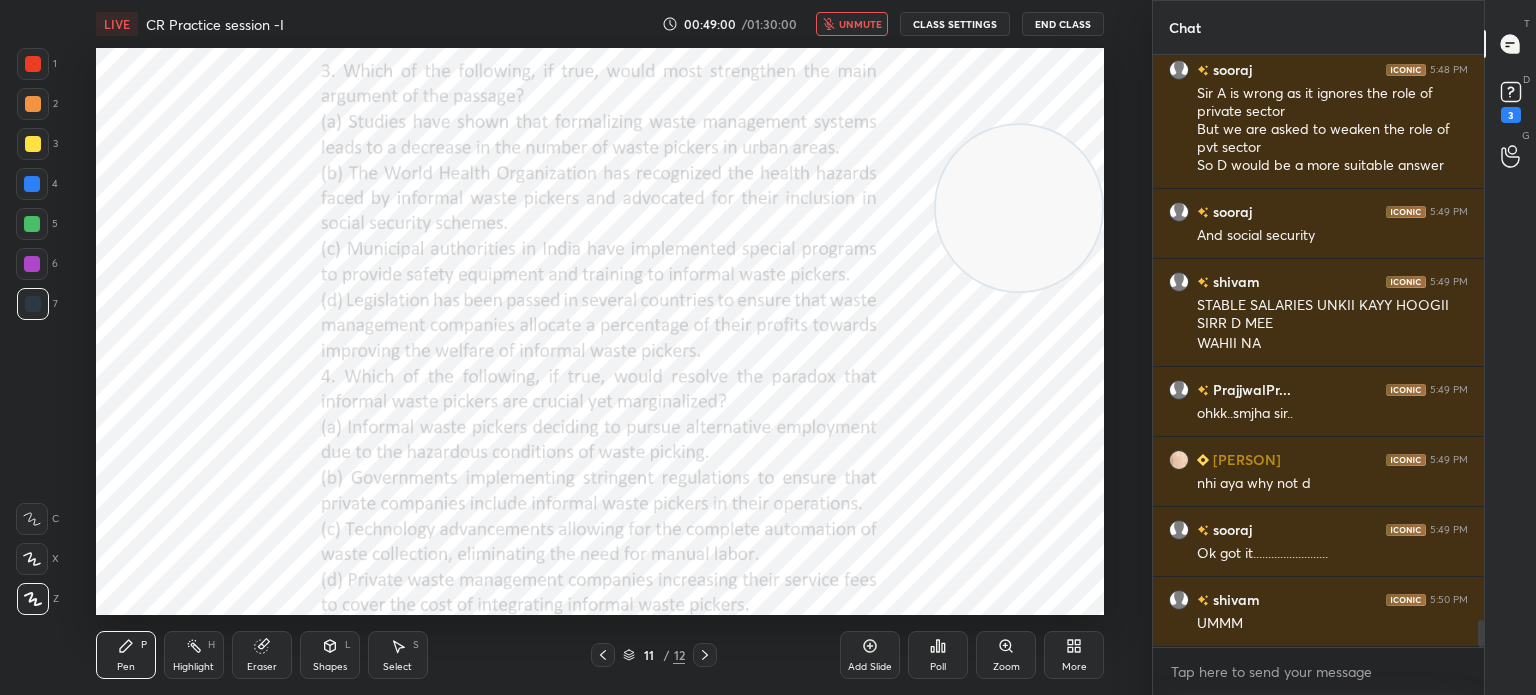 click on "unmute" at bounding box center [860, 24] 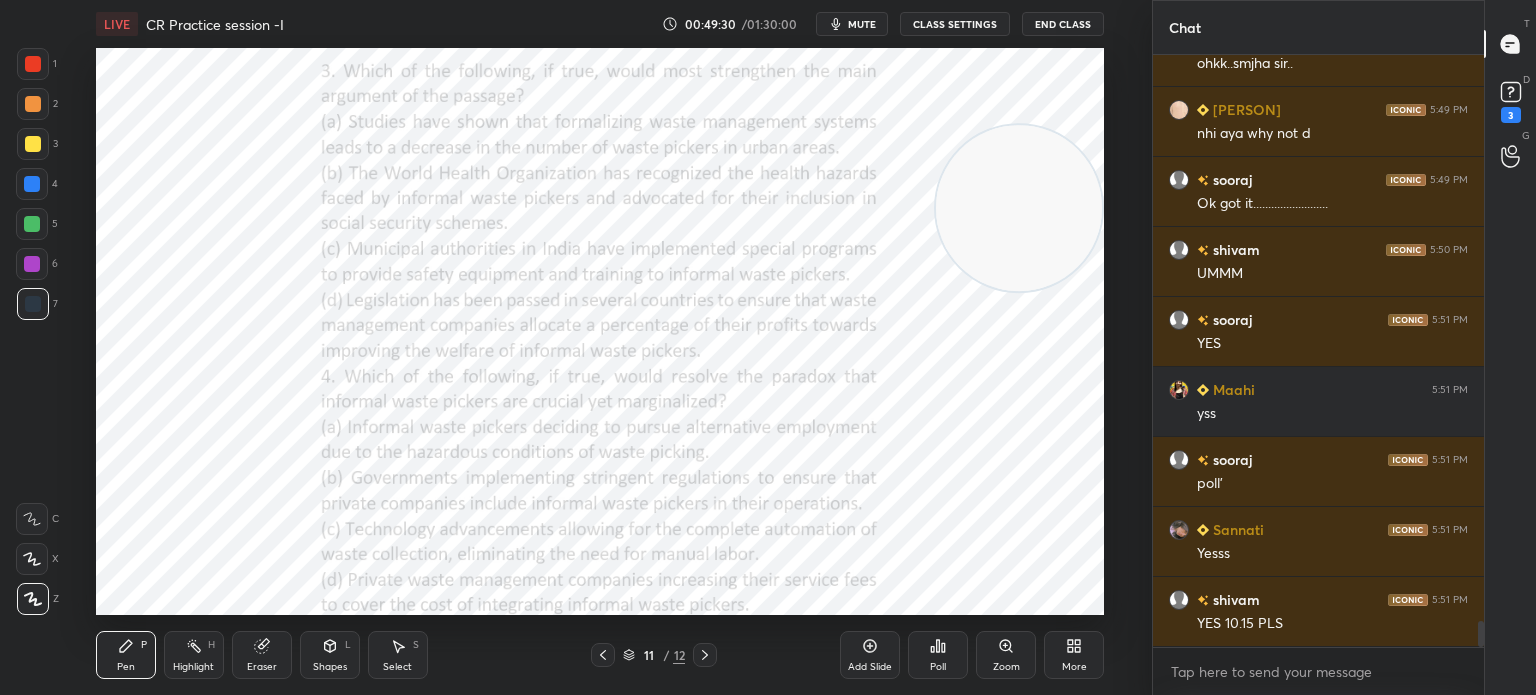 scroll, scrollTop: 12936, scrollLeft: 0, axis: vertical 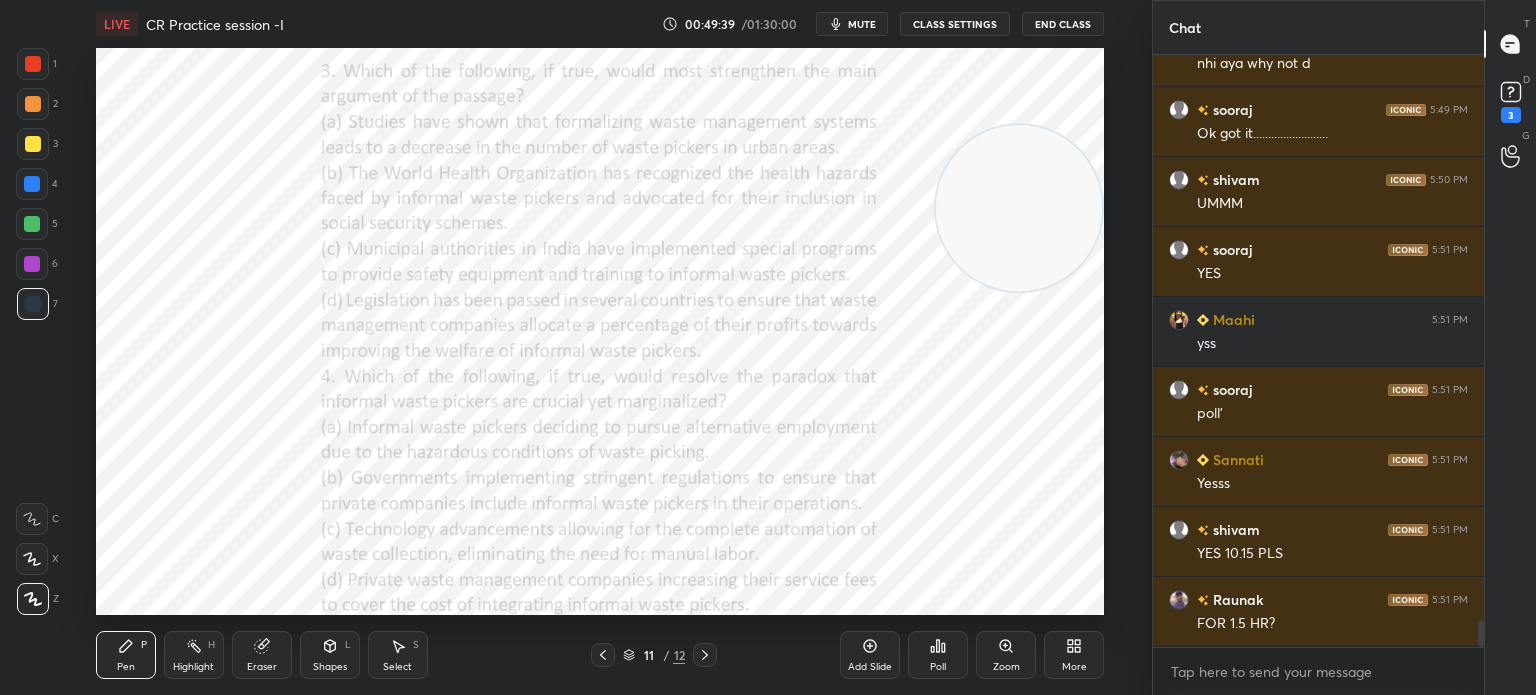click on "Poll" at bounding box center (938, 667) 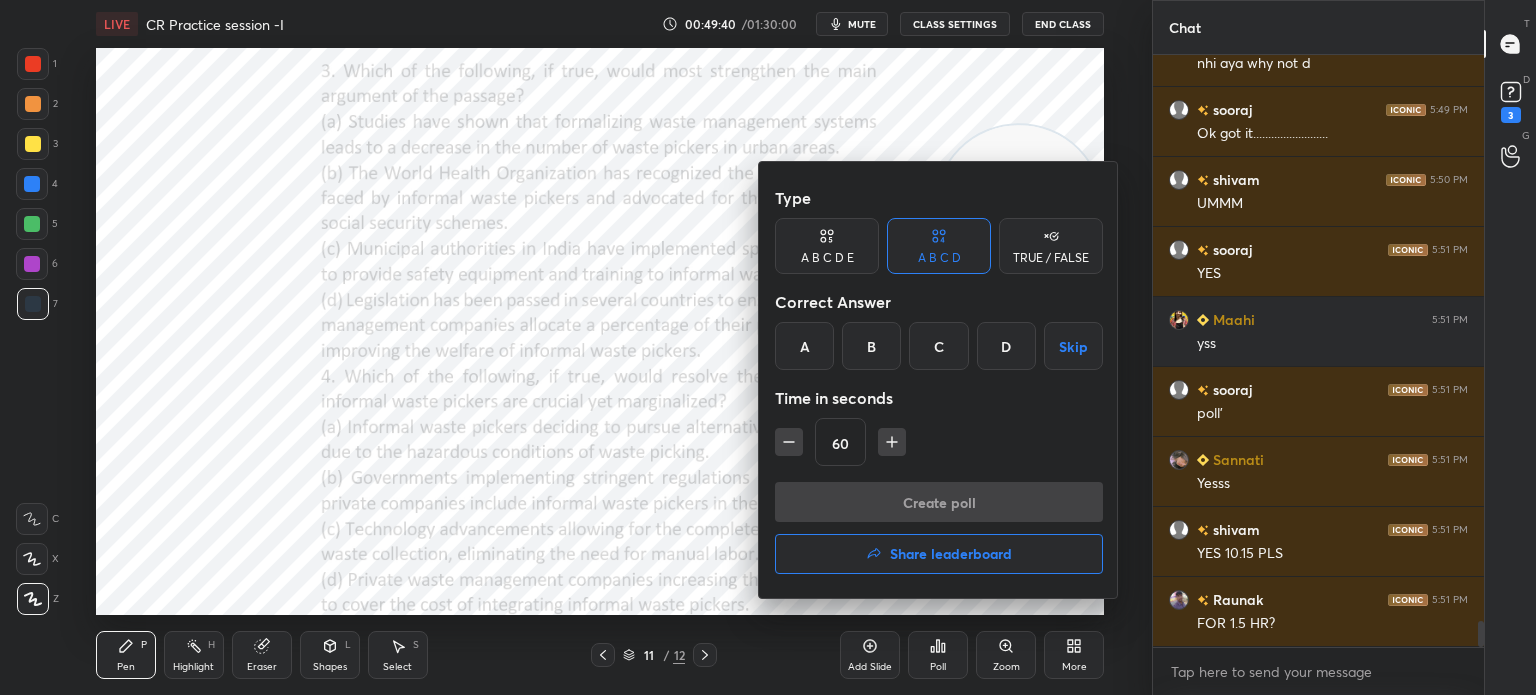 click on "B" at bounding box center (871, 346) 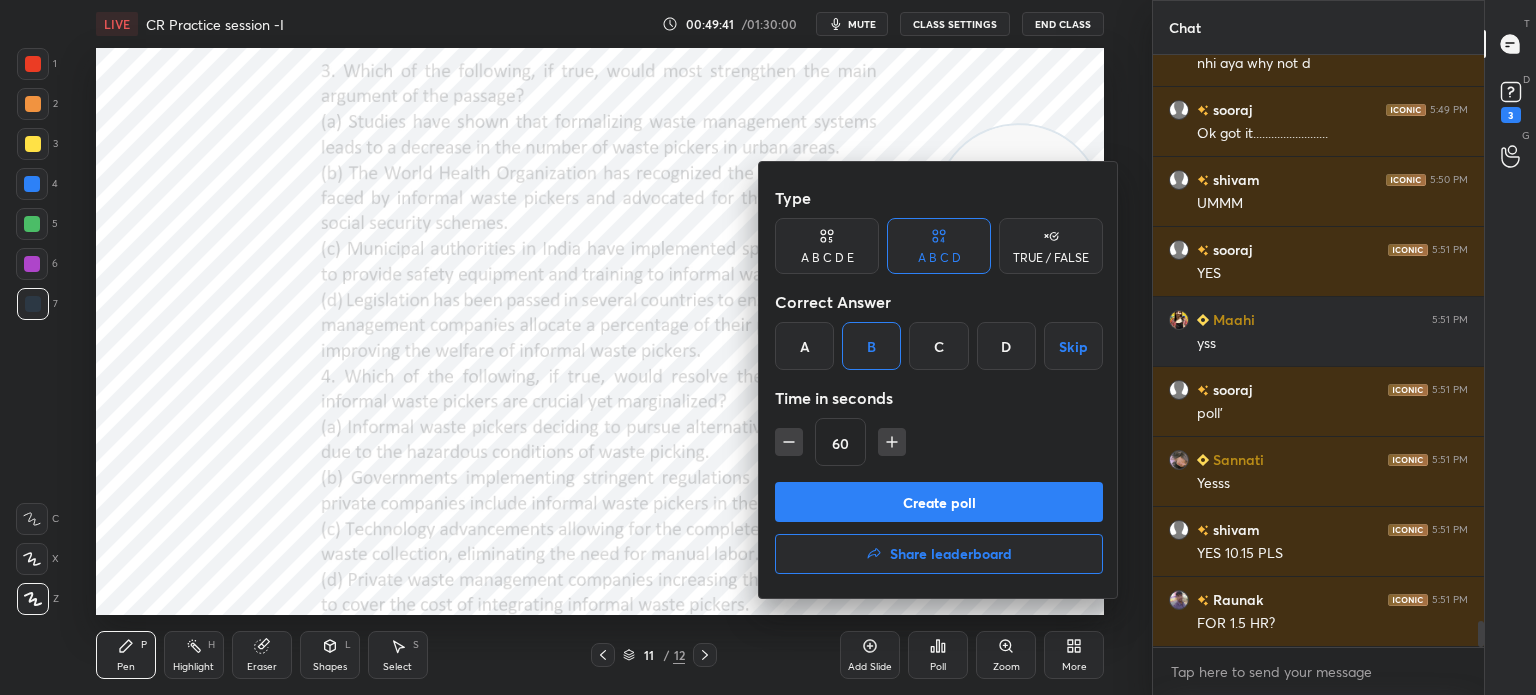 click on "Create poll" at bounding box center (939, 502) 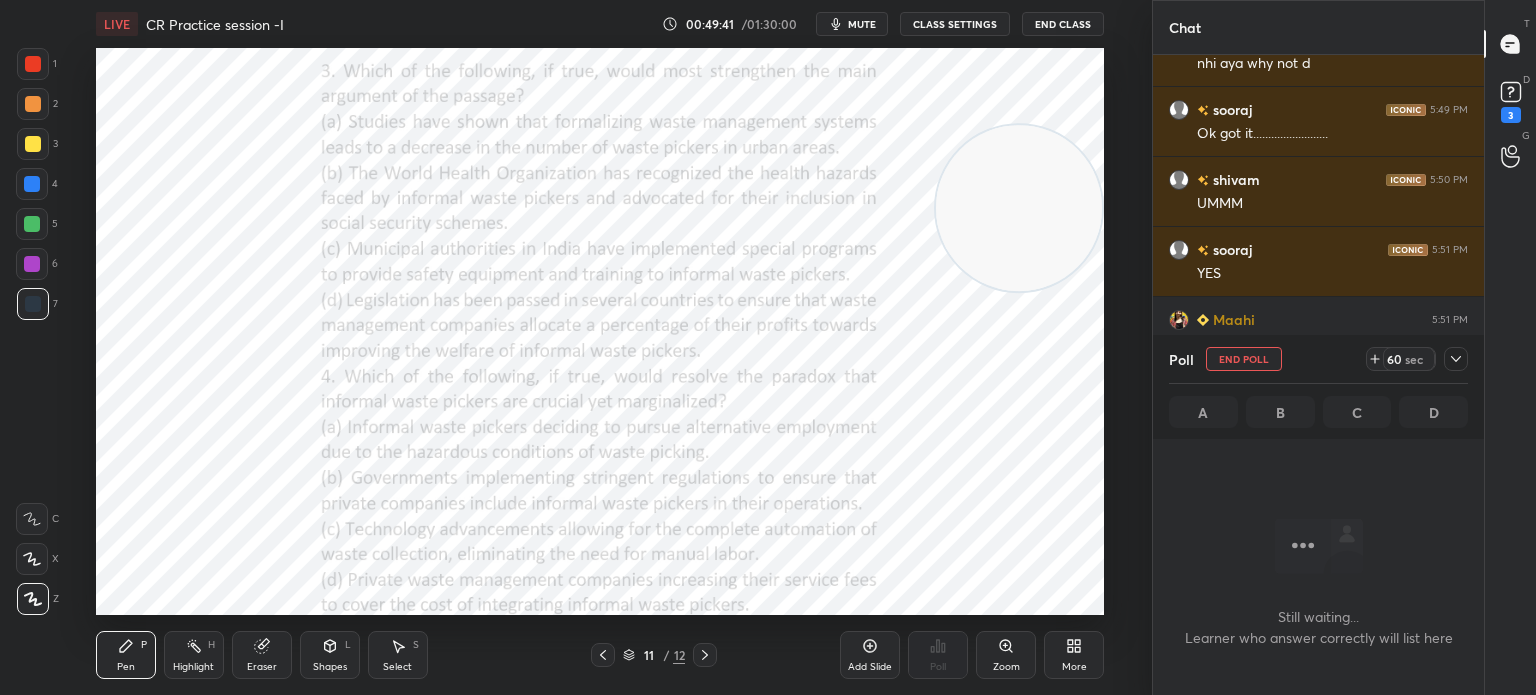 scroll, scrollTop: 6, scrollLeft: 6, axis: both 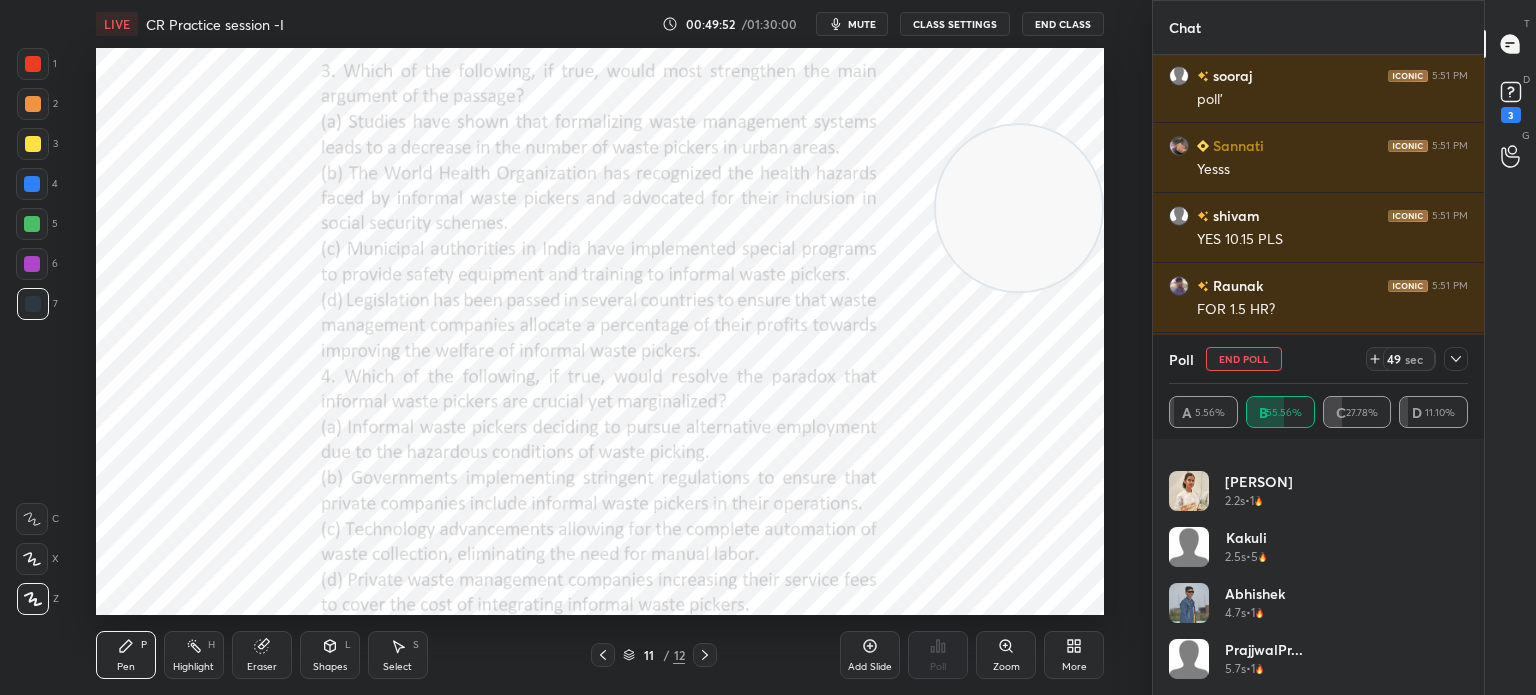 click on "mute" at bounding box center (852, 24) 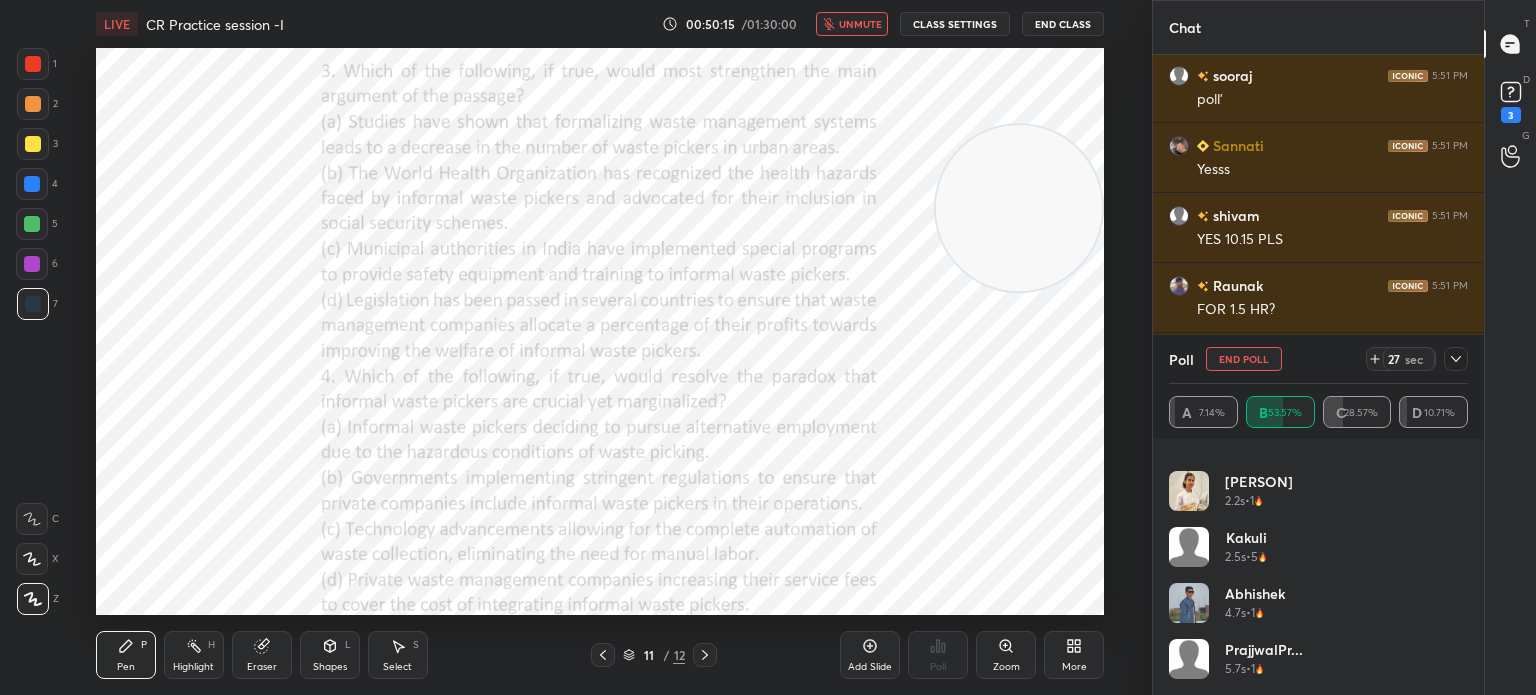 scroll, scrollTop: 13320, scrollLeft: 0, axis: vertical 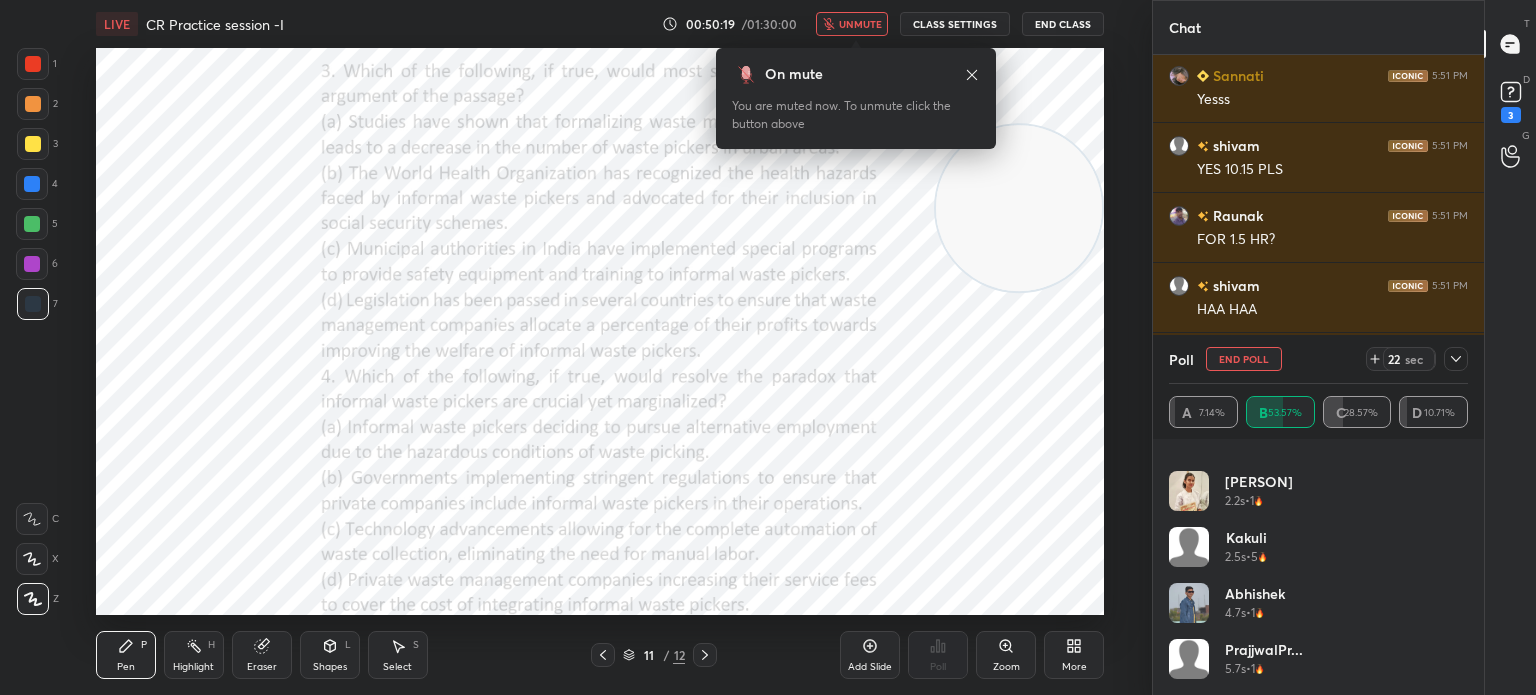 click on "unmute" at bounding box center [860, 24] 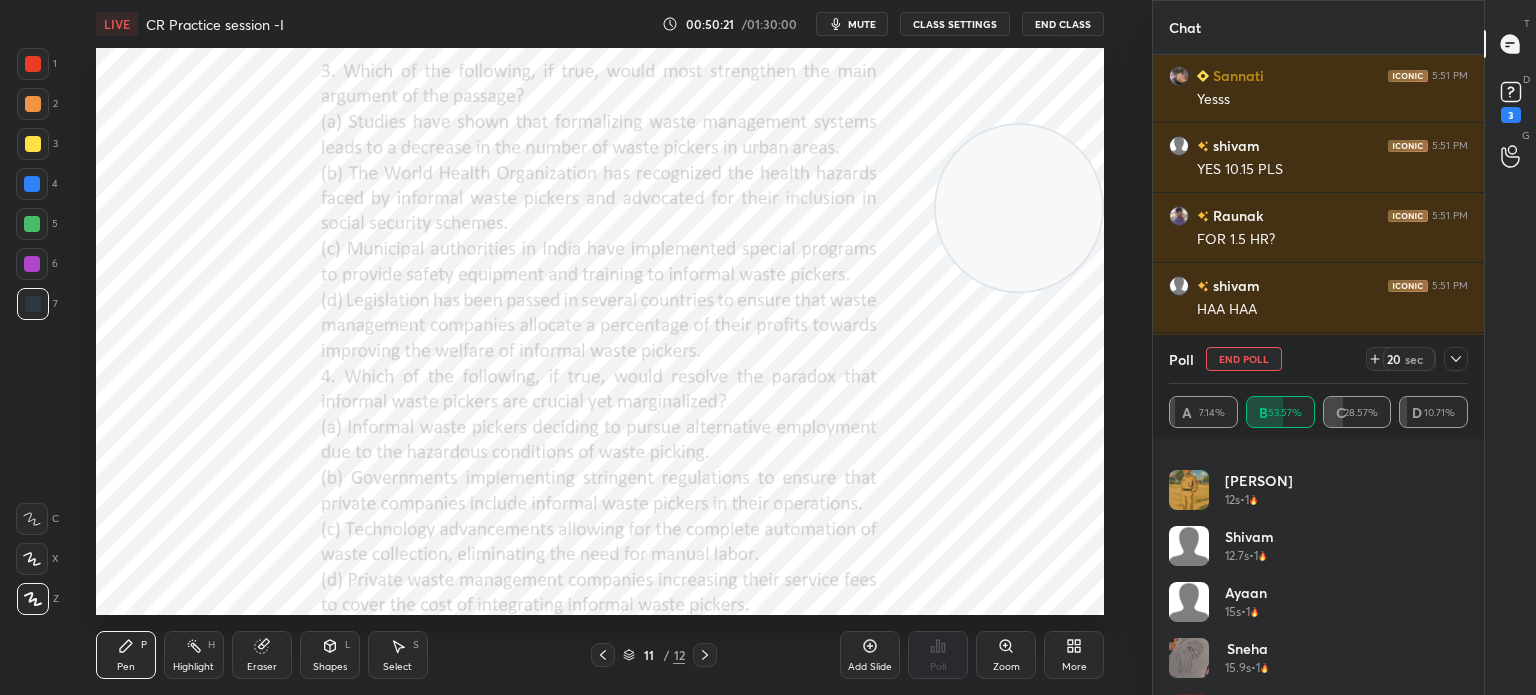 scroll, scrollTop: 600, scrollLeft: 0, axis: vertical 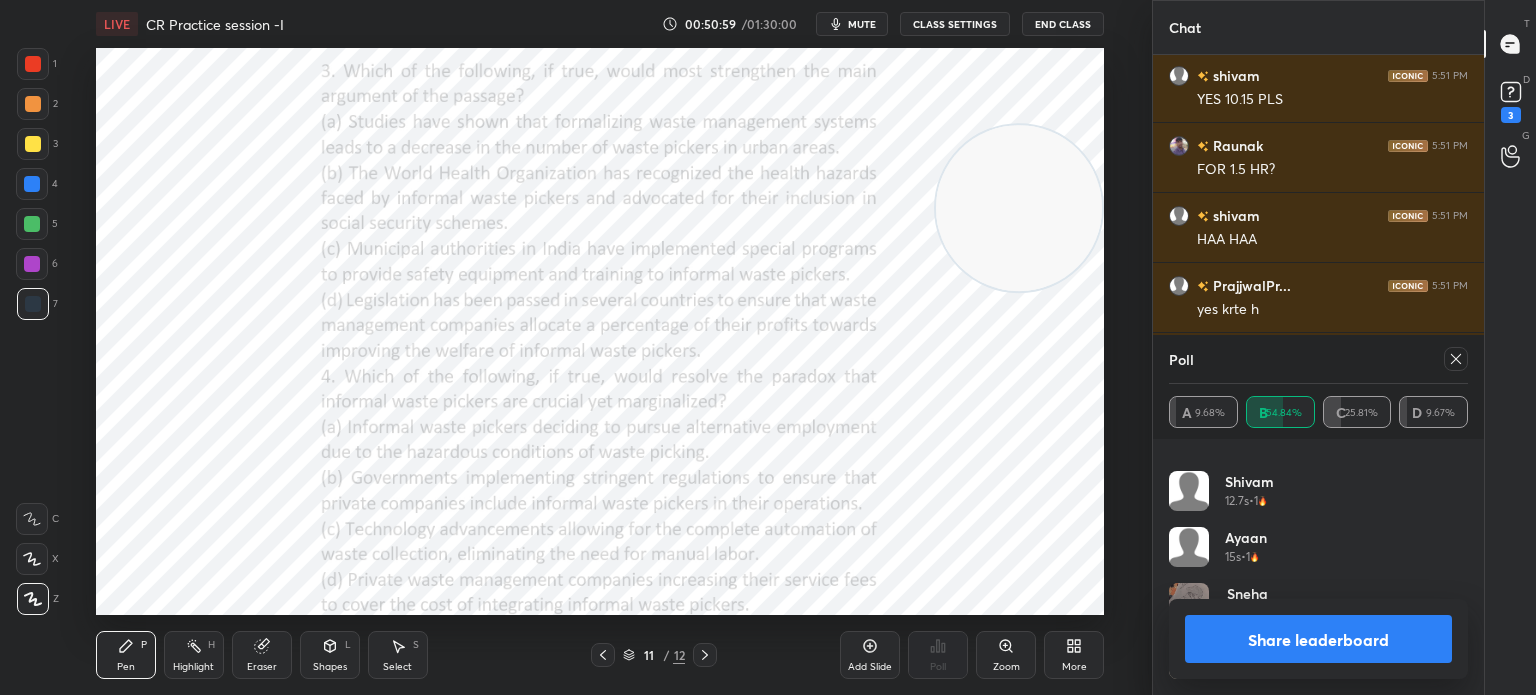 click 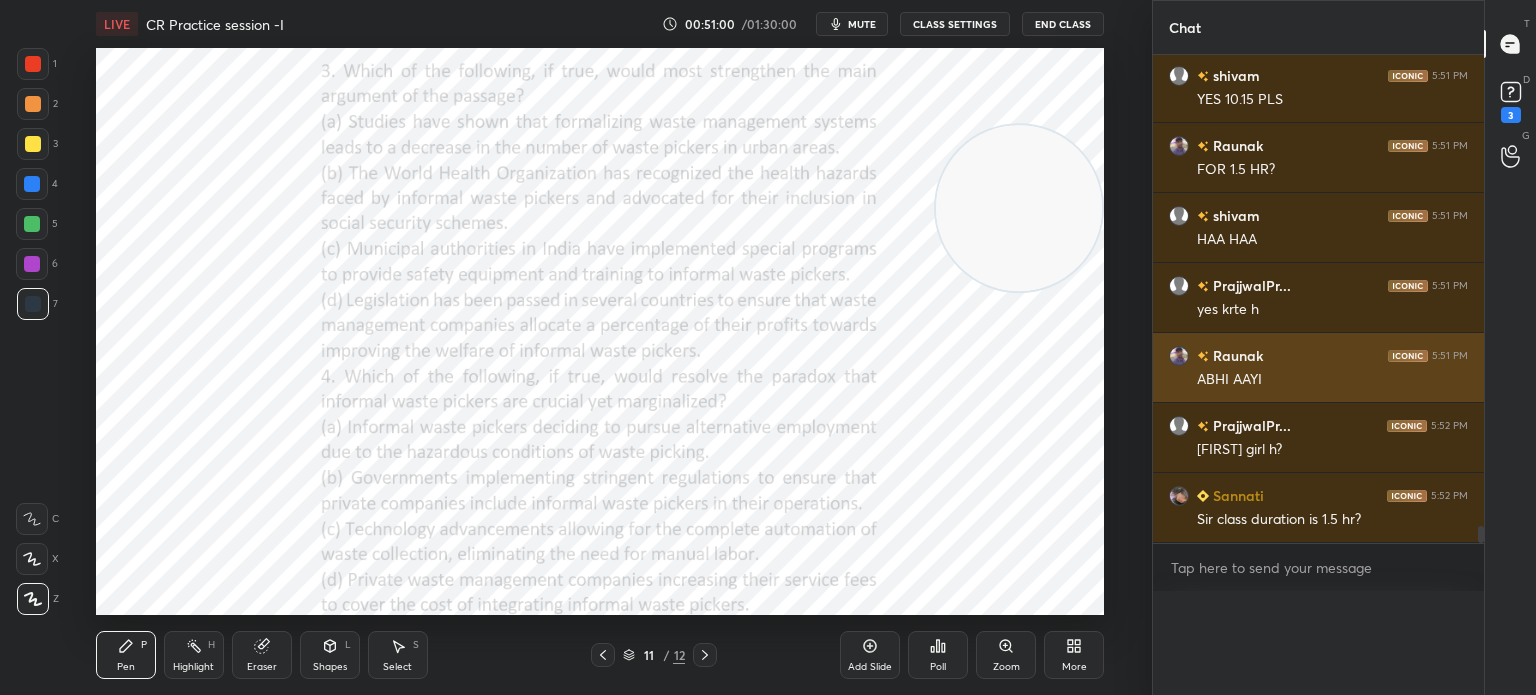scroll, scrollTop: 151, scrollLeft: 293, axis: both 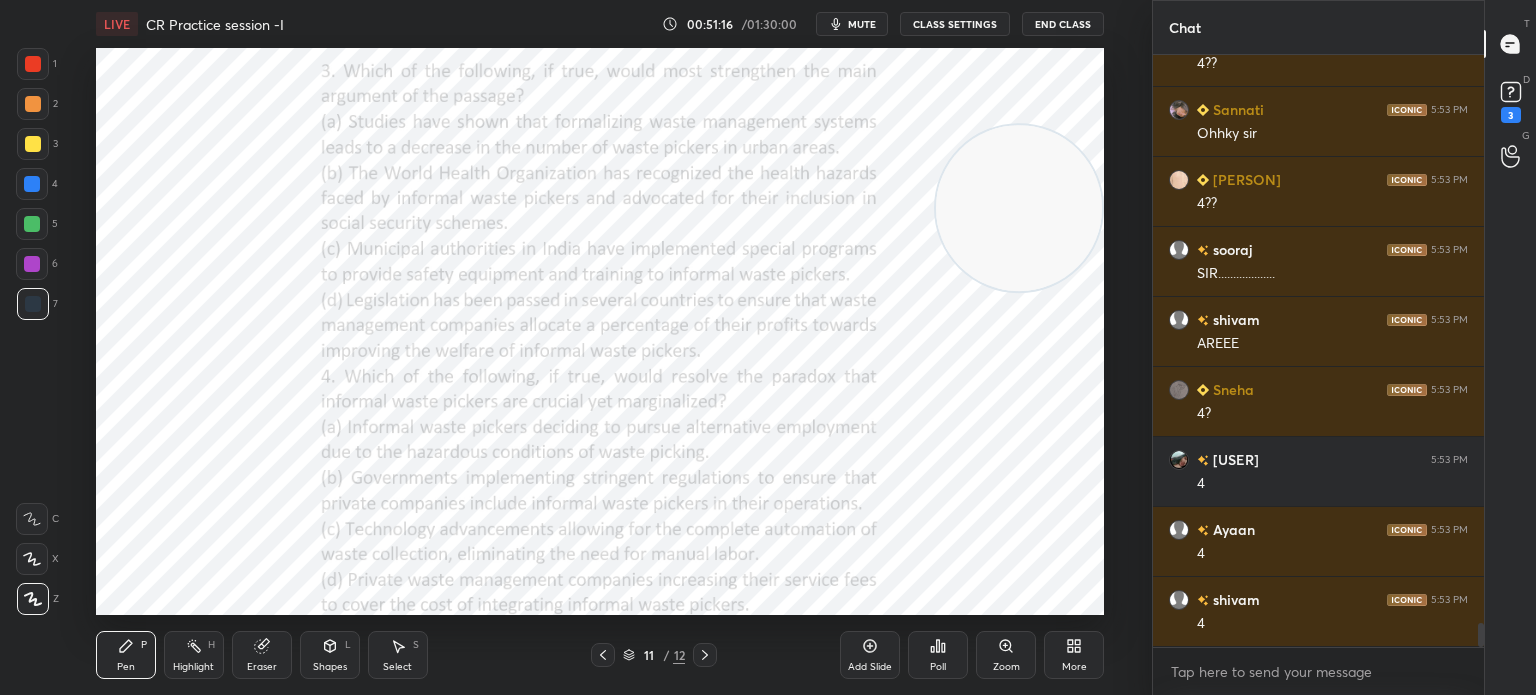 click on "Eraser" at bounding box center (262, 667) 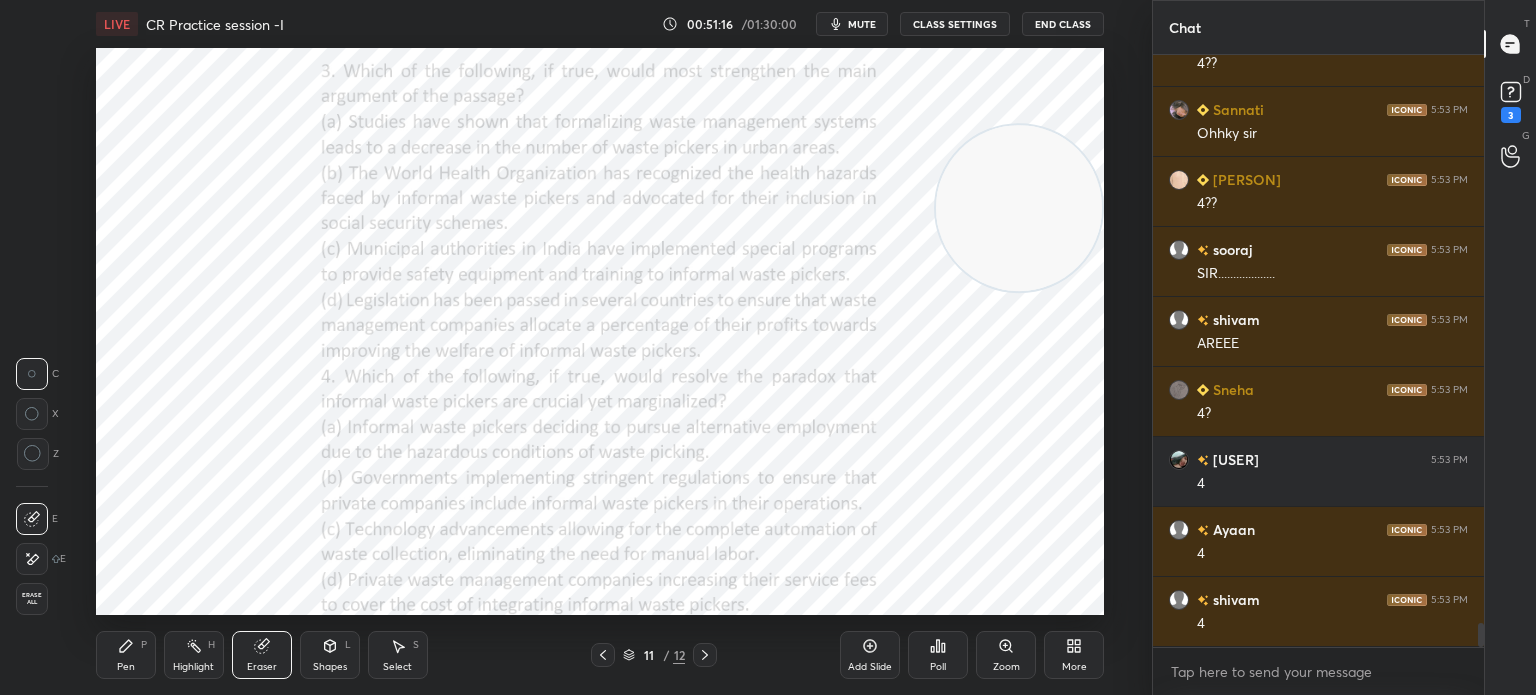 scroll, scrollTop: 13986, scrollLeft: 0, axis: vertical 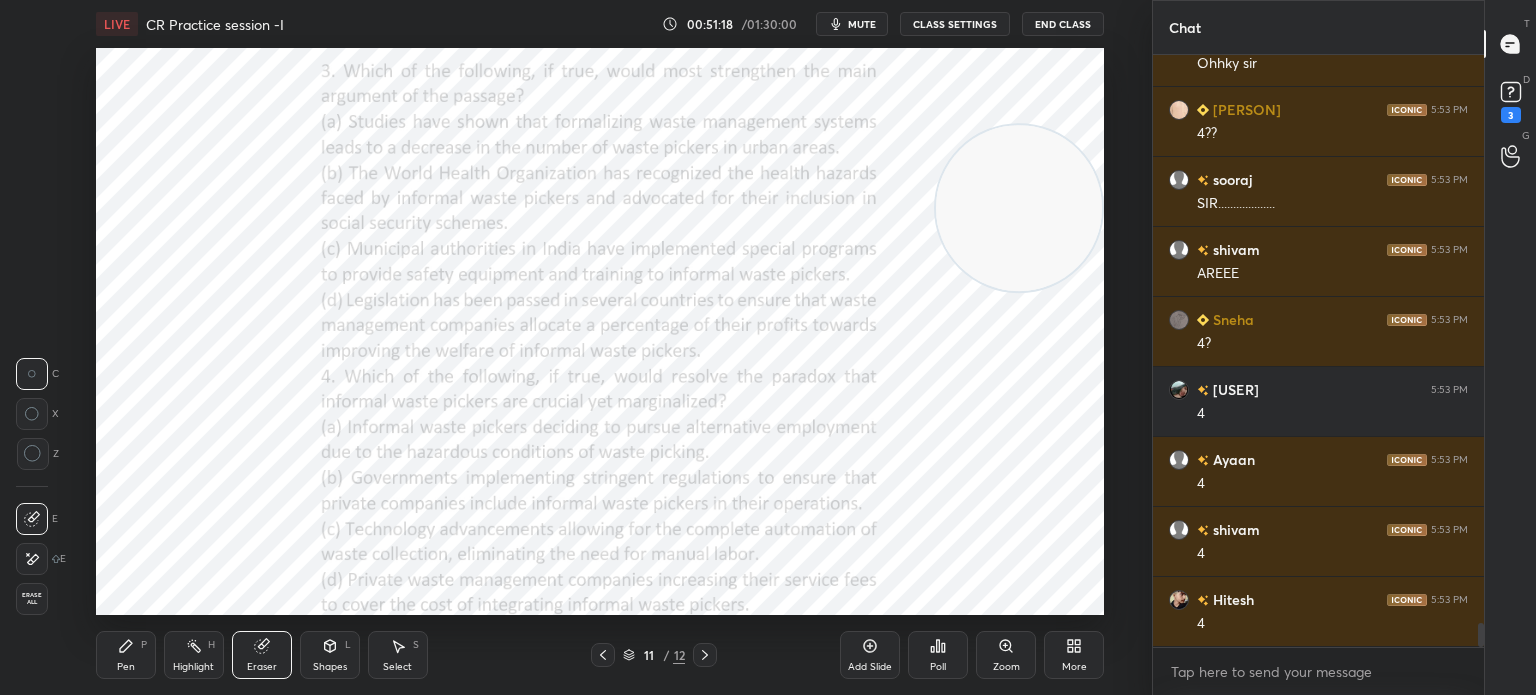 click 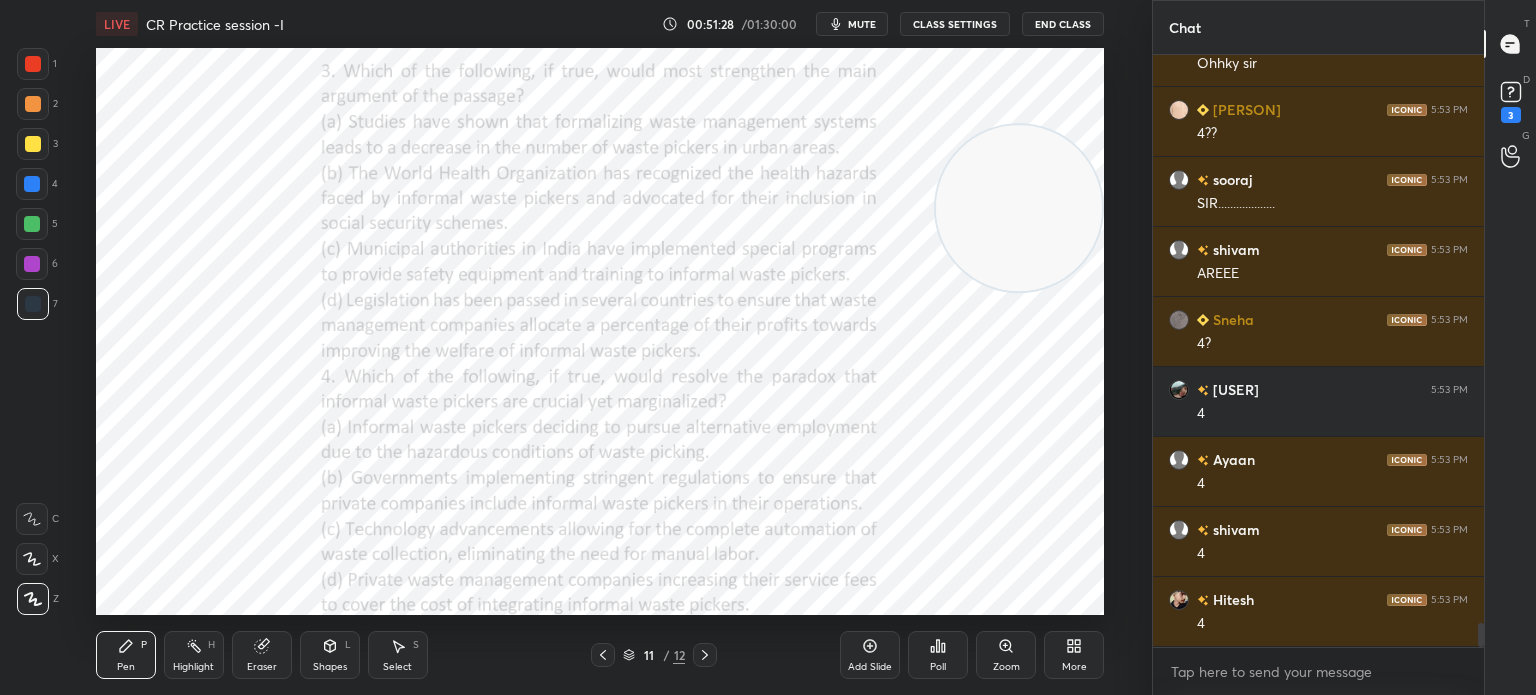 click on "Poll" at bounding box center [938, 667] 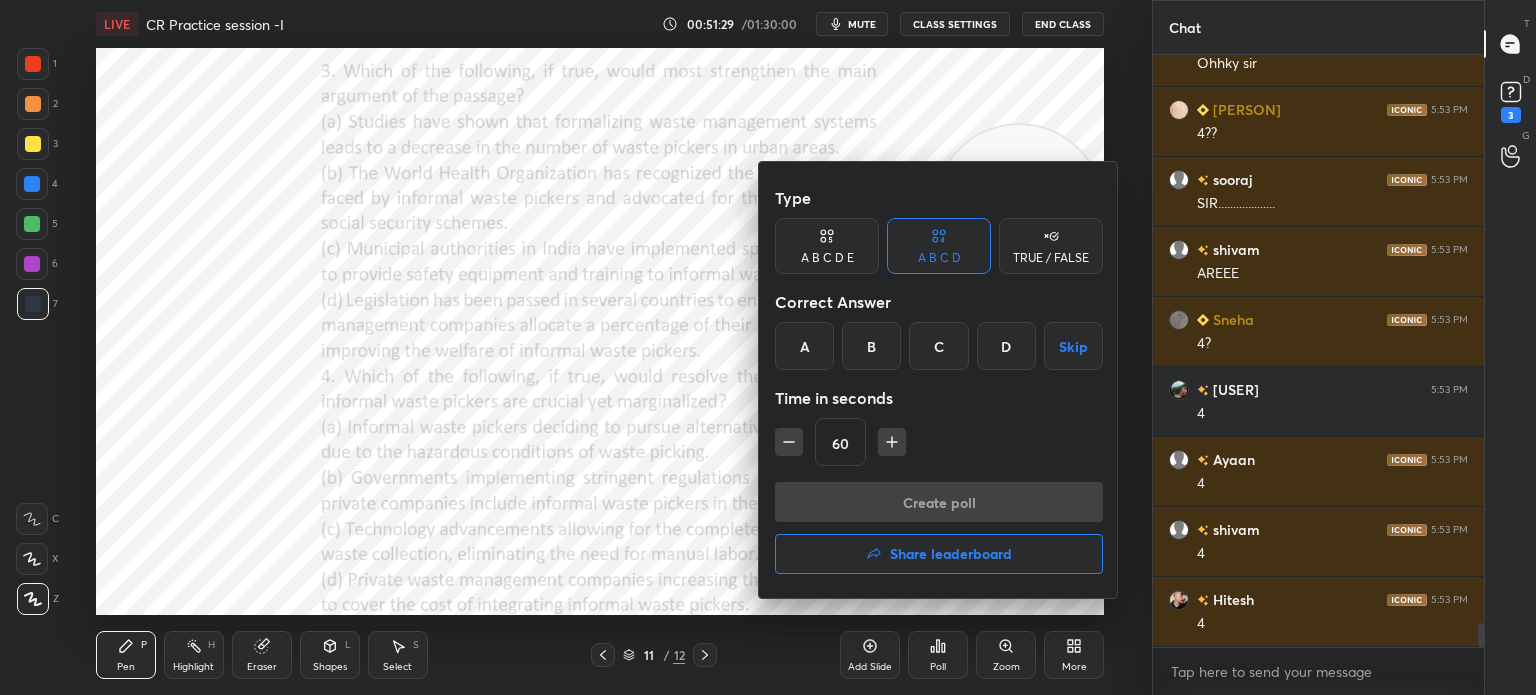 click on "B" at bounding box center (871, 346) 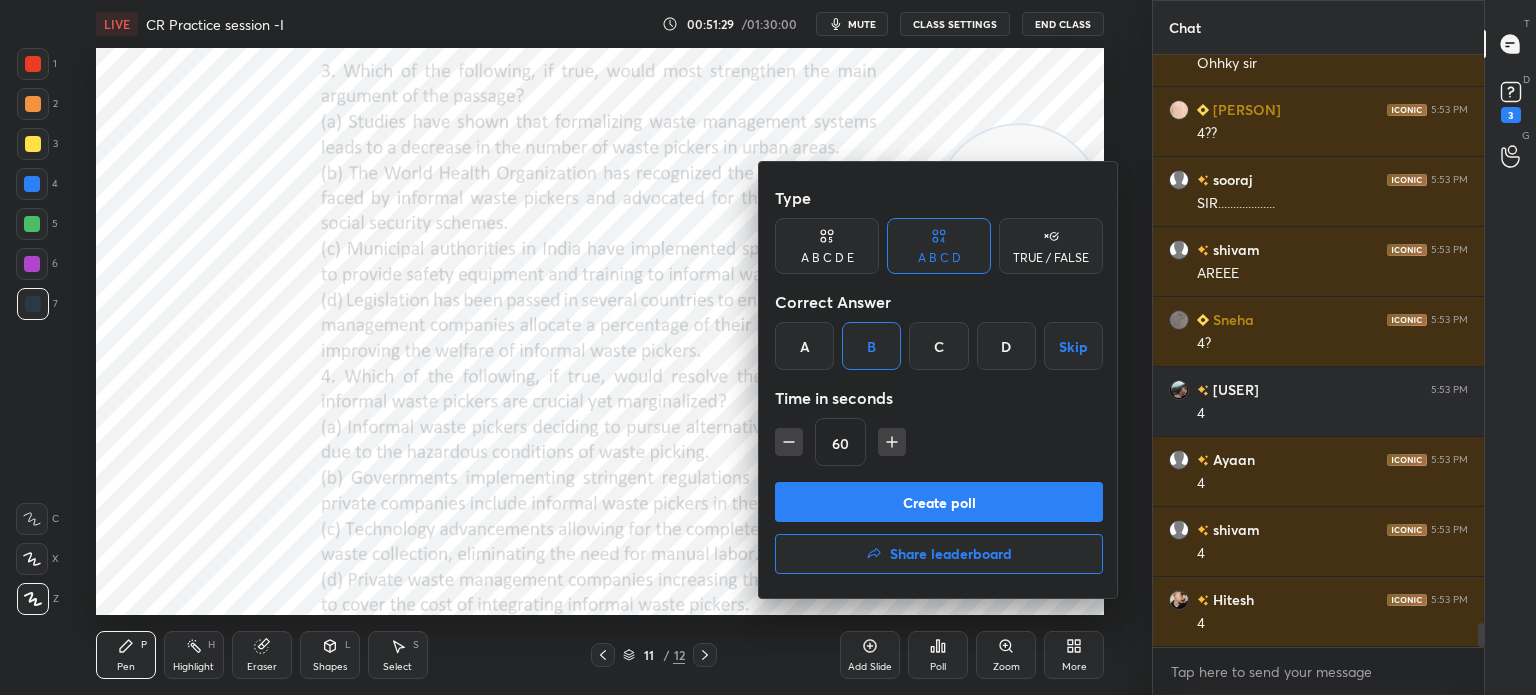 click on "Create poll" at bounding box center (939, 502) 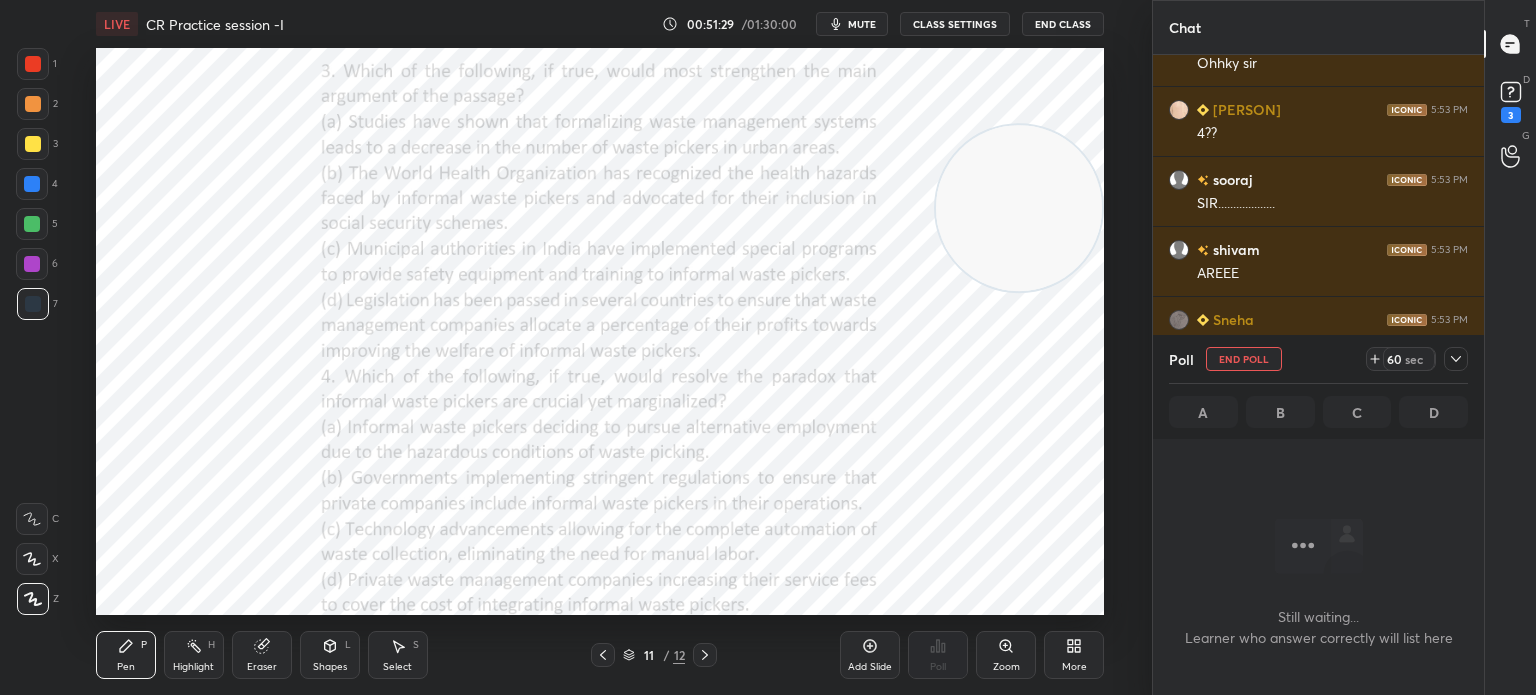scroll, scrollTop: 6, scrollLeft: 6, axis: both 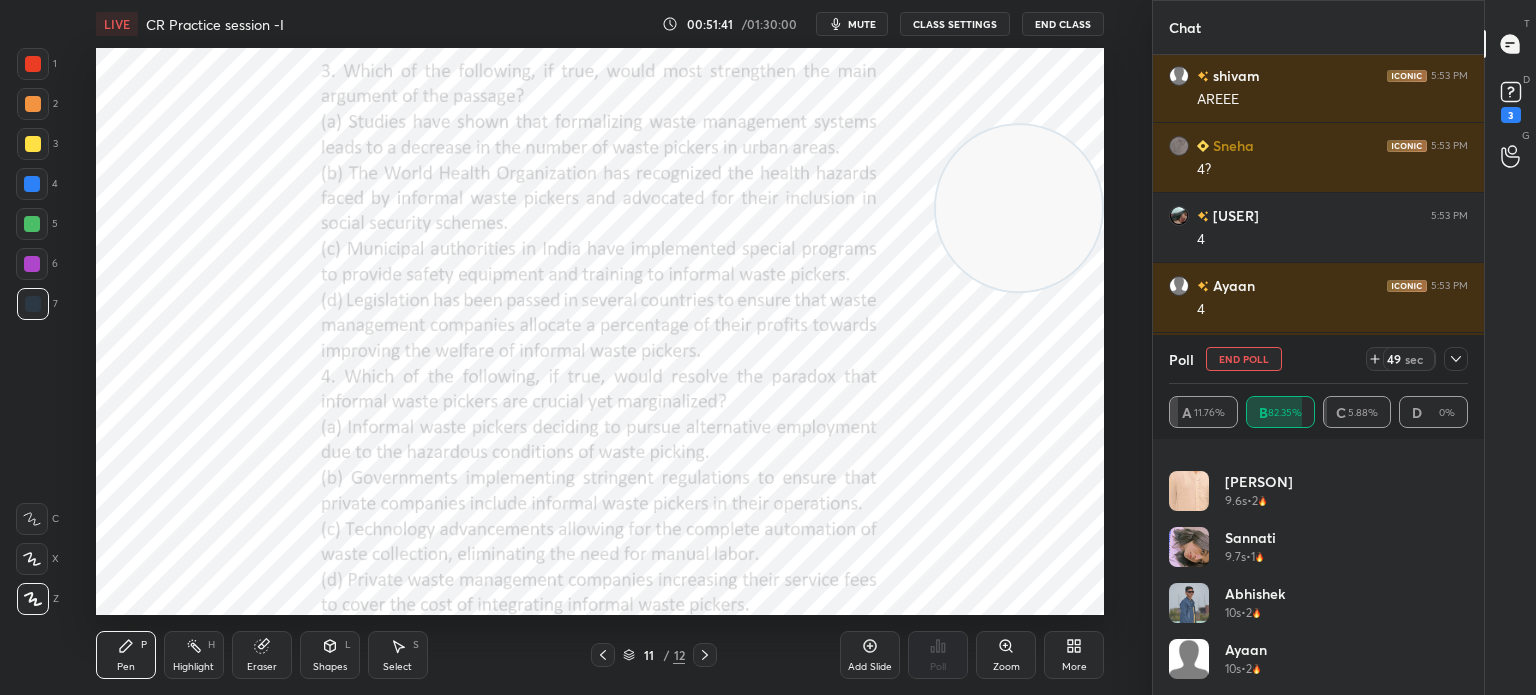 click at bounding box center [1456, 359] 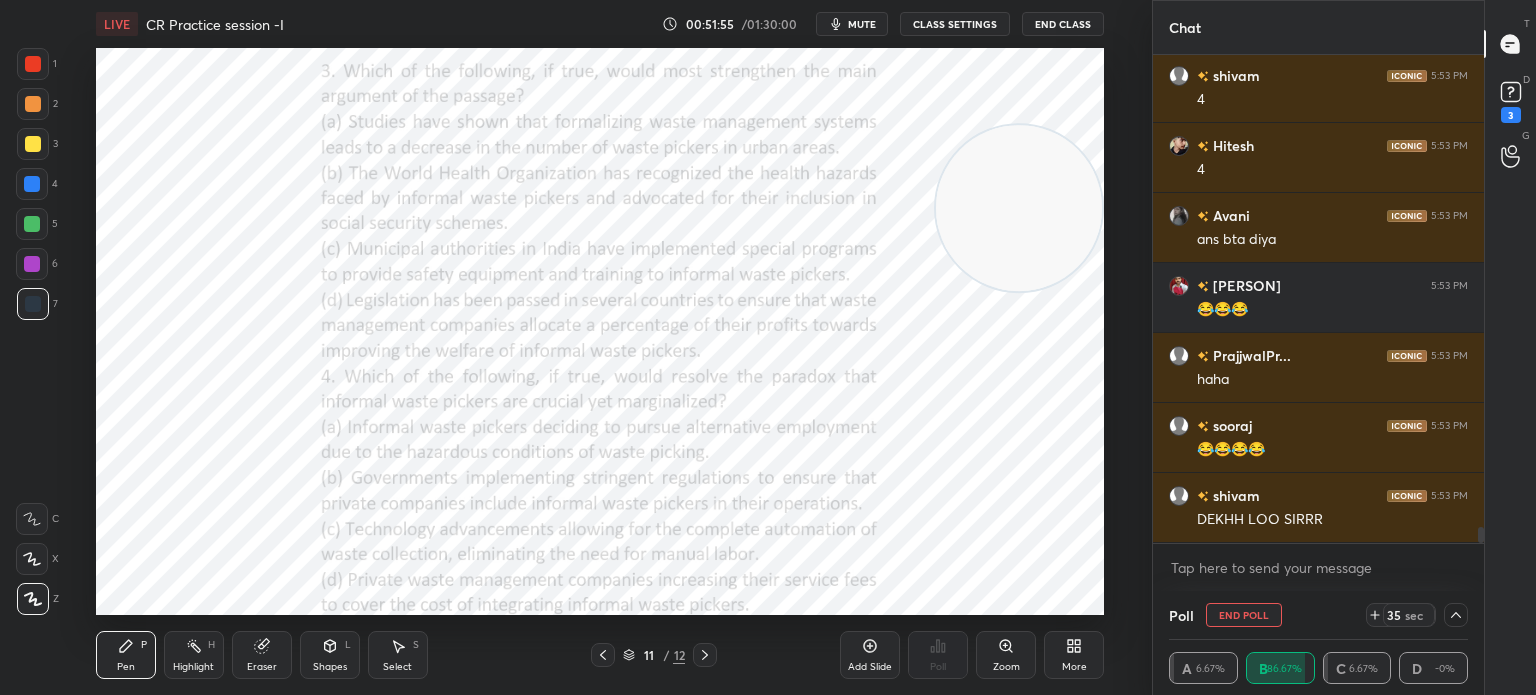 click 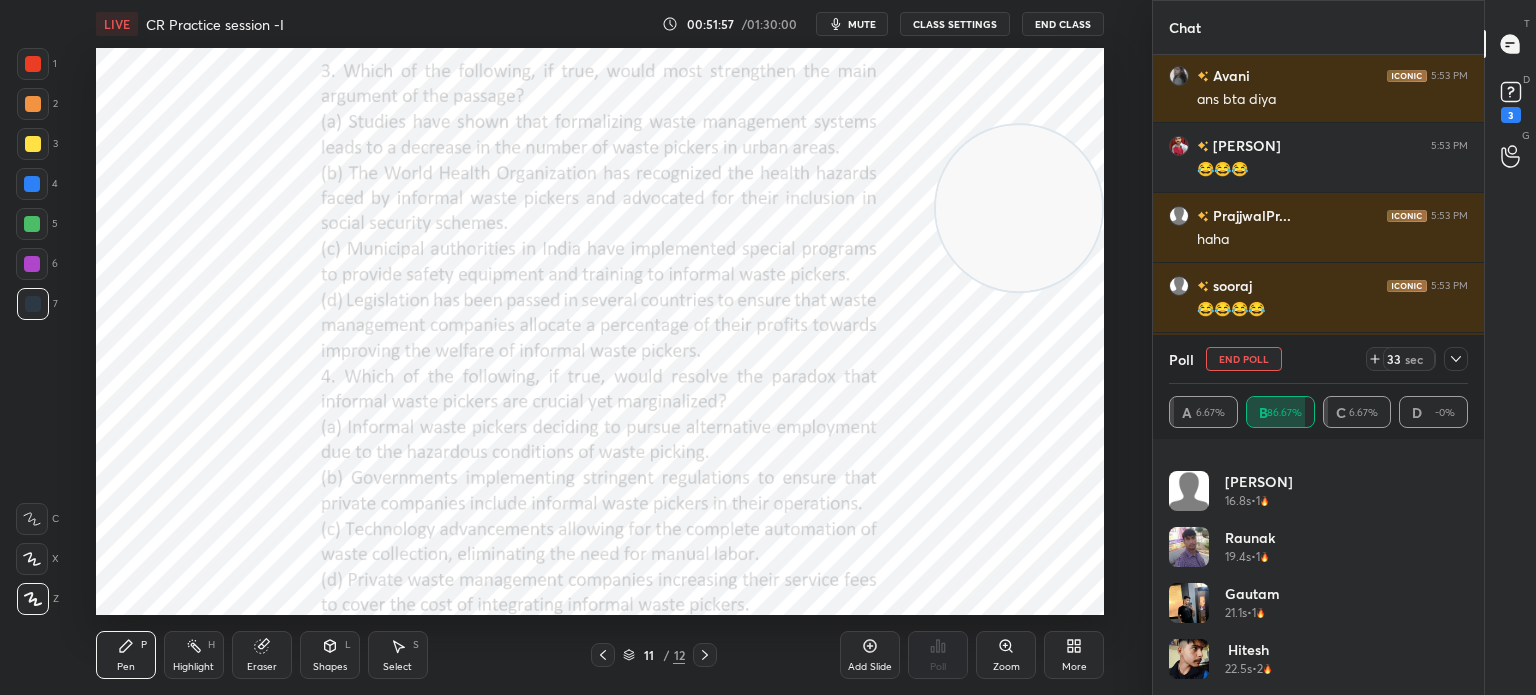 click on "Poll End Poll 33  sec" at bounding box center (1318, 359) 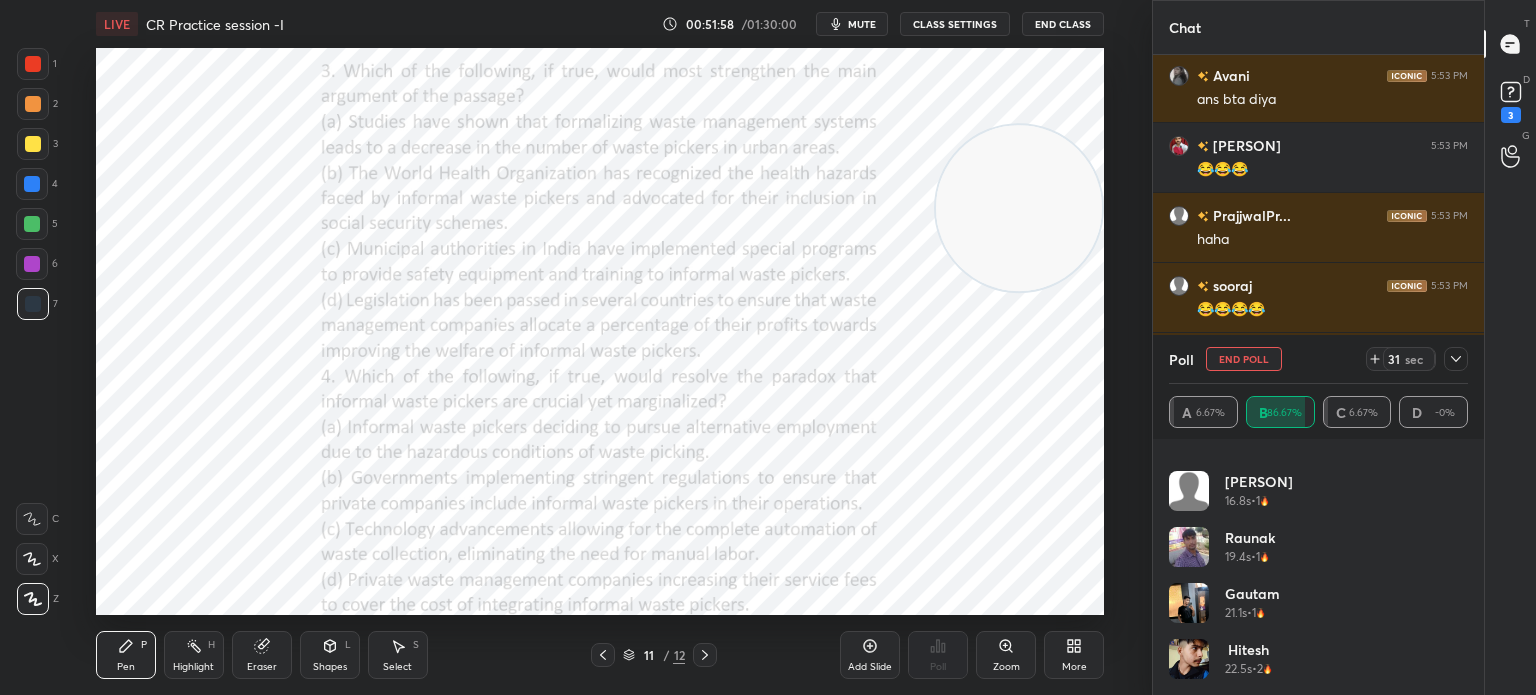 click 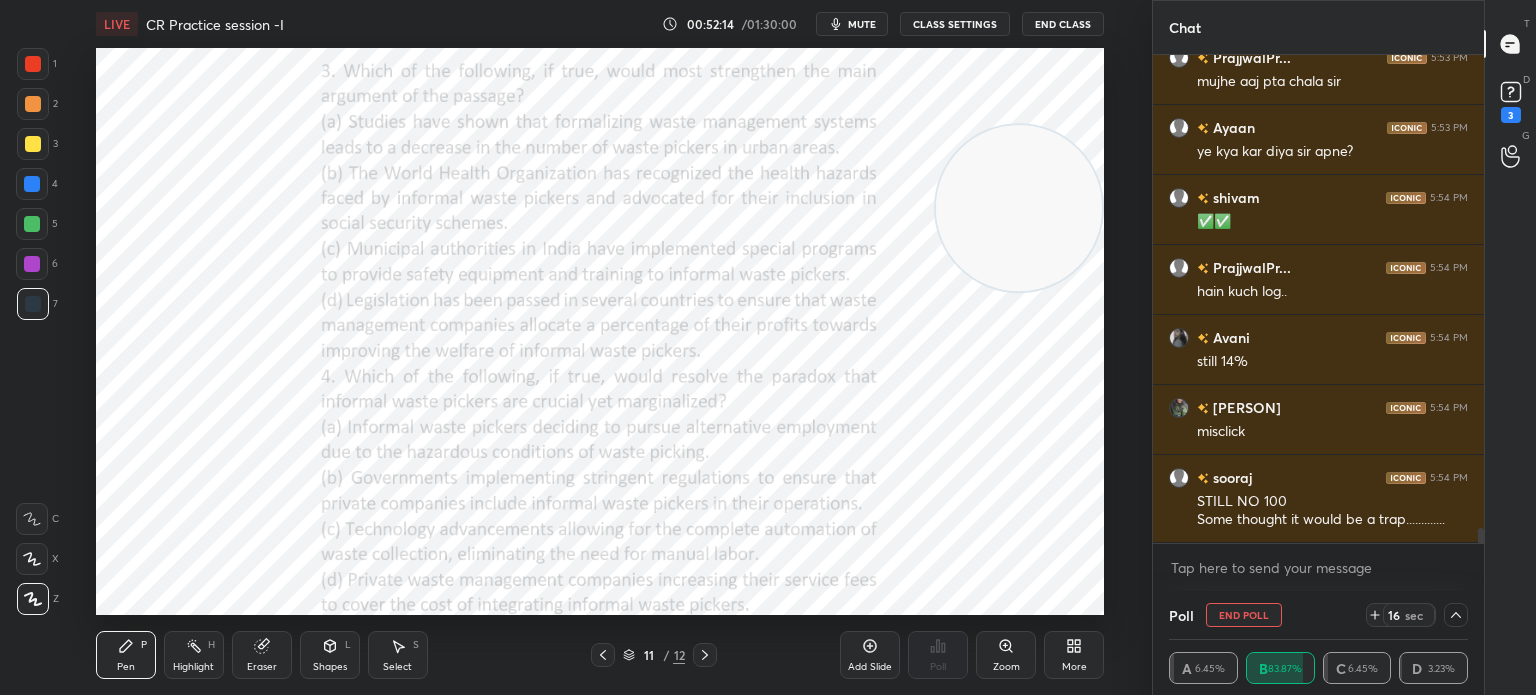 click 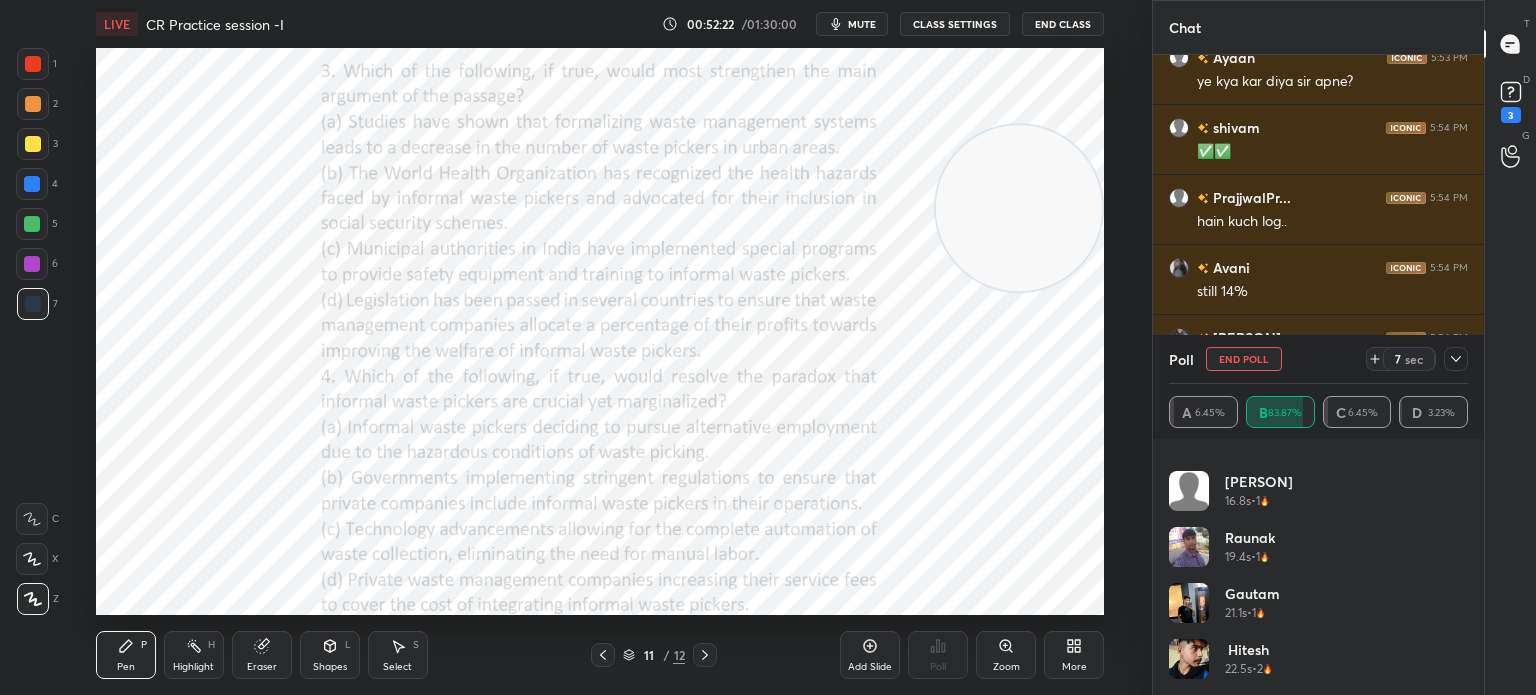 click 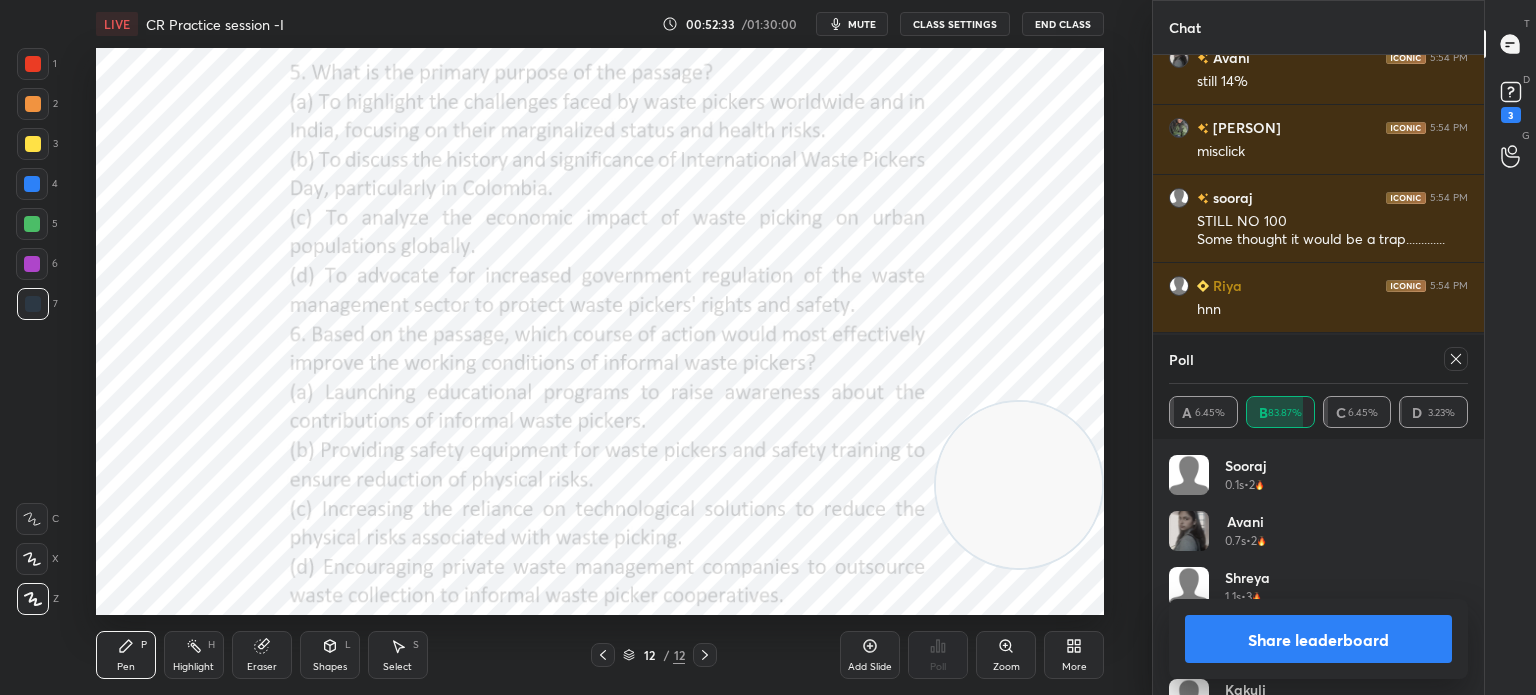 click 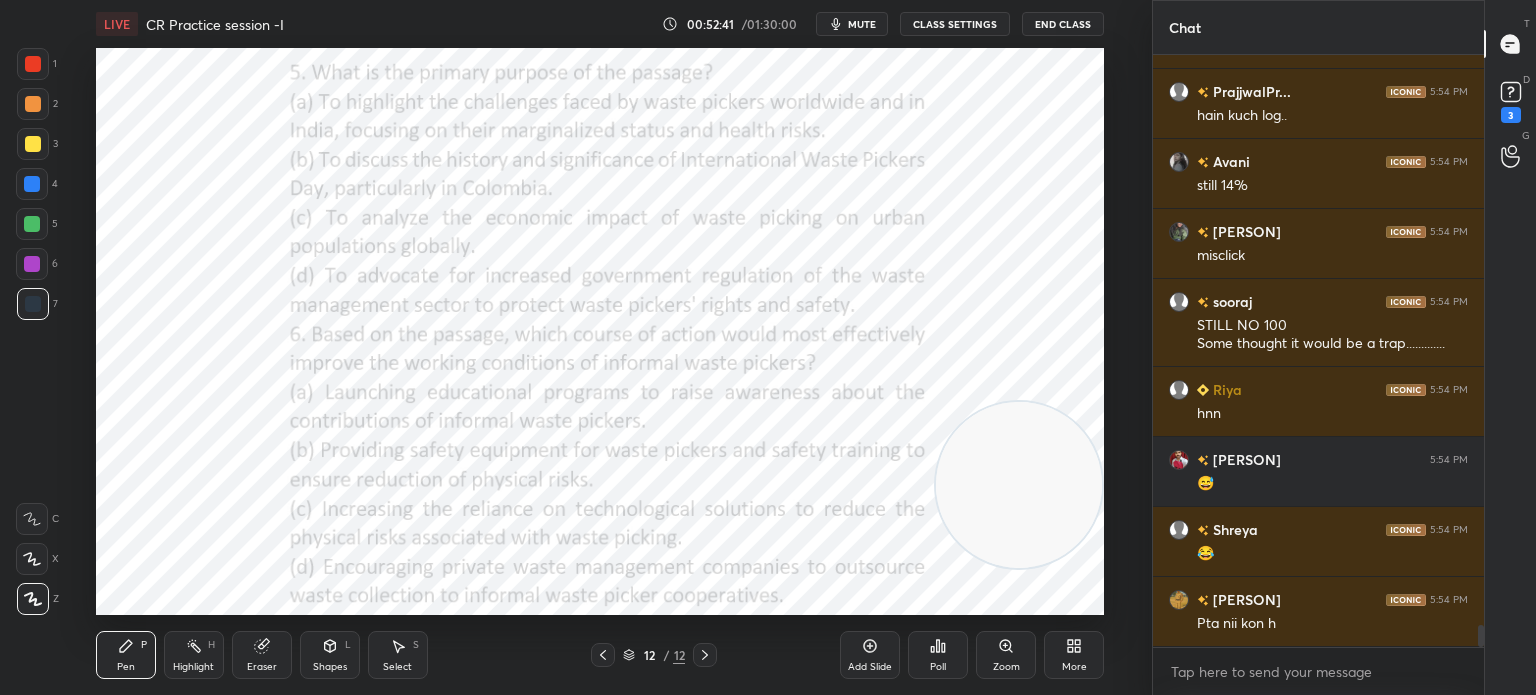 click on "mute" at bounding box center (862, 24) 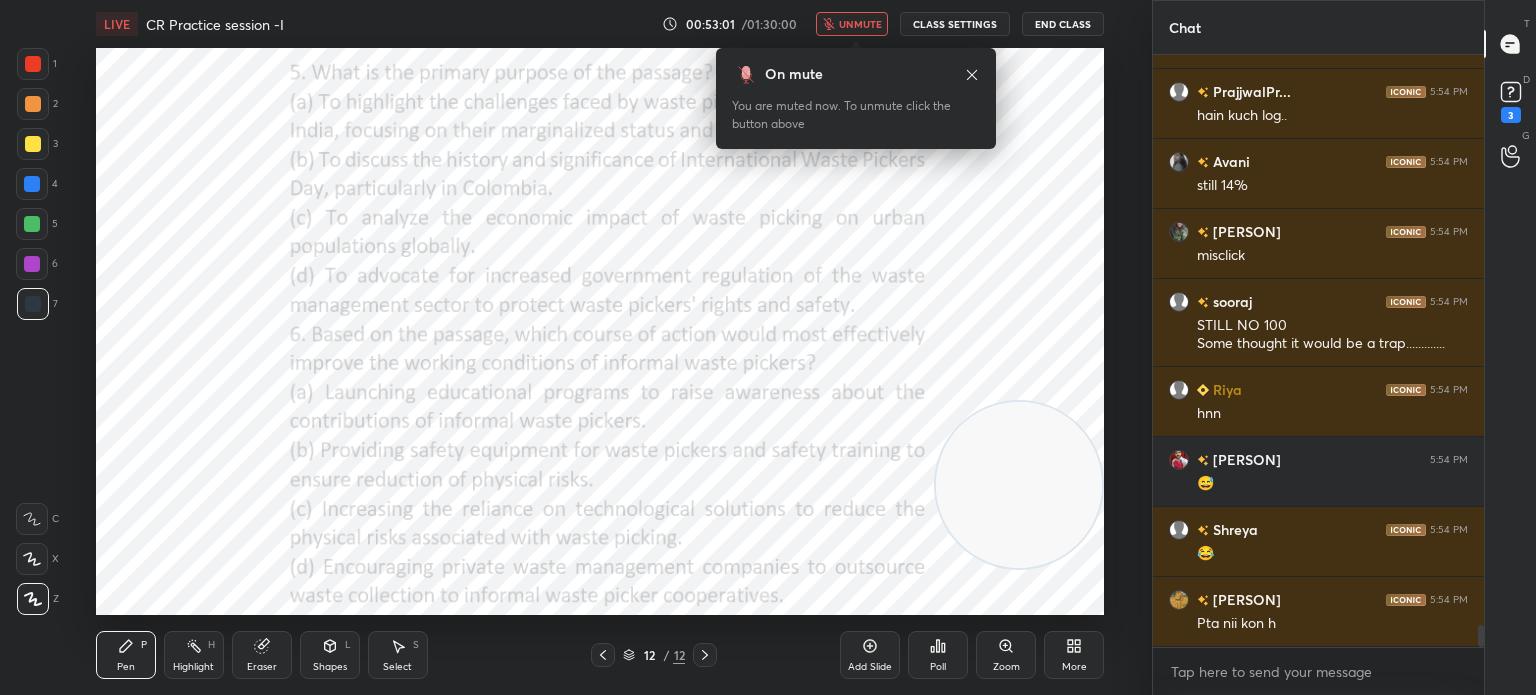 click on "unmute" at bounding box center (860, 24) 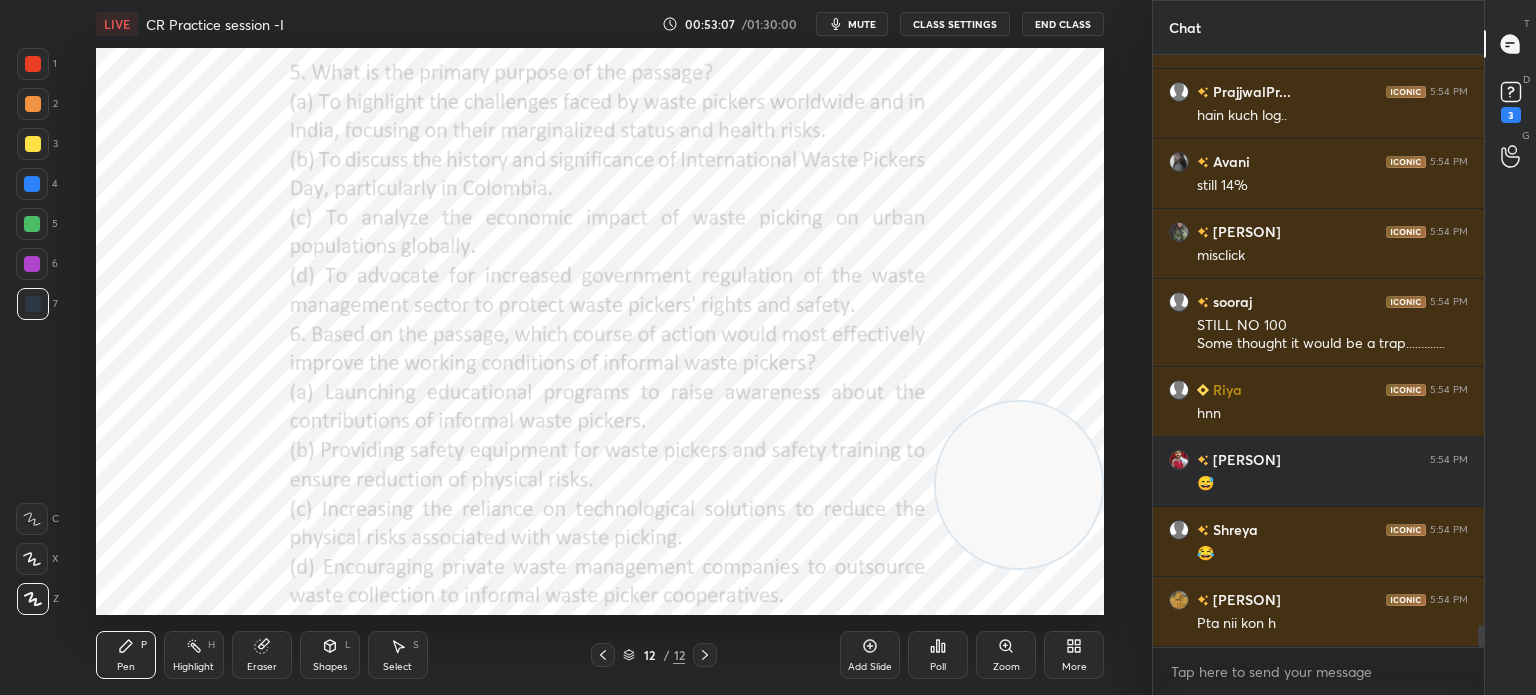click on "Poll" at bounding box center [938, 655] 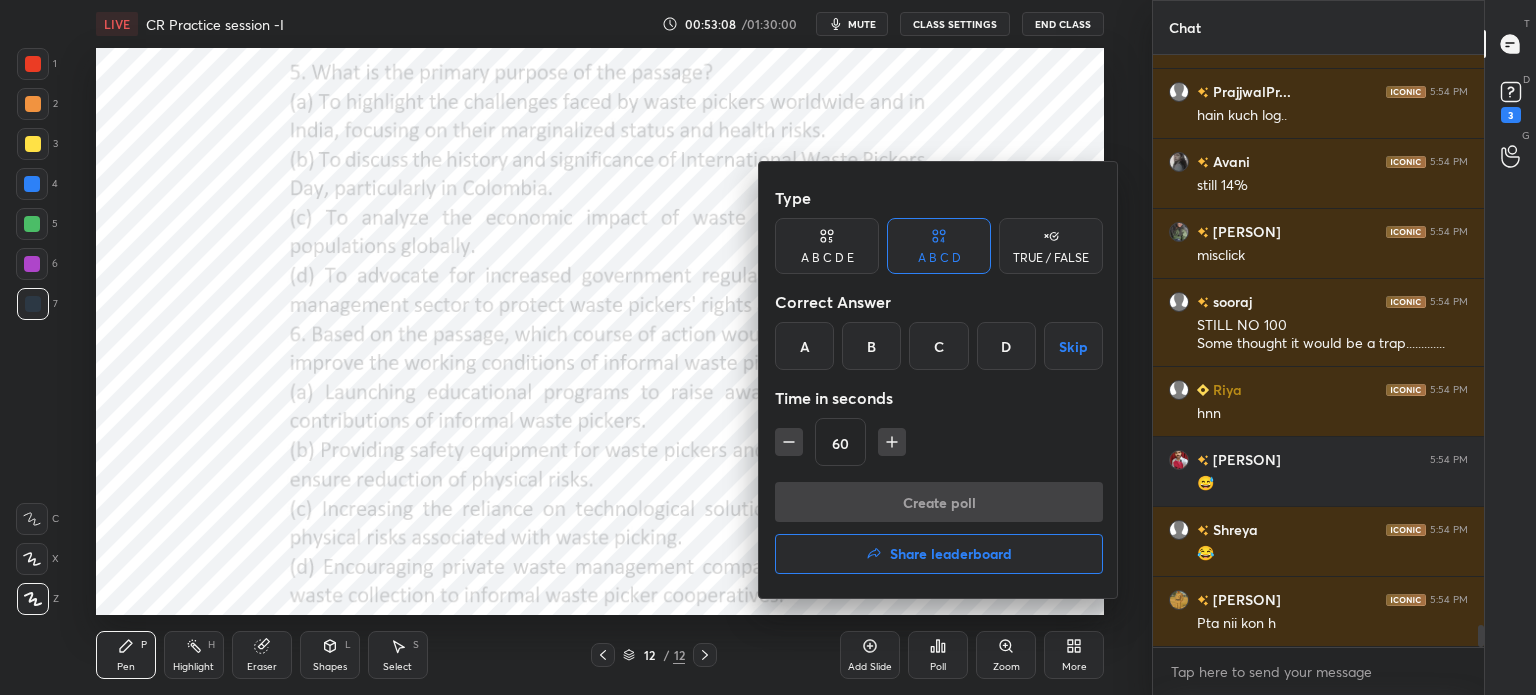 click on "A" at bounding box center [804, 346] 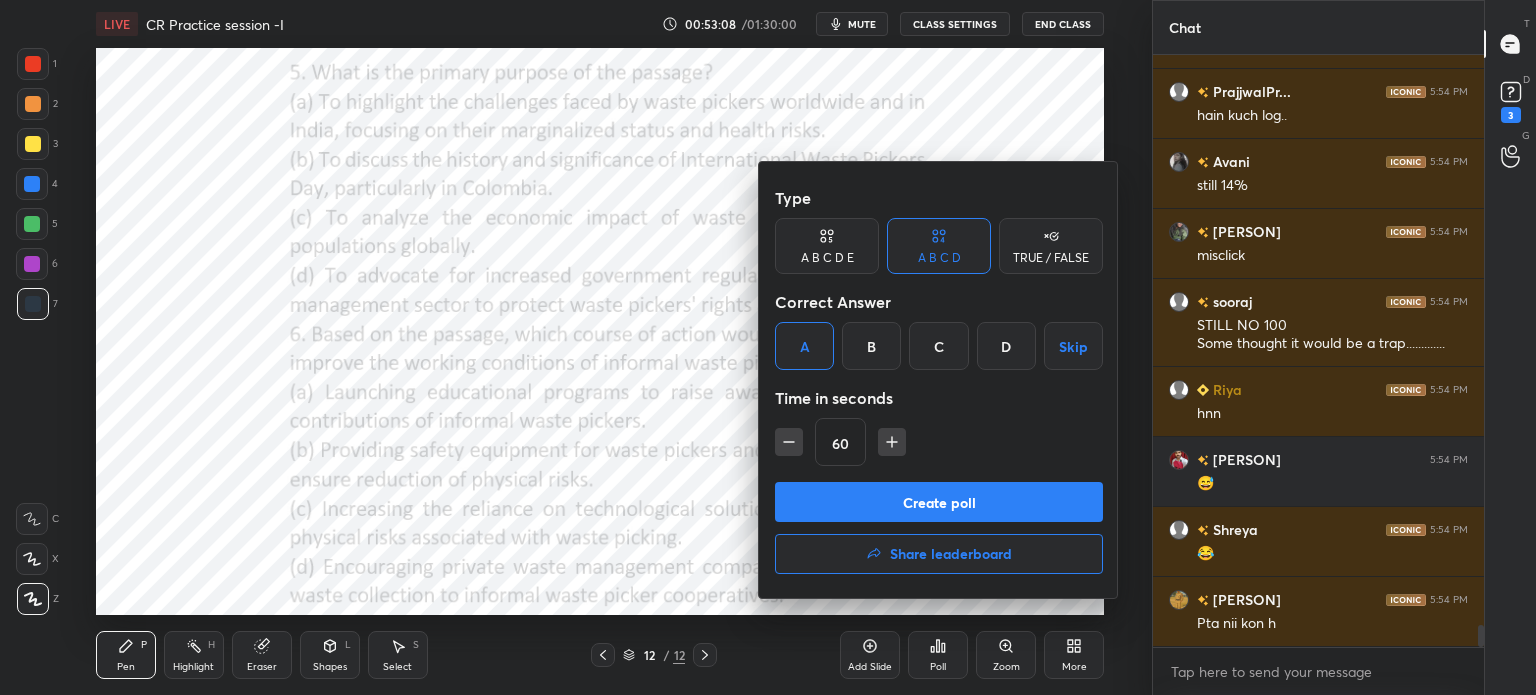 click on "Create poll" at bounding box center (939, 502) 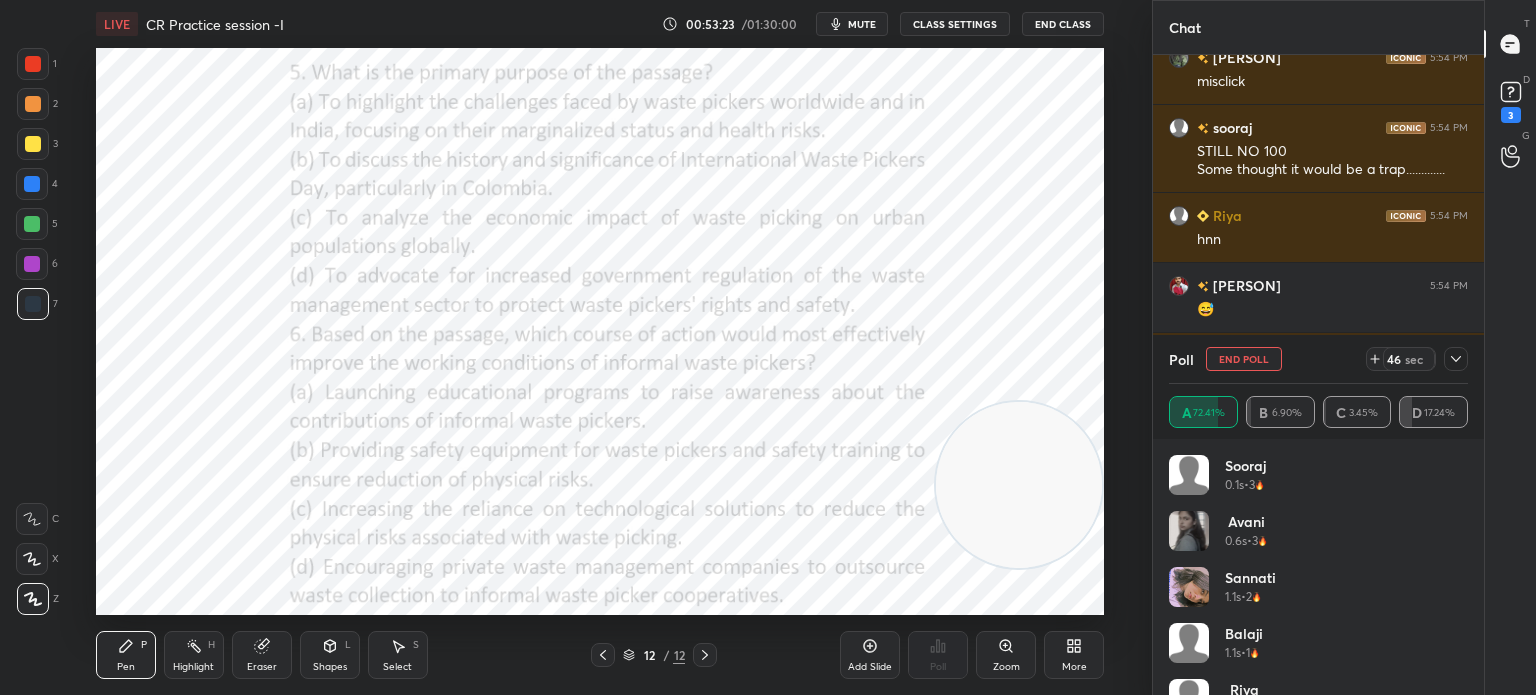 click 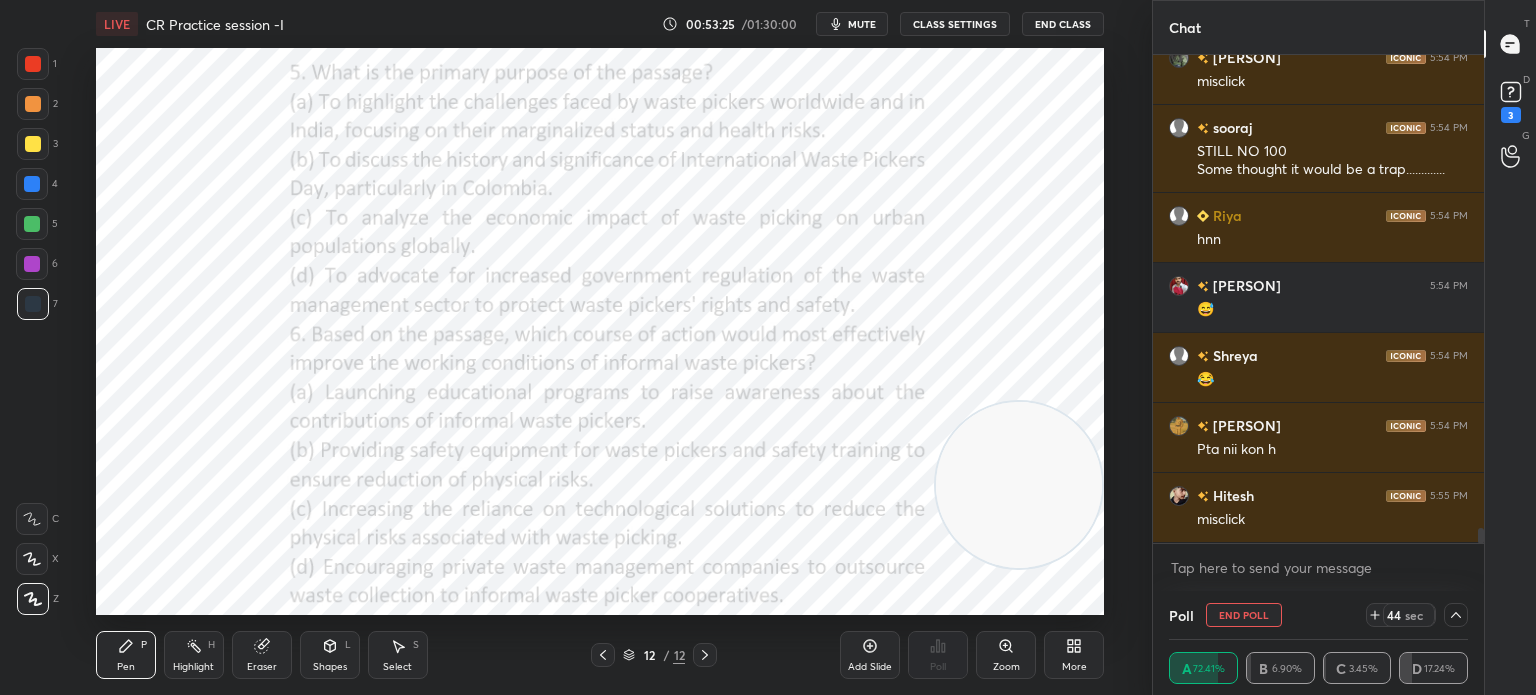 click 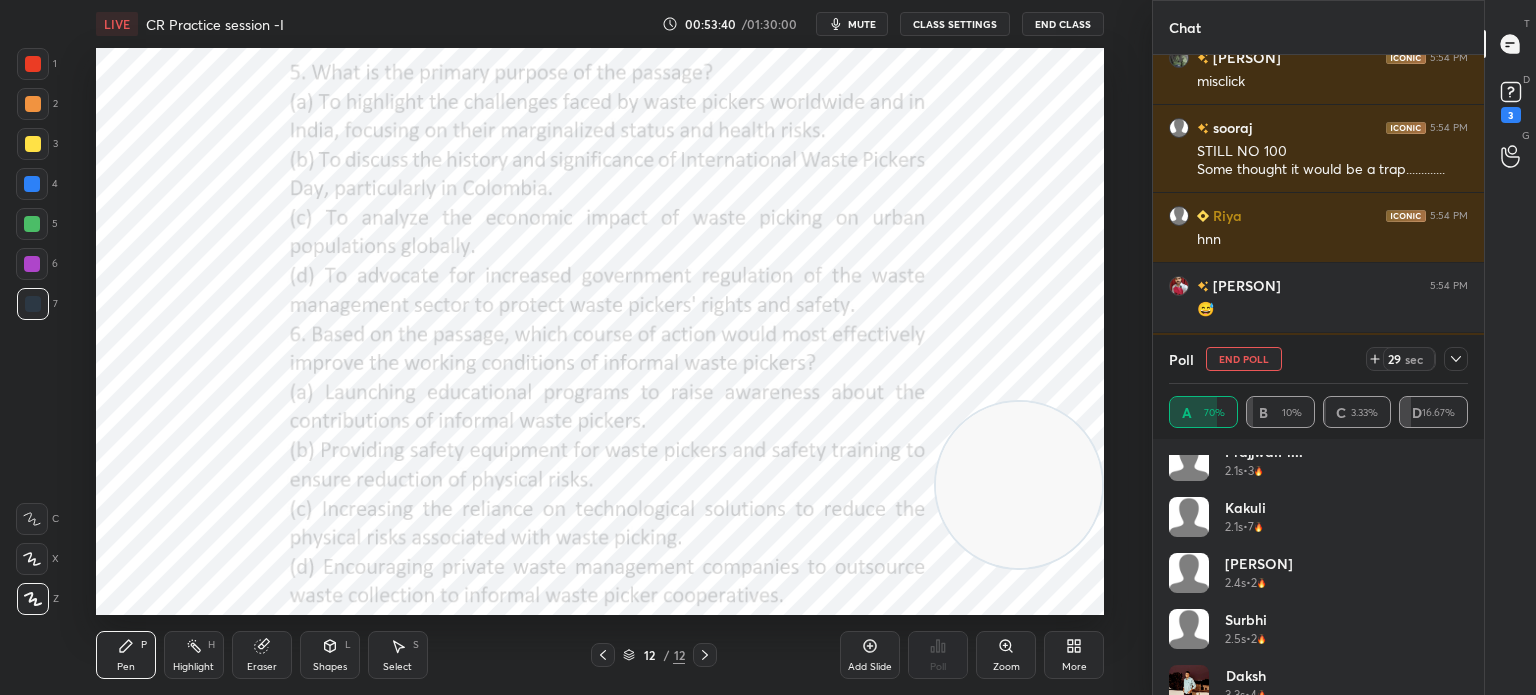 scroll, scrollTop: 936, scrollLeft: 0, axis: vertical 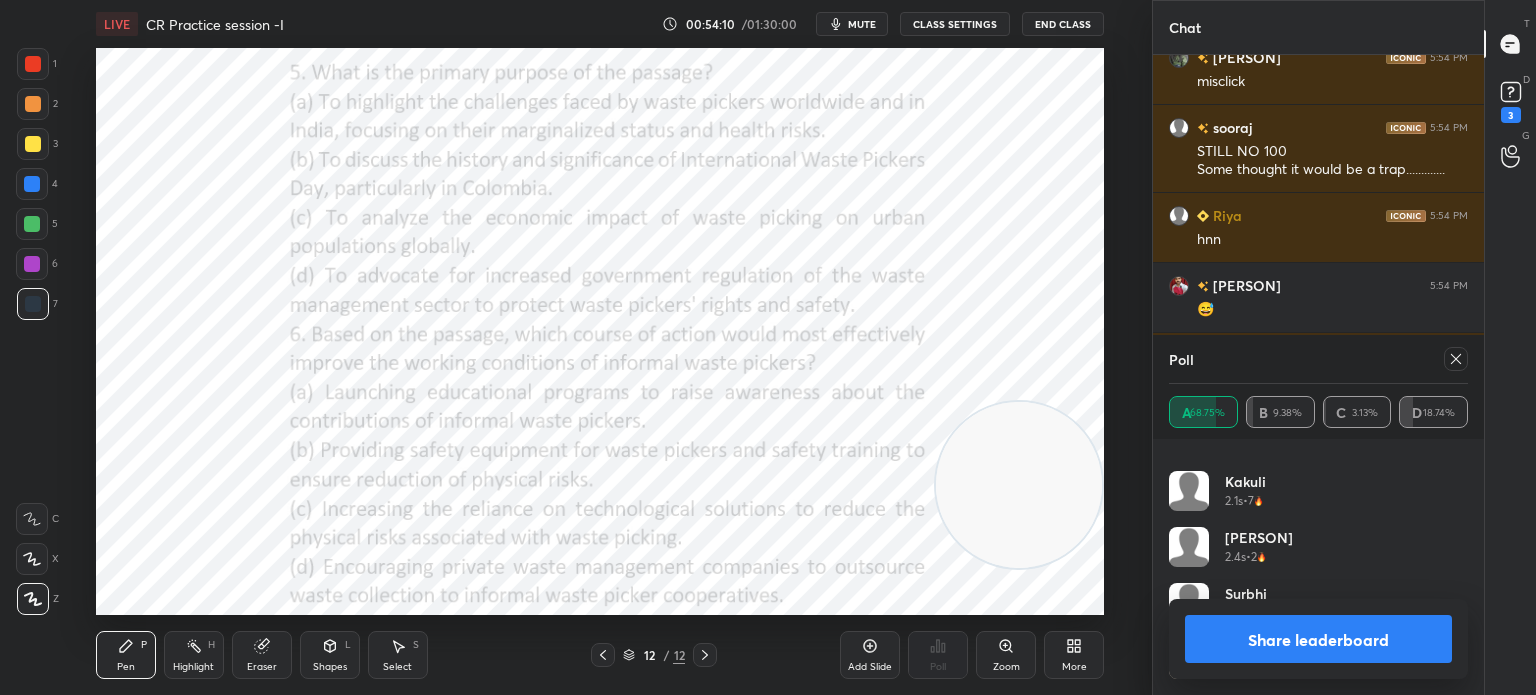 click 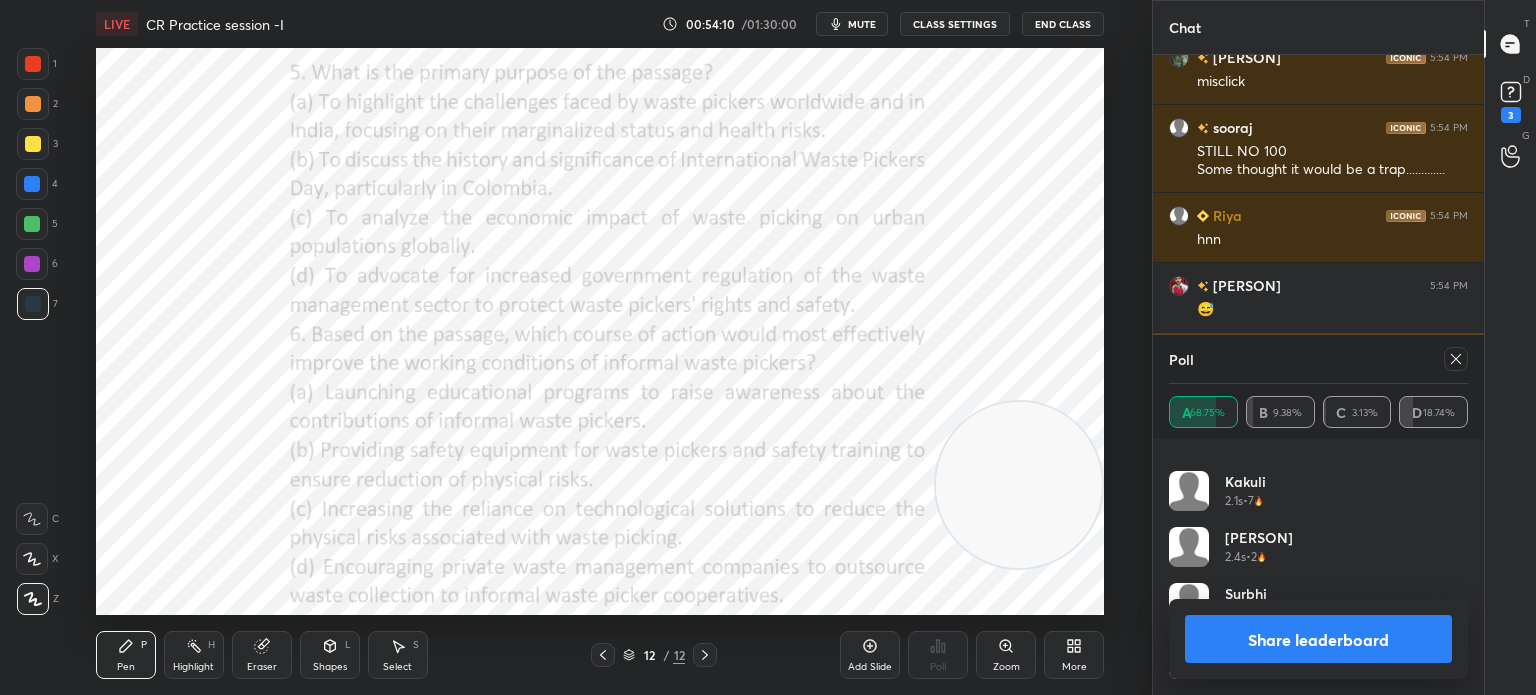 scroll, scrollTop: 150, scrollLeft: 293, axis: both 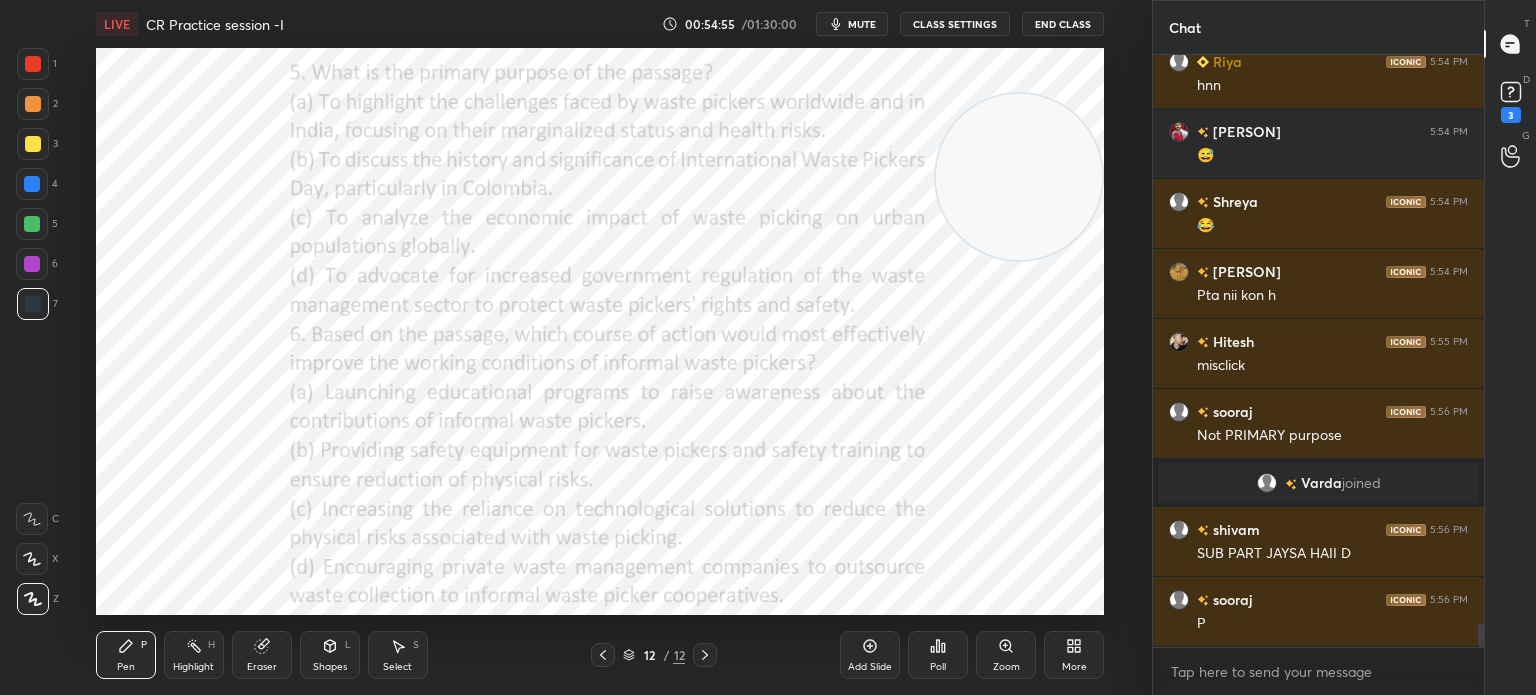 click on "Poll" at bounding box center (938, 667) 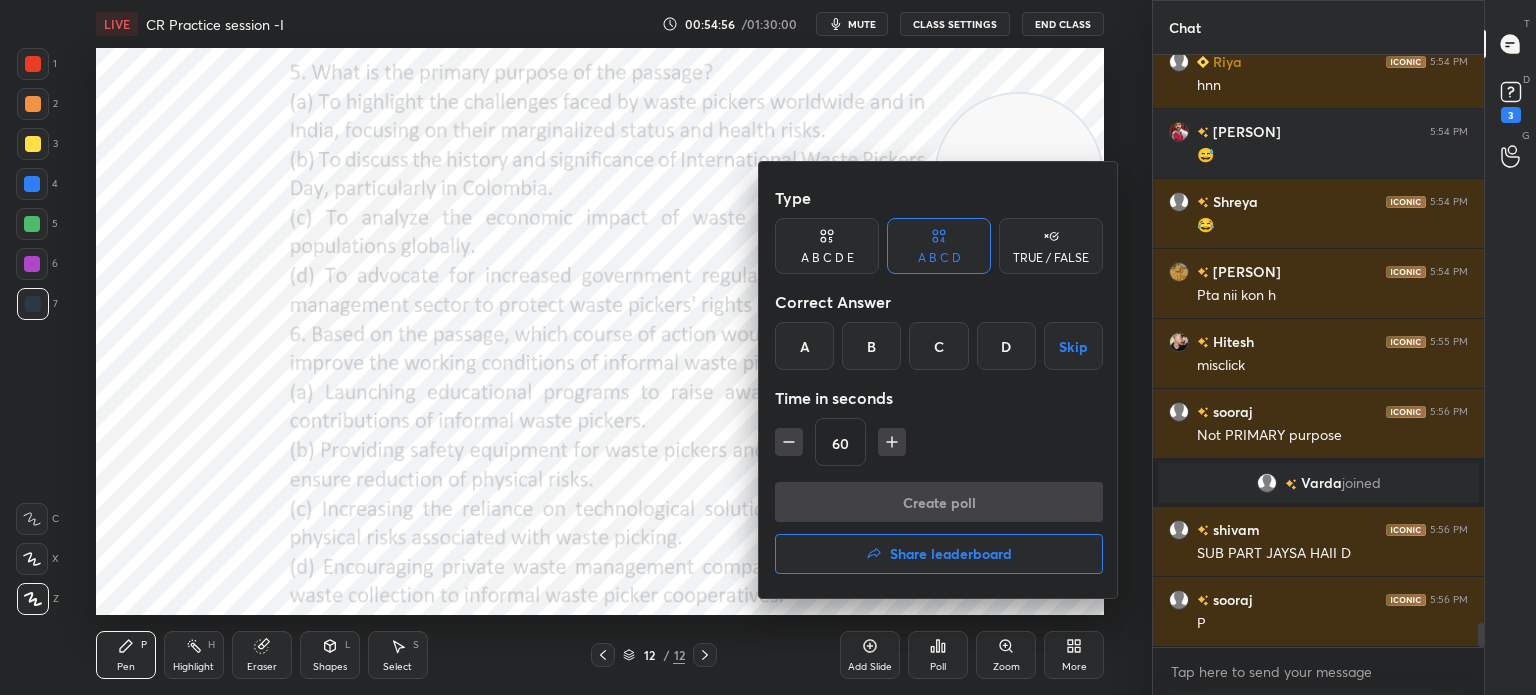 click on "B" at bounding box center [871, 346] 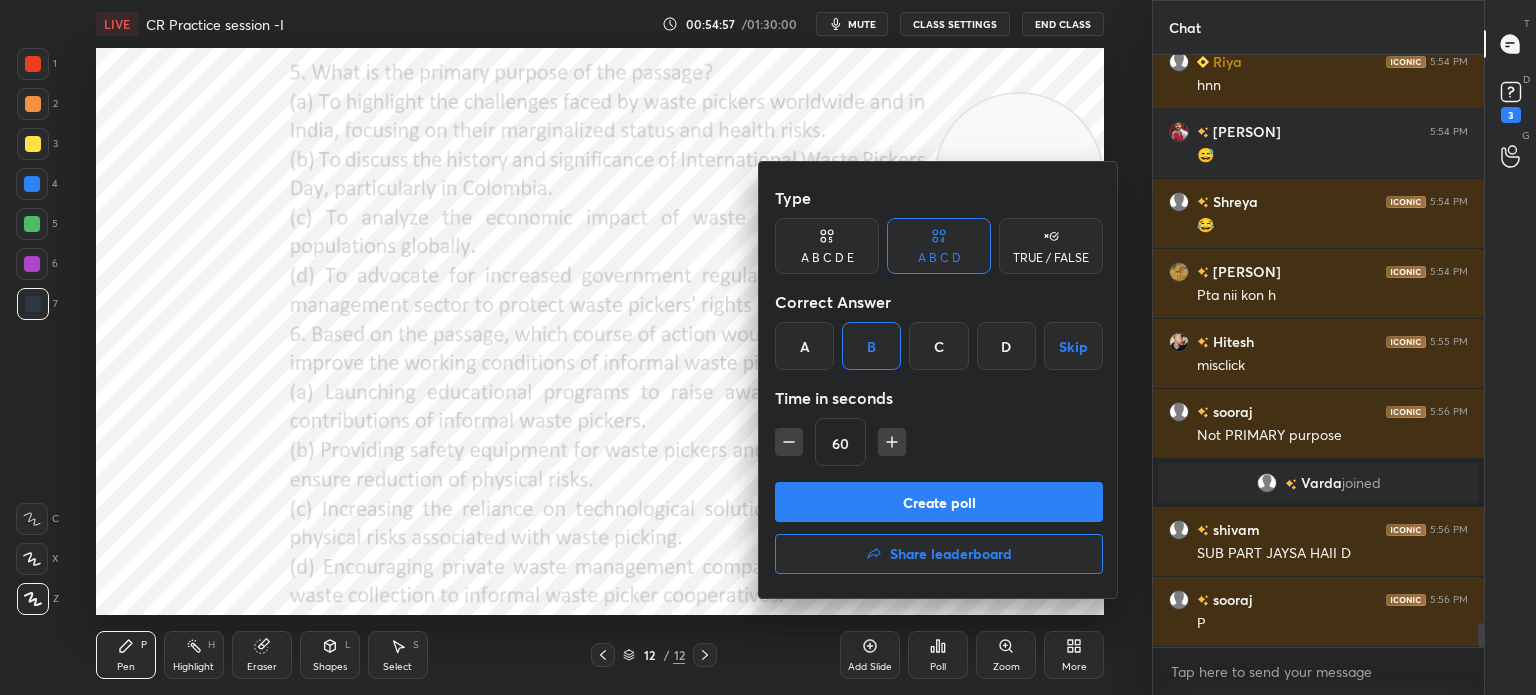 click on "Create poll" at bounding box center (939, 502) 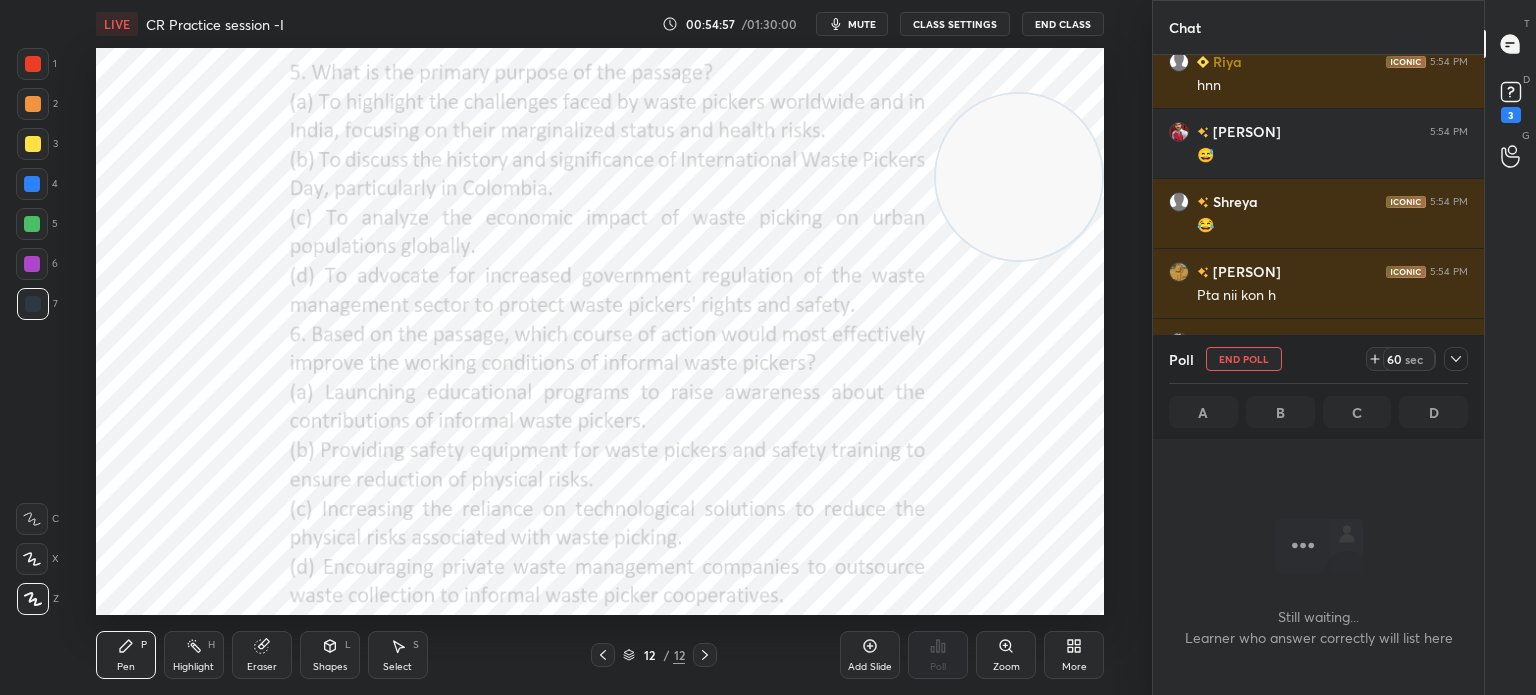 scroll, scrollTop: 7, scrollLeft: 6, axis: both 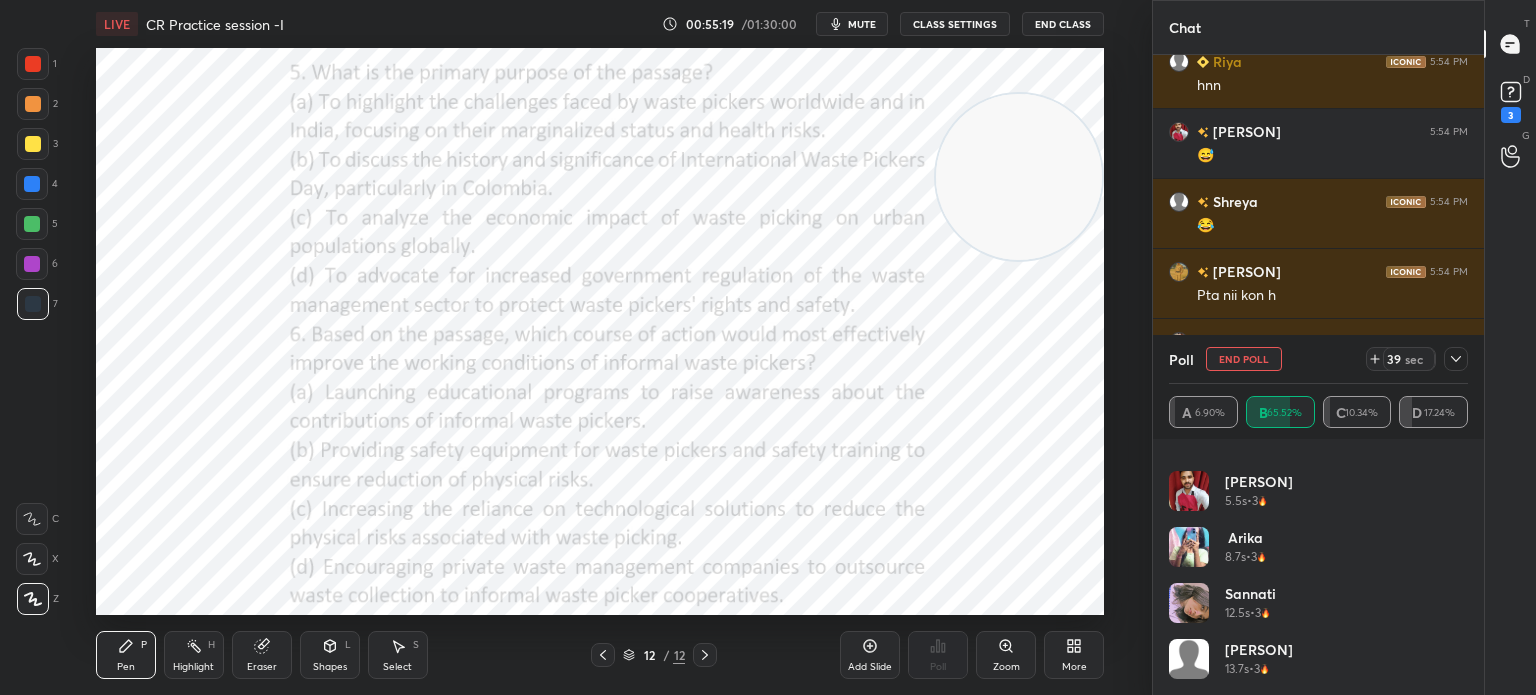 click 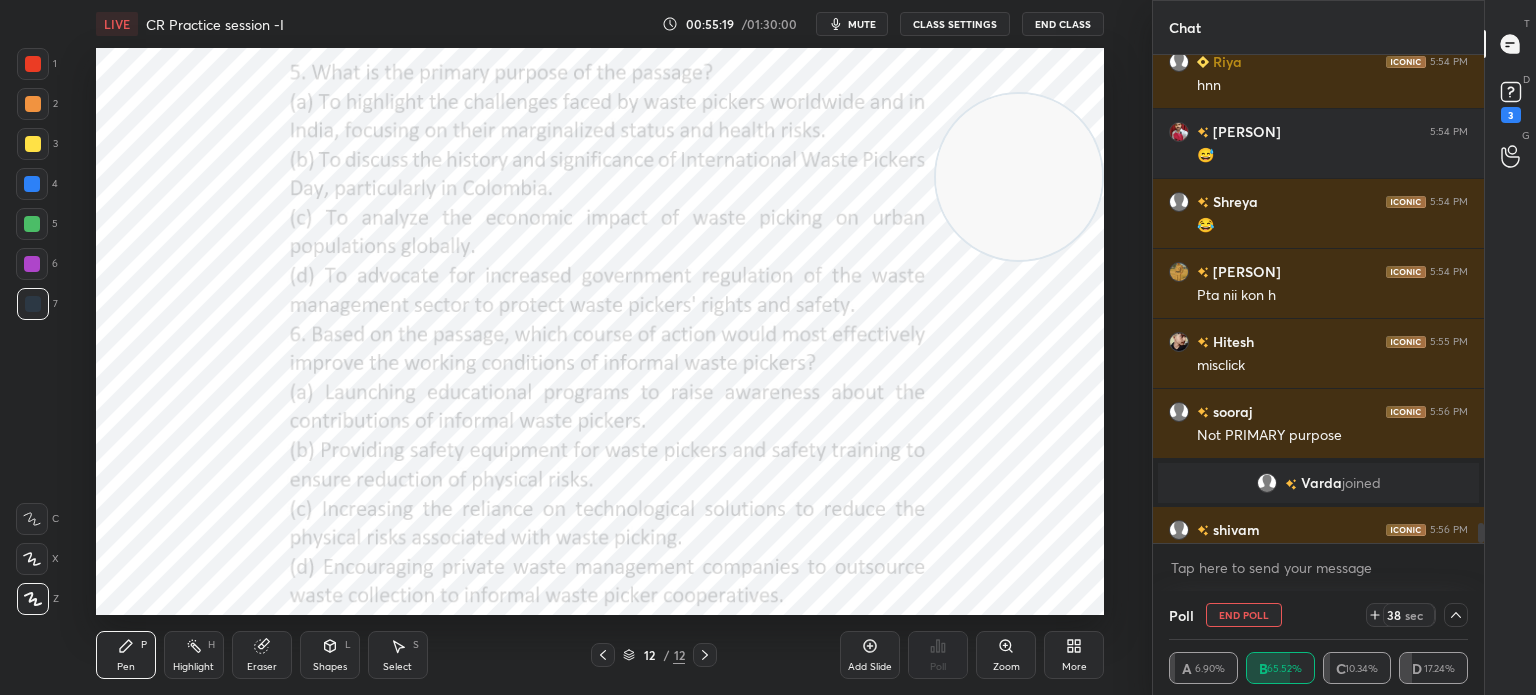 scroll, scrollTop: 184, scrollLeft: 293, axis: both 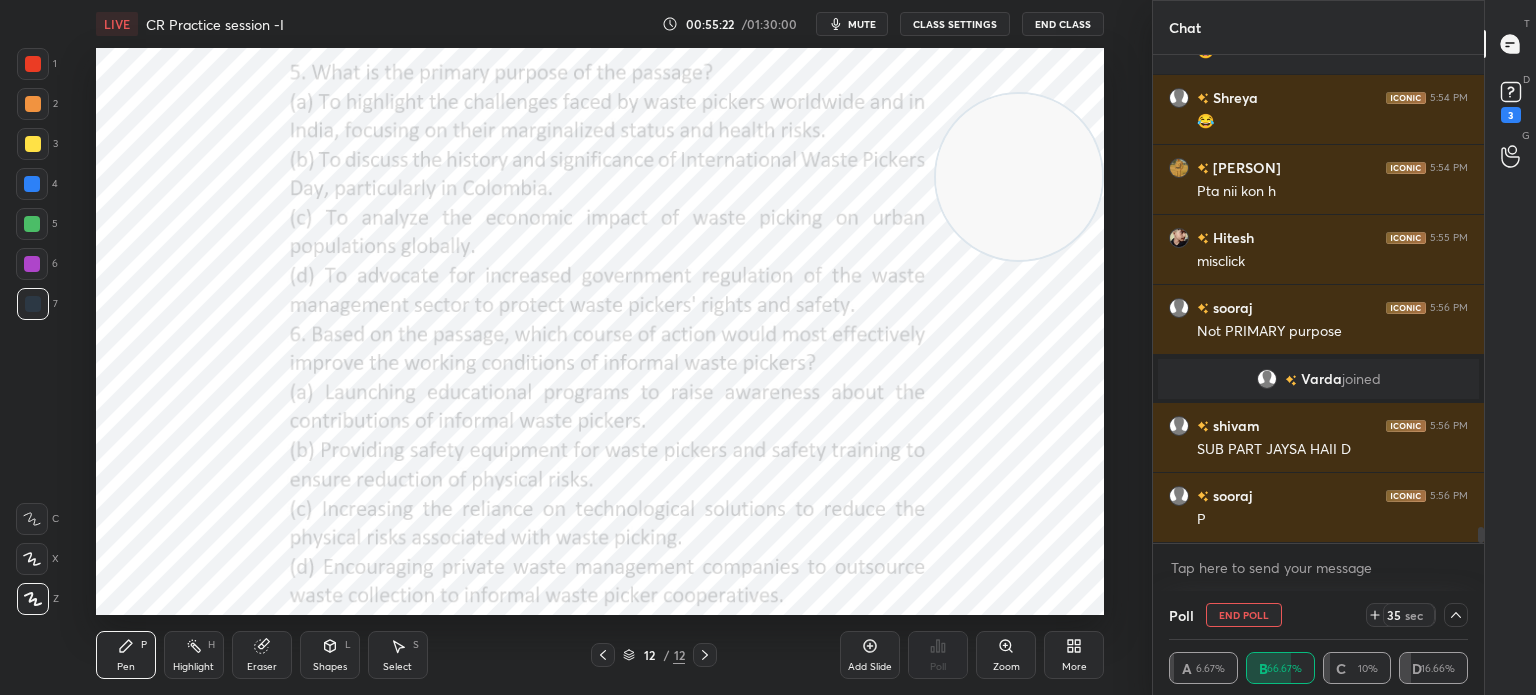 click 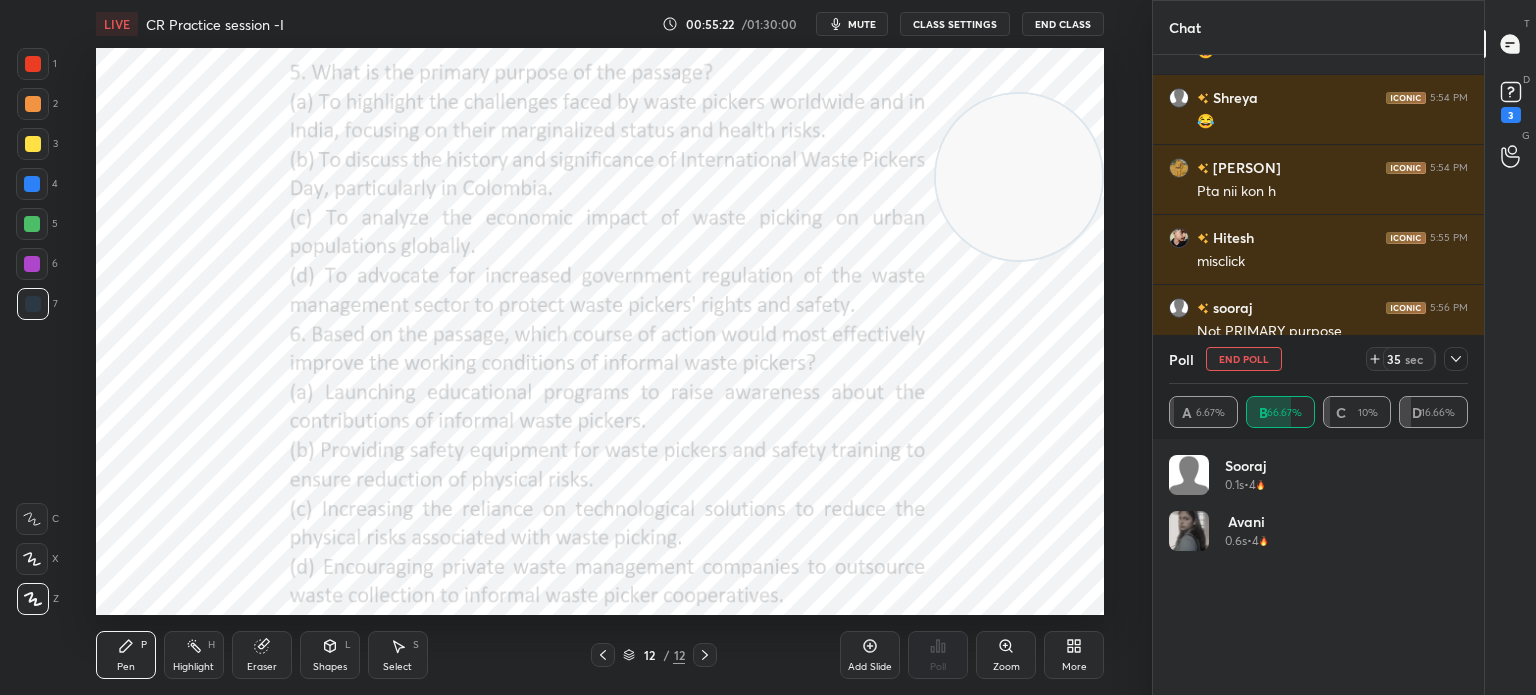 scroll, scrollTop: 0, scrollLeft: 0, axis: both 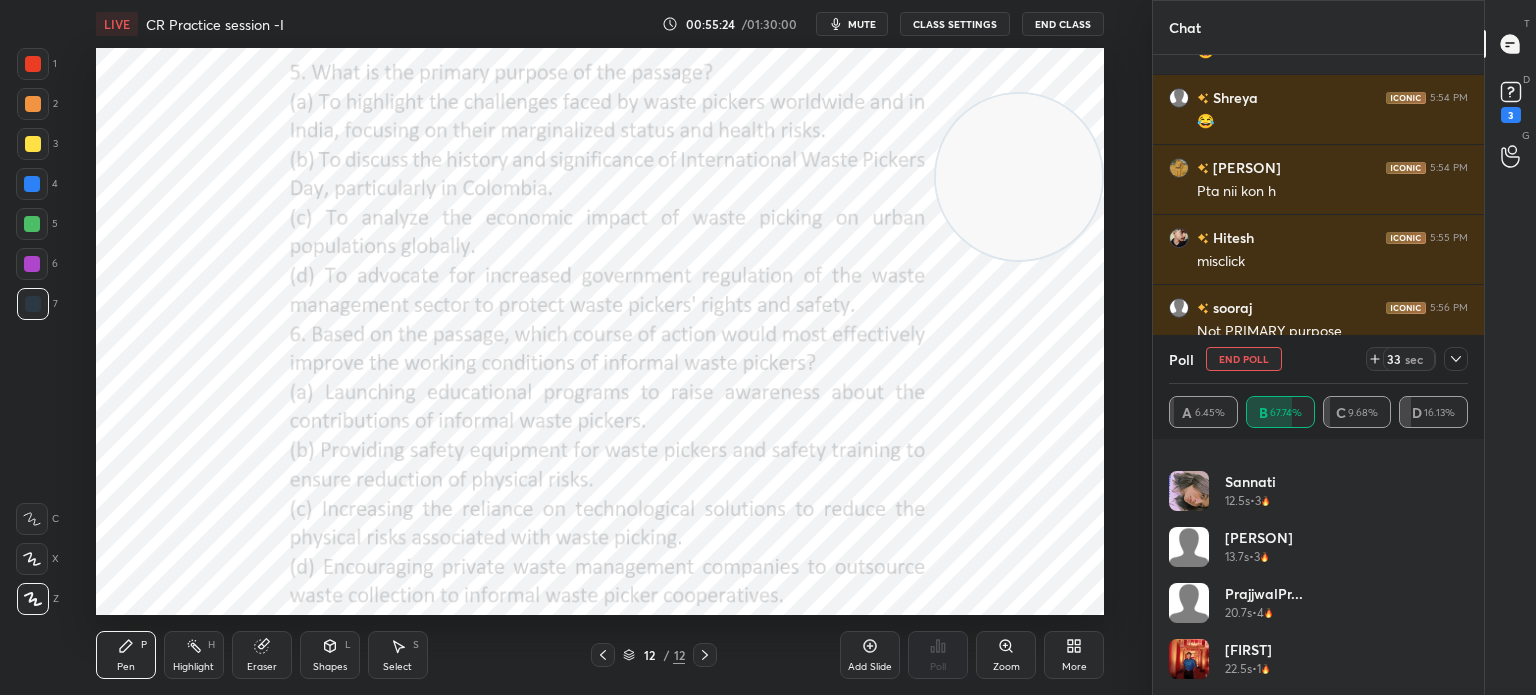 click 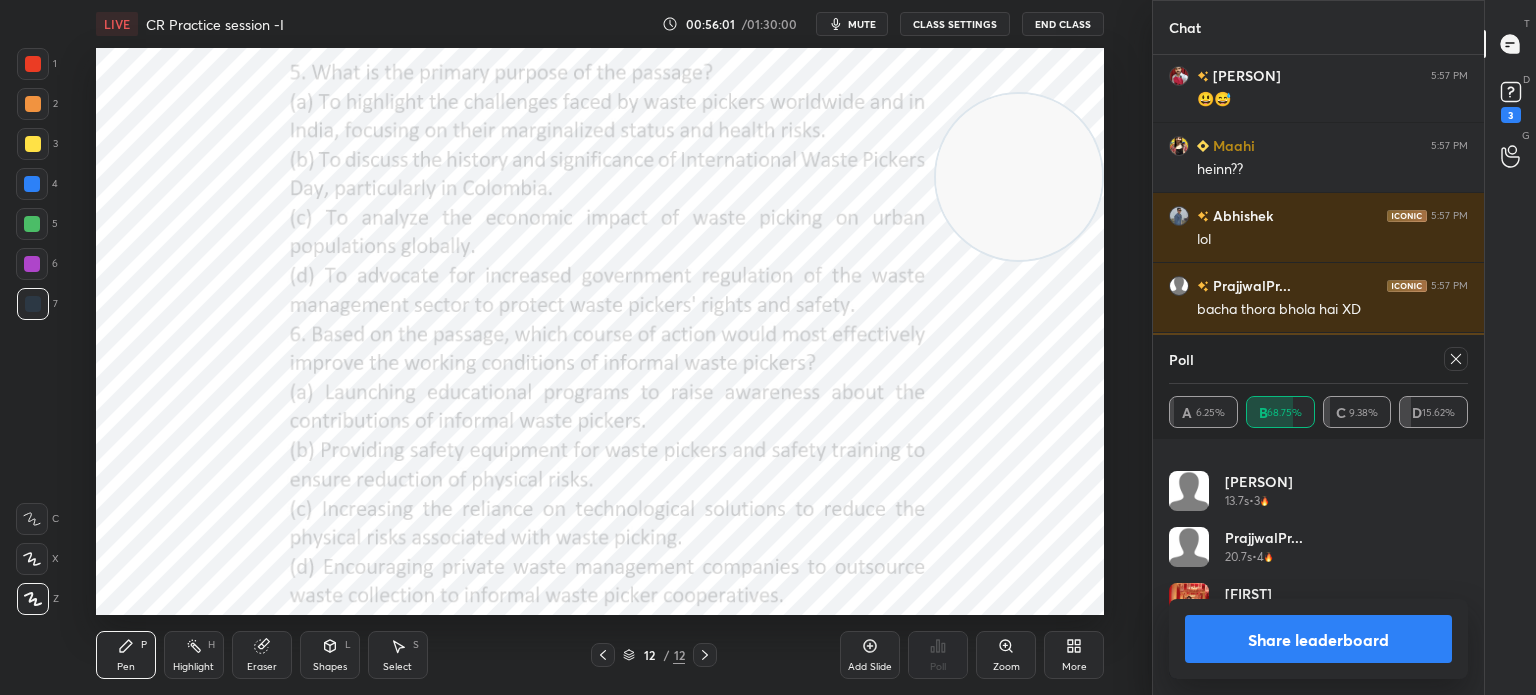 click 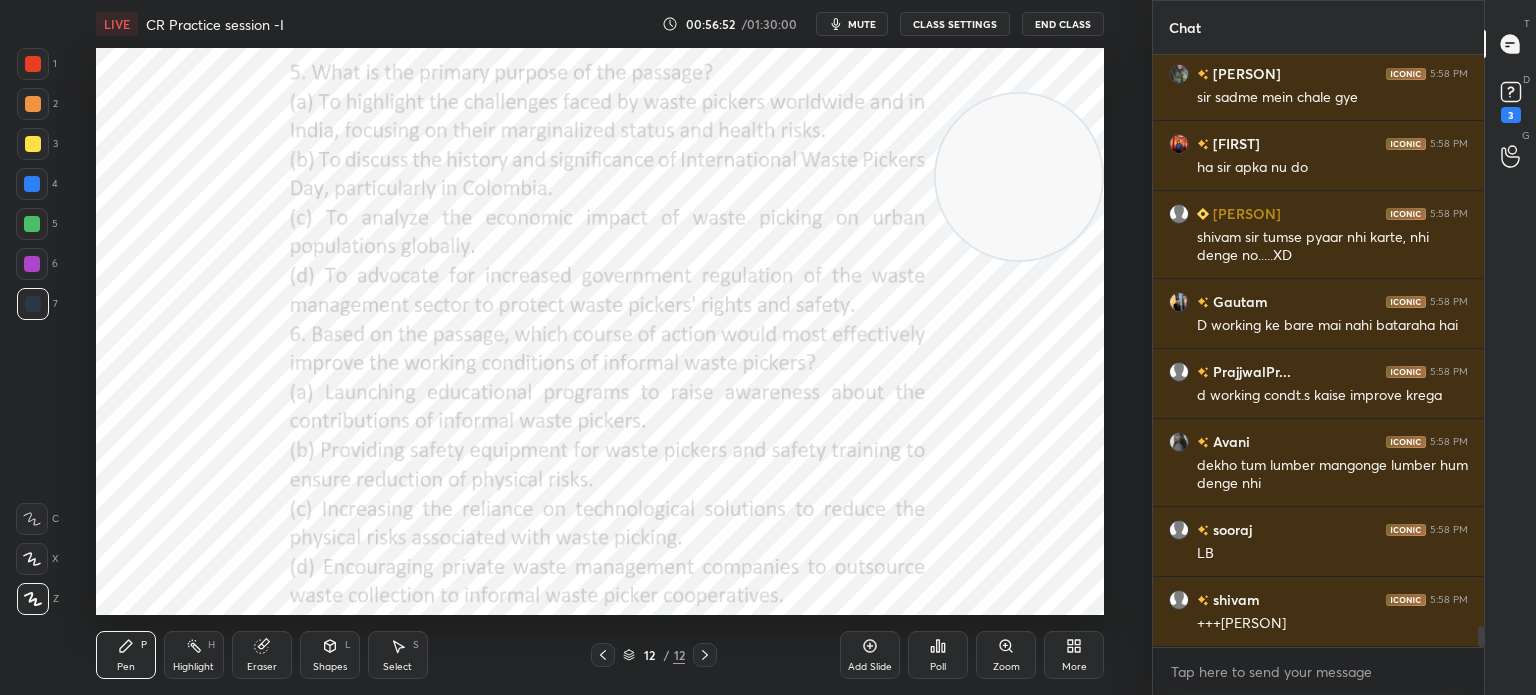 click on "Poll" at bounding box center (938, 655) 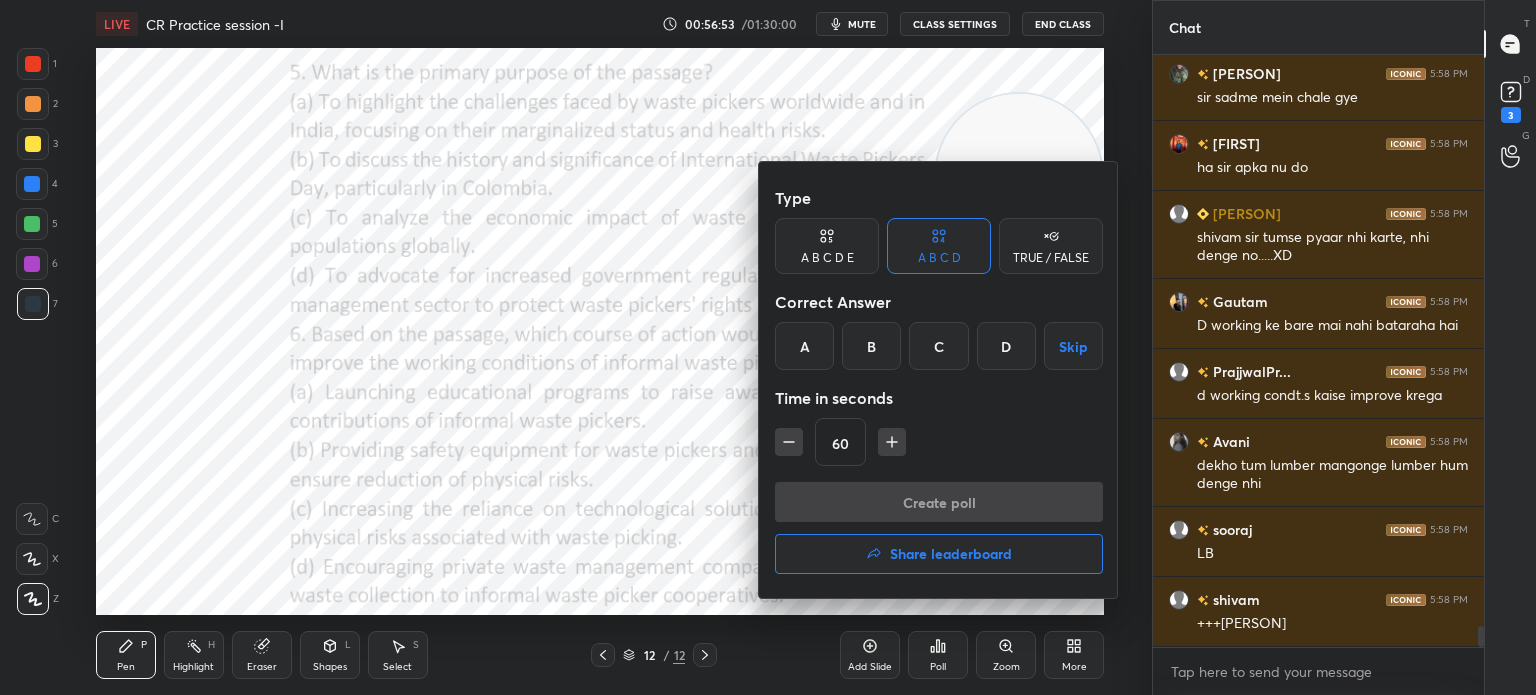 click on "Share leaderboard" at bounding box center (951, 554) 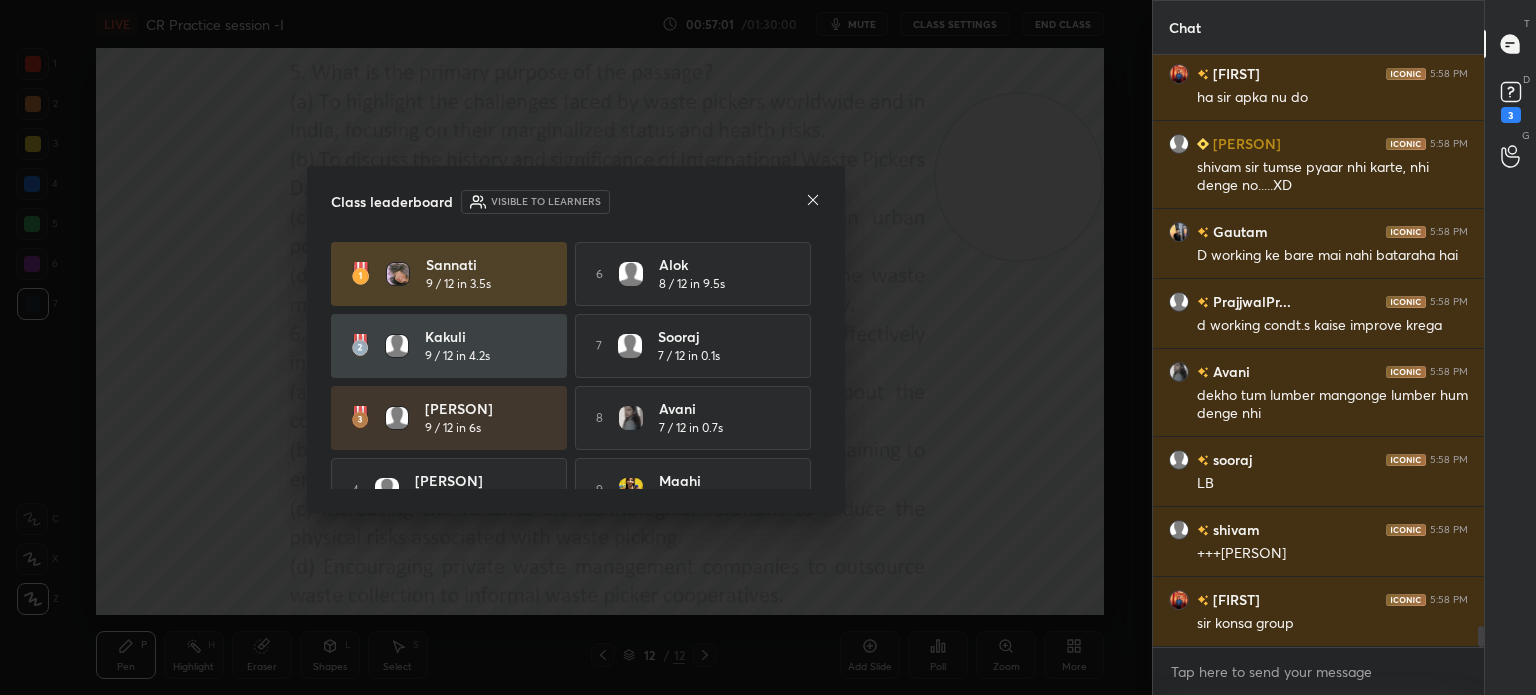 scroll, scrollTop: 109, scrollLeft: 0, axis: vertical 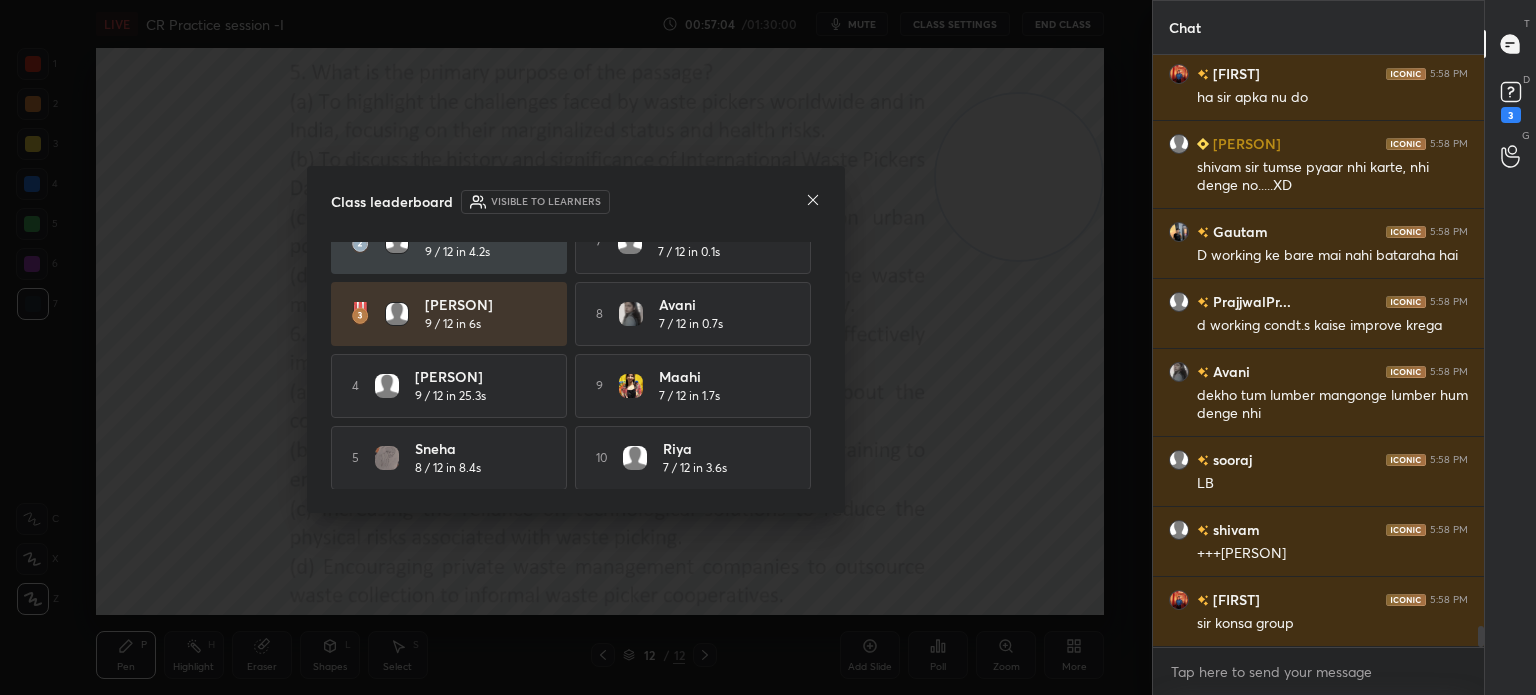 click 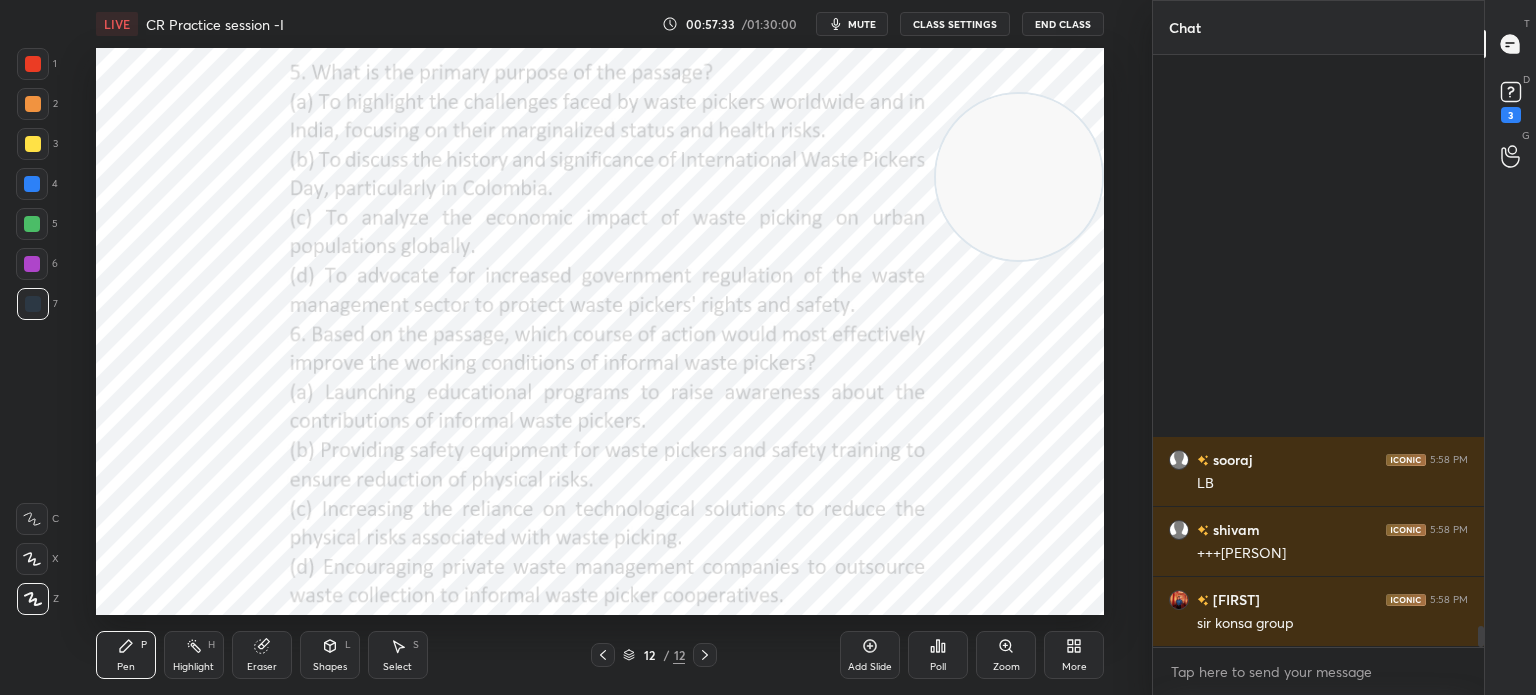 scroll, scrollTop: 16370, scrollLeft: 0, axis: vertical 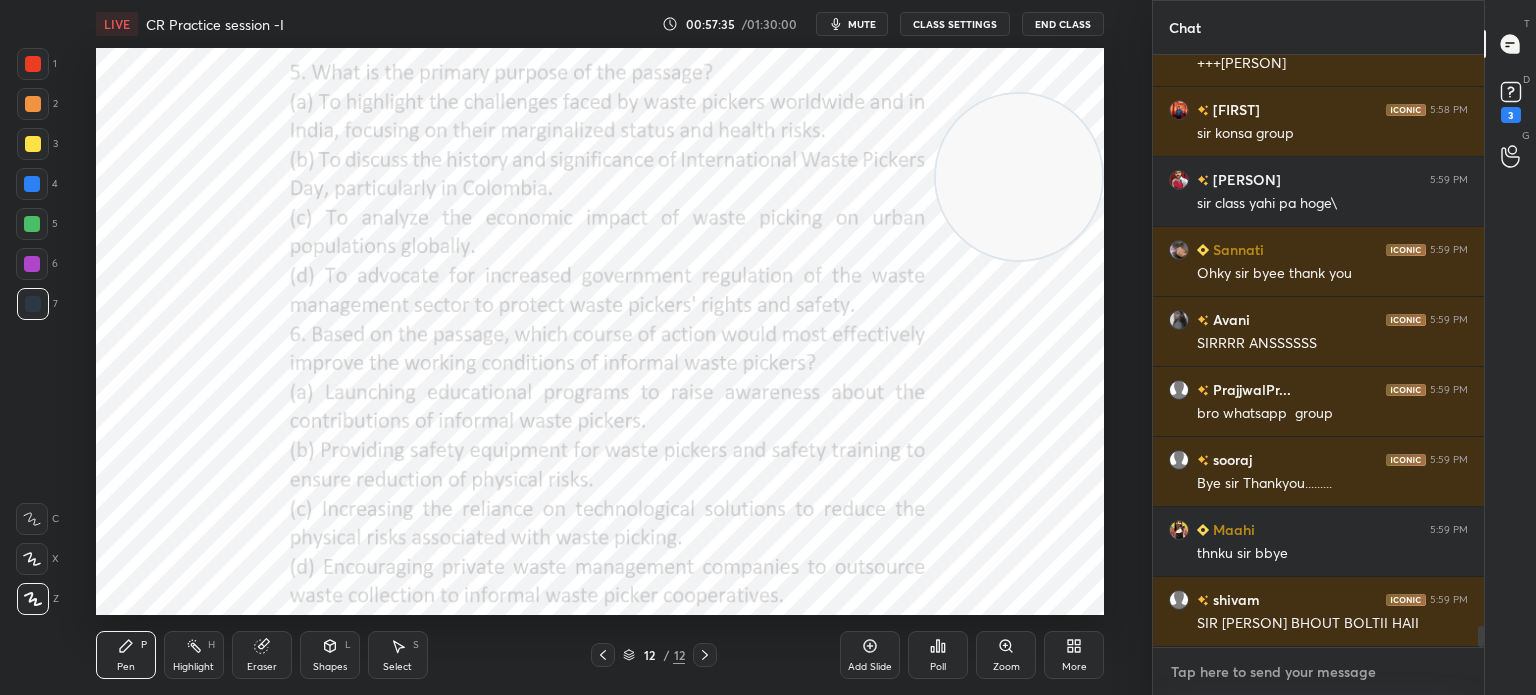 type on "x" 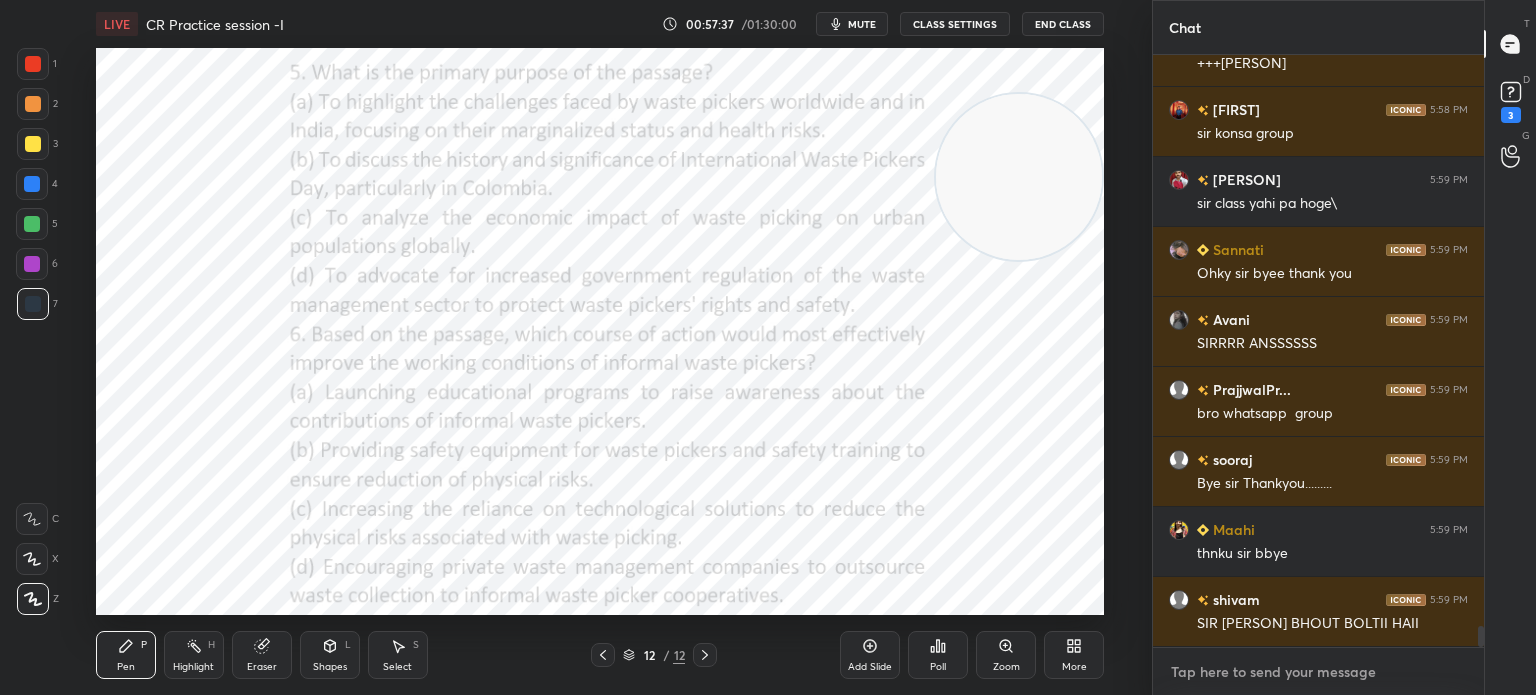 scroll, scrollTop: 16440, scrollLeft: 0, axis: vertical 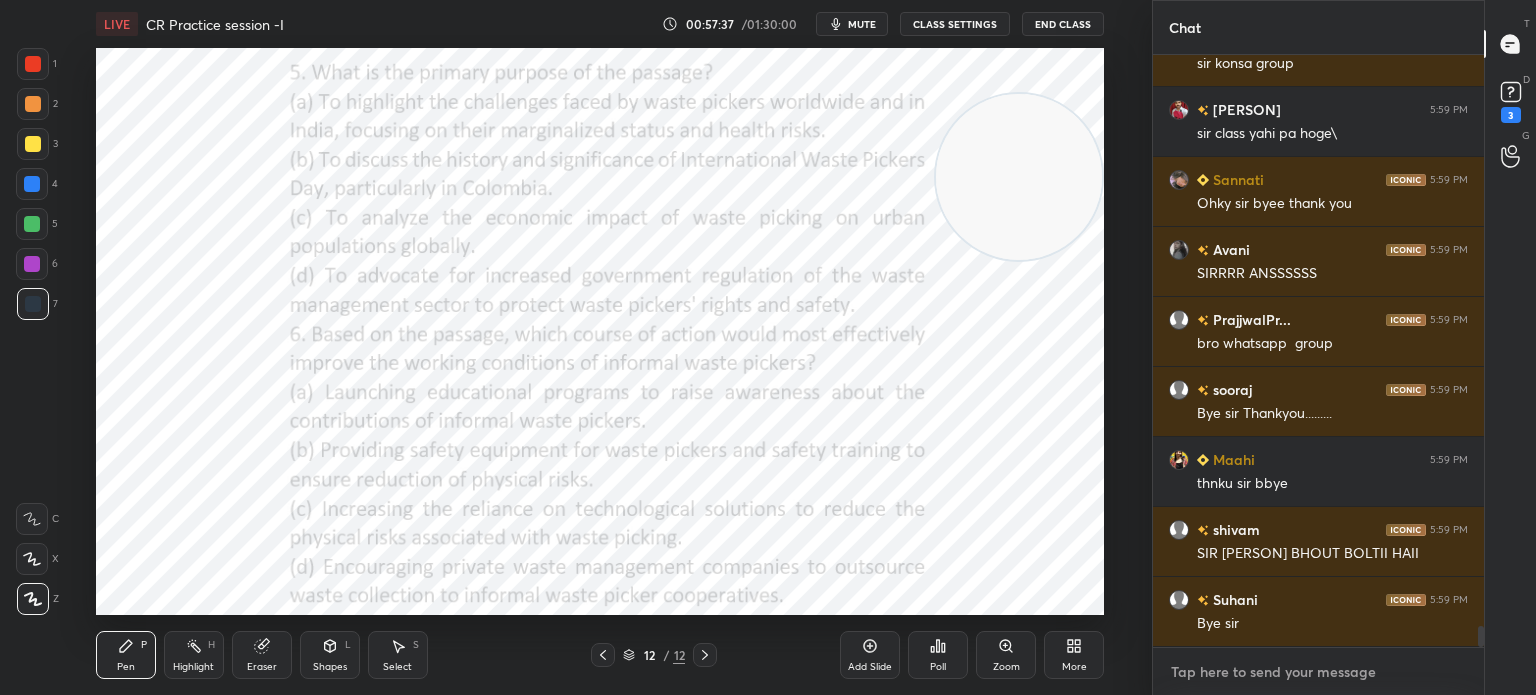 paste on "https://chat.whatsapp.com/KqZbXm2cReGIuEphbQC7is" 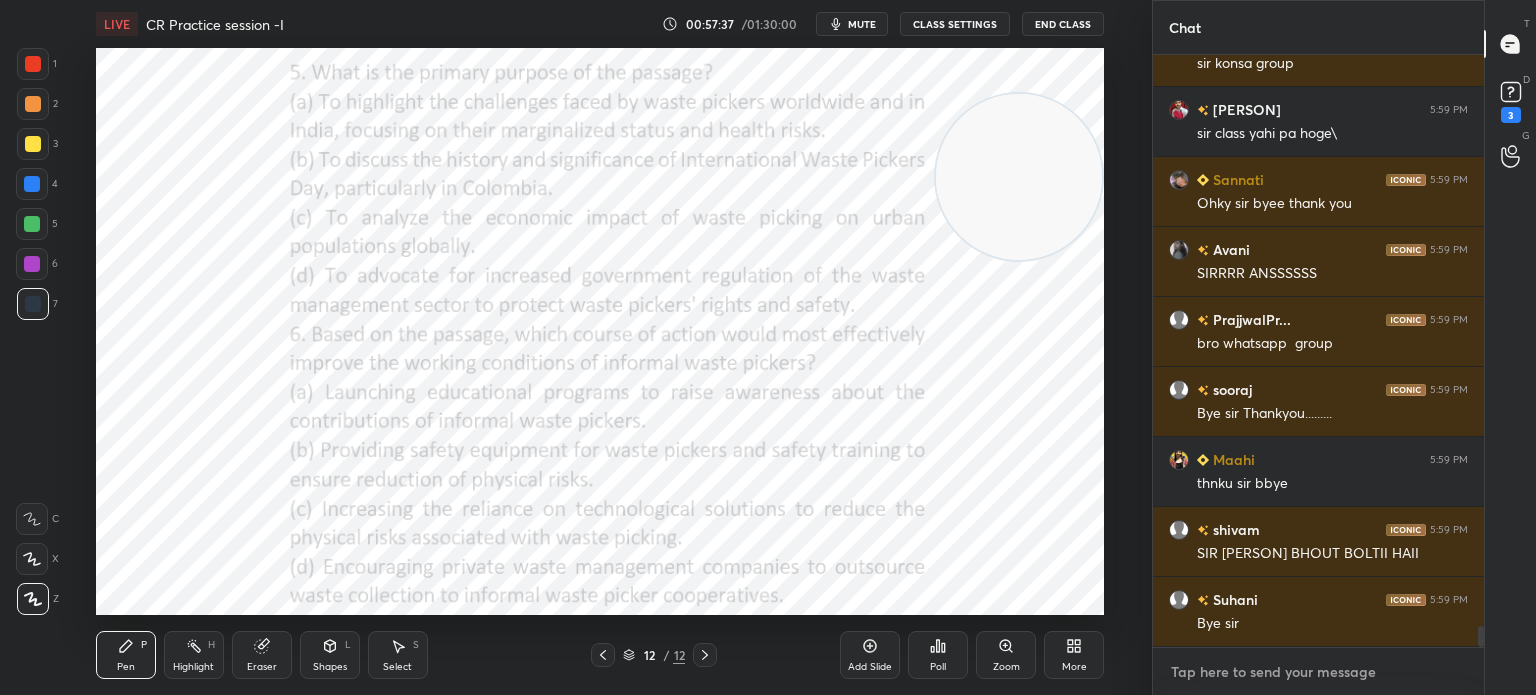 type on "https://chat.whatsapp.com/KqZbXm2cReGIuEphbQC7is" 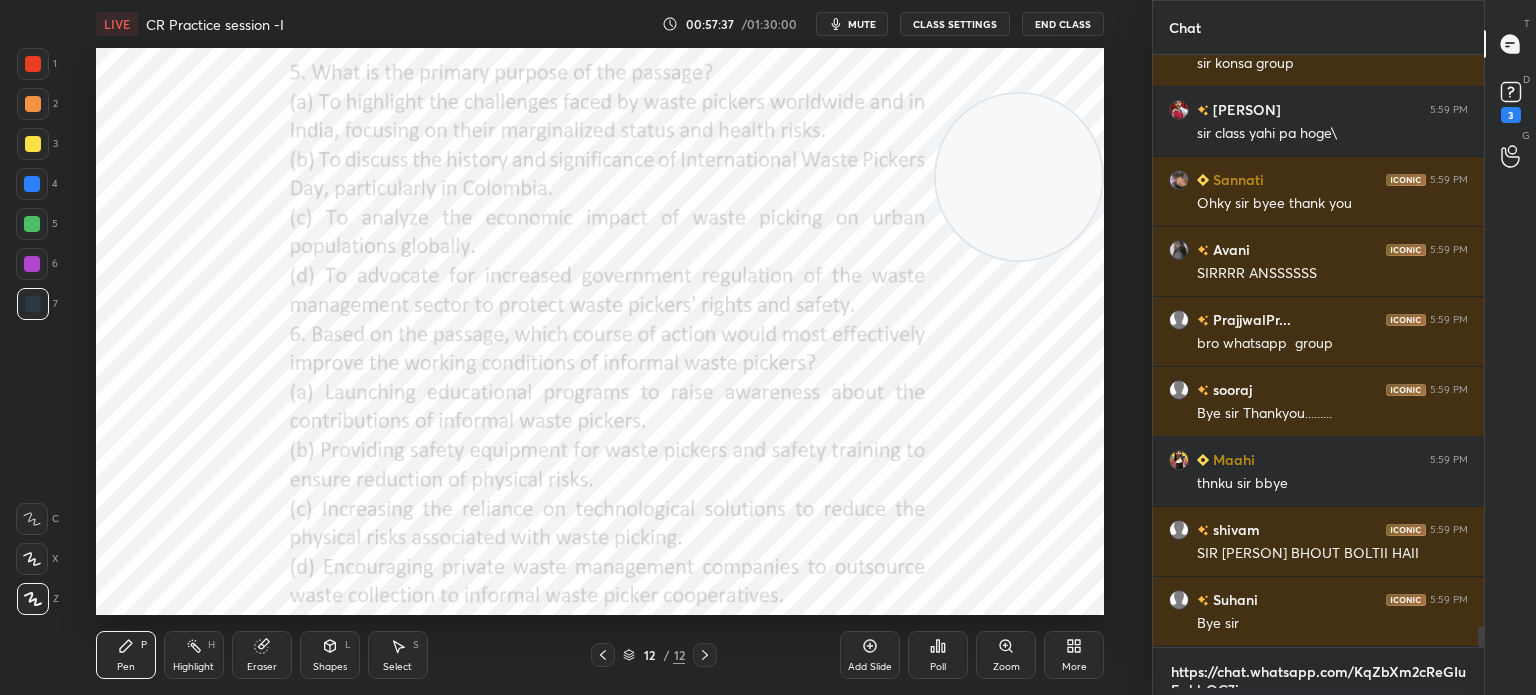 scroll, scrollTop: 0, scrollLeft: 0, axis: both 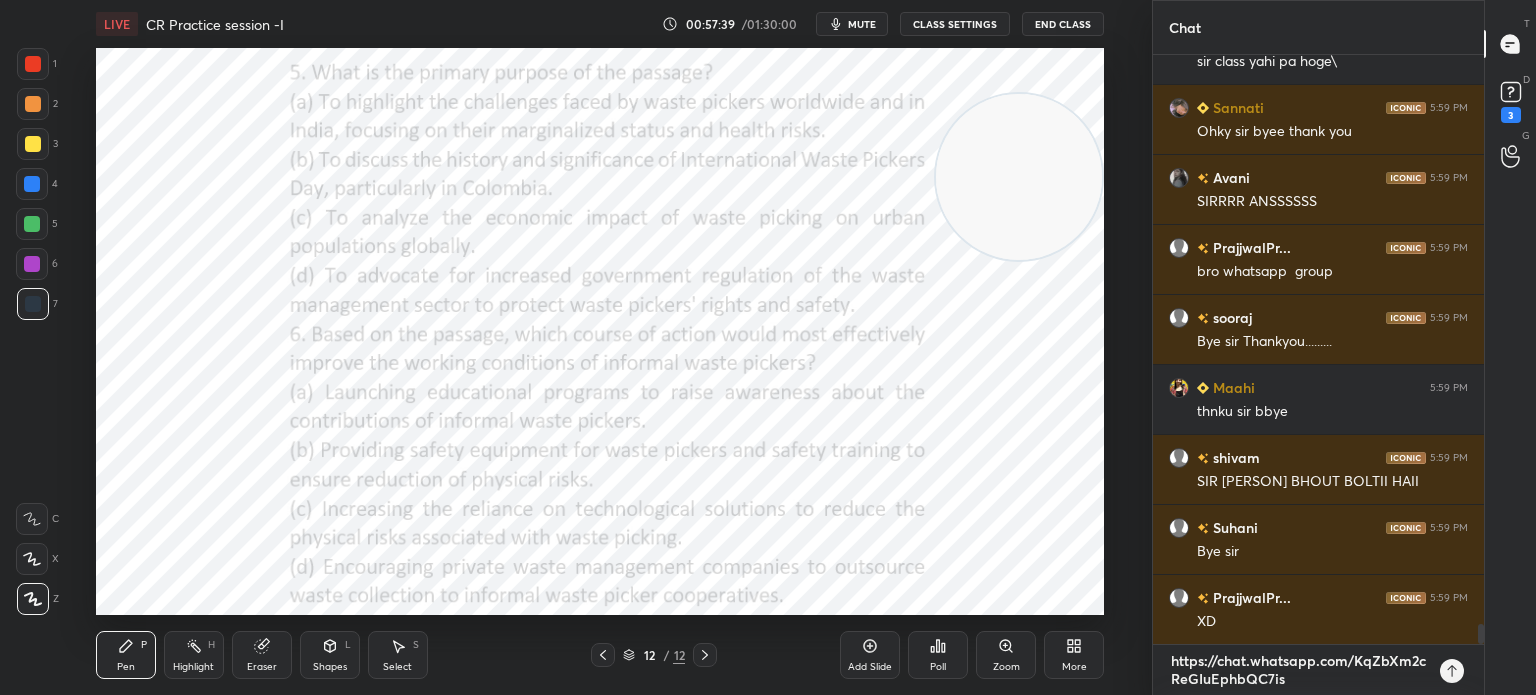 type on "https://chat.whatsapp.com/KqZbXm2cReGIuEphbQC7is" 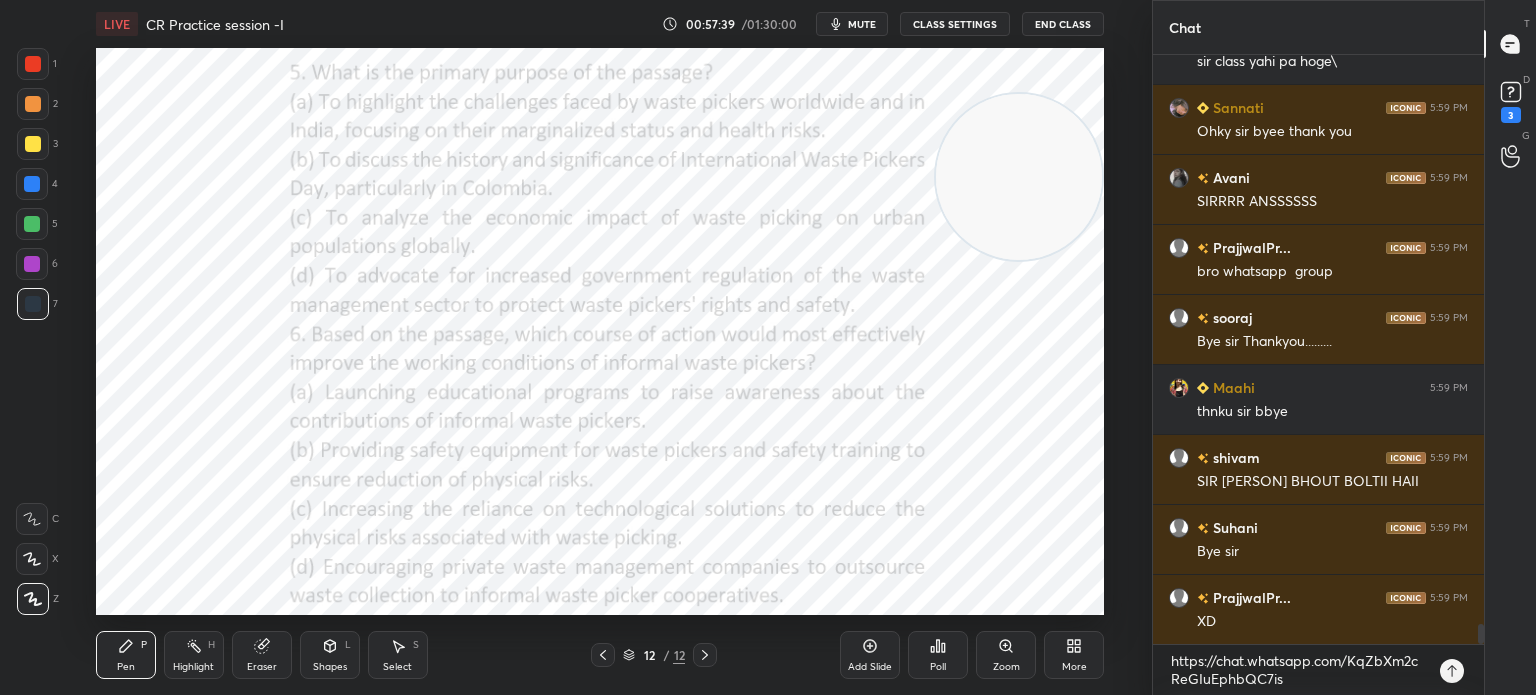 type on "x" 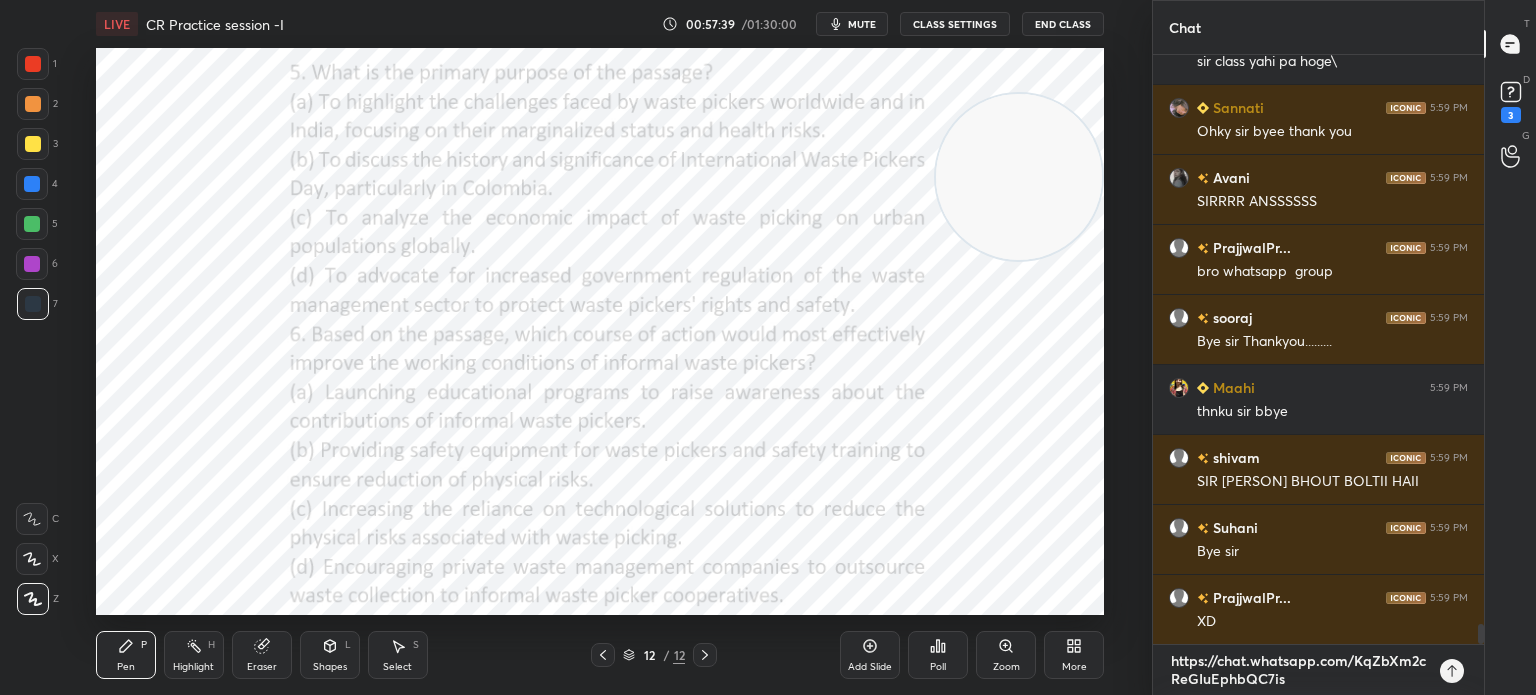 type 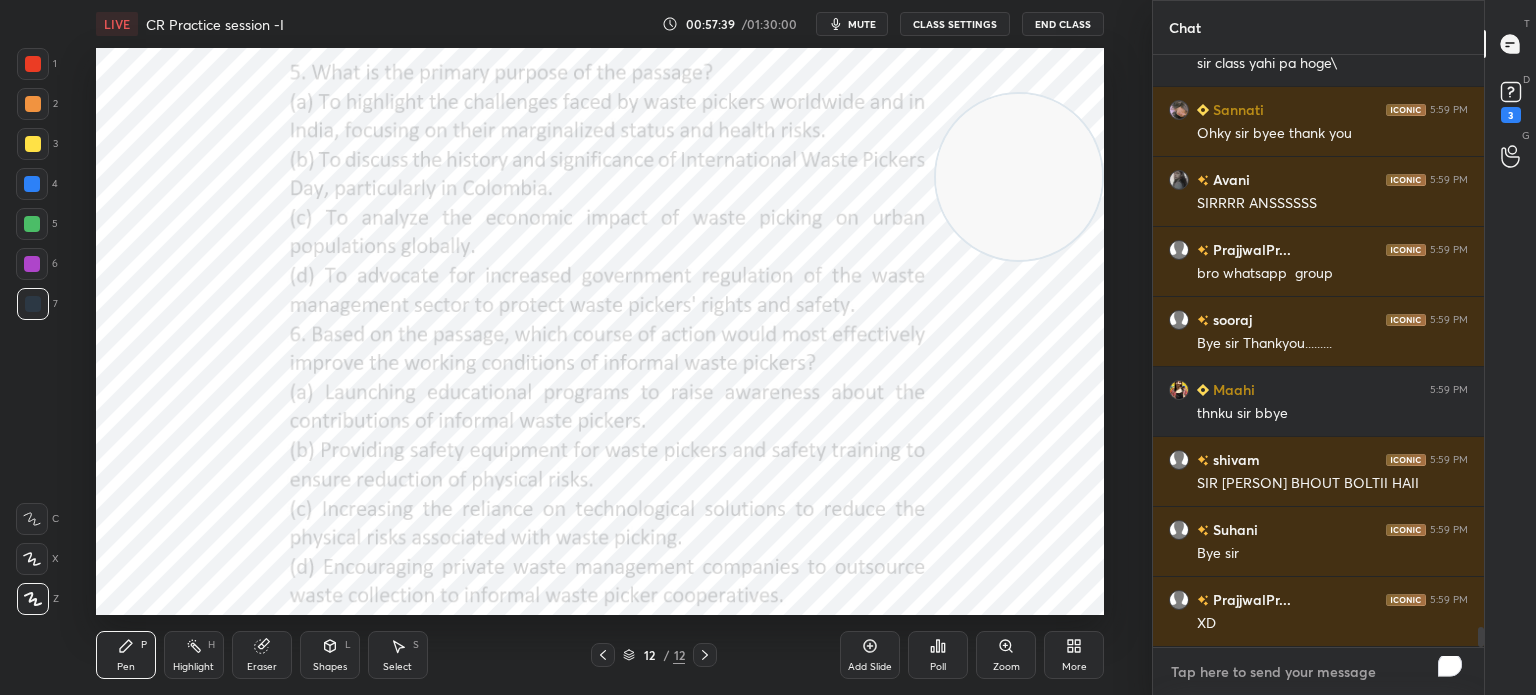 scroll, scrollTop: 586, scrollLeft: 325, axis: both 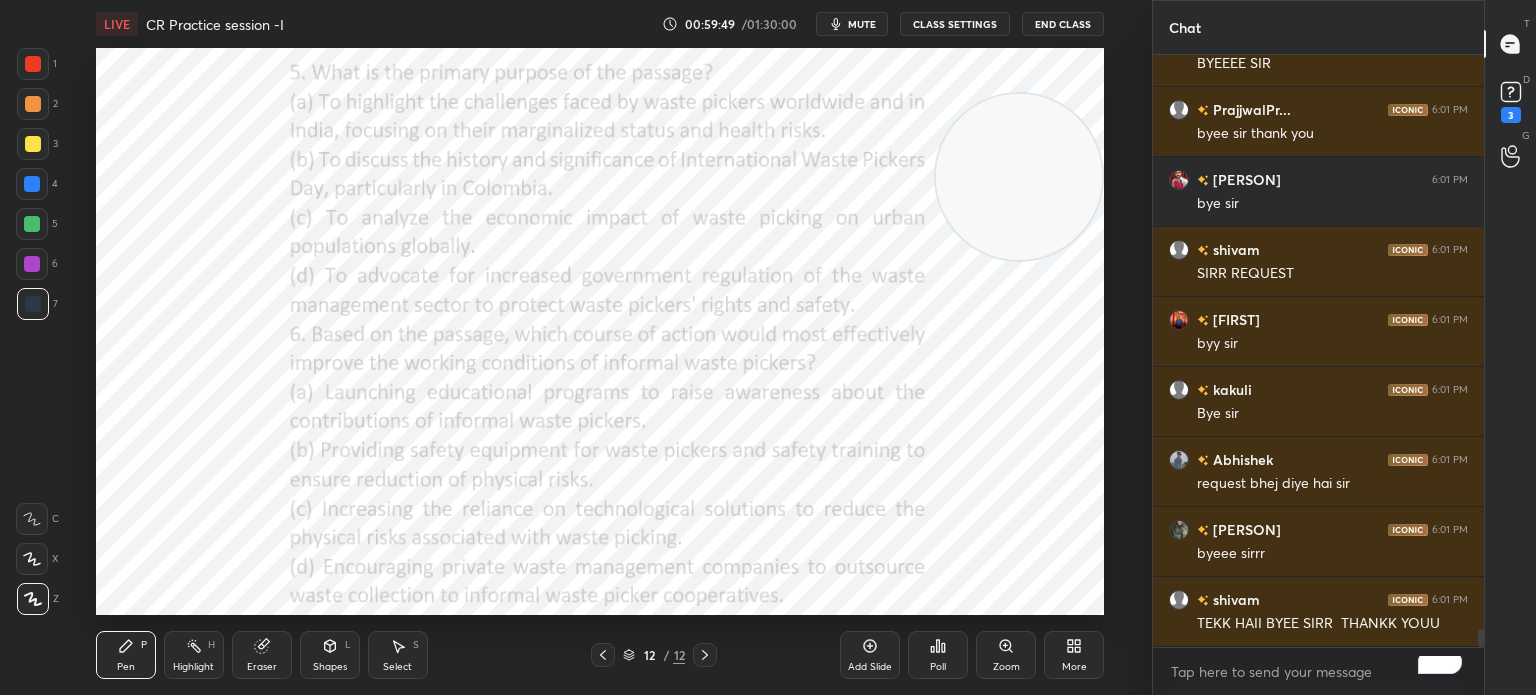 click on "End Class" at bounding box center [1063, 24] 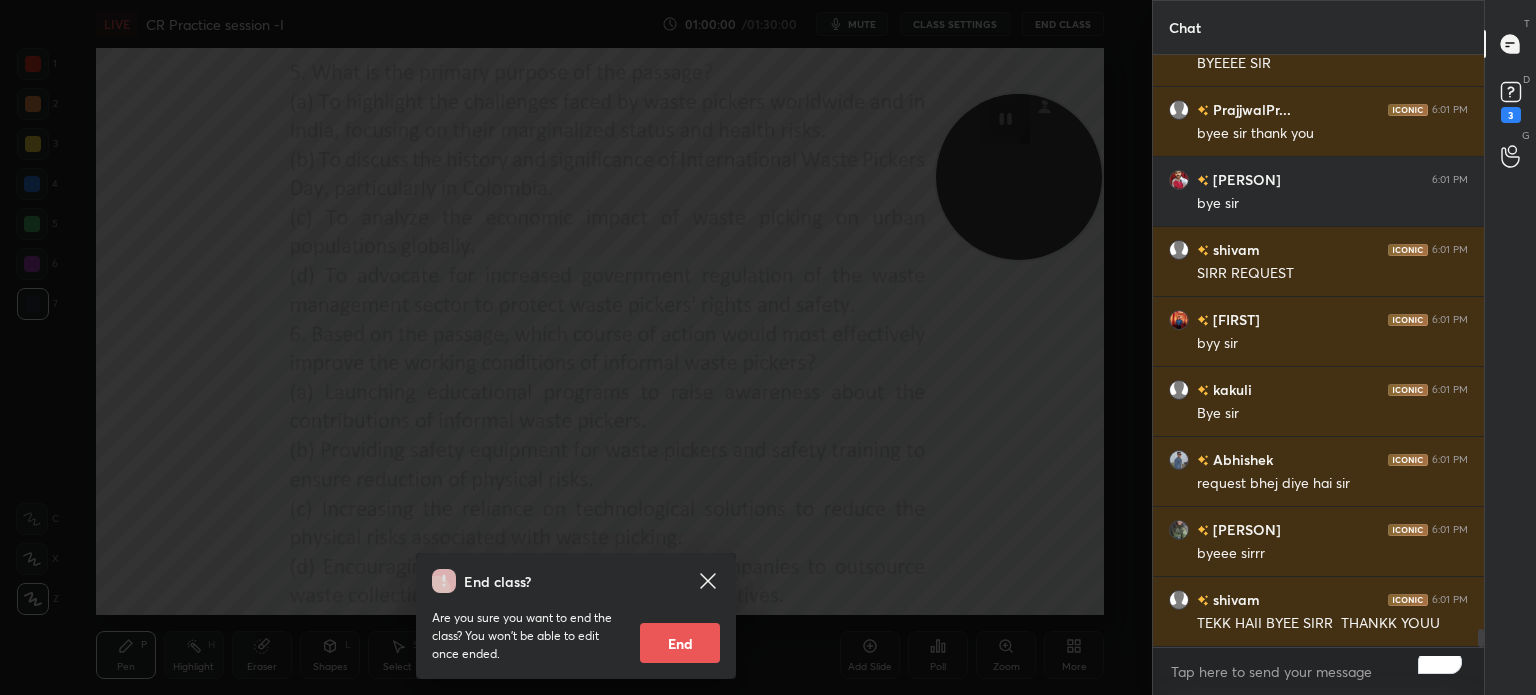 click on "End" at bounding box center (680, 643) 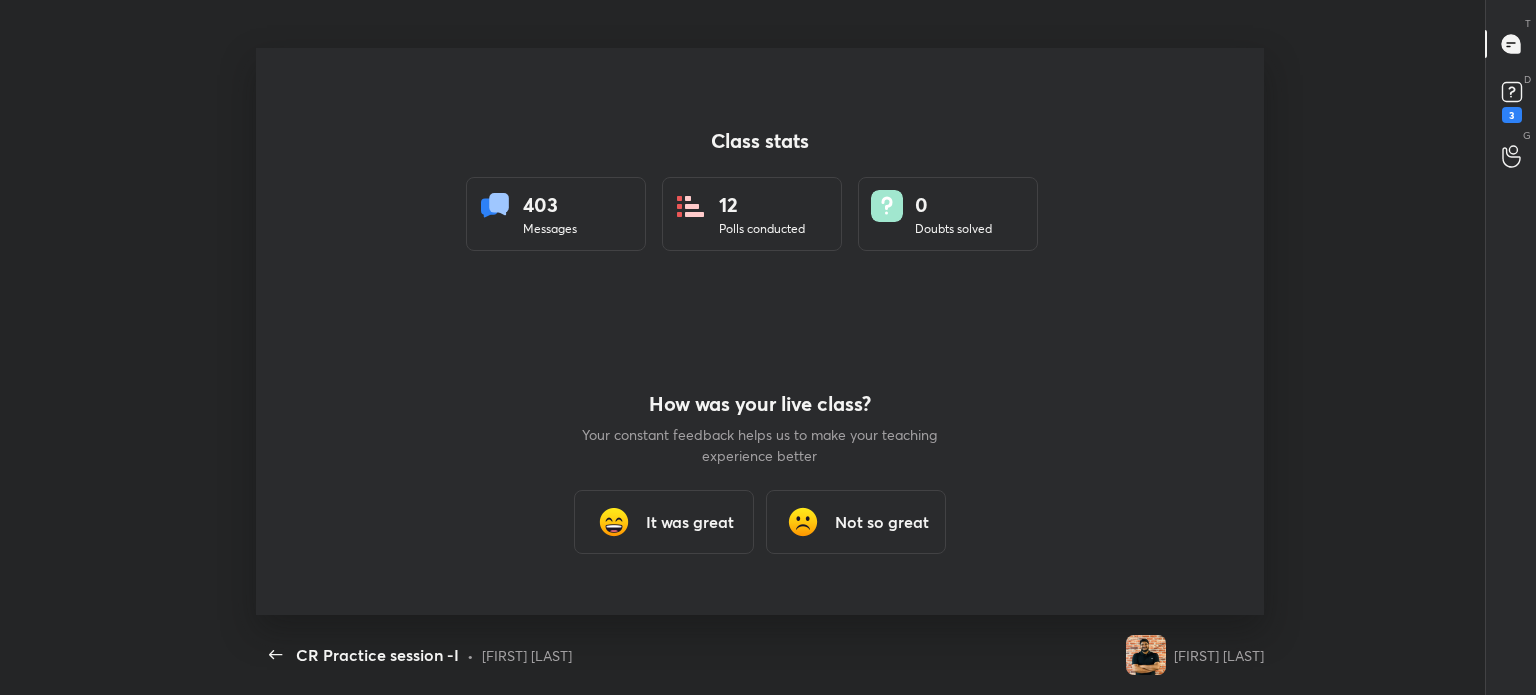 scroll, scrollTop: 99432, scrollLeft: 98715, axis: both 